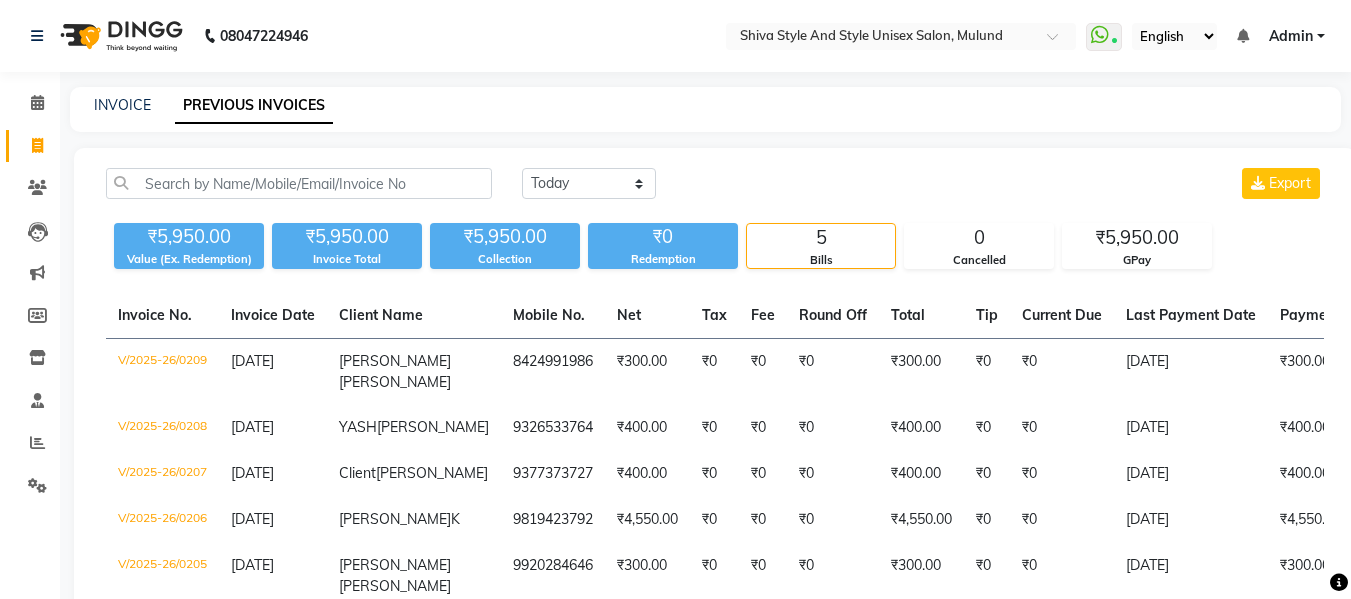 scroll, scrollTop: 0, scrollLeft: 0, axis: both 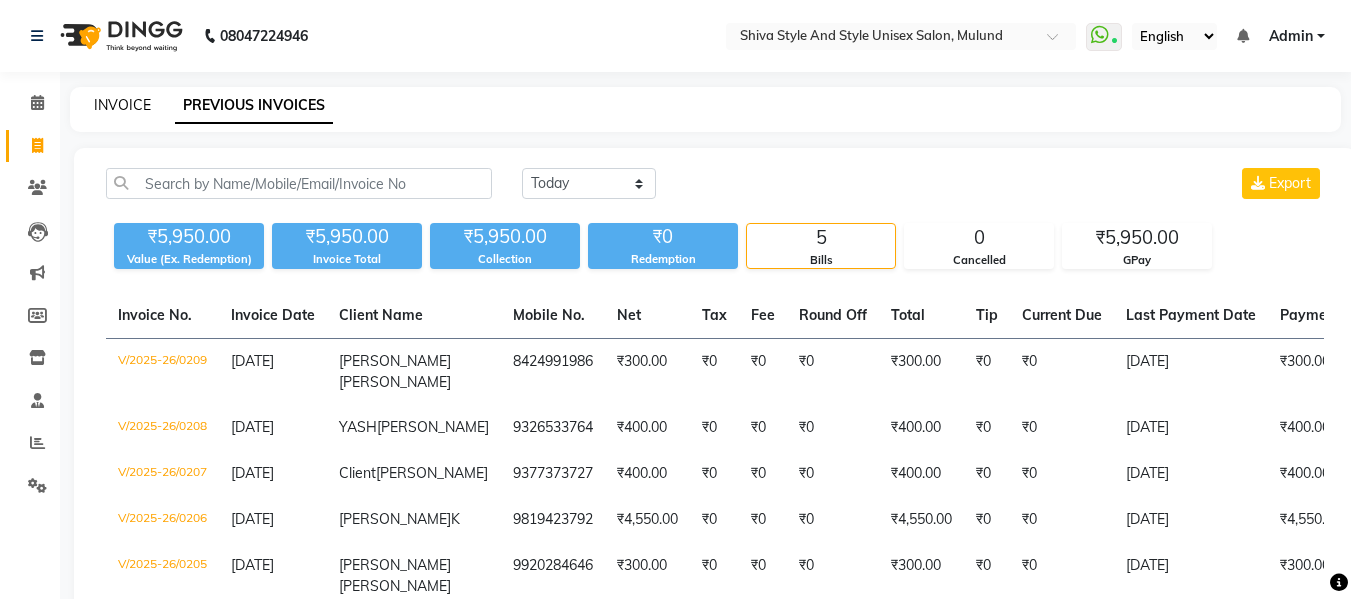 click on "INVOICE" 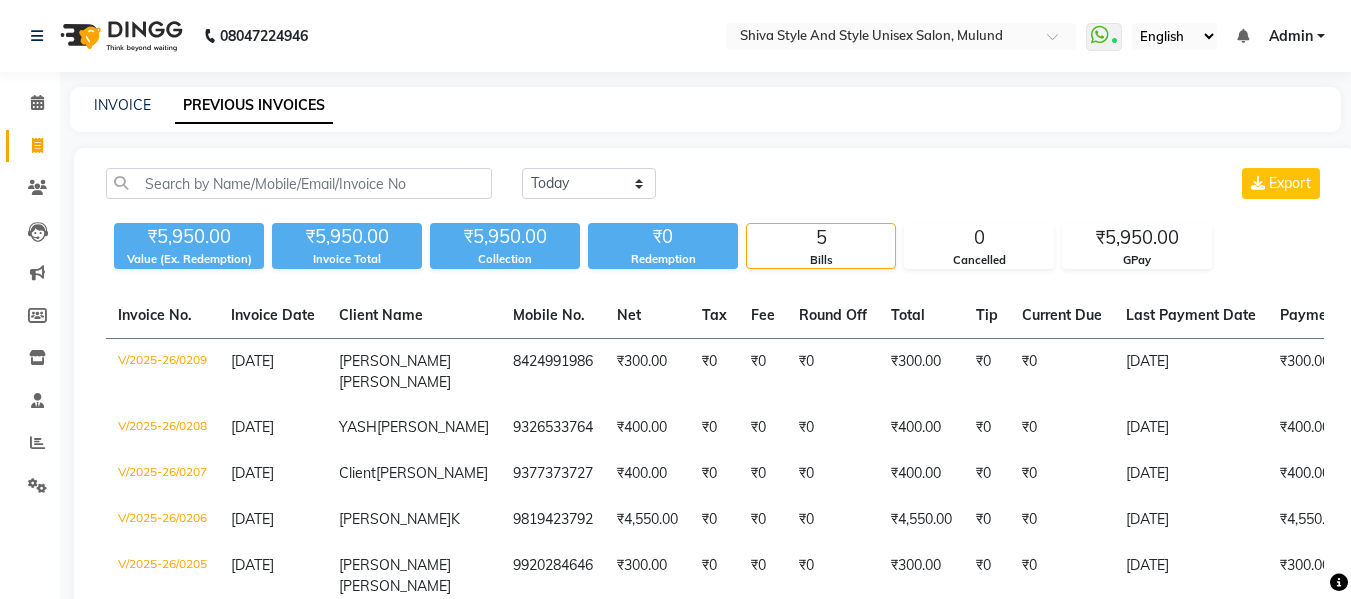 select on "service" 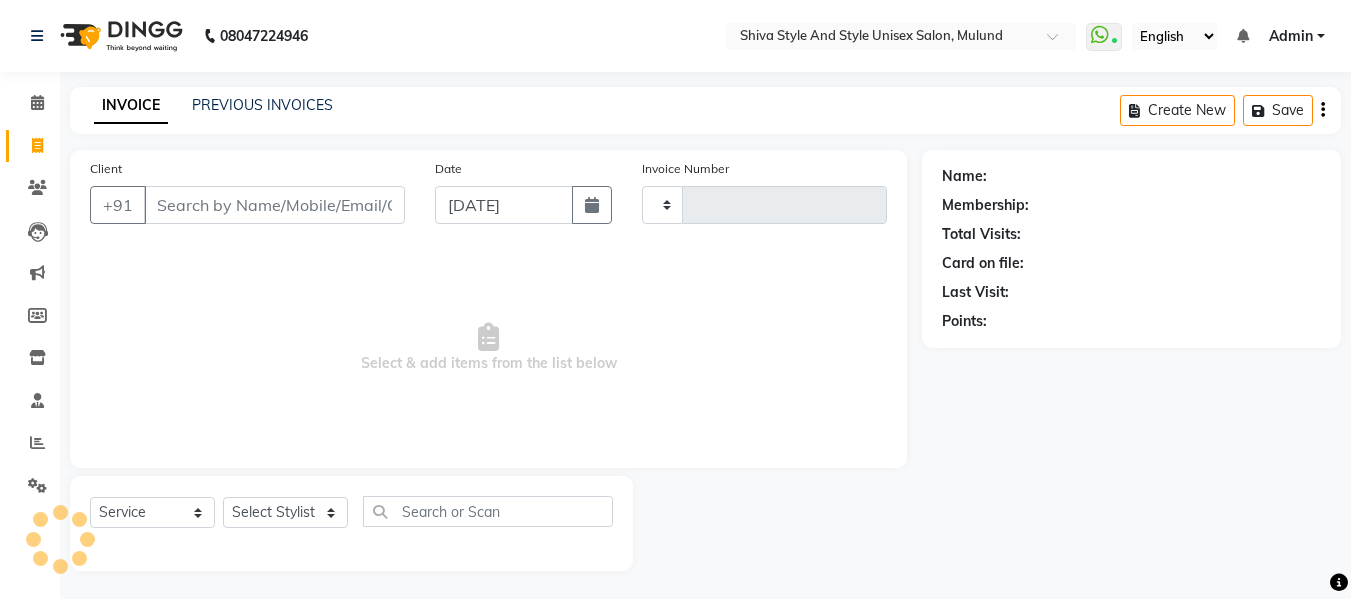 scroll, scrollTop: 2, scrollLeft: 0, axis: vertical 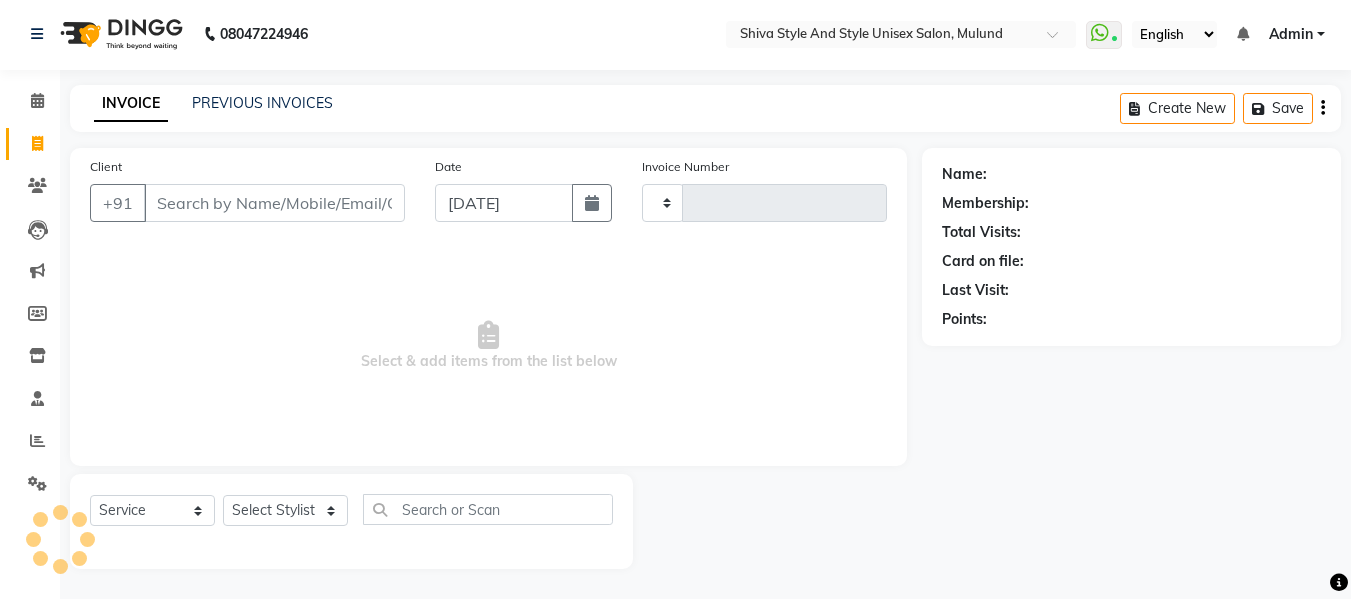 type on "0210" 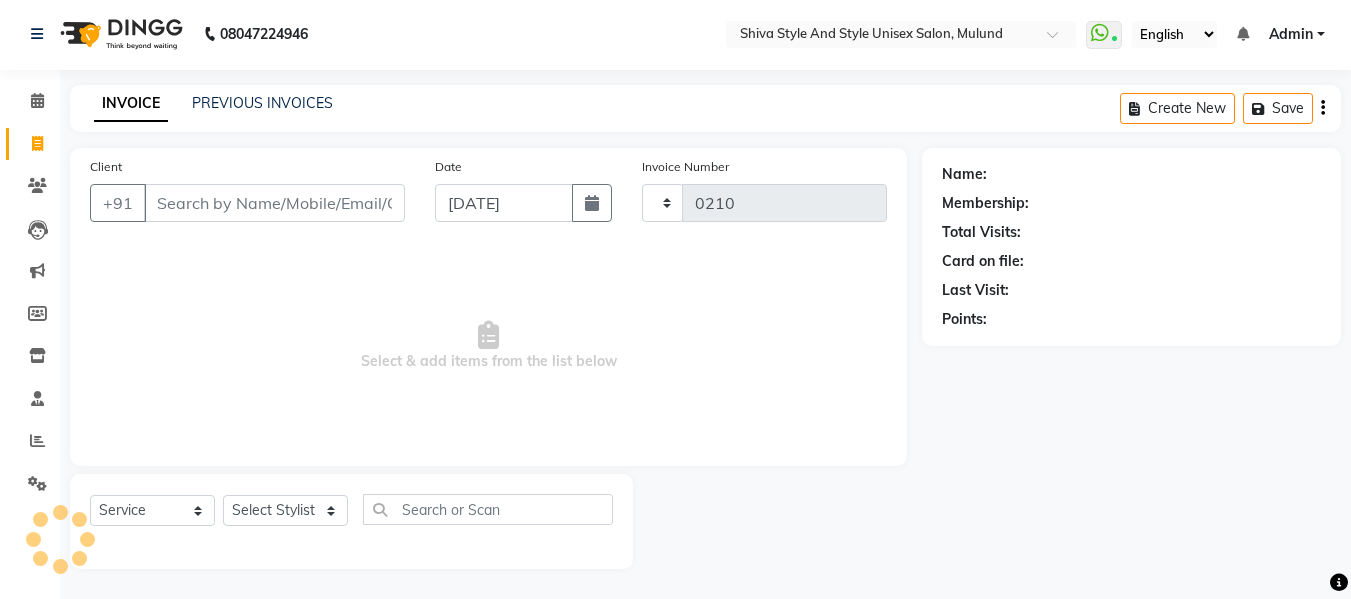 select on "7455" 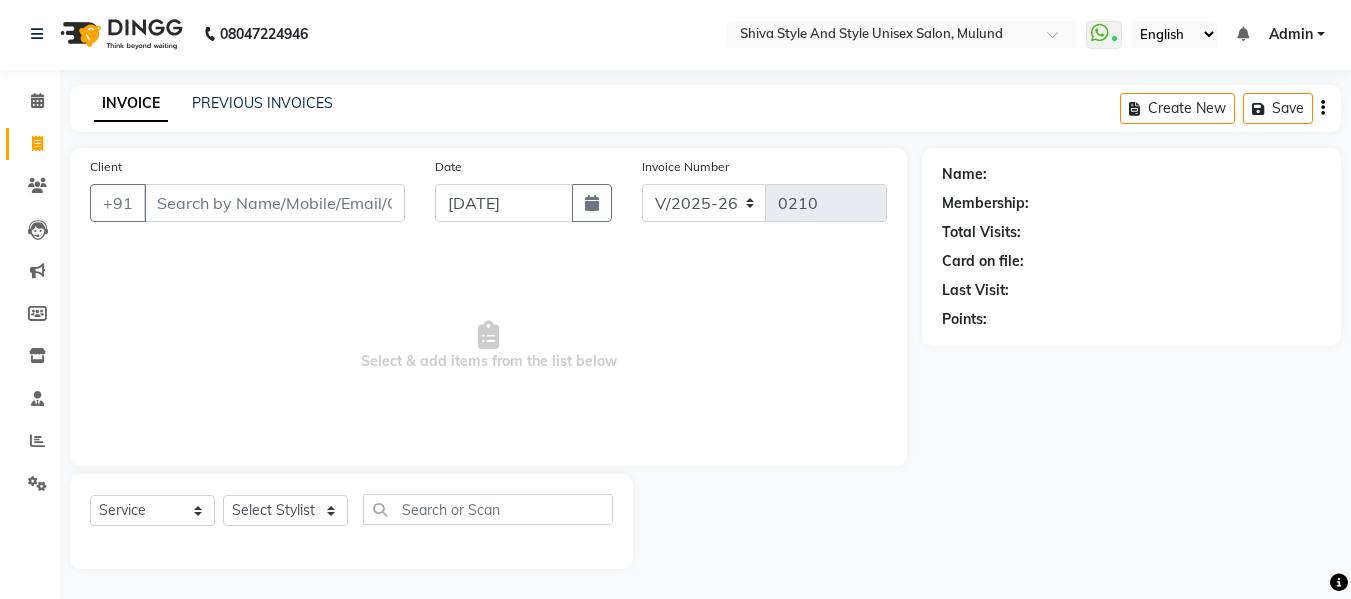 click on "Client" at bounding box center (274, 203) 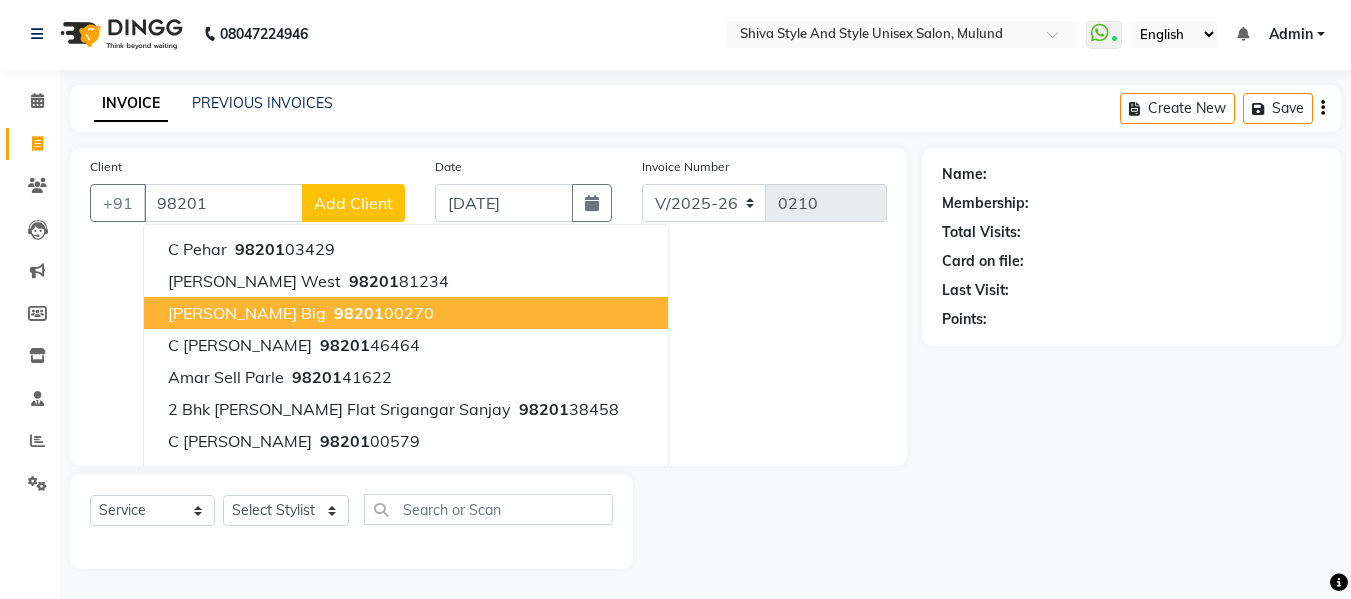 click on "[PERSON_NAME] Big" at bounding box center (247, 313) 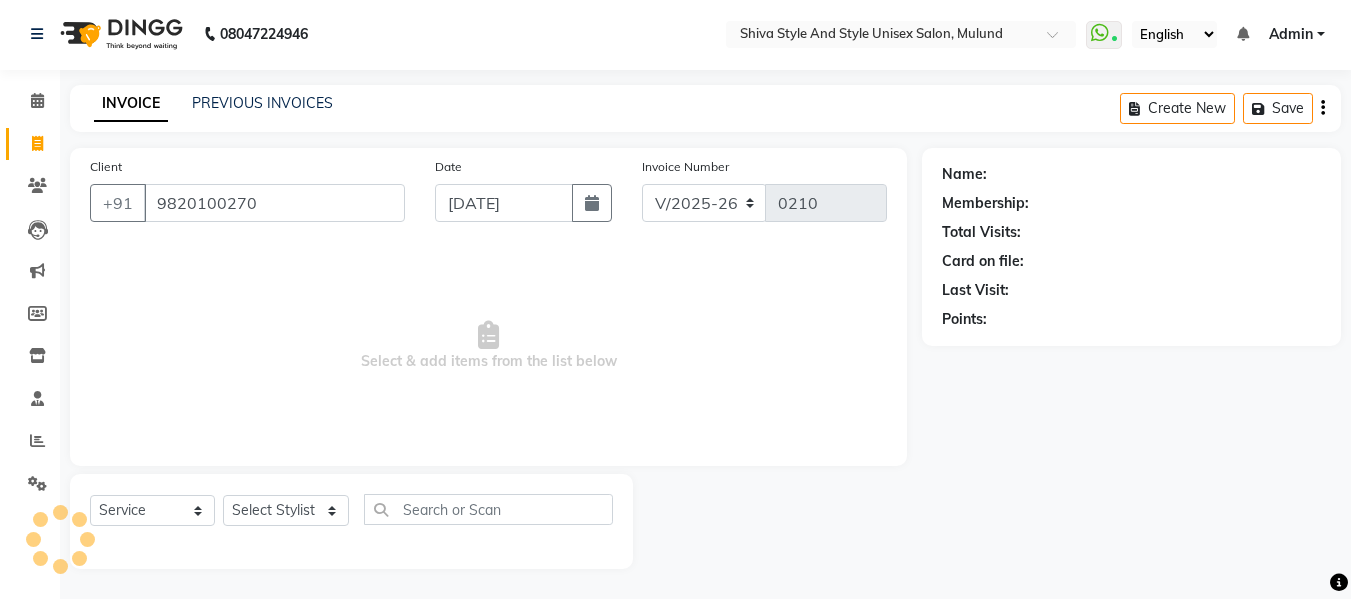 type on "9820100270" 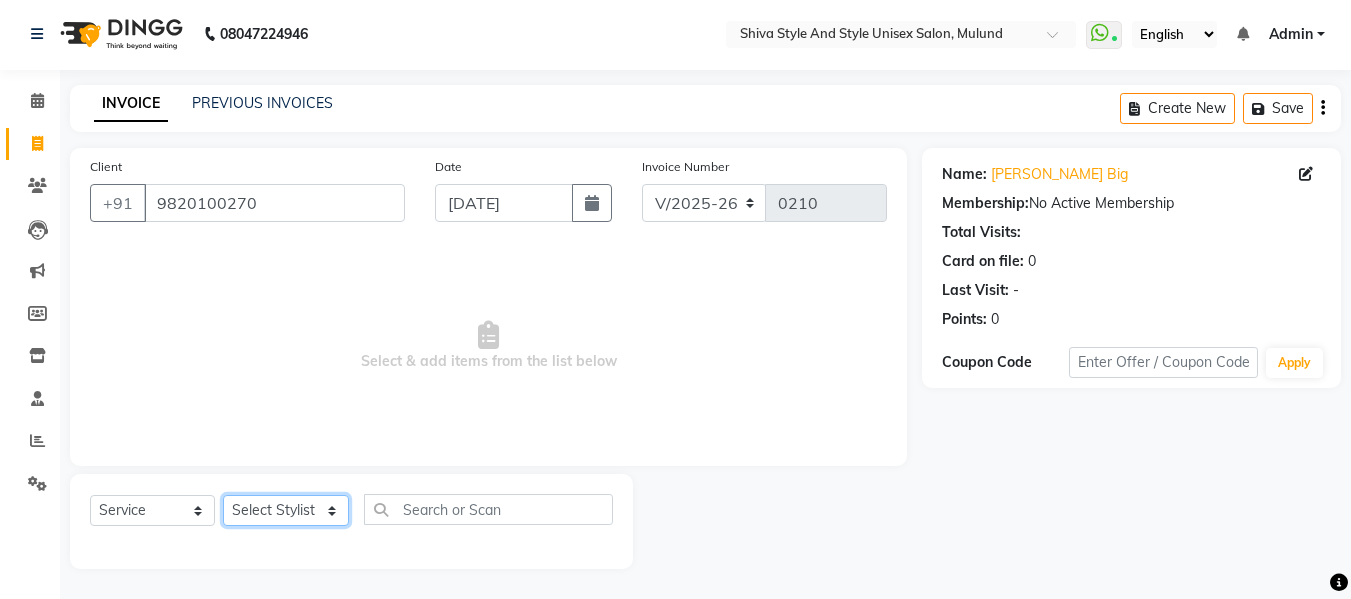 click on "Select Stylist Aalam kamre [PERSON_NAME] ganesh [PERSON_NAME] [PERSON_NAME] [PERSON_NAME] [PERSON_NAME] [PERSON_NAME] [PERSON_NAME] [PERSON_NAME] [PERSON_NAME] [PERSON_NAME] [PERSON_NAME] [PERSON_NAME] [PERSON_NAME] shivaji raut [PERSON_NAME] [PERSON_NAME] [PERSON_NAME] [PERSON_NAME]" 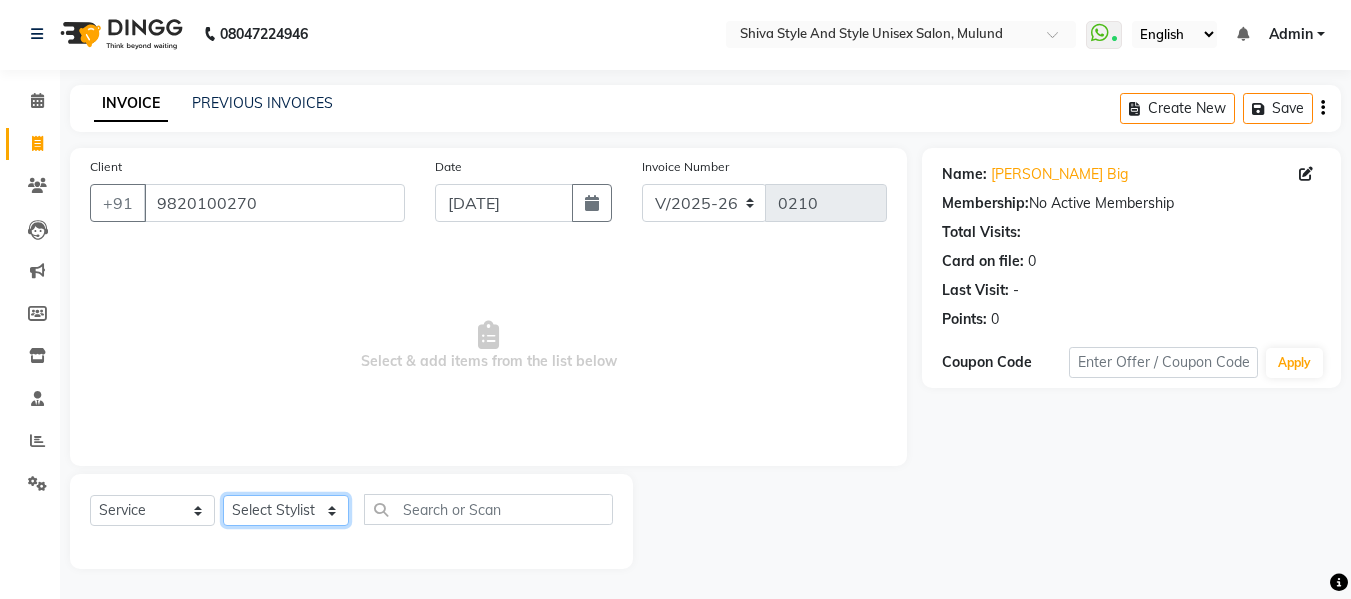 select on "65530" 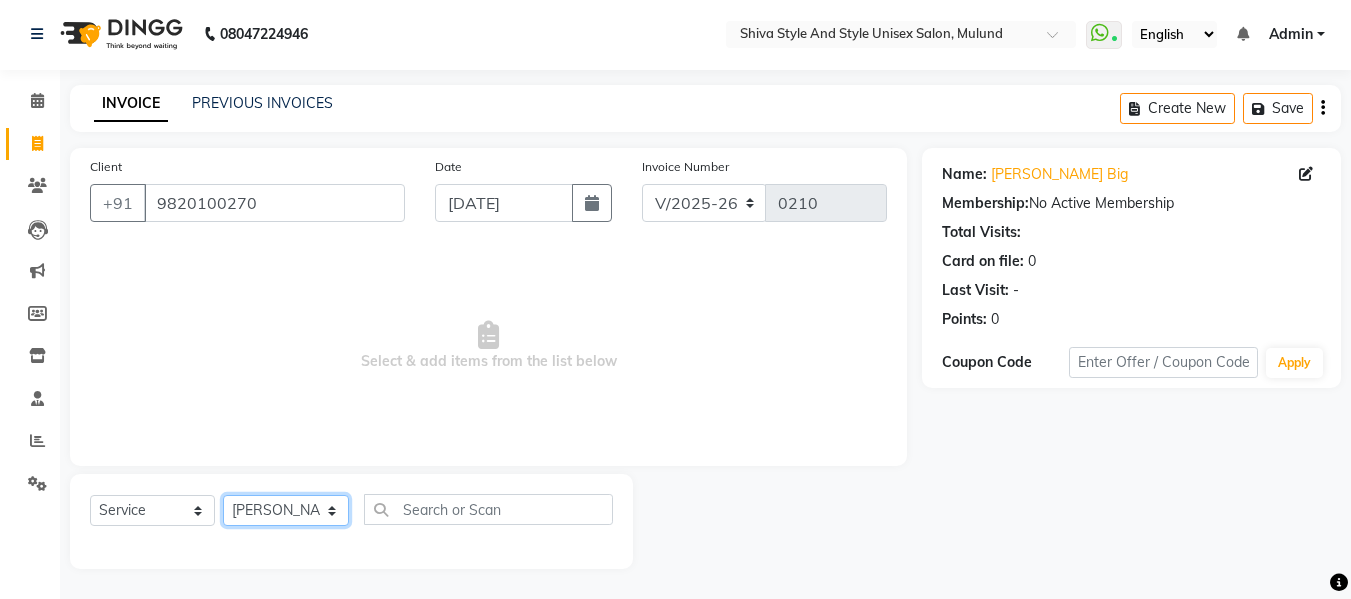 click on "Select Stylist Aalam kamre [PERSON_NAME] ganesh [PERSON_NAME] [PERSON_NAME] [PERSON_NAME] [PERSON_NAME] [PERSON_NAME] [PERSON_NAME] [PERSON_NAME] [PERSON_NAME] [PERSON_NAME] [PERSON_NAME] [PERSON_NAME] [PERSON_NAME] shivaji raut [PERSON_NAME] [PERSON_NAME] [PERSON_NAME] [PERSON_NAME]" 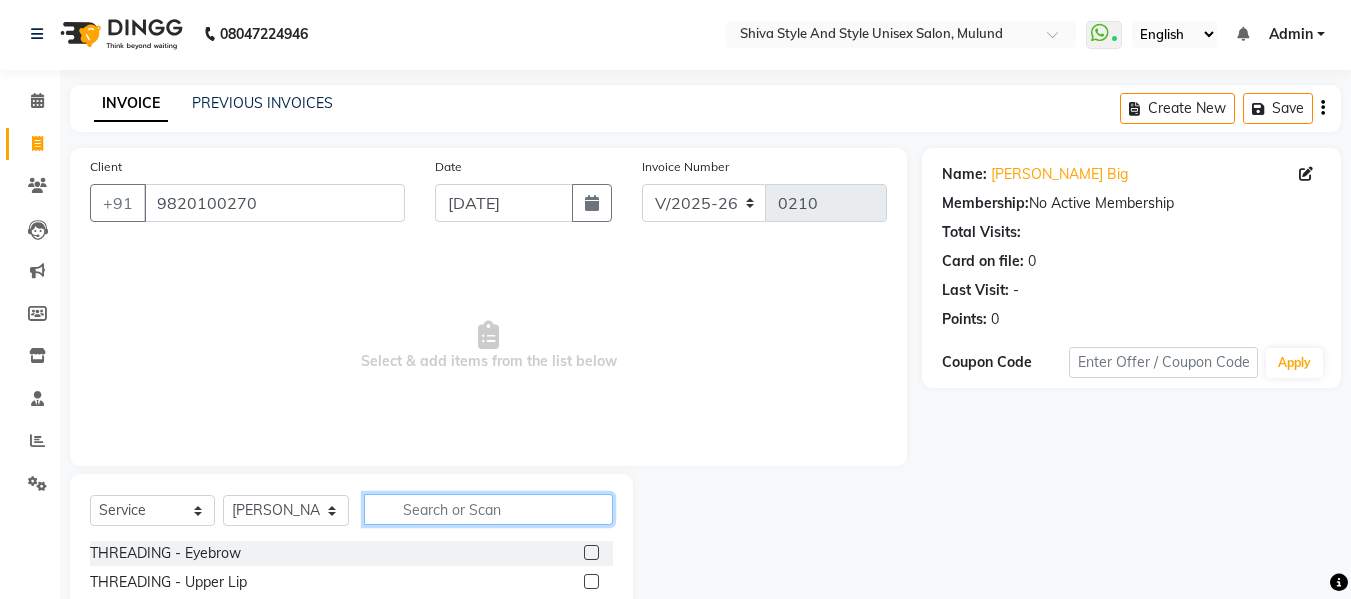 click 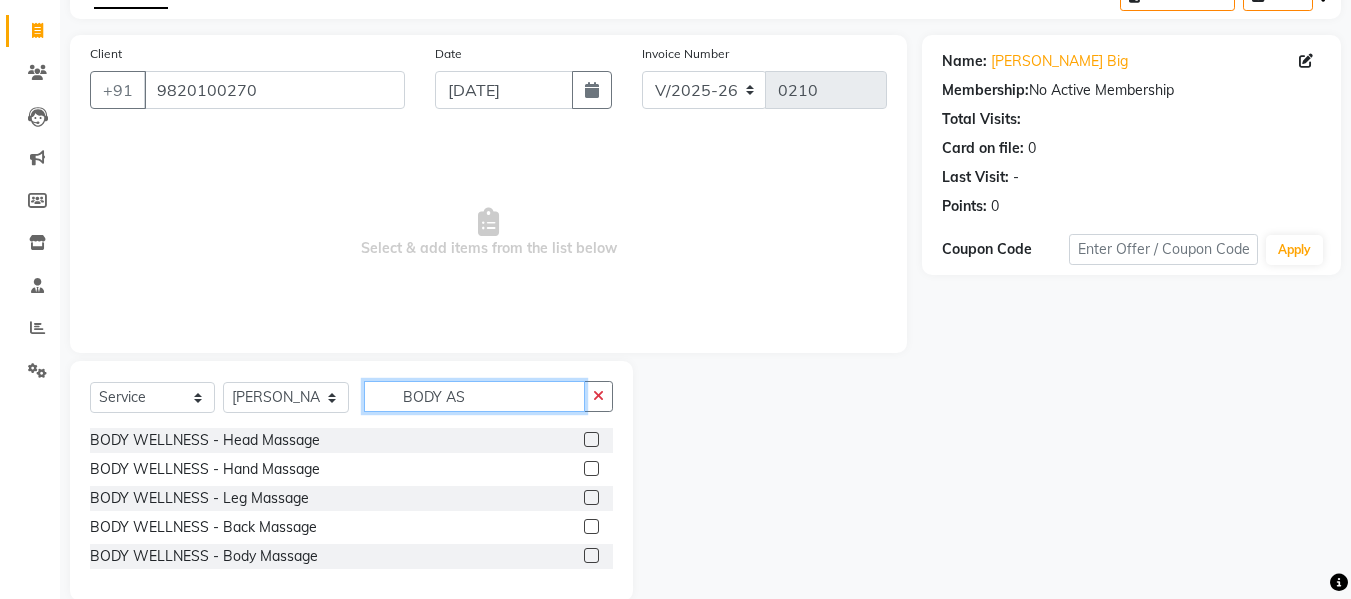 scroll, scrollTop: 116, scrollLeft: 0, axis: vertical 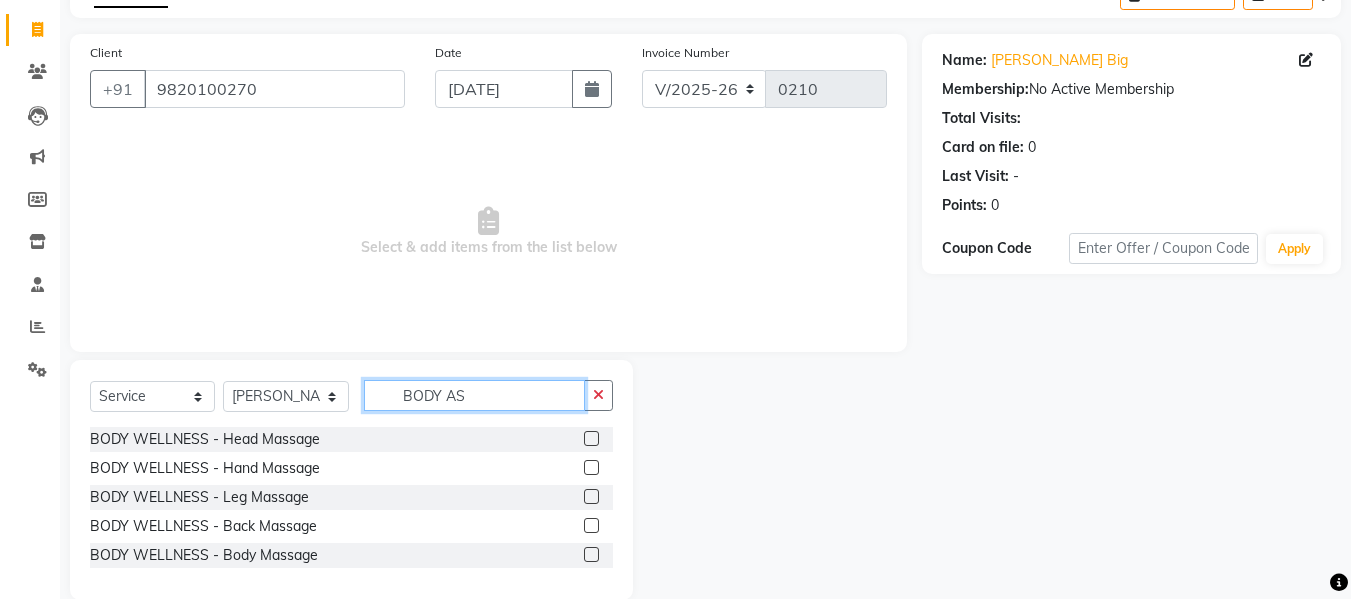 type on "BODY AS" 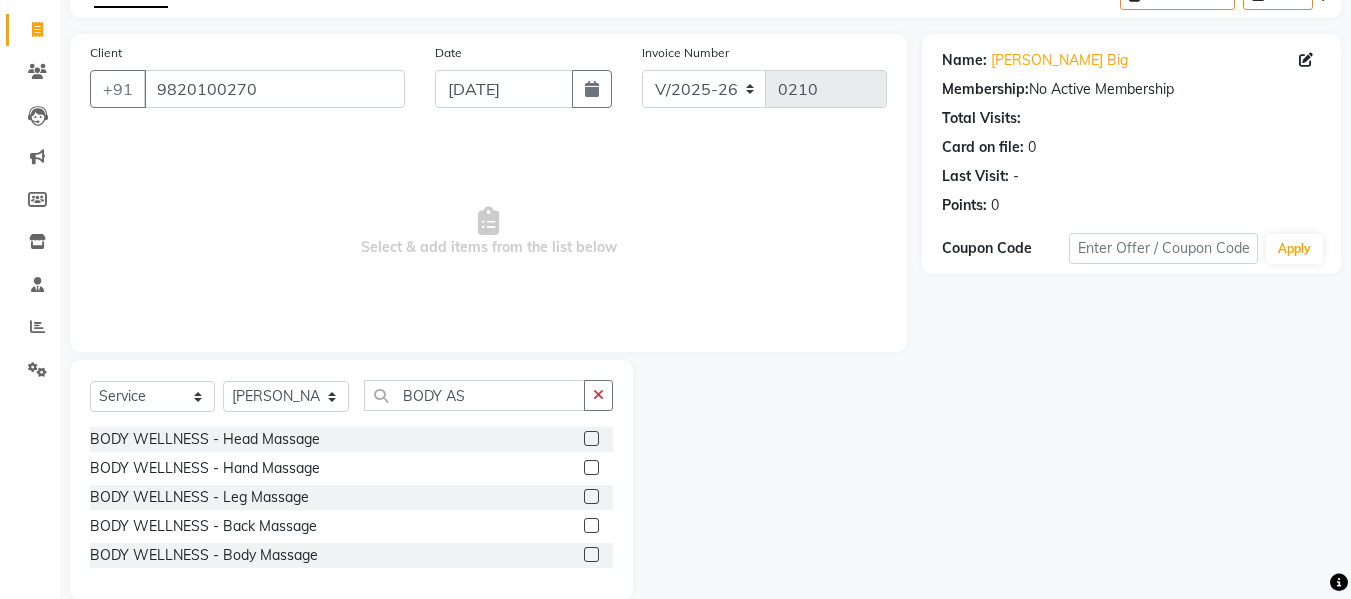 click 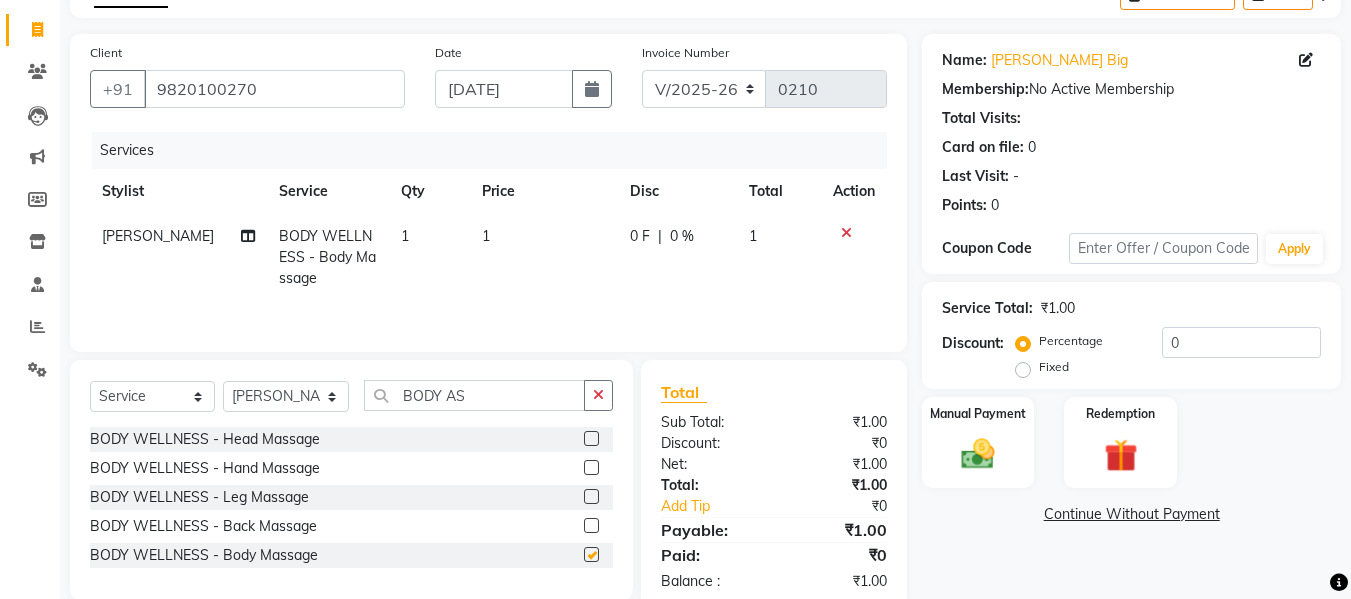checkbox on "false" 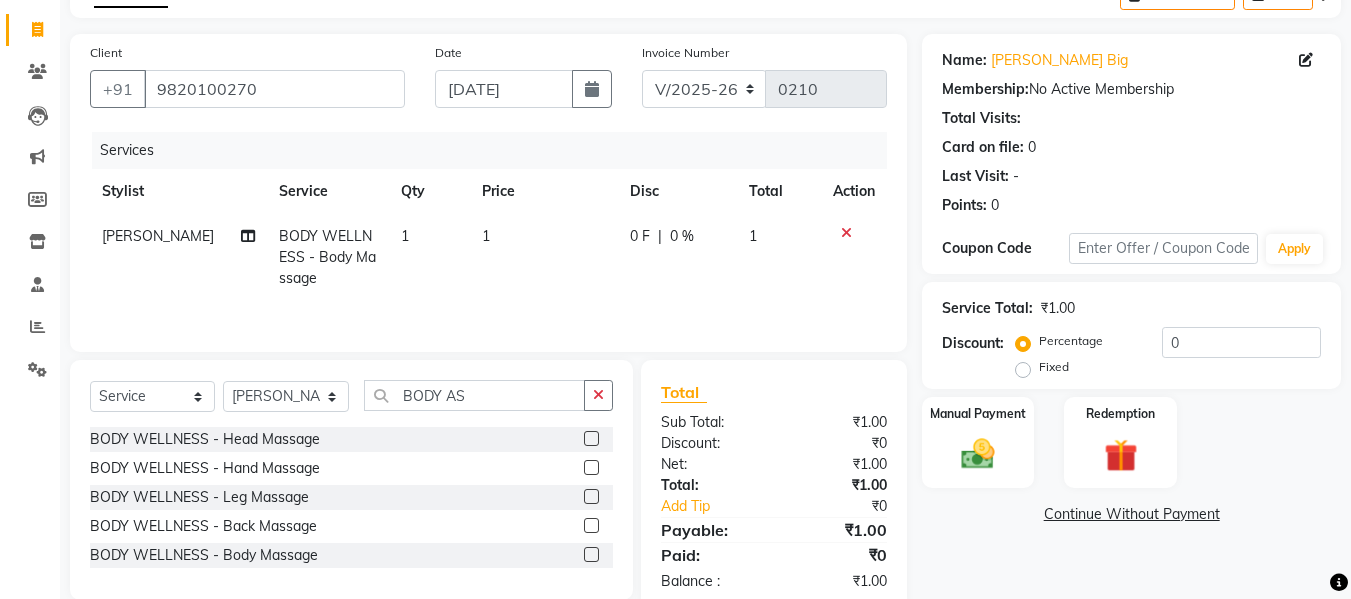 click on "1" 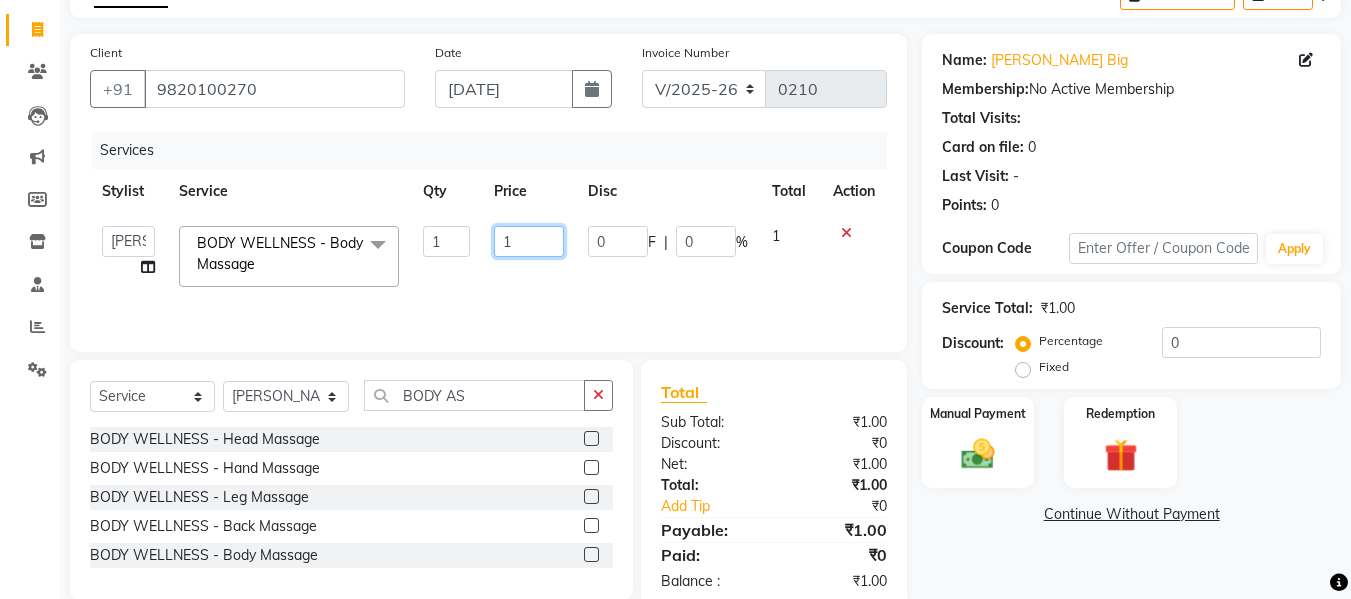 click on "1" 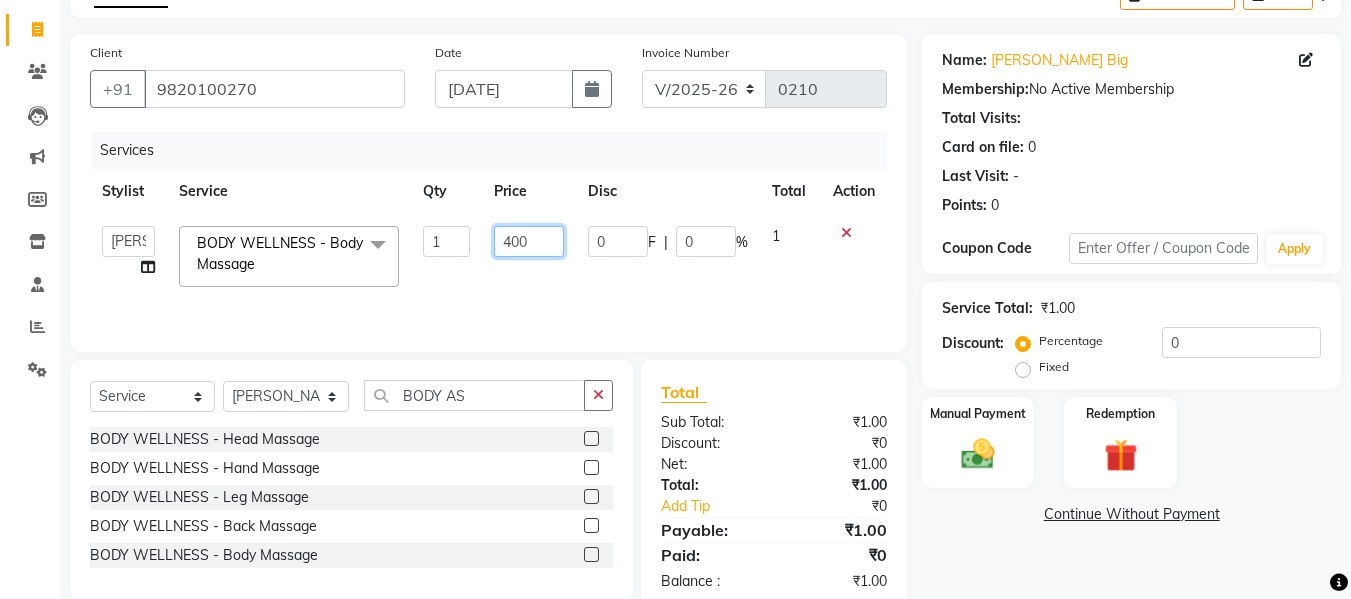 type on "4000" 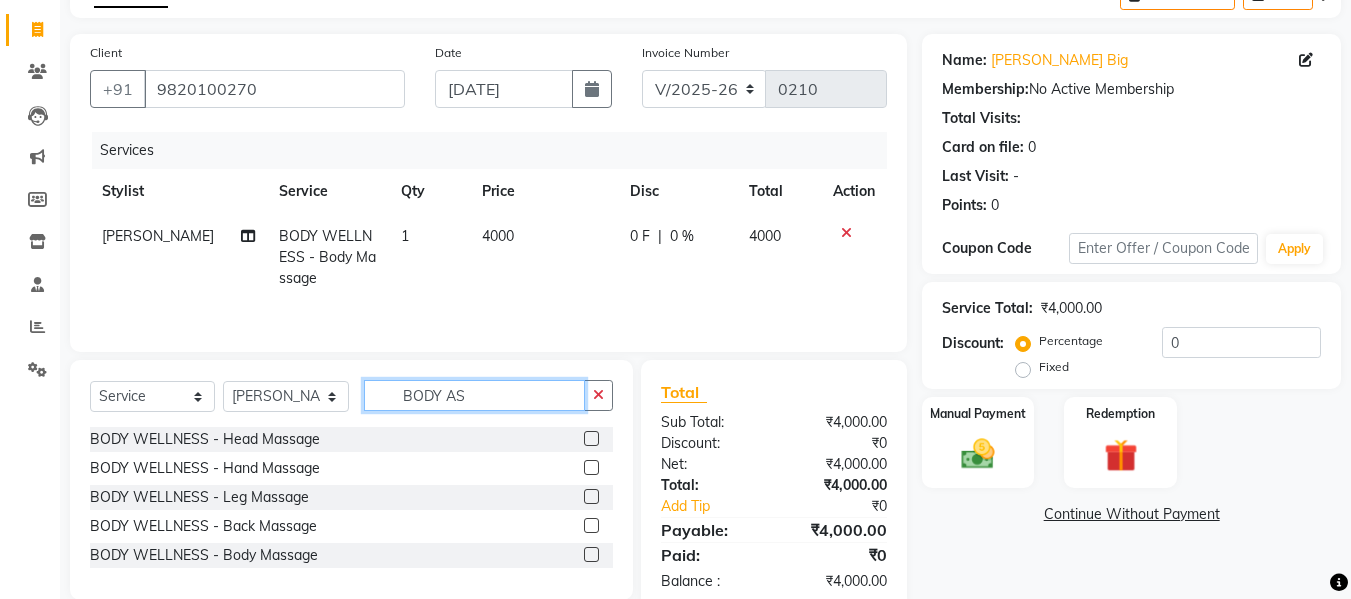 click on "BODY AS" 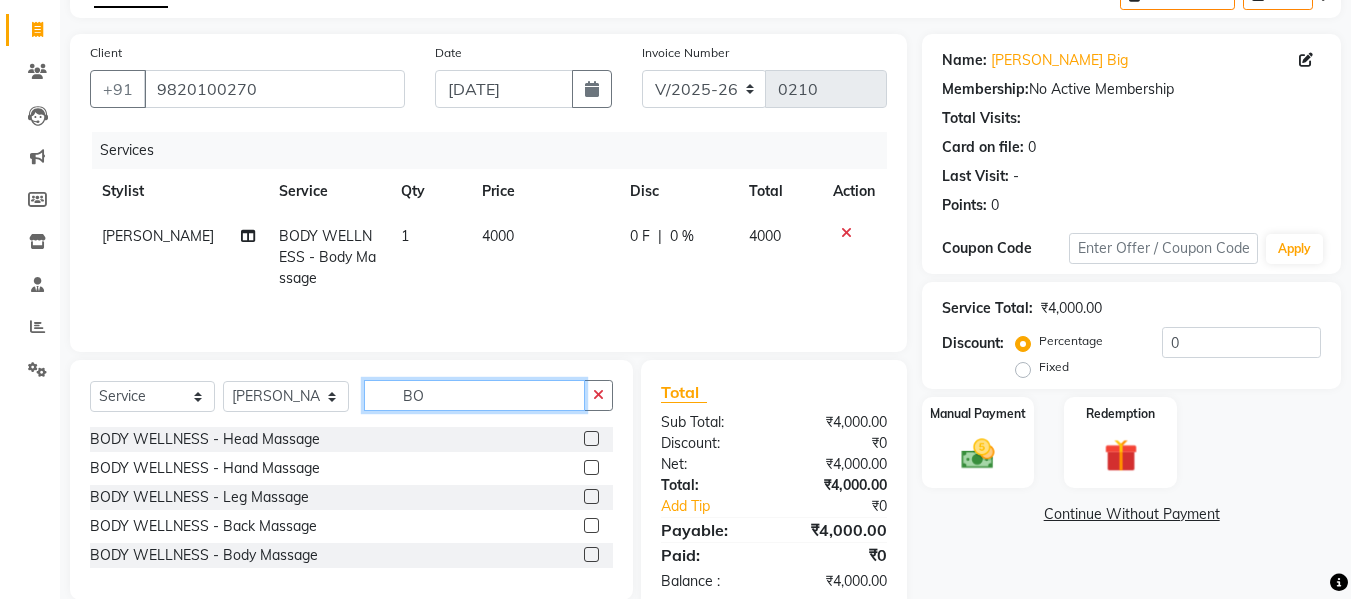 type on "B" 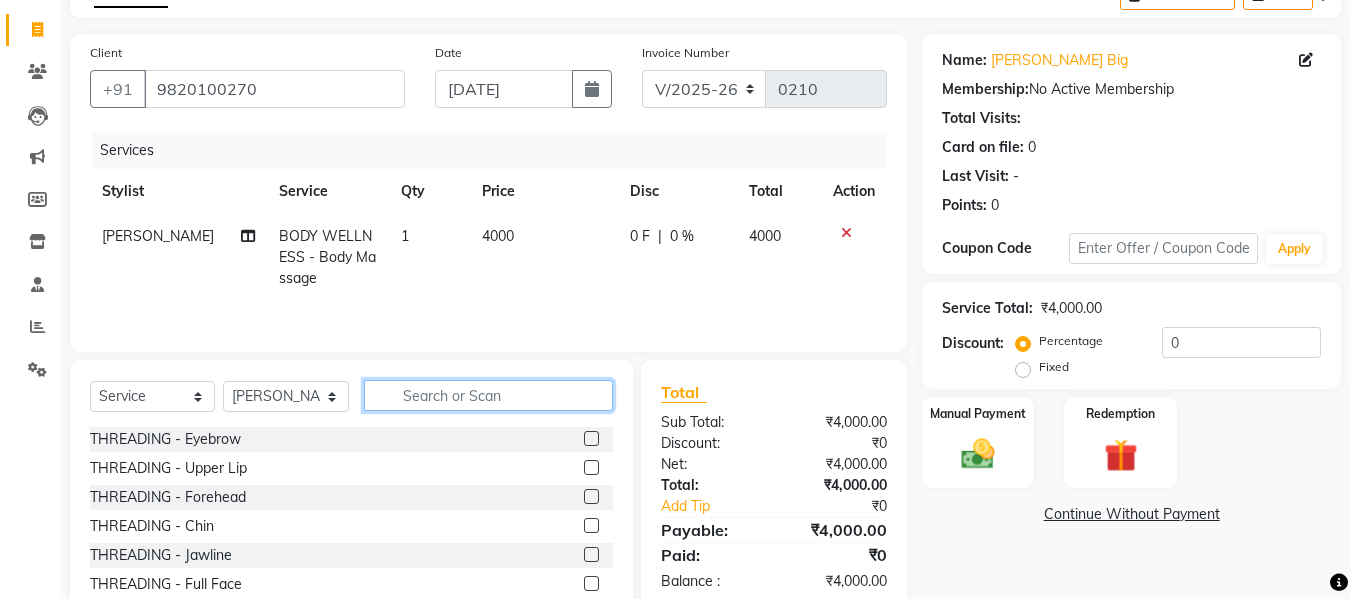 type 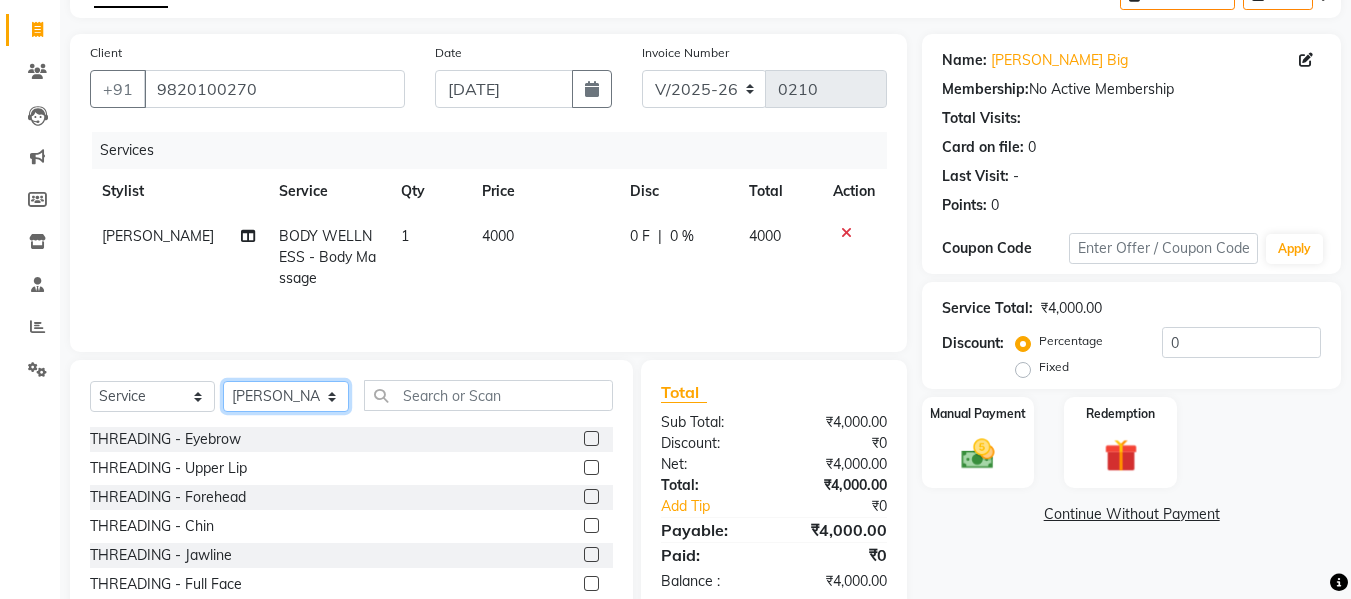 click on "Select Stylist Aalam kamre [PERSON_NAME] ganesh [PERSON_NAME] [PERSON_NAME] [PERSON_NAME] [PERSON_NAME] [PERSON_NAME] [PERSON_NAME] [PERSON_NAME] [PERSON_NAME] [PERSON_NAME] [PERSON_NAME] [PERSON_NAME] [PERSON_NAME] shivaji raut [PERSON_NAME] [PERSON_NAME] [PERSON_NAME] [PERSON_NAME]" 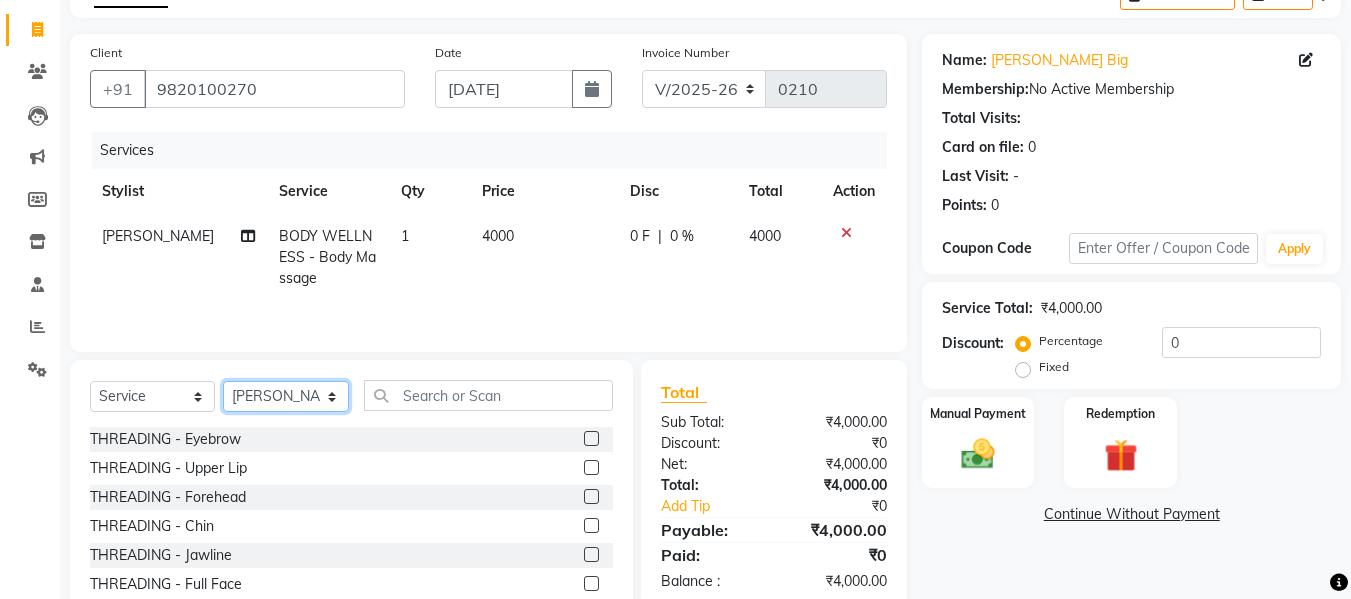 select on "65532" 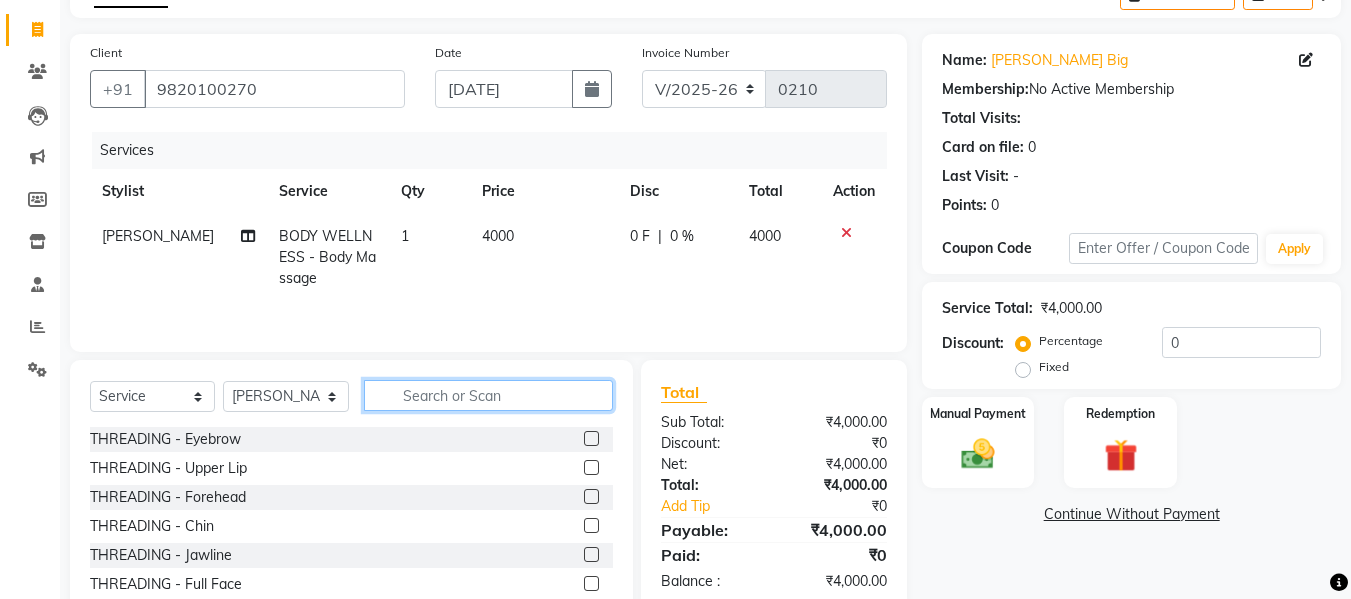 click 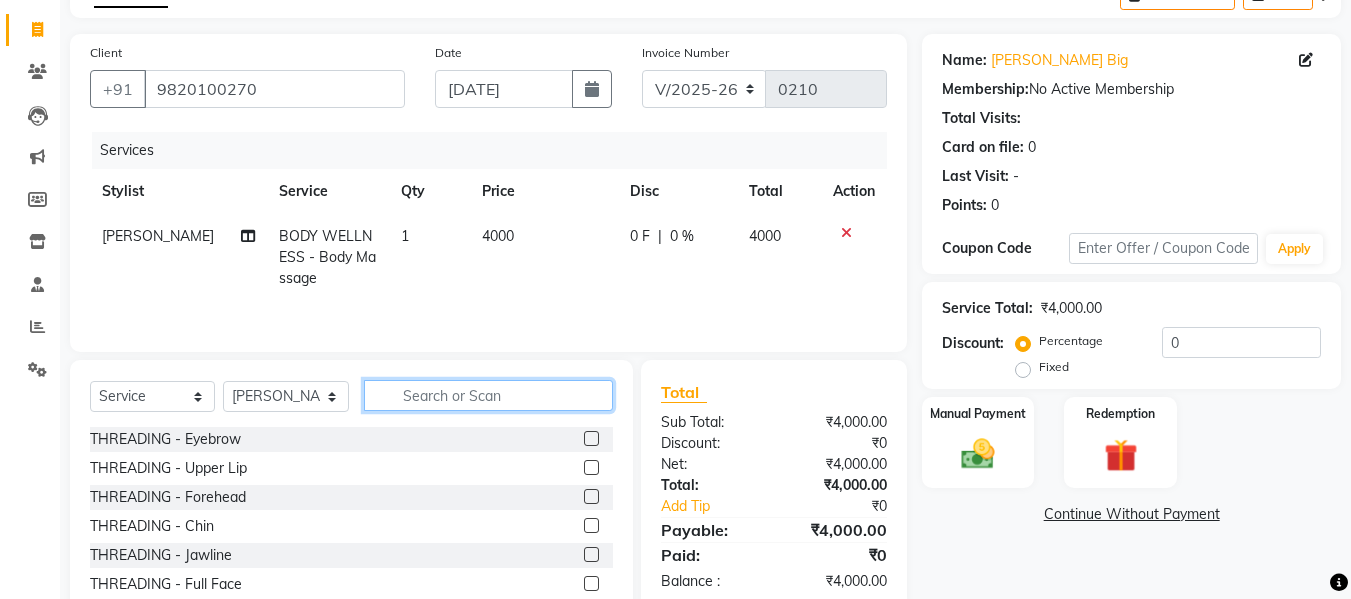 click 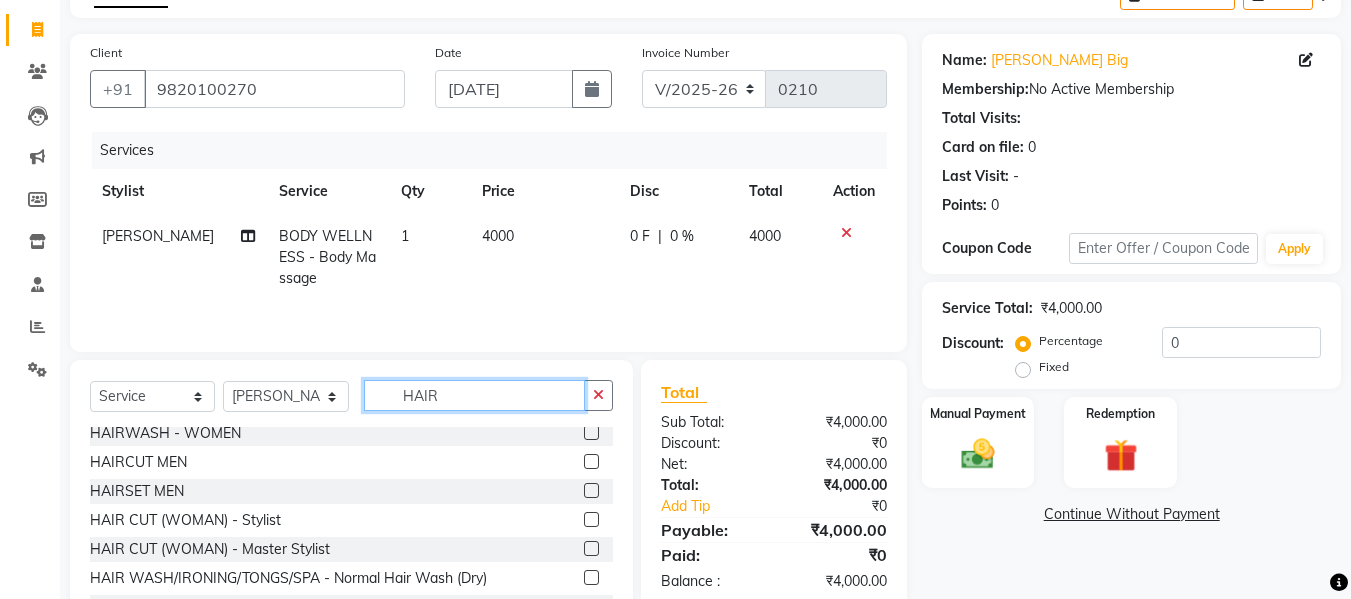 scroll, scrollTop: 210, scrollLeft: 0, axis: vertical 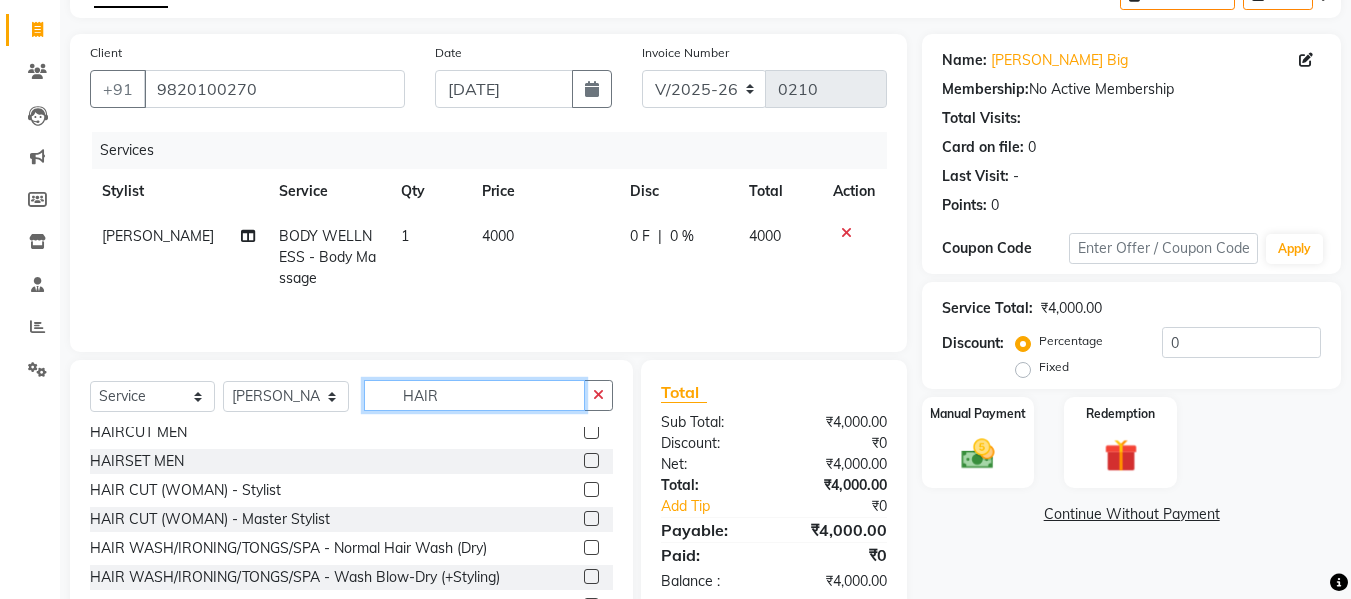 type on "HAIR" 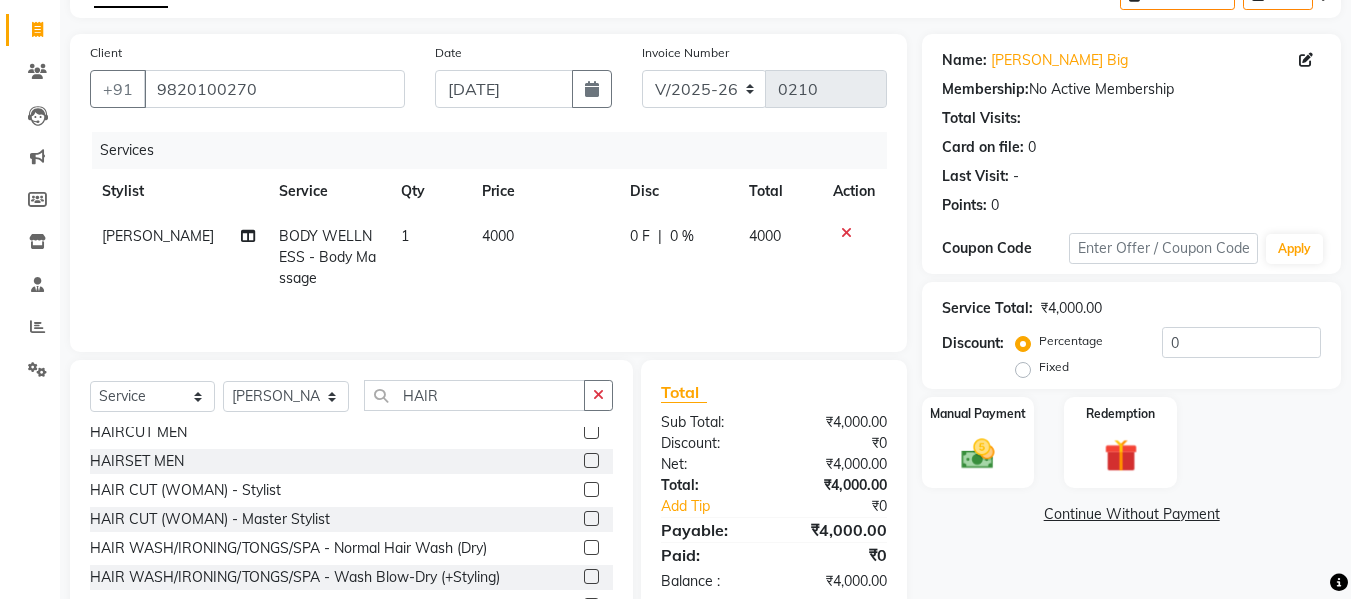 click 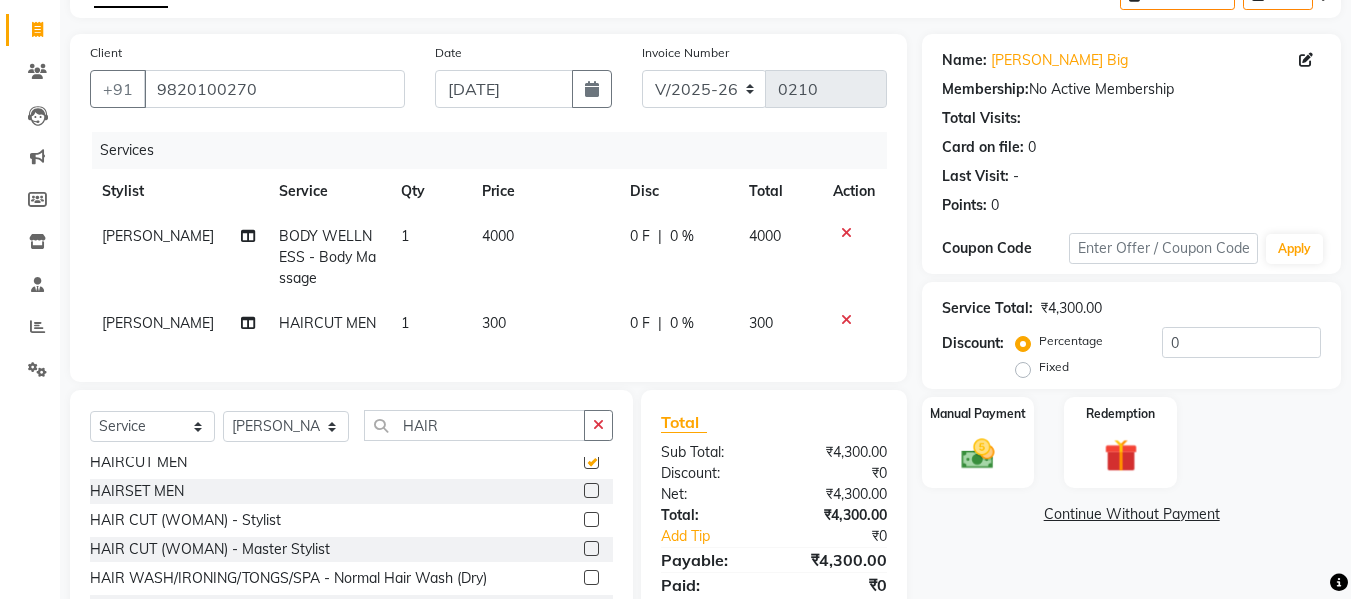 checkbox on "false" 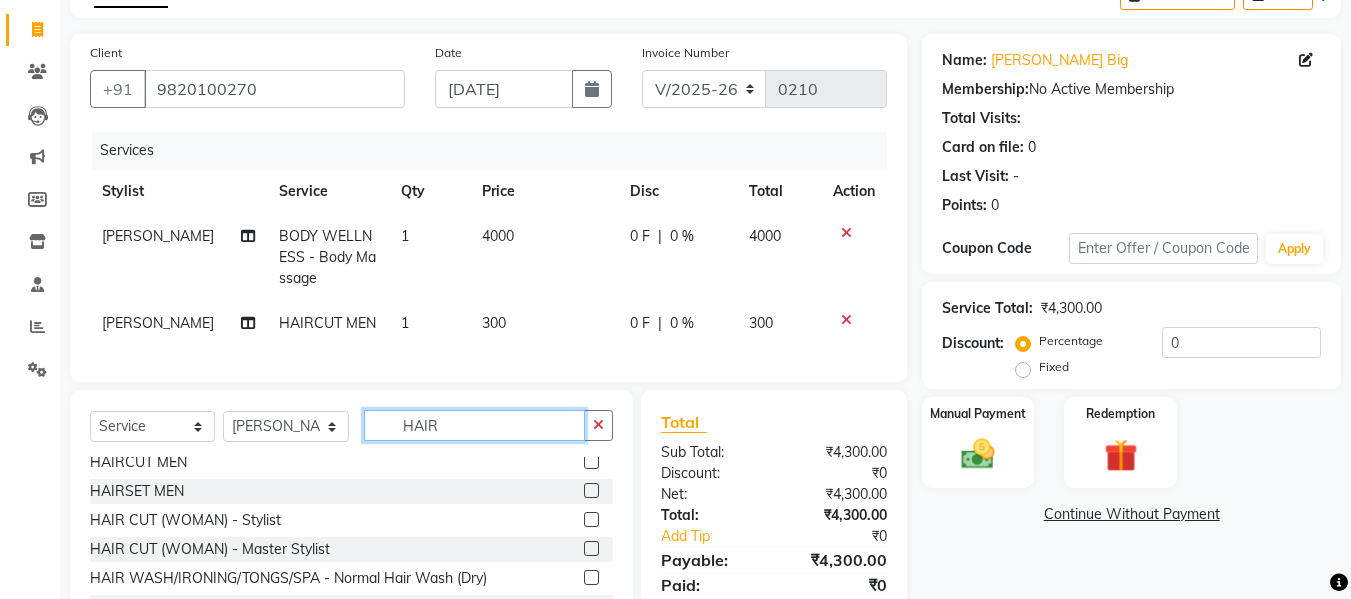 click on "HAIR" 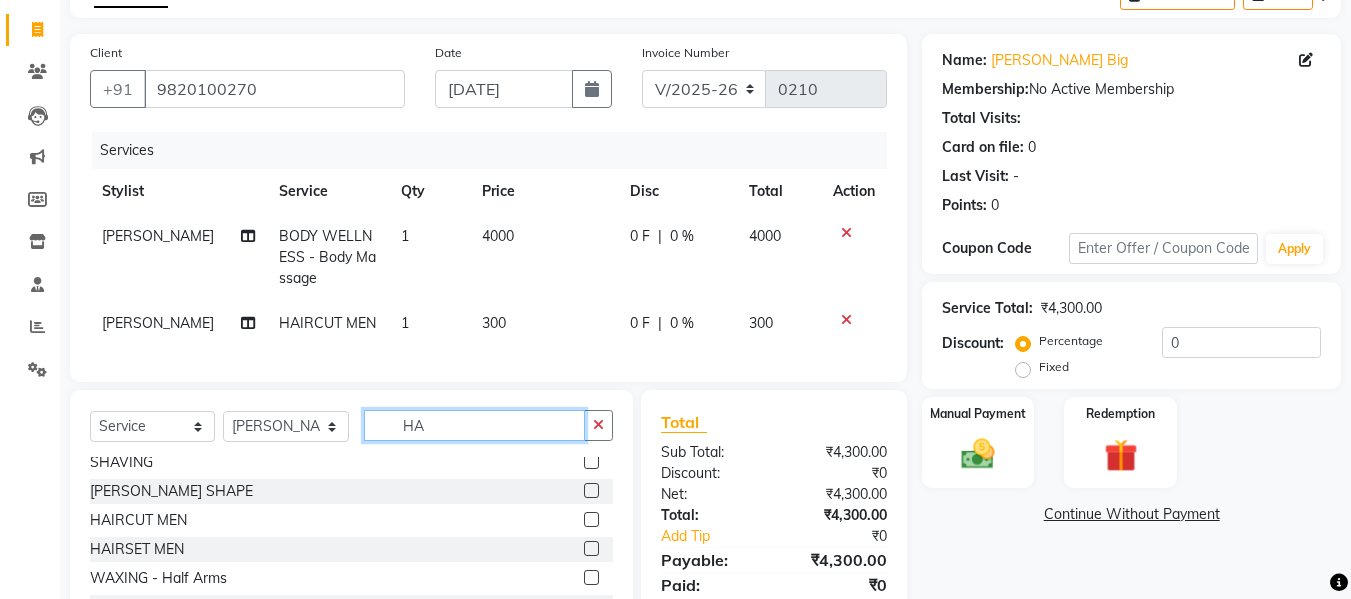 type on "H" 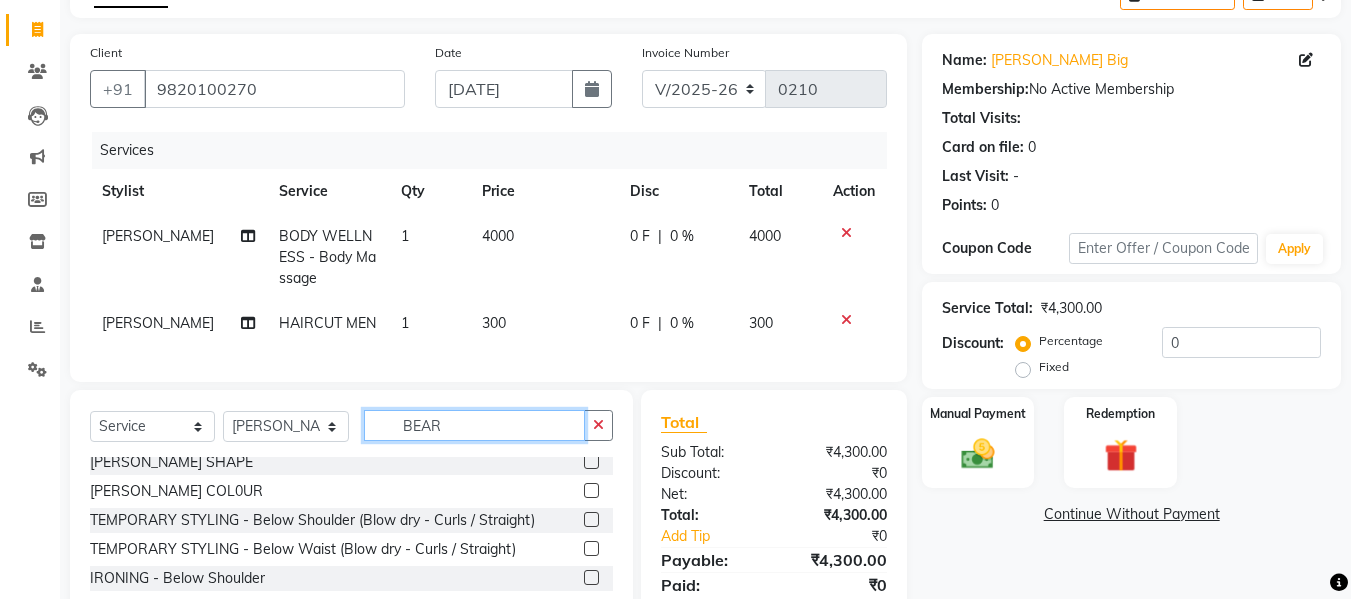 scroll, scrollTop: 0, scrollLeft: 0, axis: both 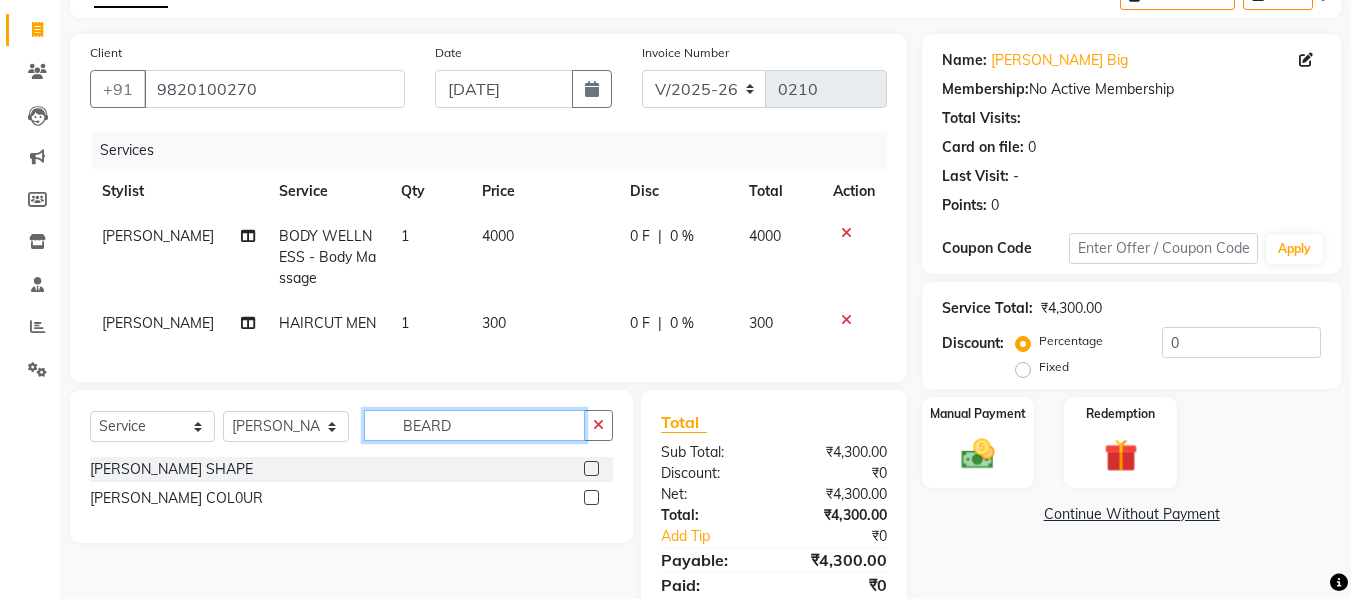type on "BEARD" 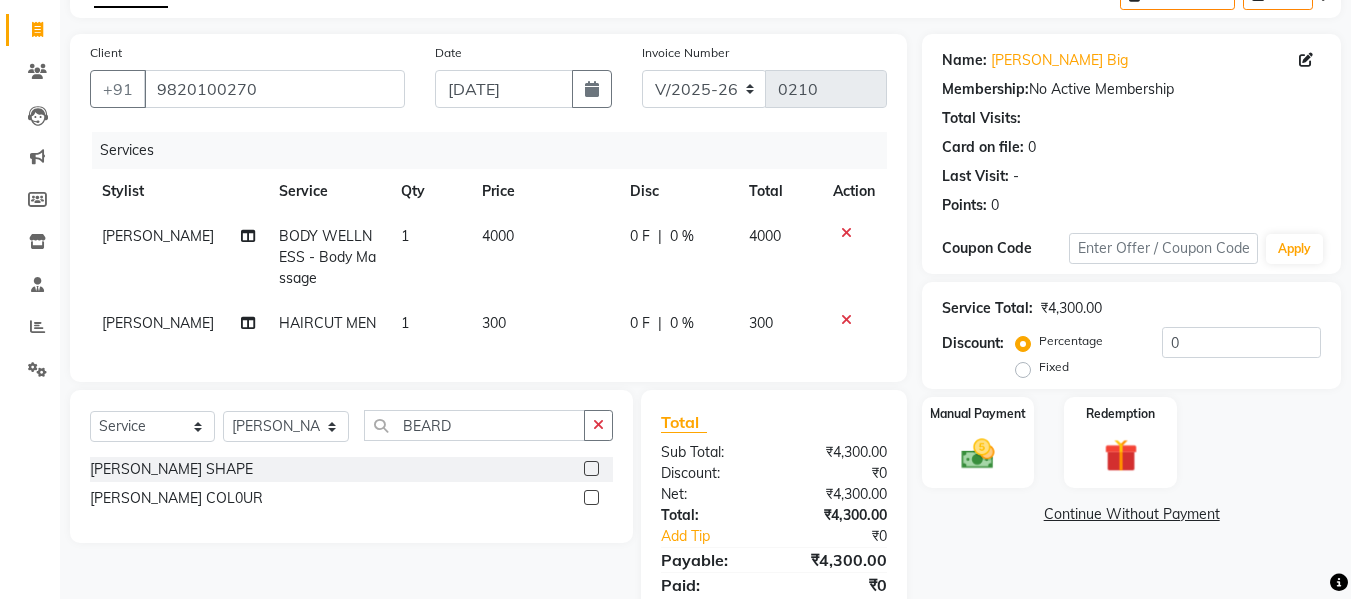 click 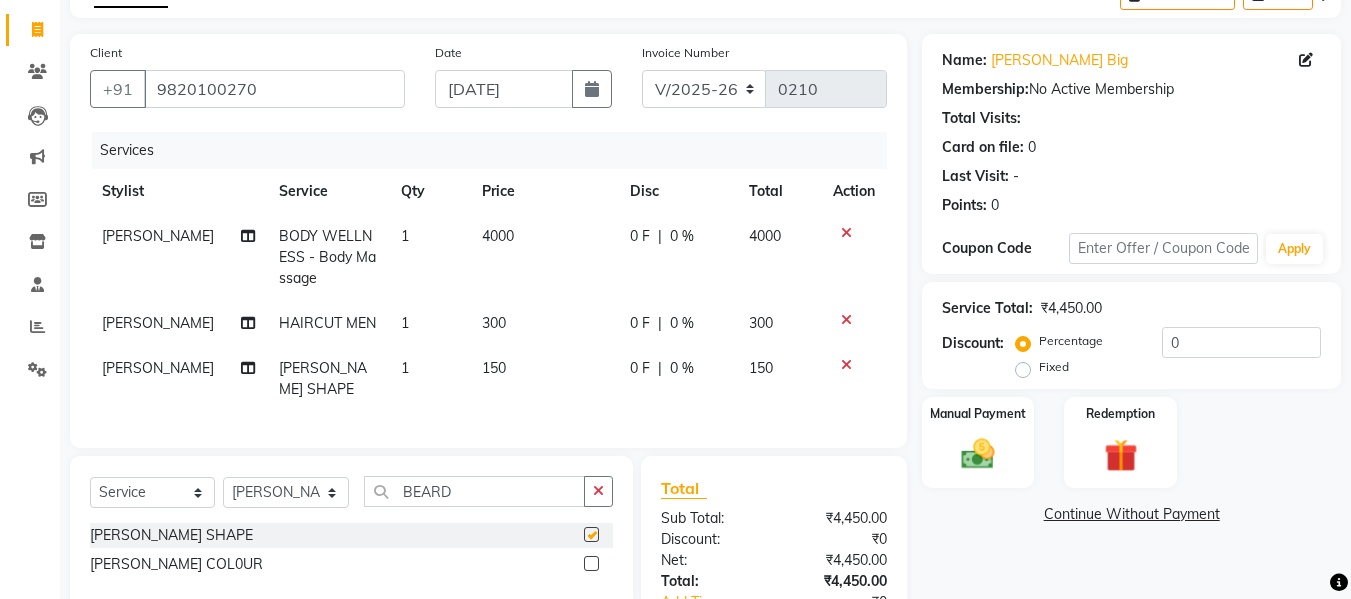 checkbox on "false" 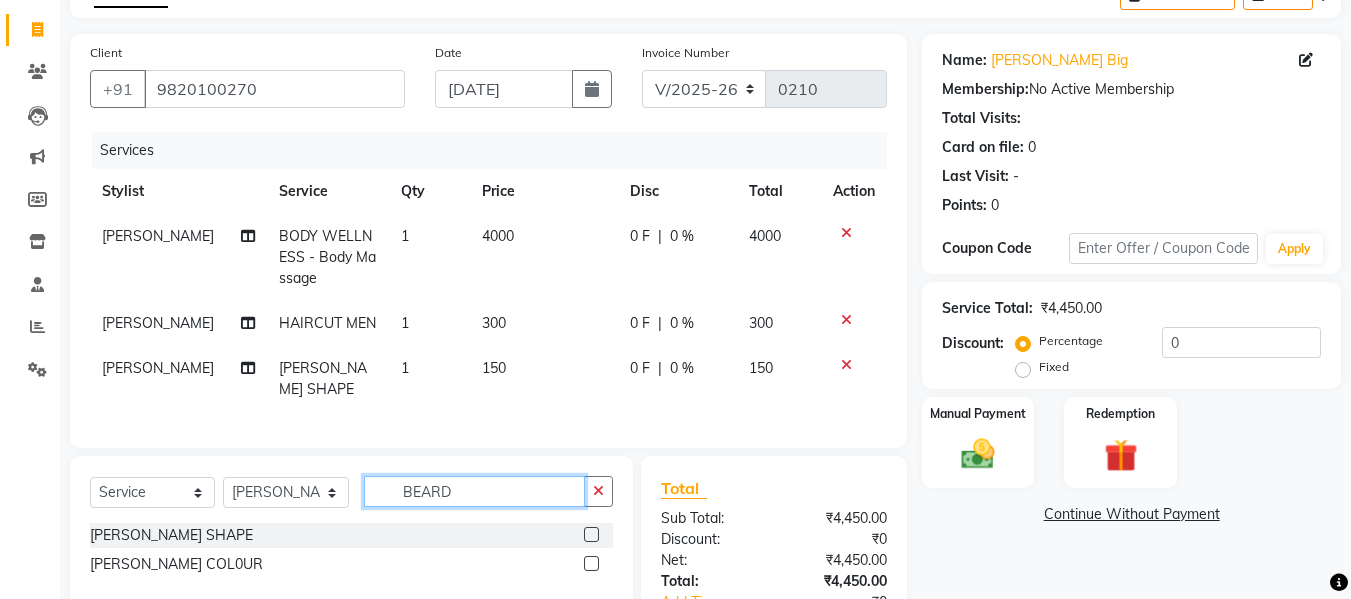click on "BEARD" 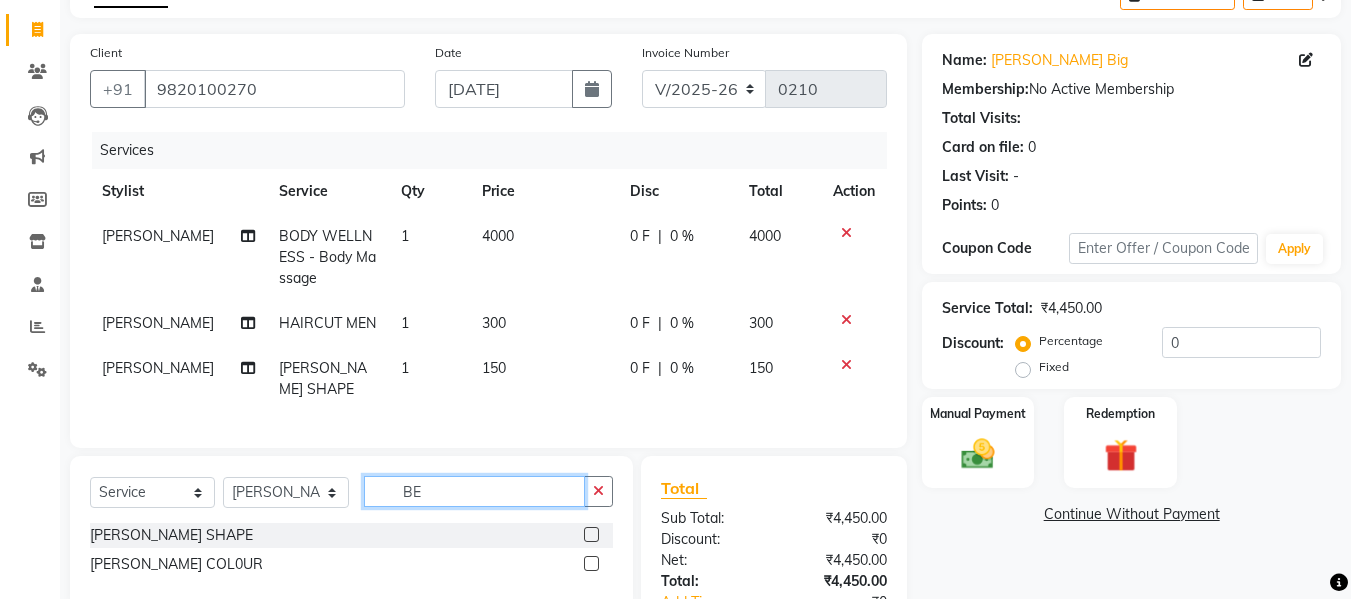type on "B" 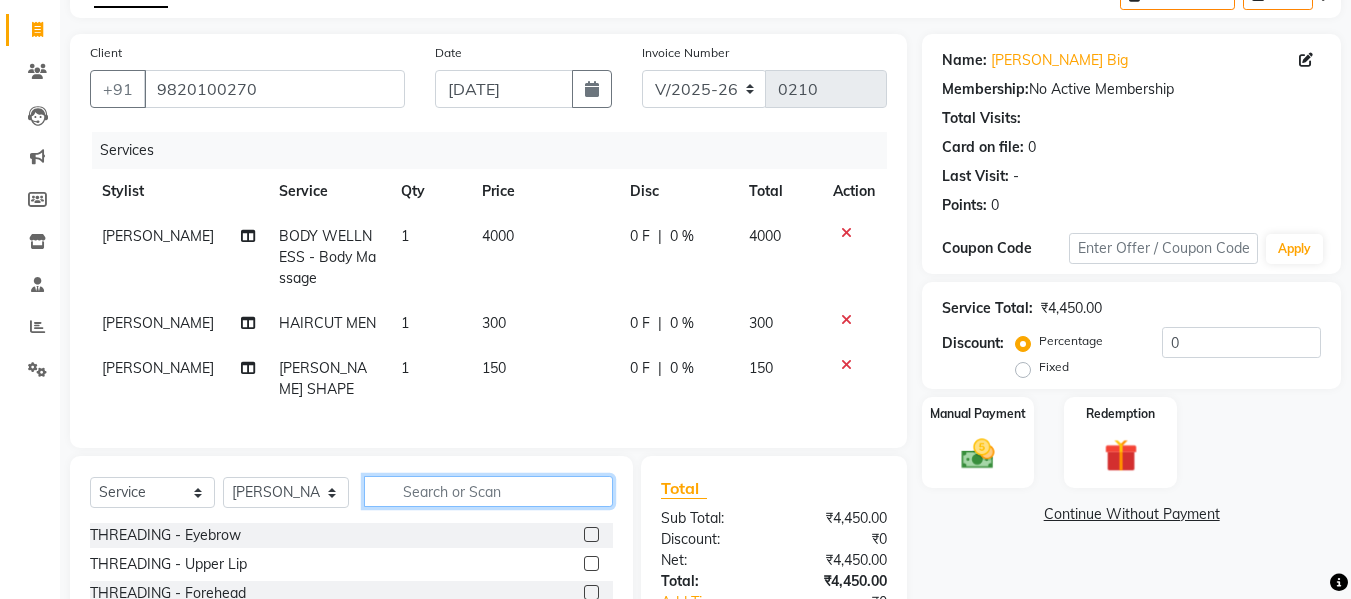 click 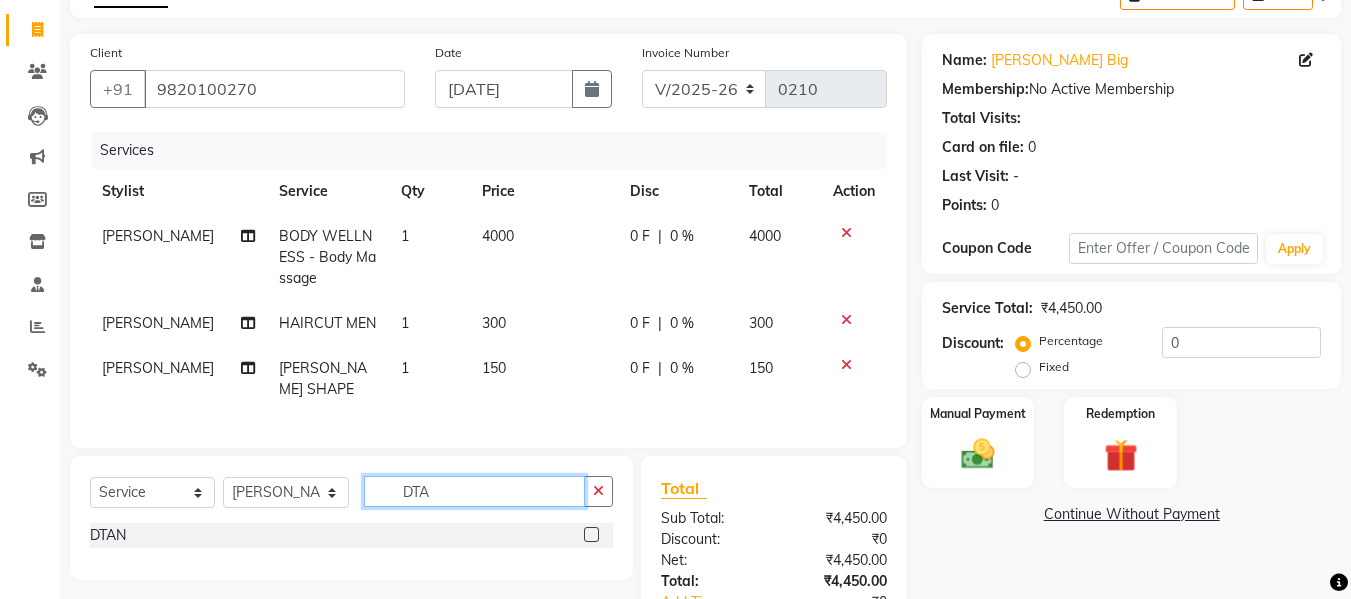 type on "DTA" 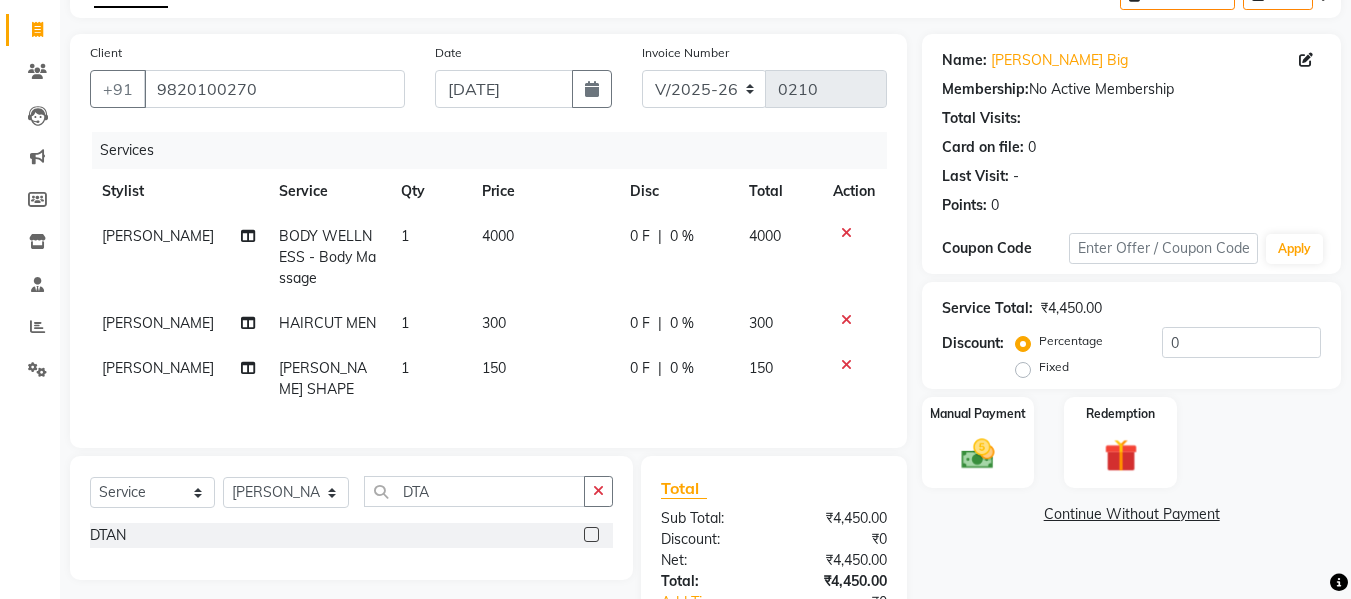 click 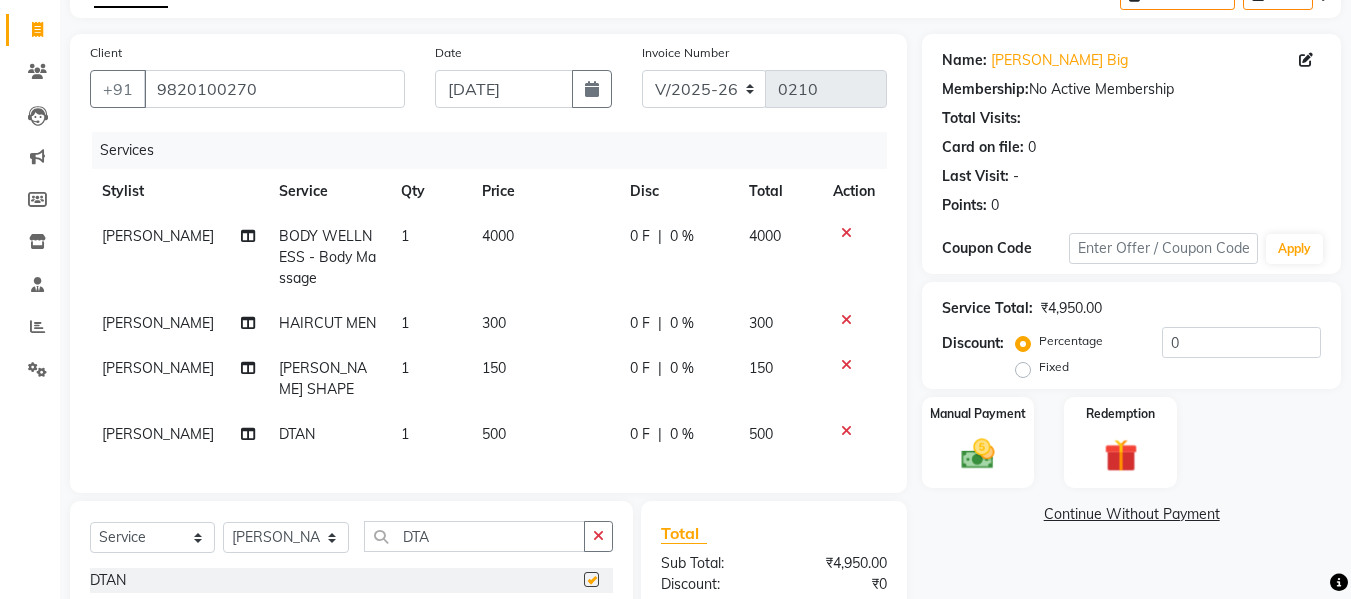 checkbox on "false" 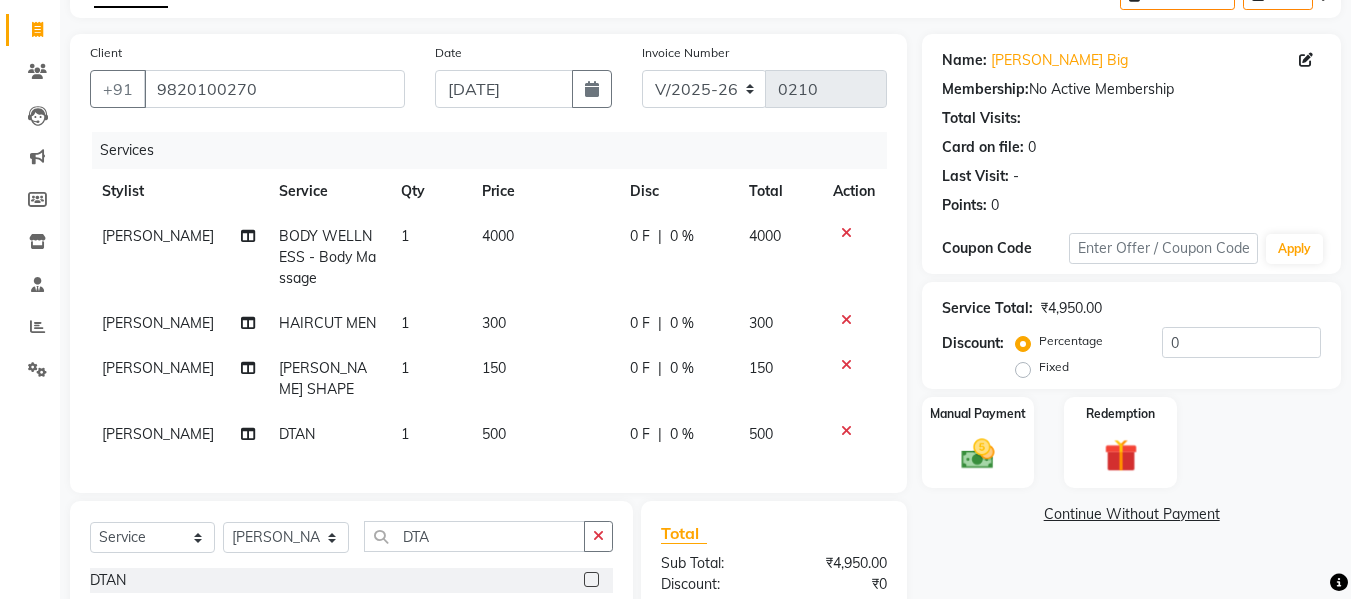 click on "500" 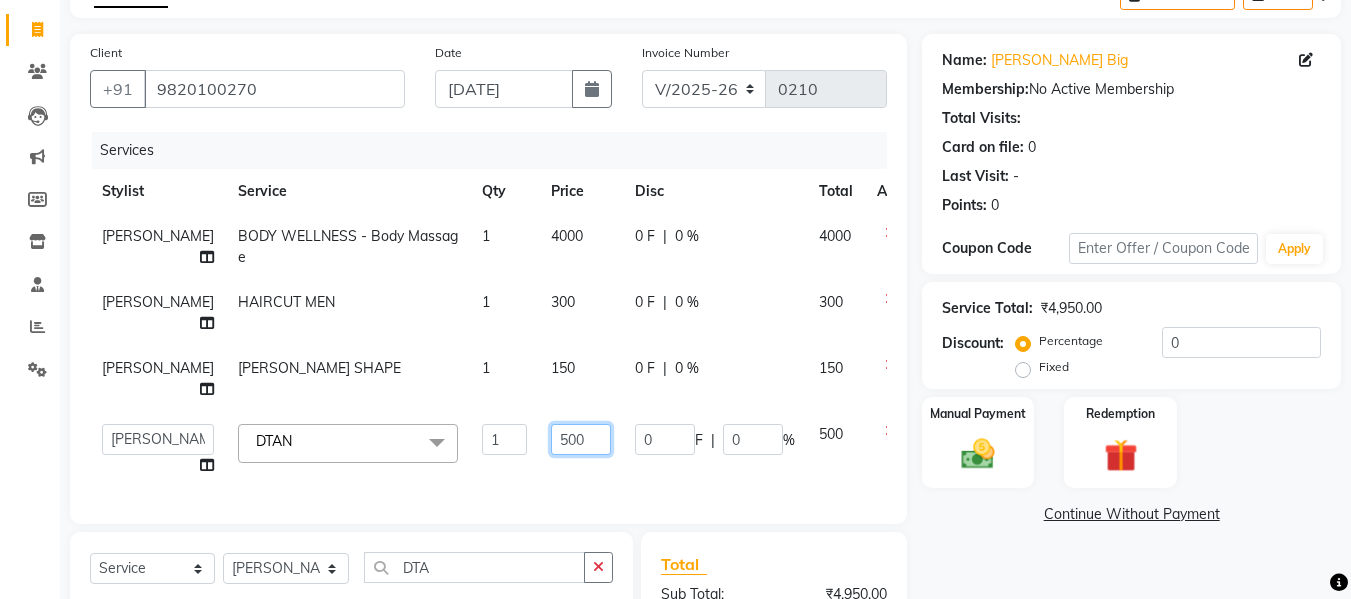 click on "500" 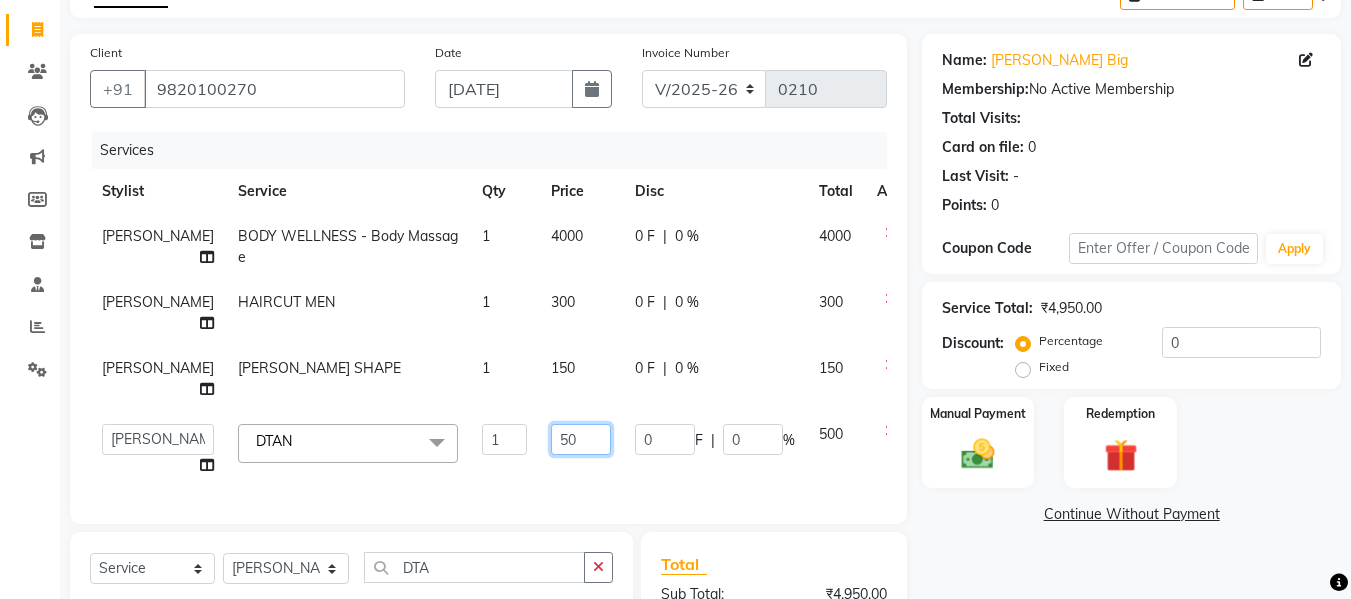 type on "5" 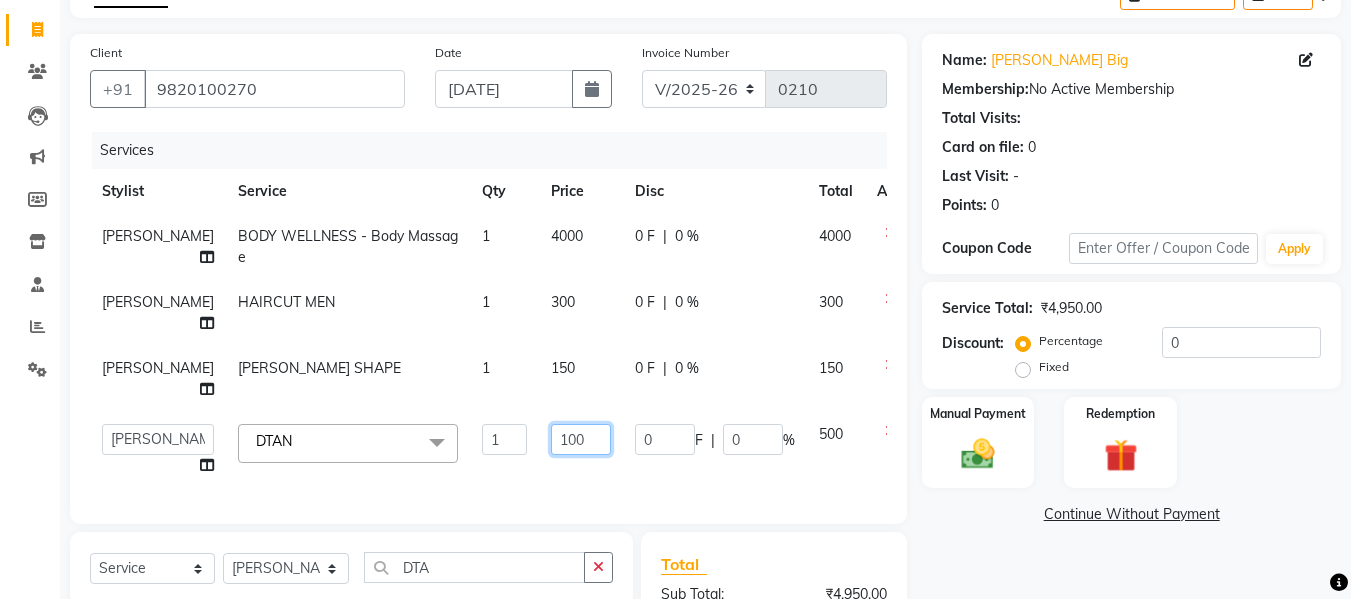 type on "1000" 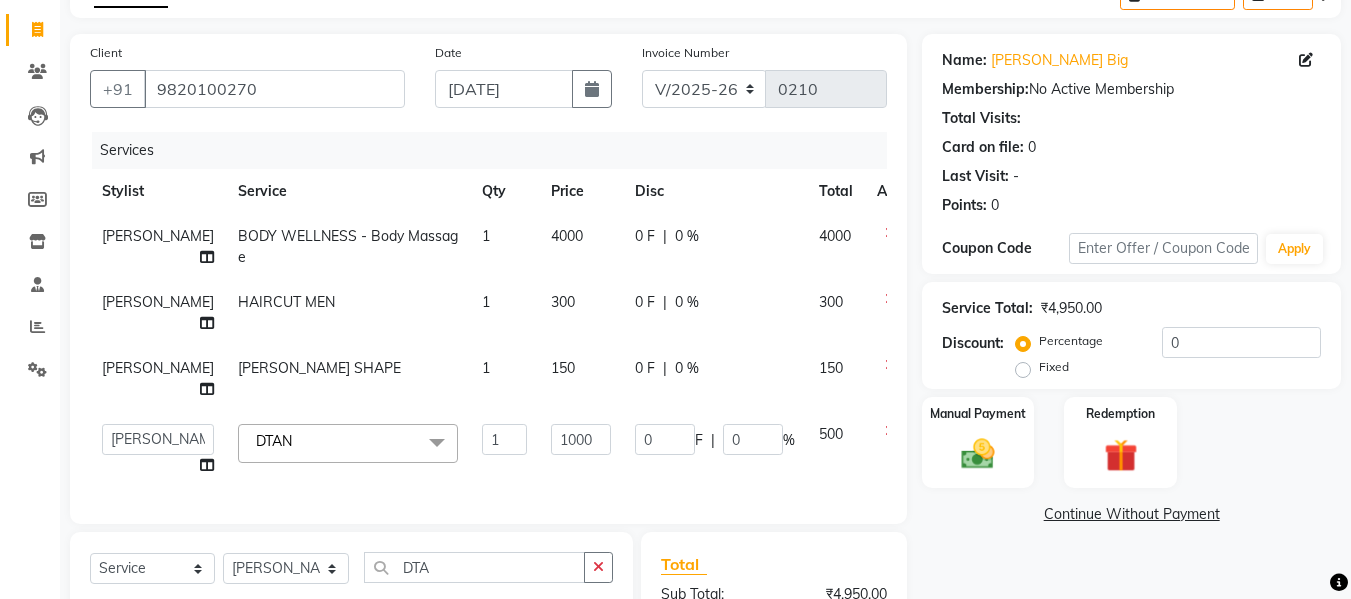 click on "Client [PHONE_NUMBER] Date [DATE] Invoice Number V/2025 V/[PHONE_NUMBER] Services Stylist Service Qty Price Disc Total Action [PERSON_NAME] BODY WELLNESS - Body Massage 1 4000 0 F | 0 % 4000 [PERSON_NAME] HAIRCUT MEN  1 300 0 F | 0 % 300 [PERSON_NAME] SHAPE 1 150 0 F | 0 % 150  Aalam kamre   [PERSON_NAME]   ganesh   [PERSON_NAME]   [PERSON_NAME]   [PERSON_NAME]   [PERSON_NAME]   [PERSON_NAME]   [PERSON_NAME]   [PERSON_NAME]   [PERSON_NAME]   [PERSON_NAME]   [PERSON_NAME]   [PERSON_NAME]   [PERSON_NAME]   shivaji raut   [PERSON_NAME]   [PERSON_NAME]   [PERSON_NAME] [PERSON_NAME]  x THREADING - Eyebrow THREADING - Upper Lip  THREADING - Forehead THREADING - Chin THREADING - Jawline THREADING - Full Face HAIRCOLOUR - MEN HAIRSPA - MEN  HAIRSPA - MEN [ADVANCE] HAIRSPA - WOMEN  HAIRSPA - WOMEN [ADVANCE] TOUCHUP WOMEN - [1INCH] TOUCHUP WOMEN - [ 1.5 INCH] TOUCHUP WOMEN - [2 INCH] DANDRUFF TREATMENT - MEN  DANDRUFF TREATMENT-[DEMOGRAPHIC_DATA] HAIRWASH - MEN  HAIRWASH - WOMEN  SHAVING [PERSON_NAME] SHAPE [PERSON_NAME] COL0UR KERATIN [MEN]" 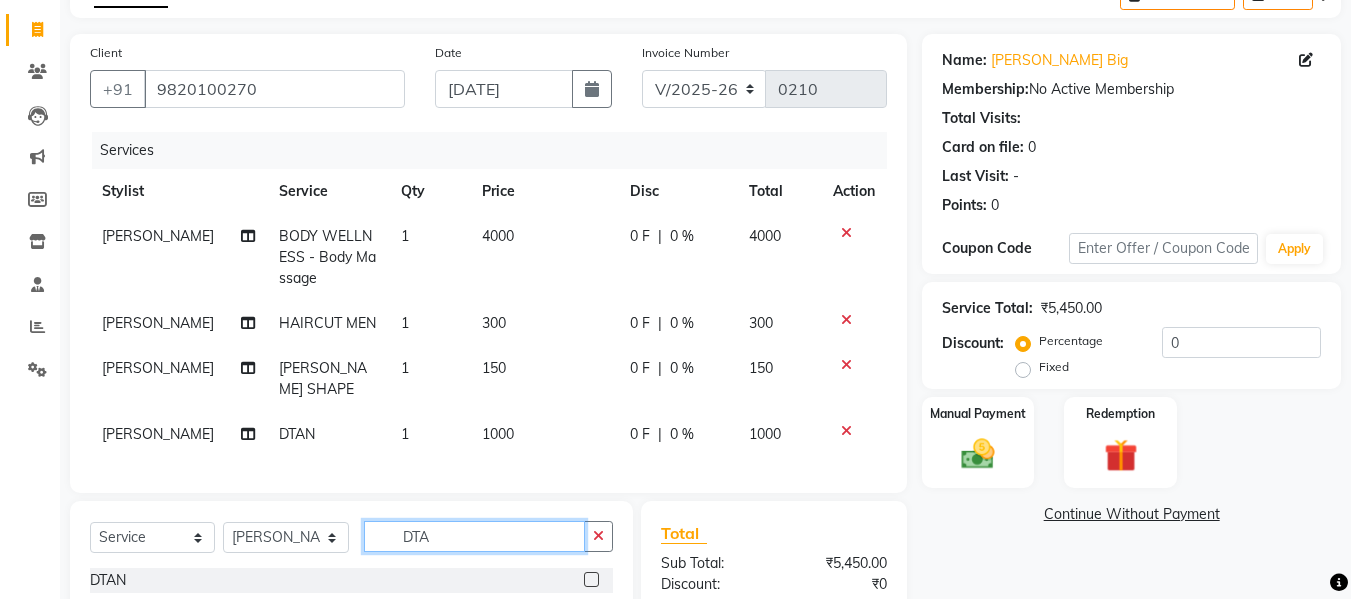 click on "DTA" 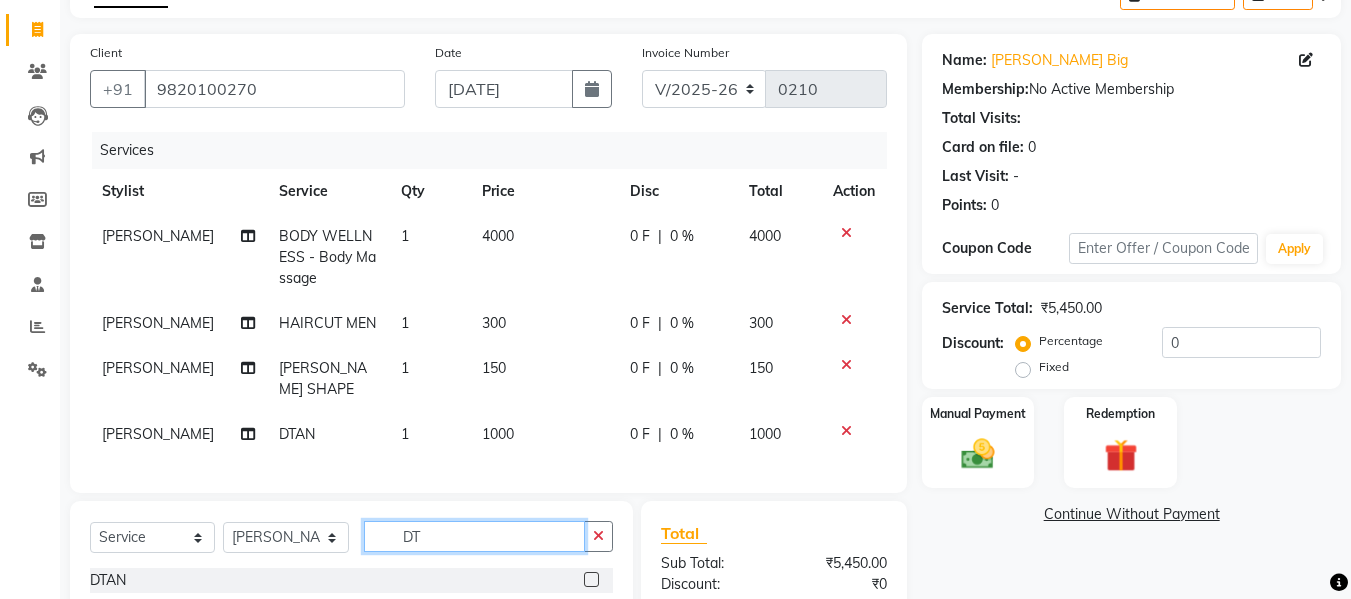 type on "D" 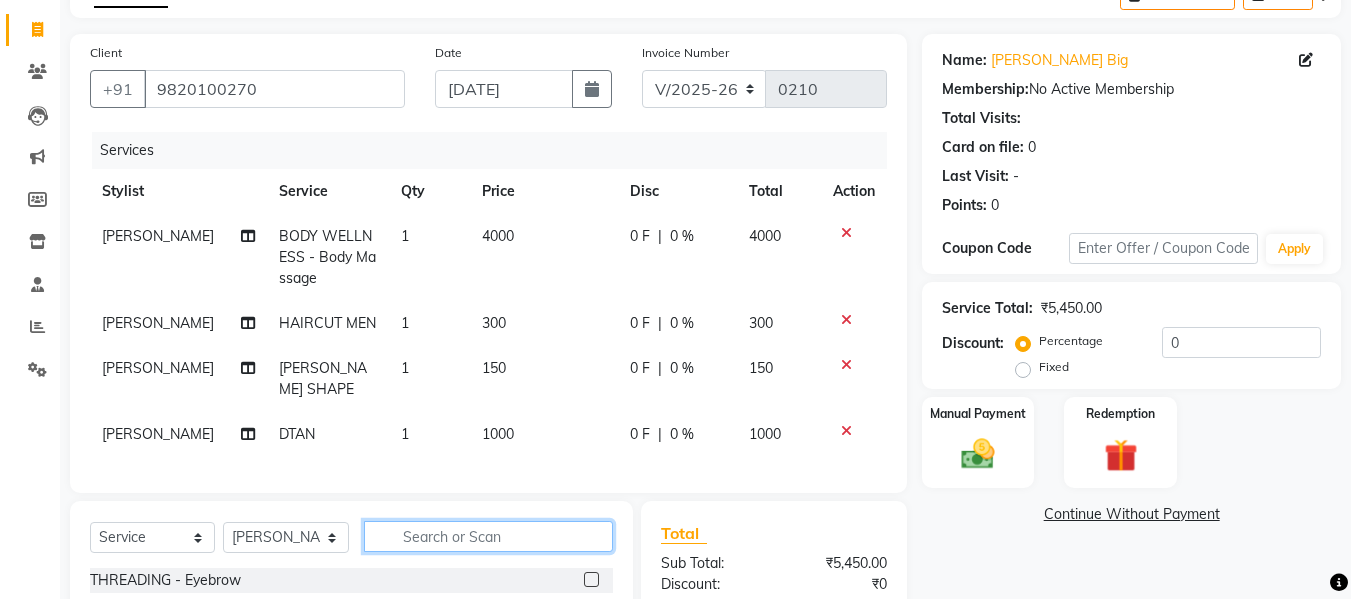 click 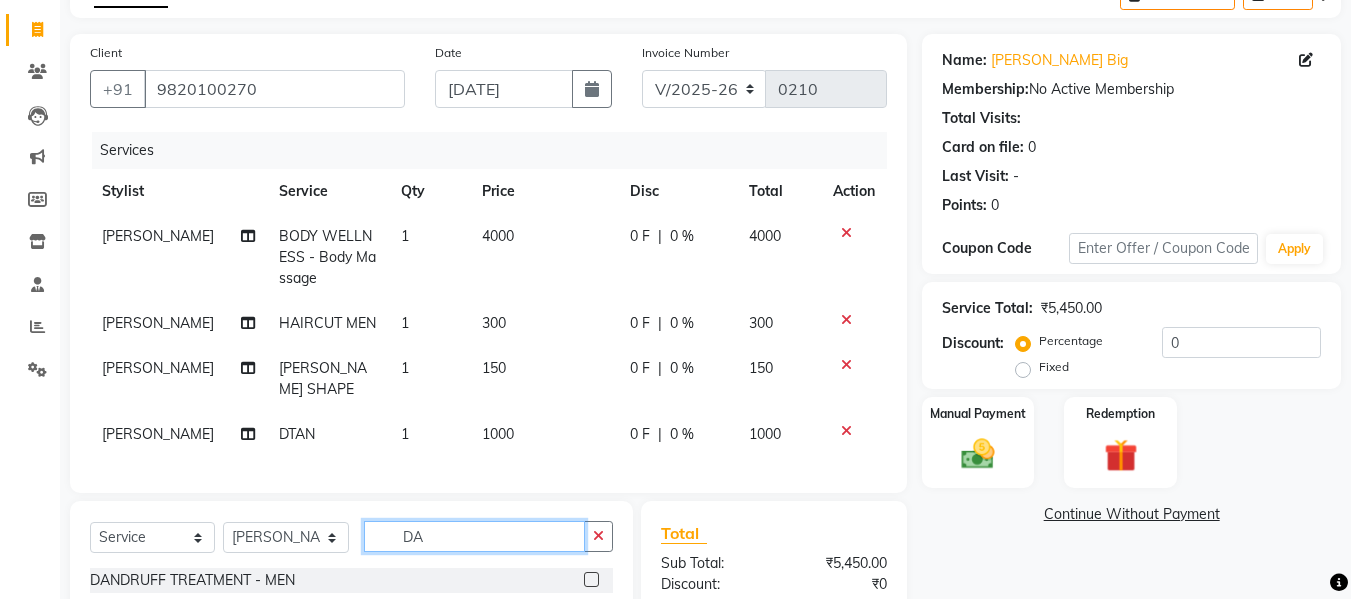 type on "DA" 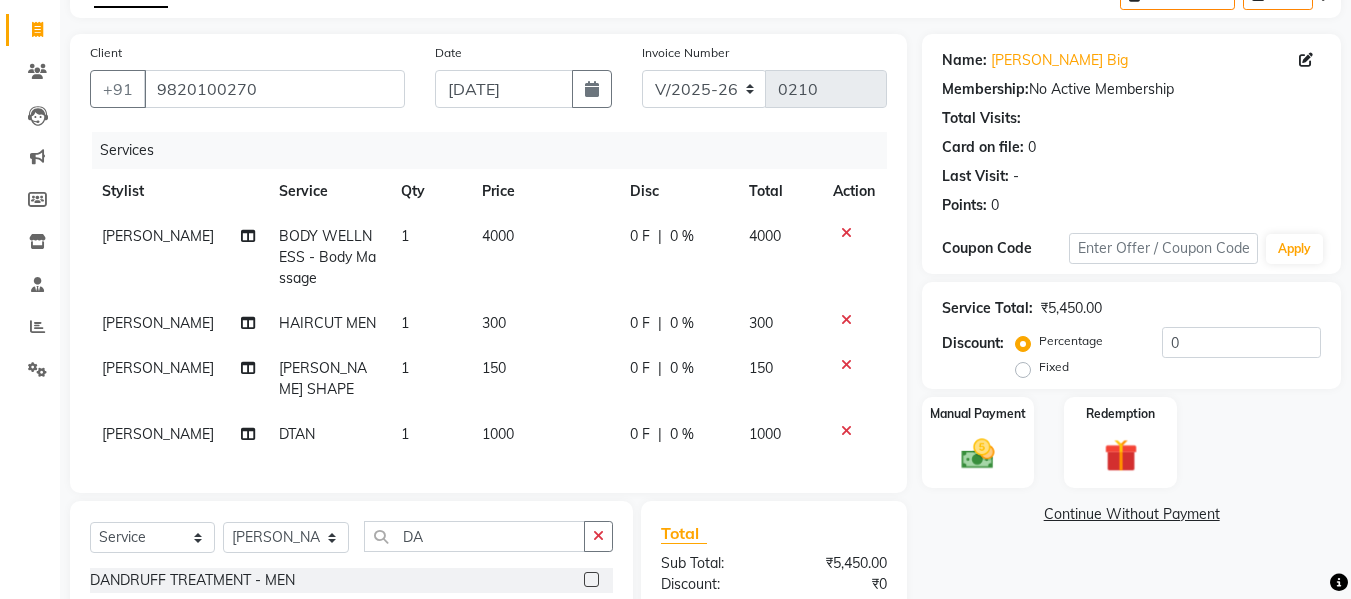click 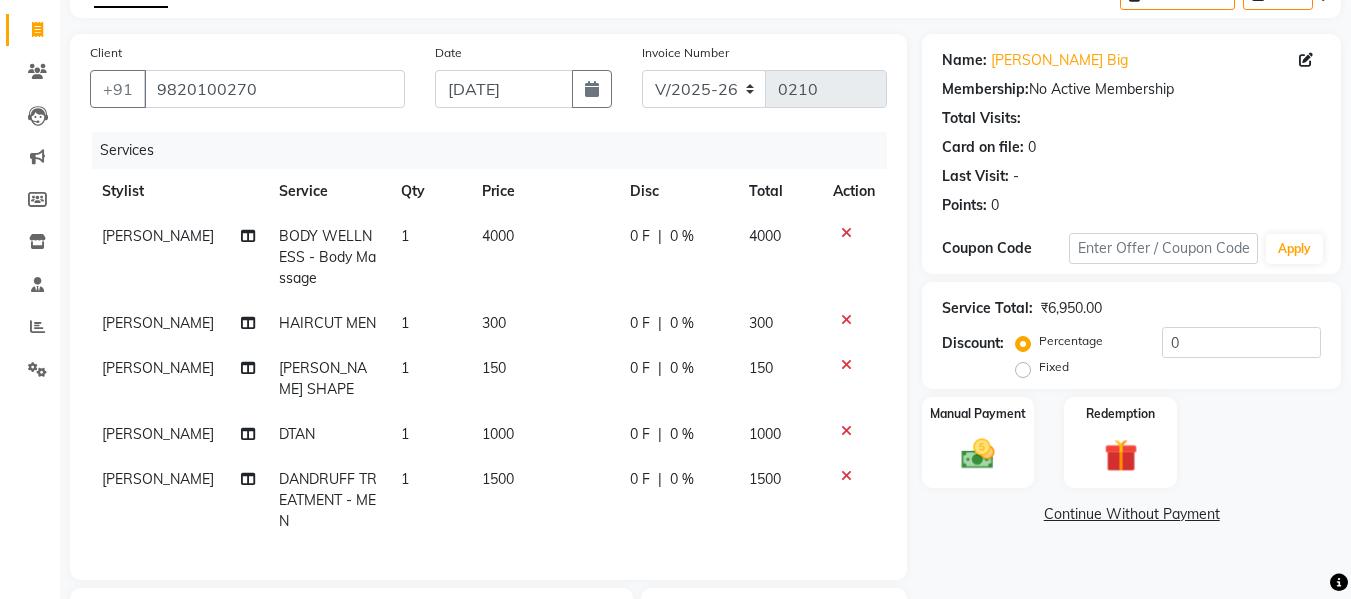 checkbox on "false" 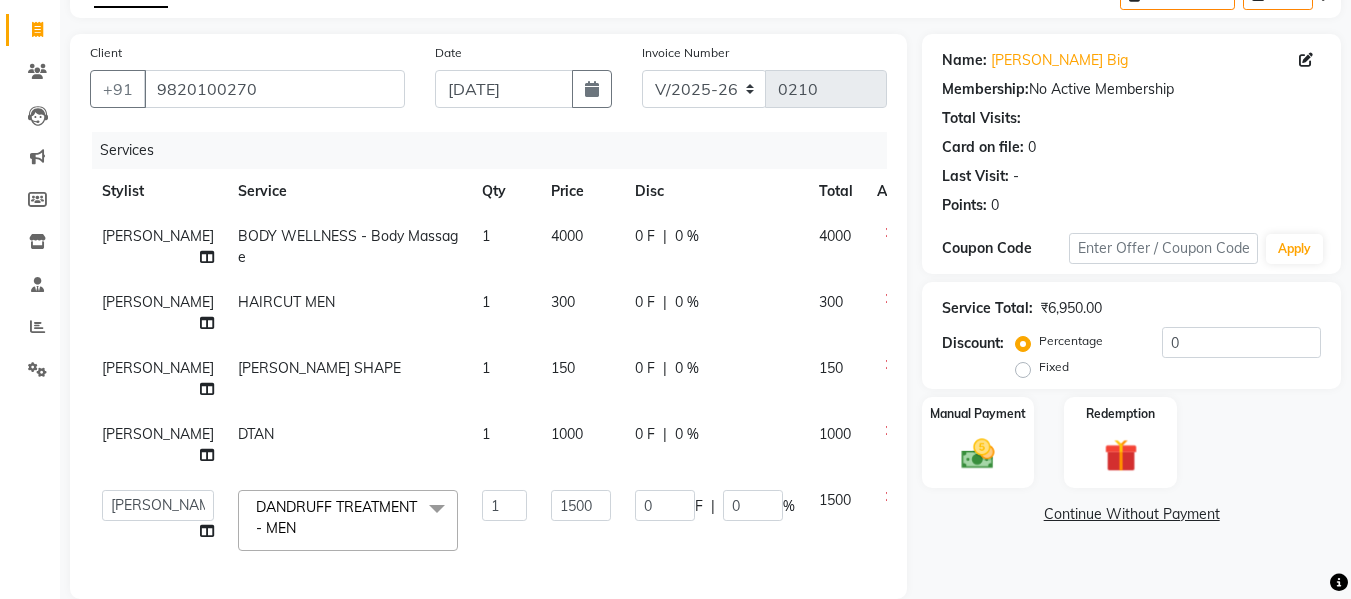 scroll, scrollTop: 46, scrollLeft: 0, axis: vertical 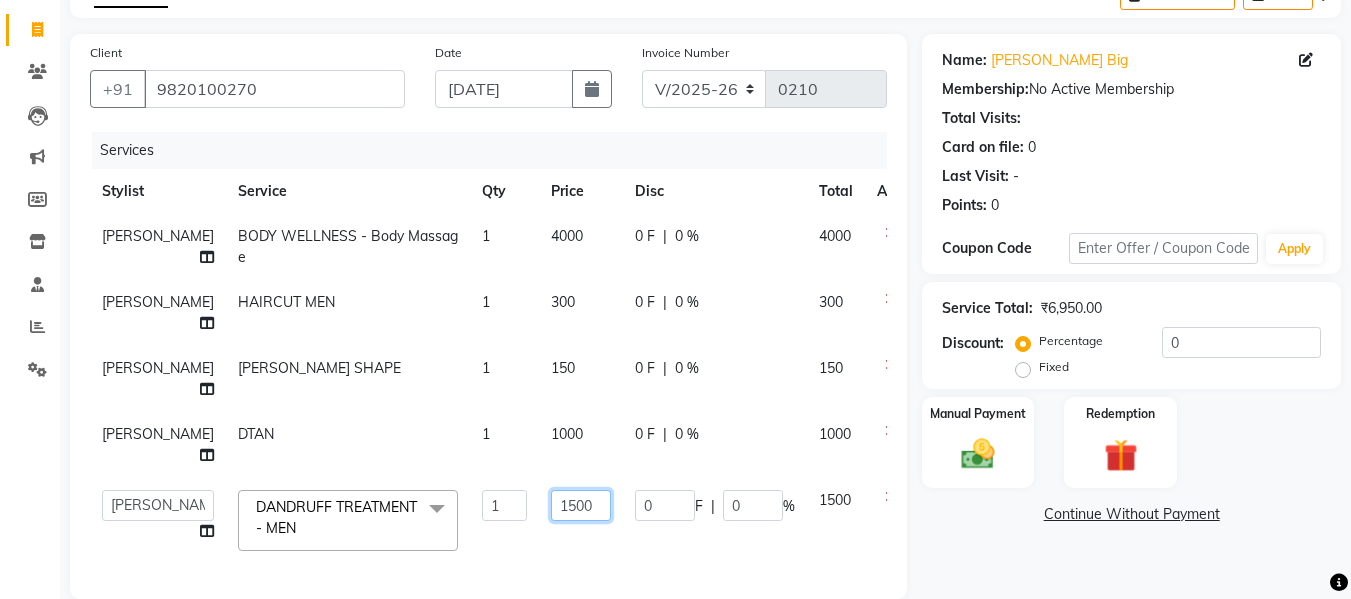click on "1500" 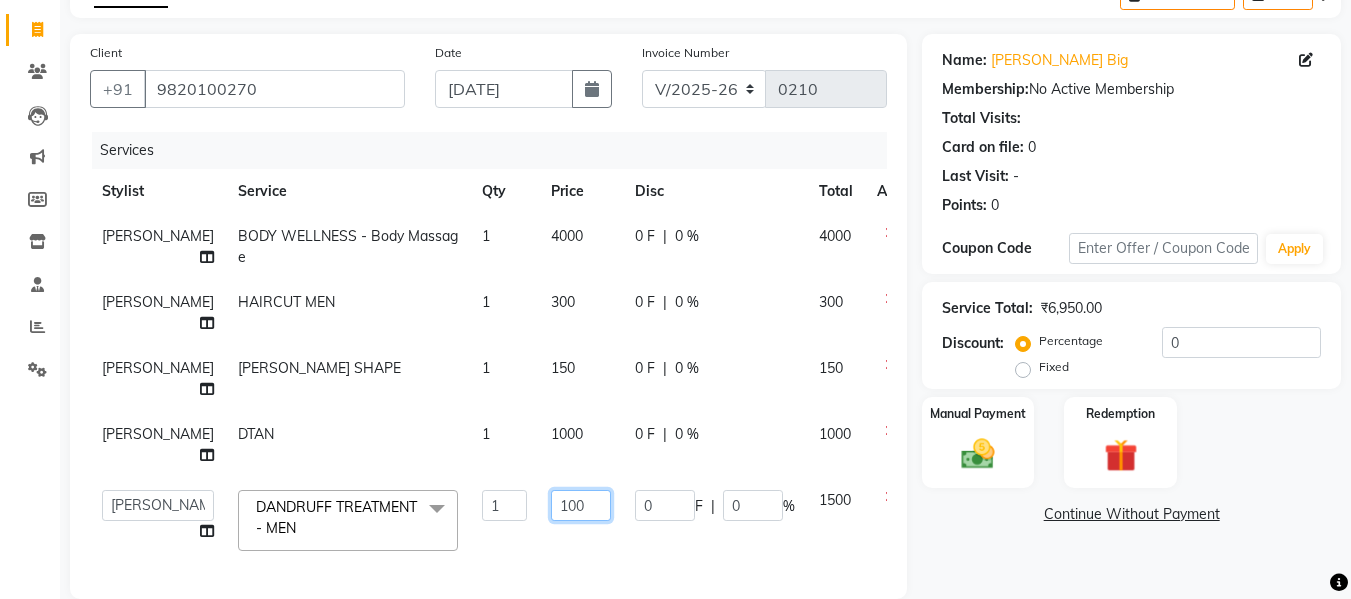 type on "1000" 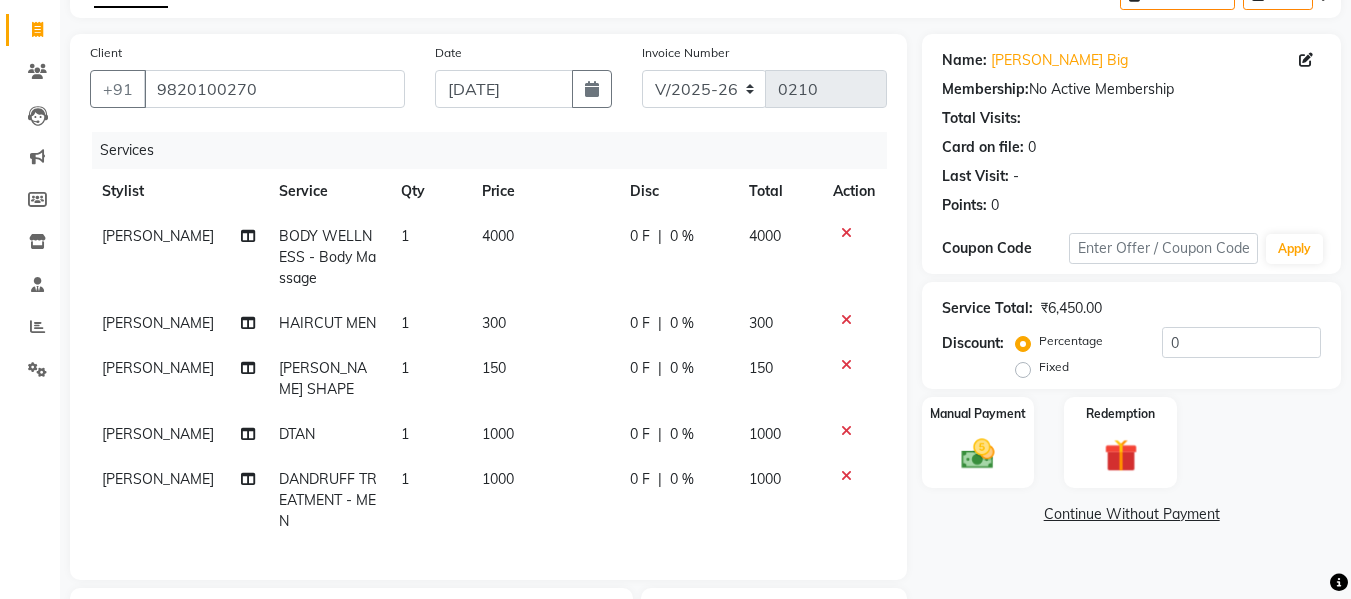 scroll, scrollTop: 0, scrollLeft: 0, axis: both 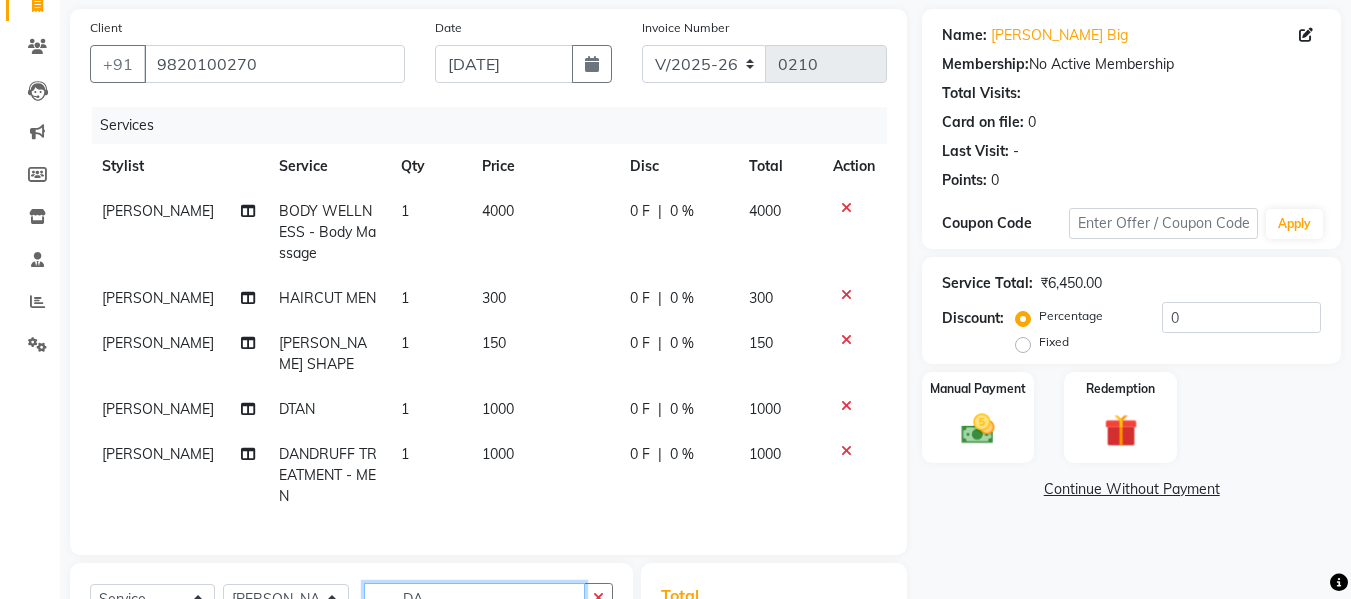 click on "DA" 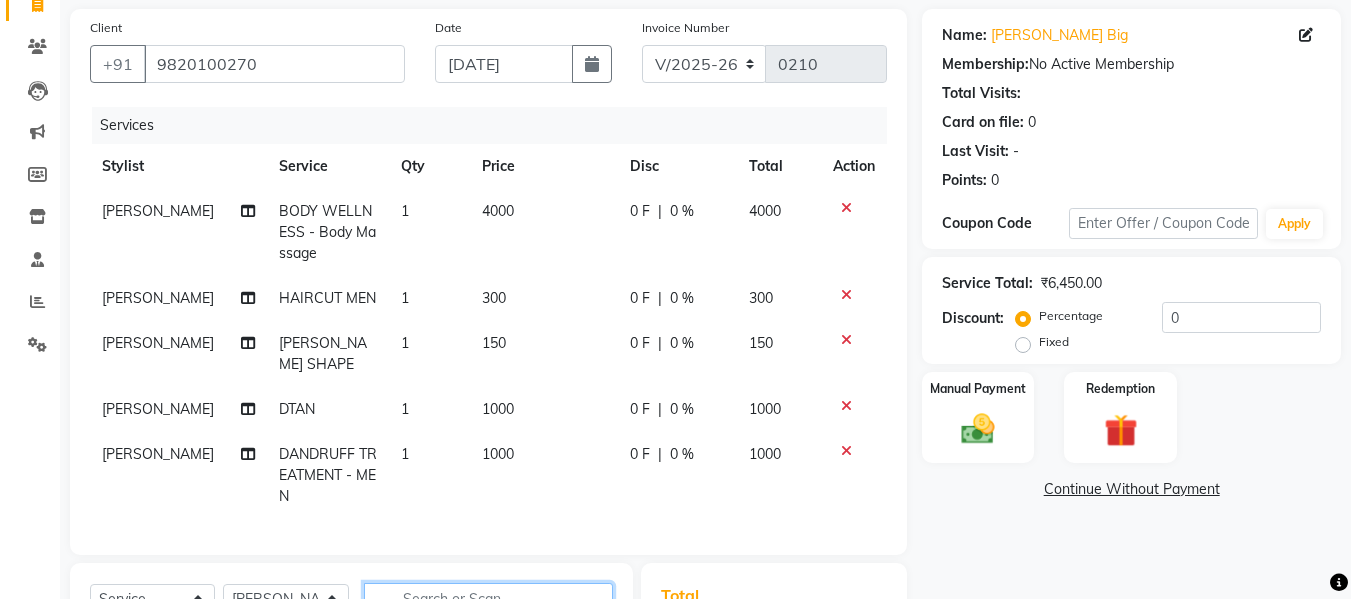 type 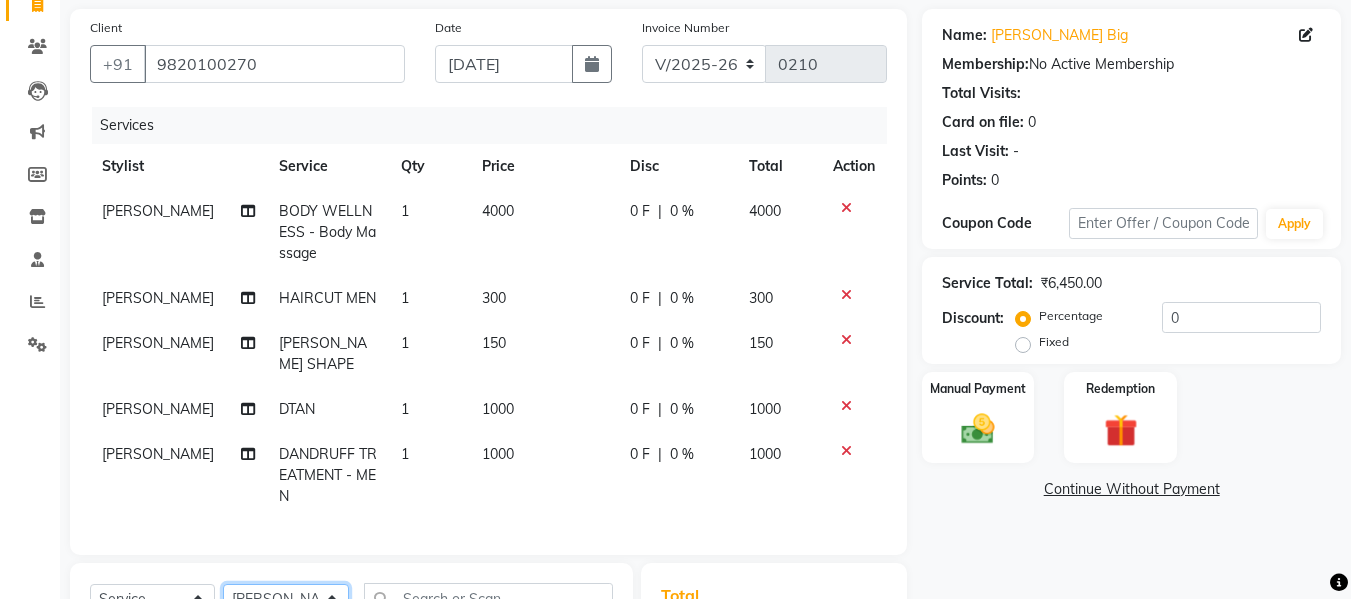 click on "Select Stylist Aalam kamre [PERSON_NAME] ganesh [PERSON_NAME] [PERSON_NAME] [PERSON_NAME] [PERSON_NAME] [PERSON_NAME] [PERSON_NAME] [PERSON_NAME] [PERSON_NAME] [PERSON_NAME] [PERSON_NAME] [PERSON_NAME] [PERSON_NAME] shivaji raut [PERSON_NAME] [PERSON_NAME] [PERSON_NAME] [PERSON_NAME]" 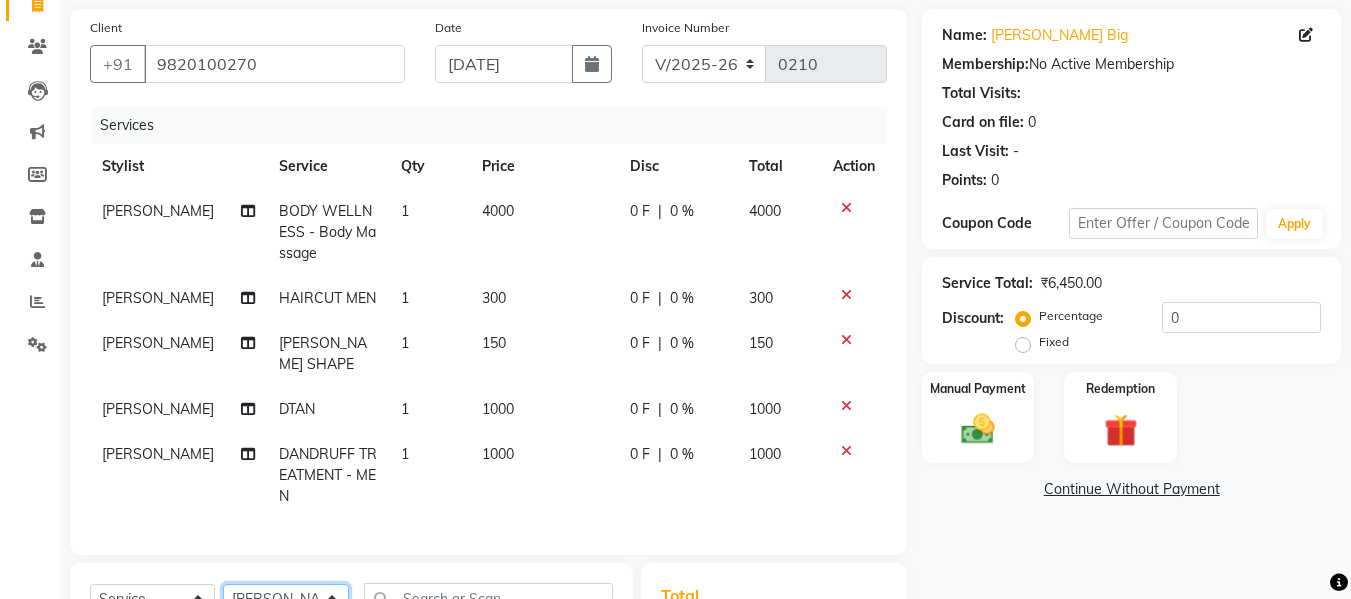 select on "65528" 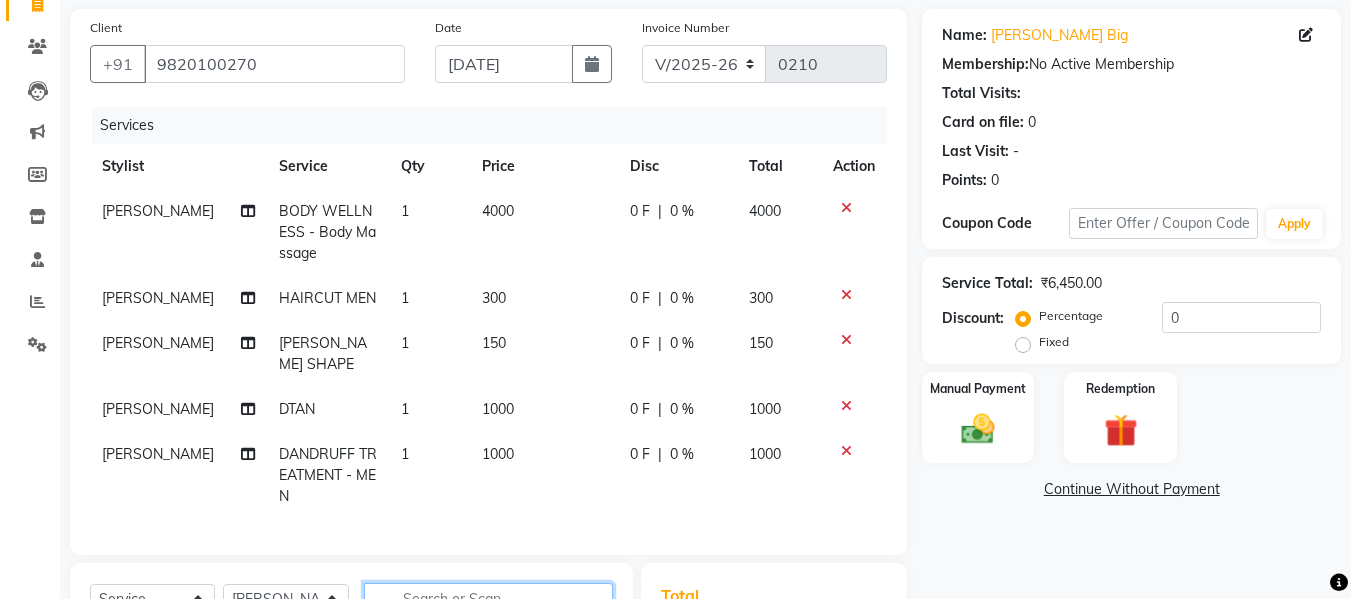 click 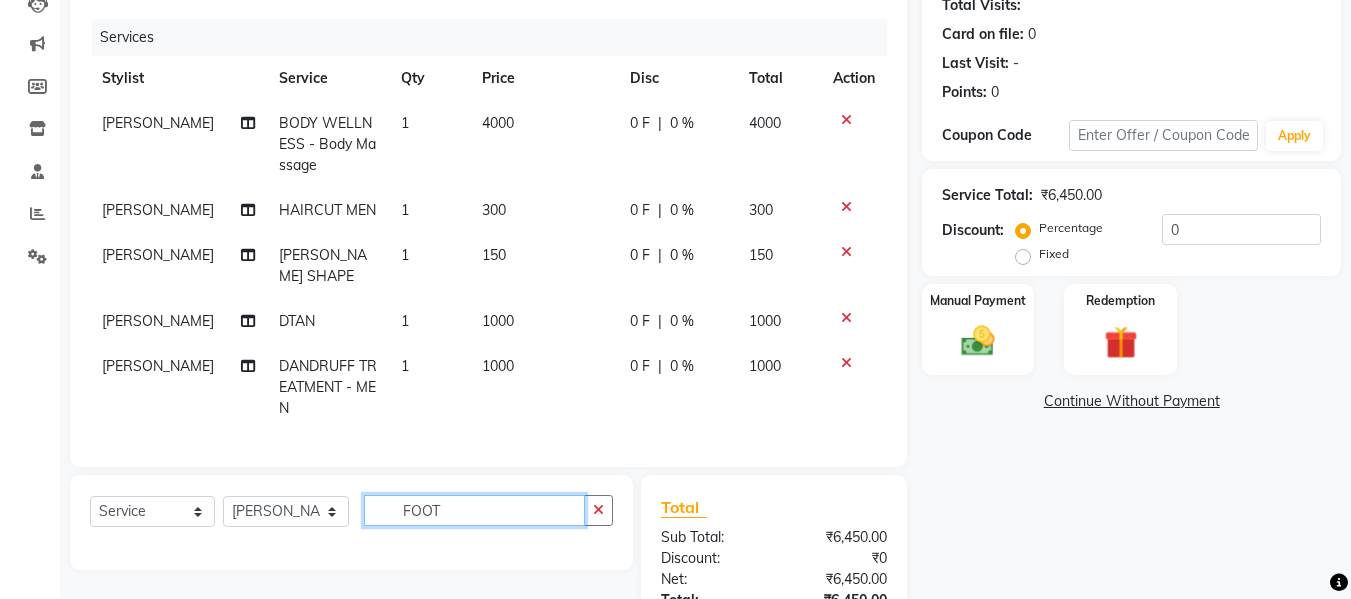 scroll, scrollTop: 366, scrollLeft: 0, axis: vertical 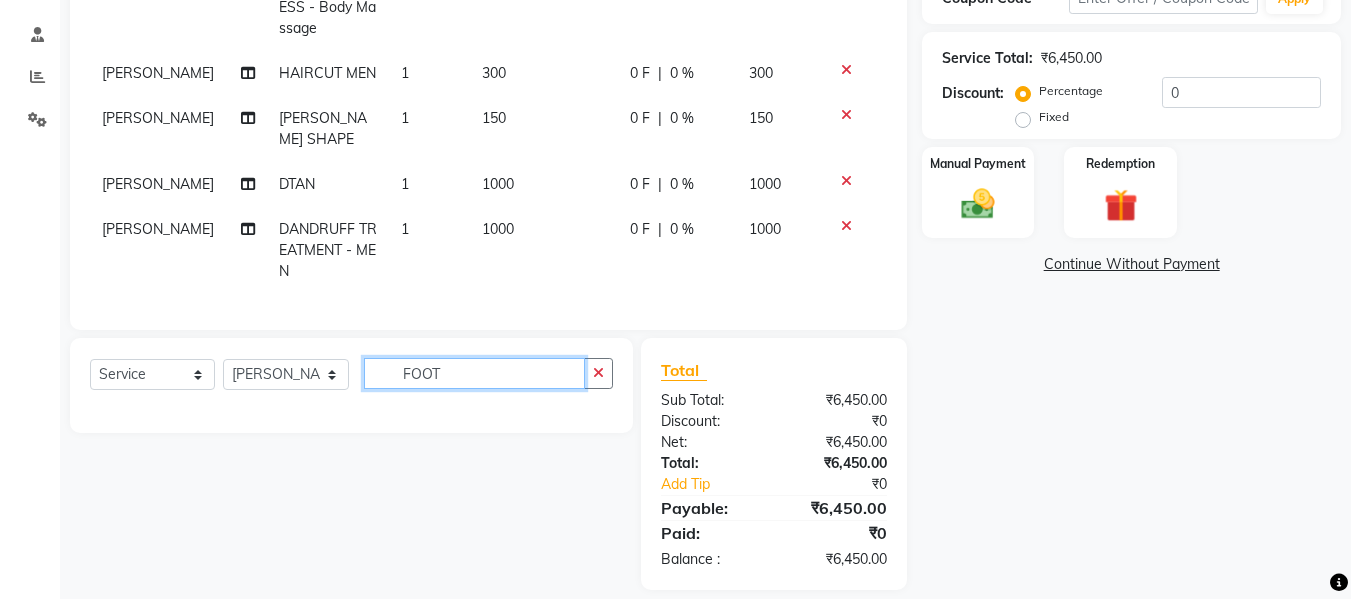 click on "FOOT" 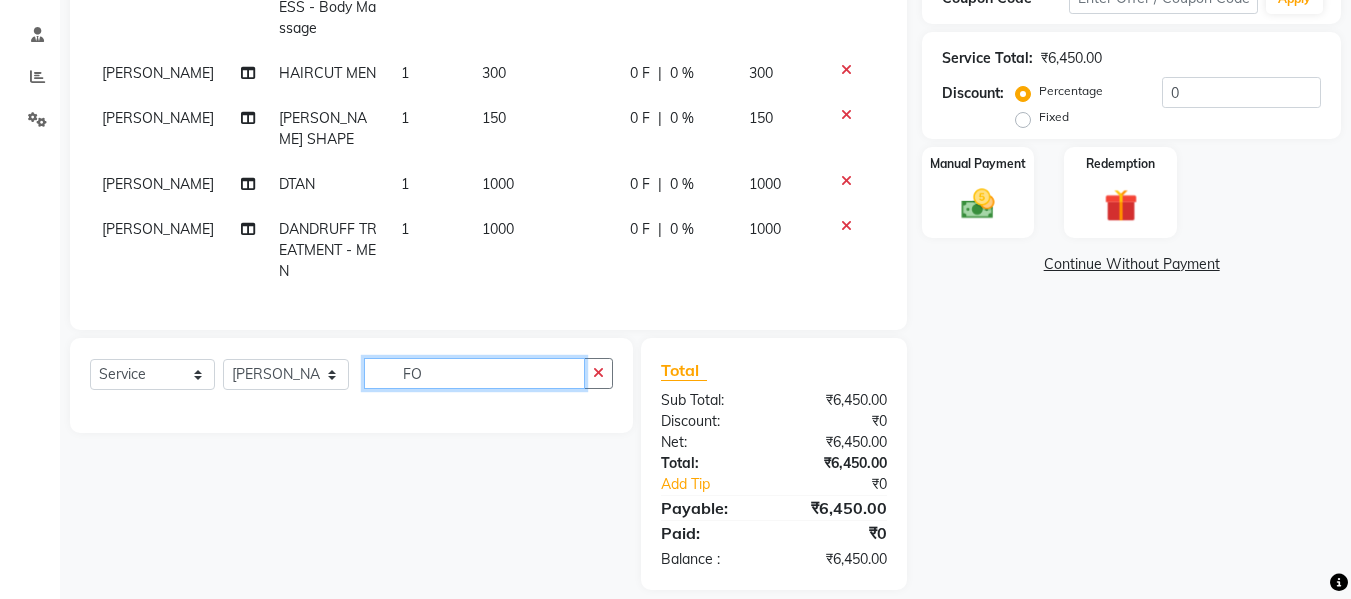 type on "F" 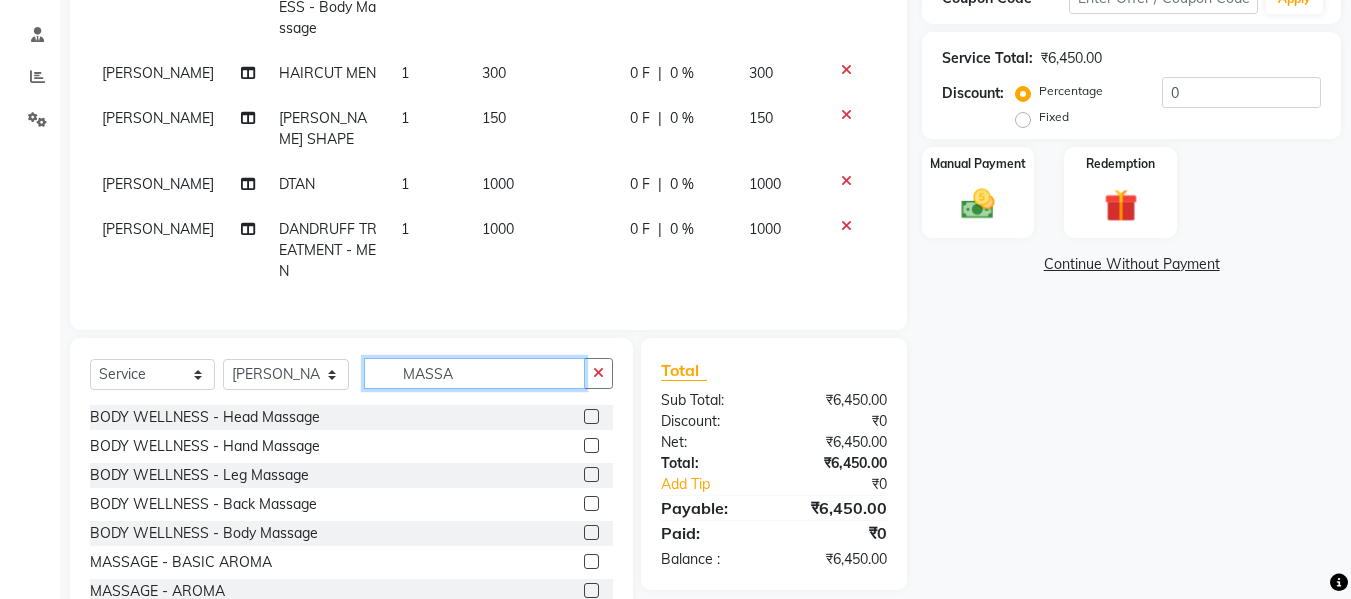 scroll, scrollTop: 409, scrollLeft: 0, axis: vertical 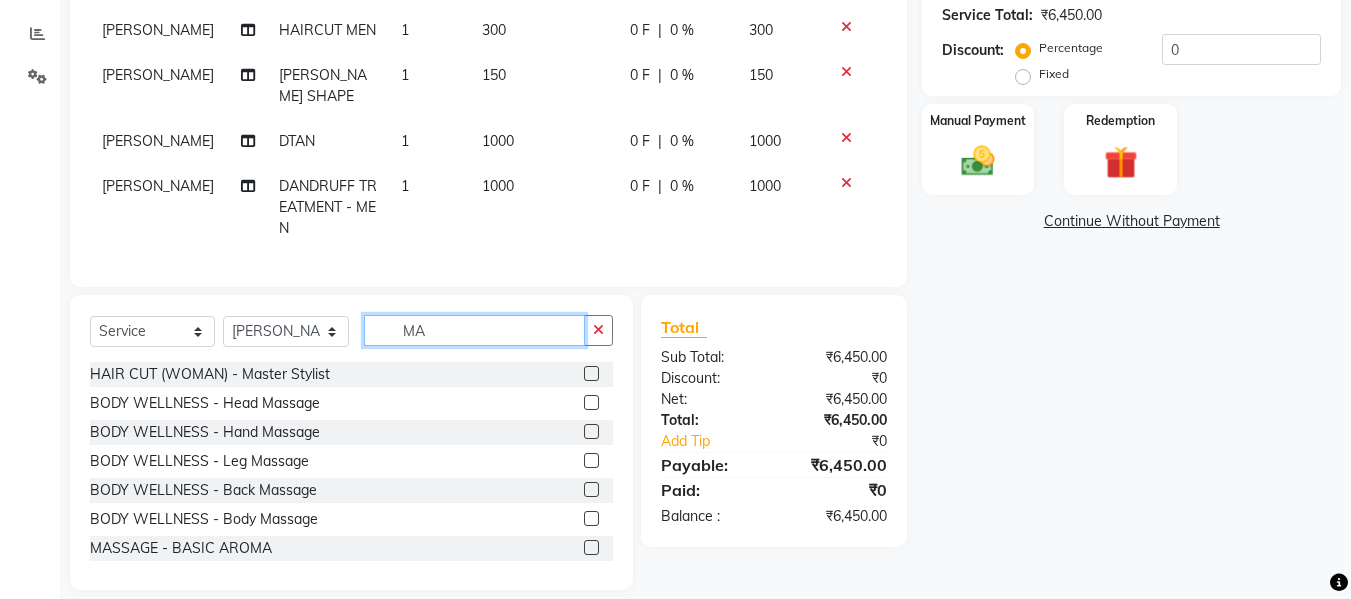 type on "M" 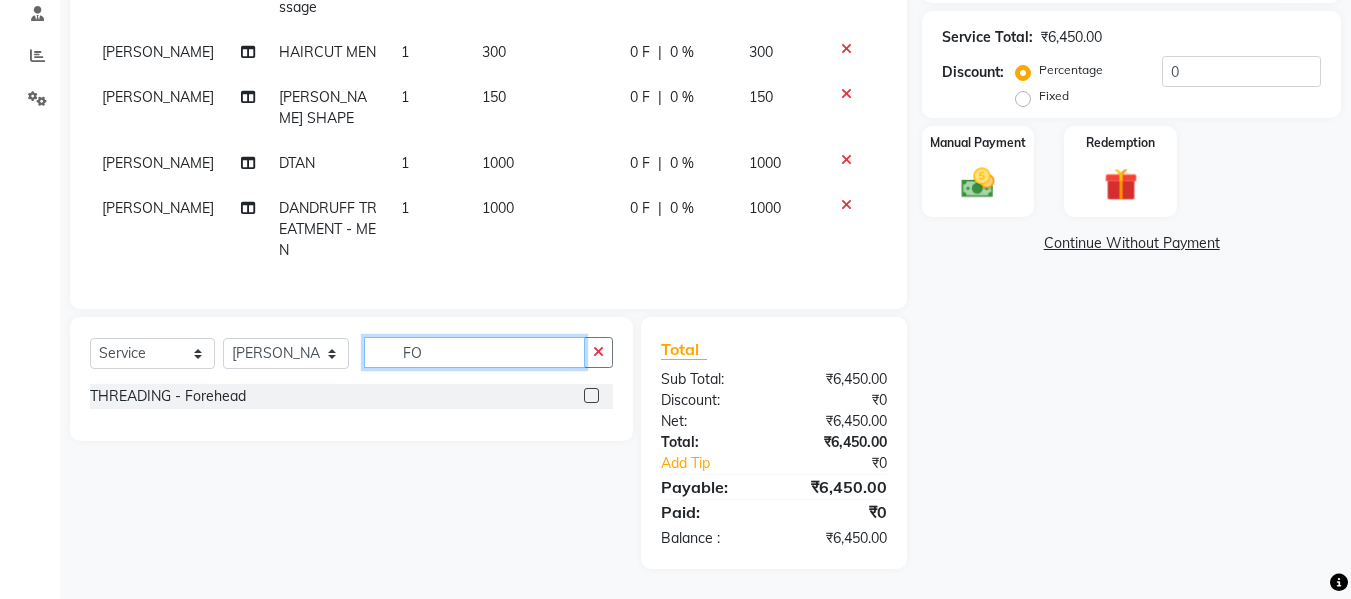 scroll, scrollTop: 366, scrollLeft: 0, axis: vertical 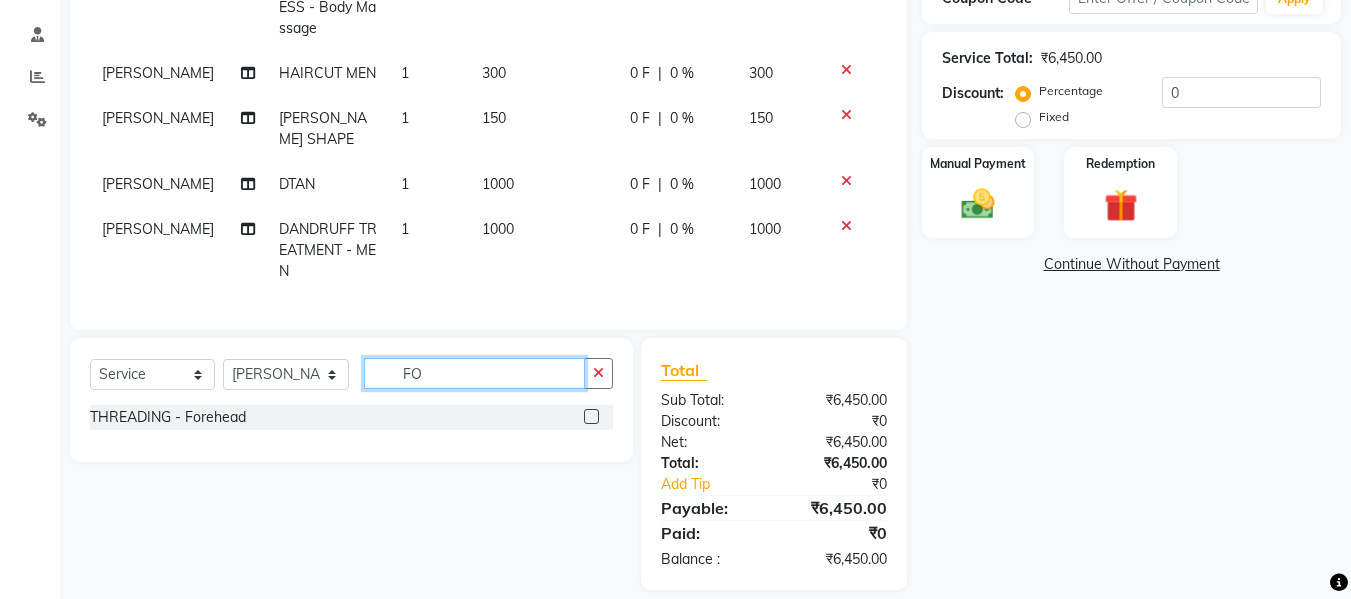 type on "F" 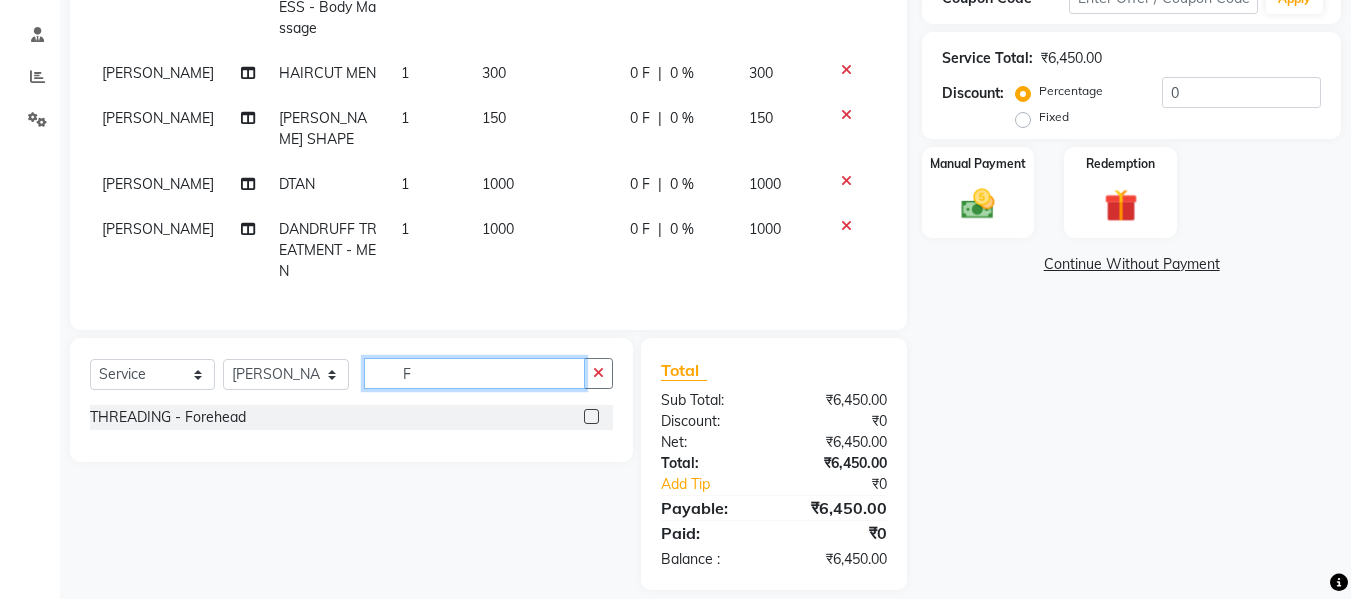 scroll, scrollTop: 409, scrollLeft: 0, axis: vertical 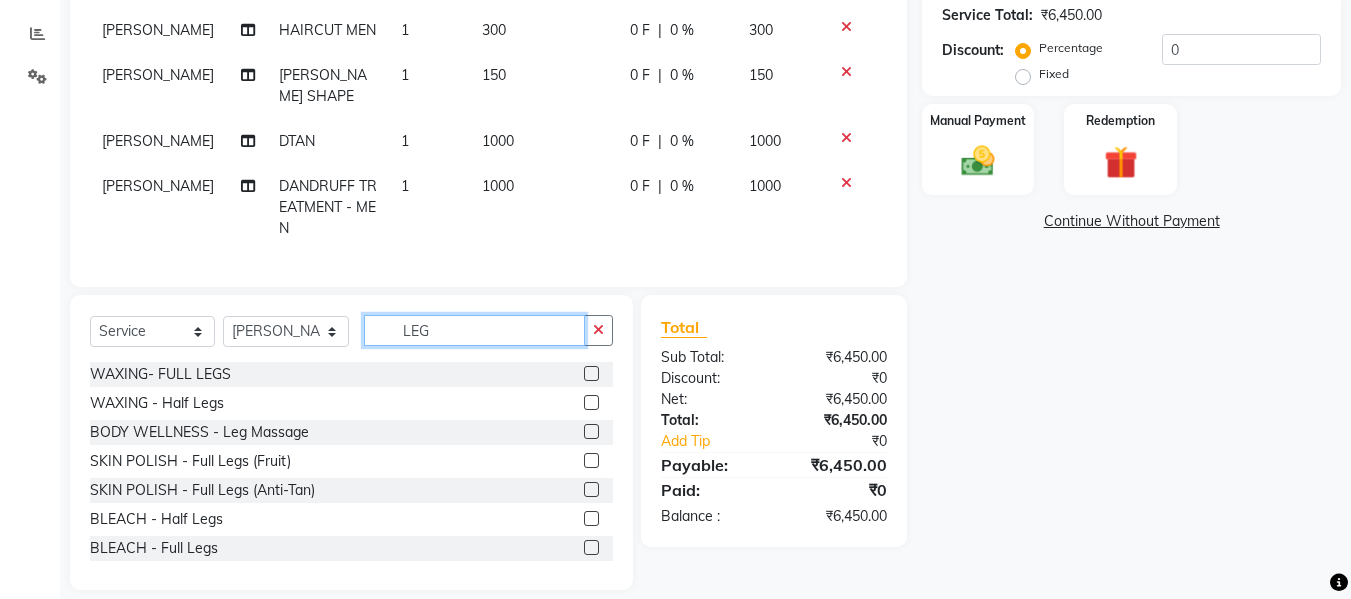 type on "LEG" 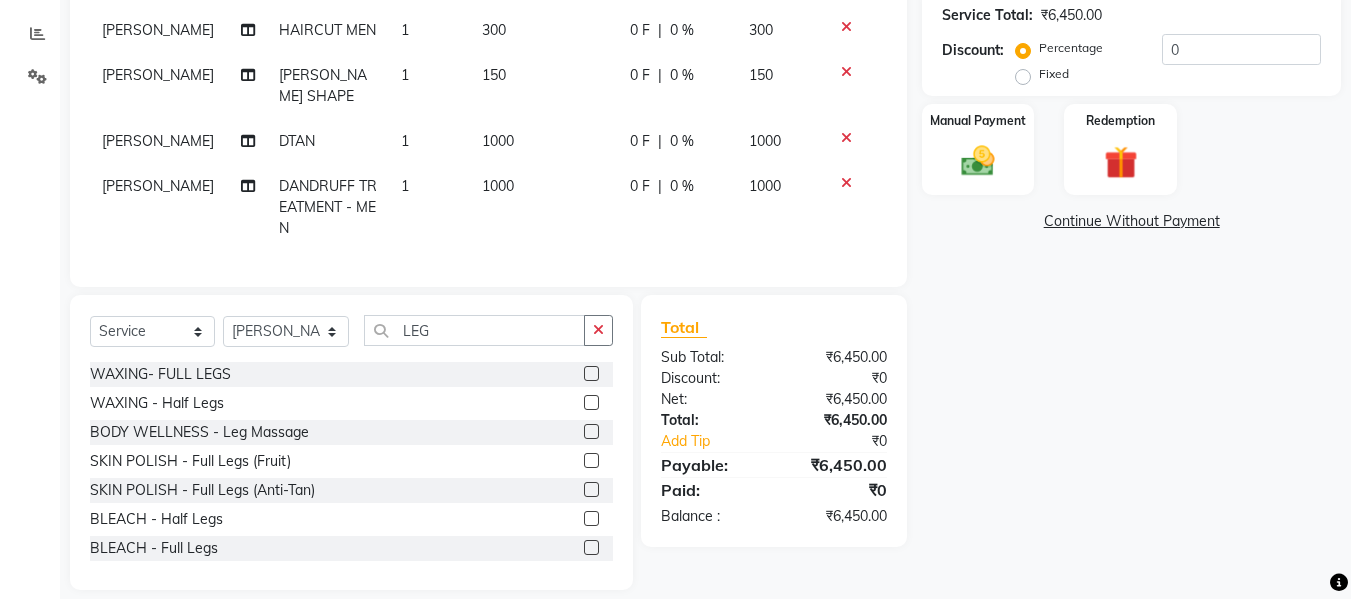 click 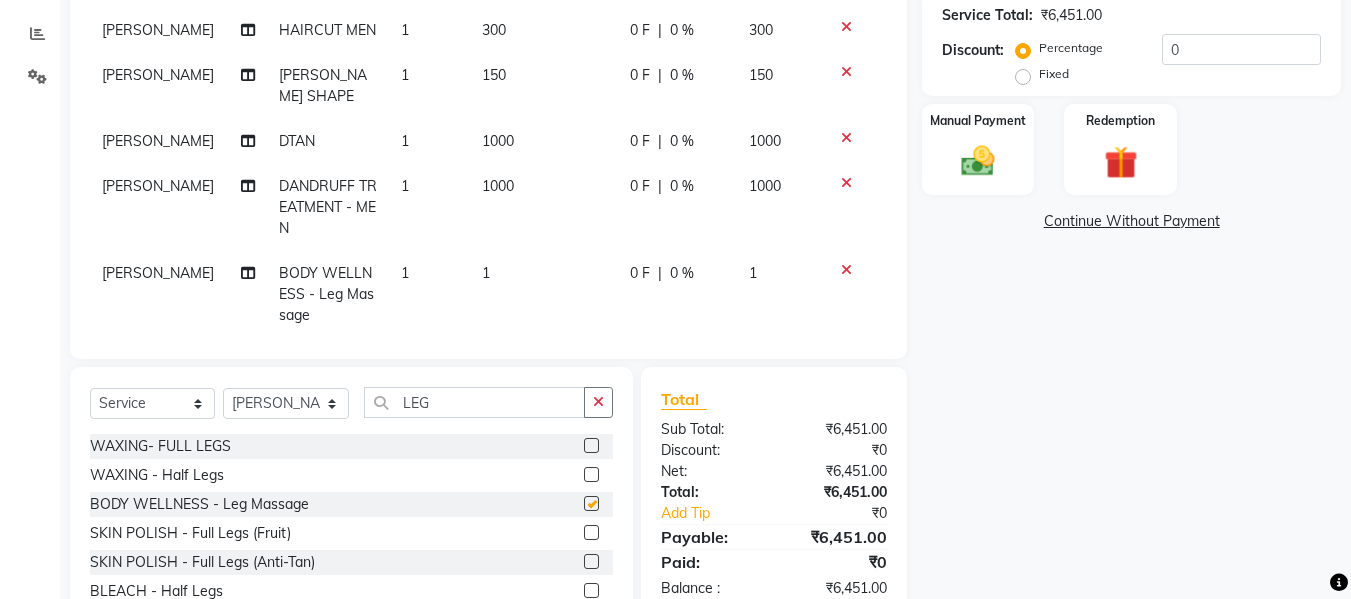 checkbox on "false" 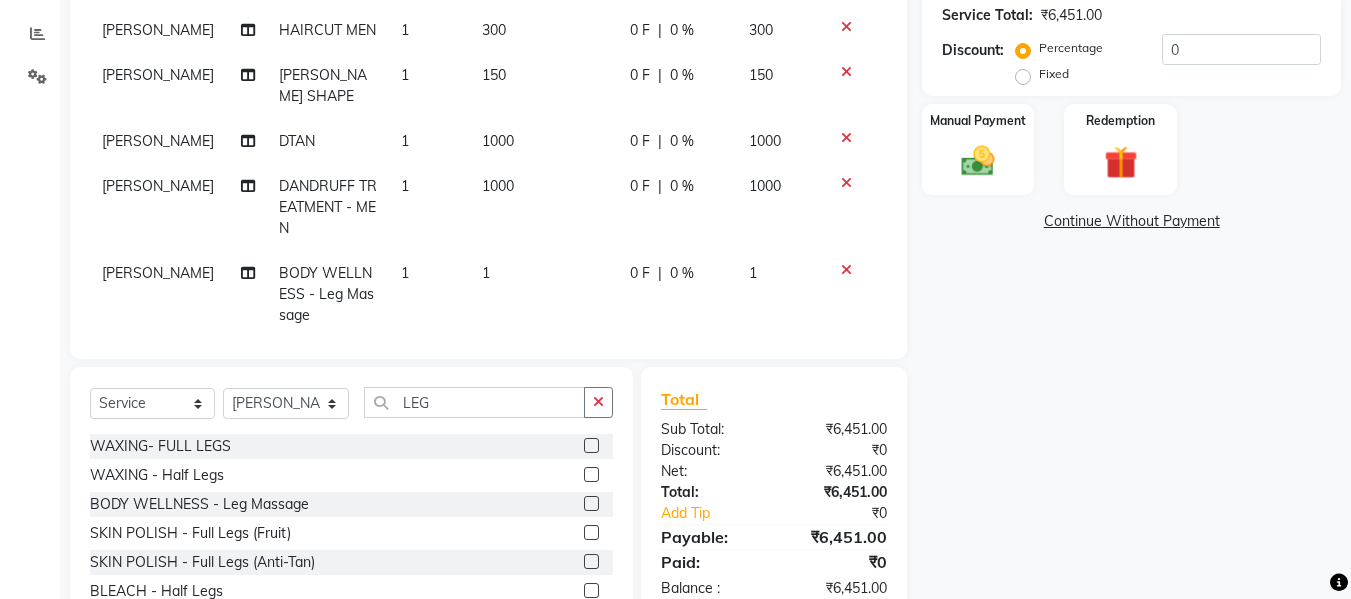 click on "1000" 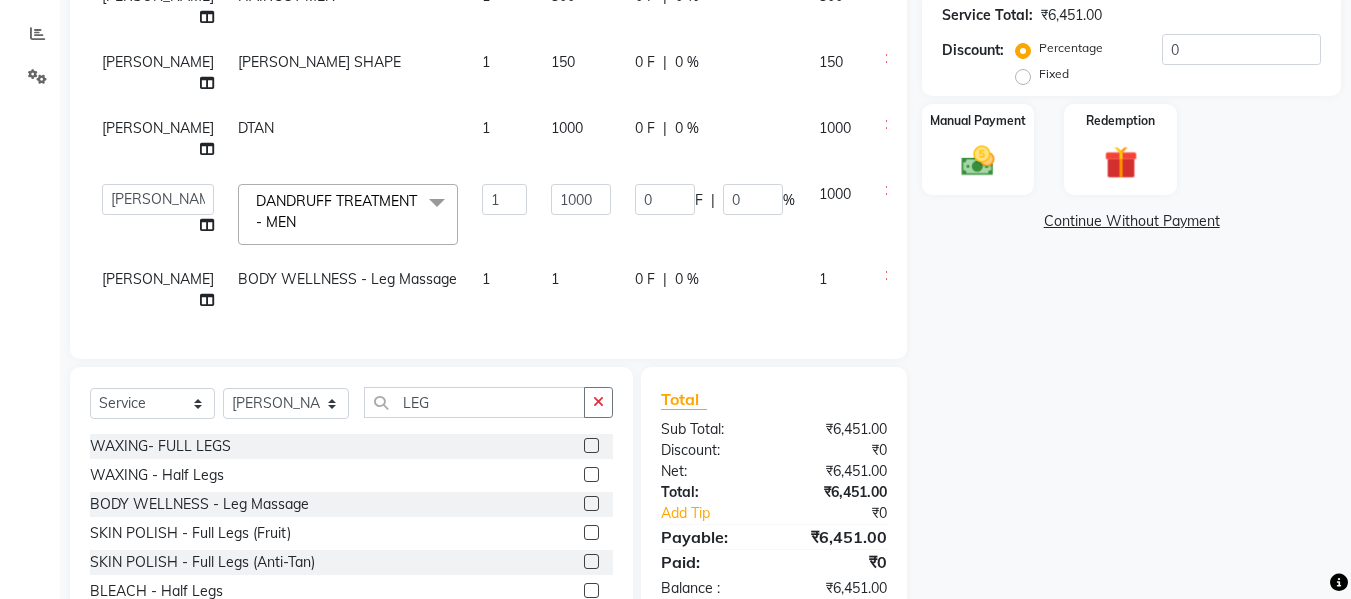 scroll, scrollTop: 112, scrollLeft: 0, axis: vertical 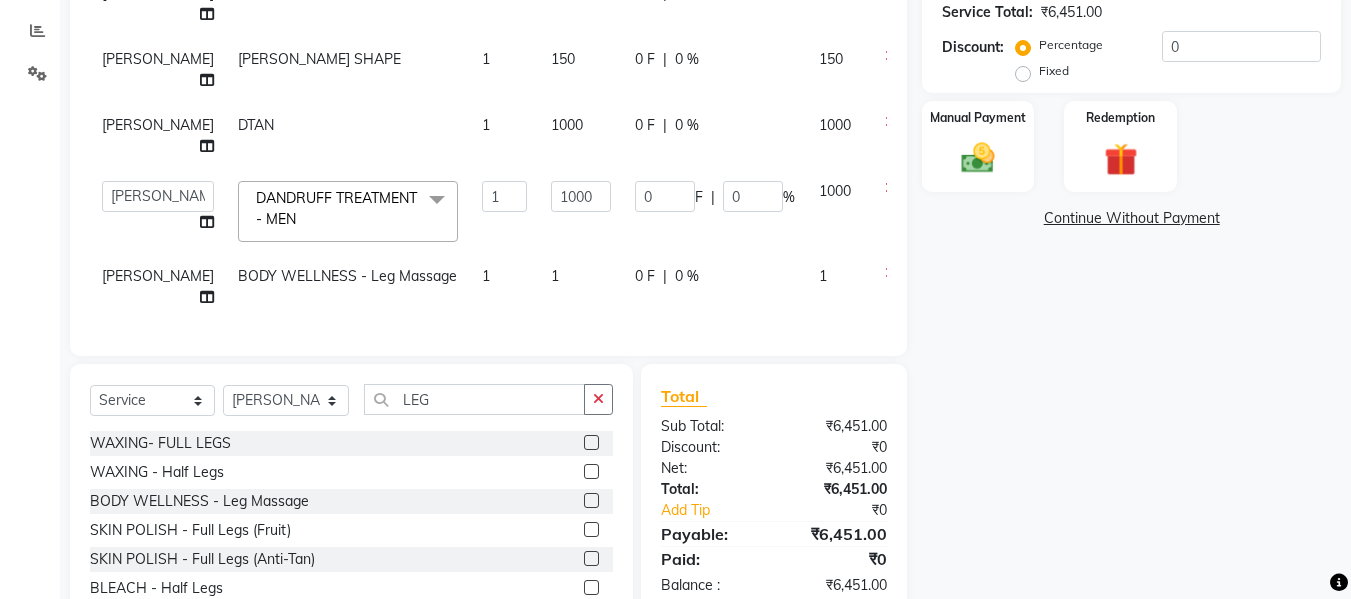 click on "1" 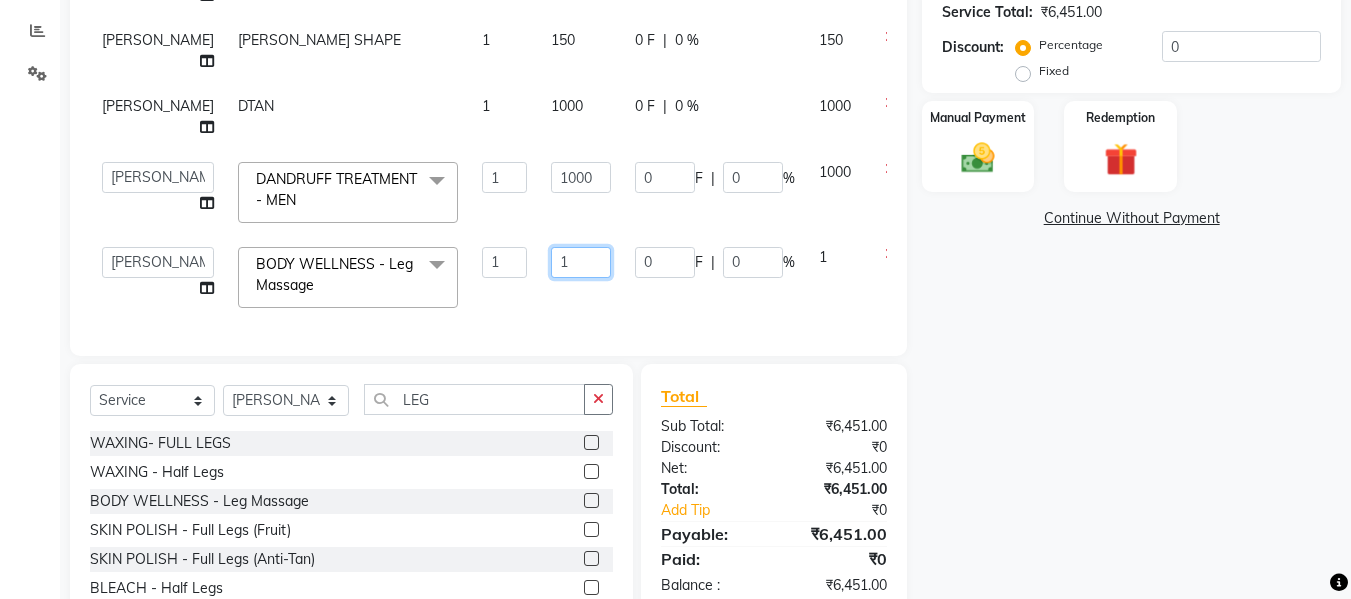 click on "1" 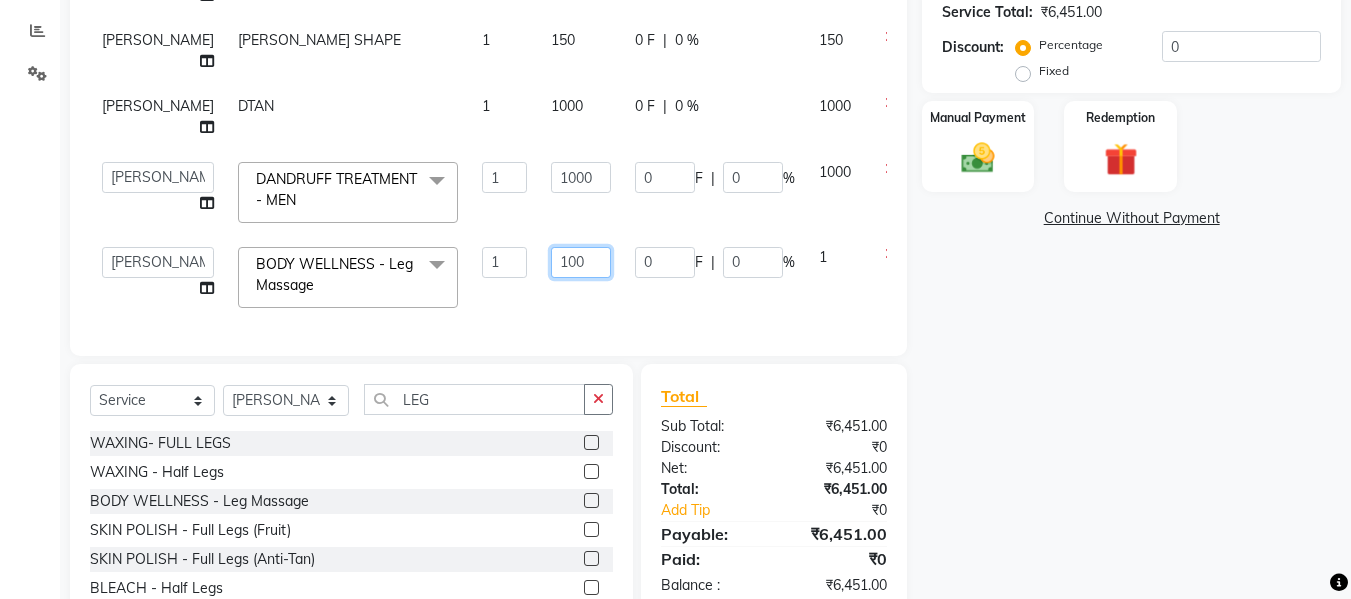 type on "1000" 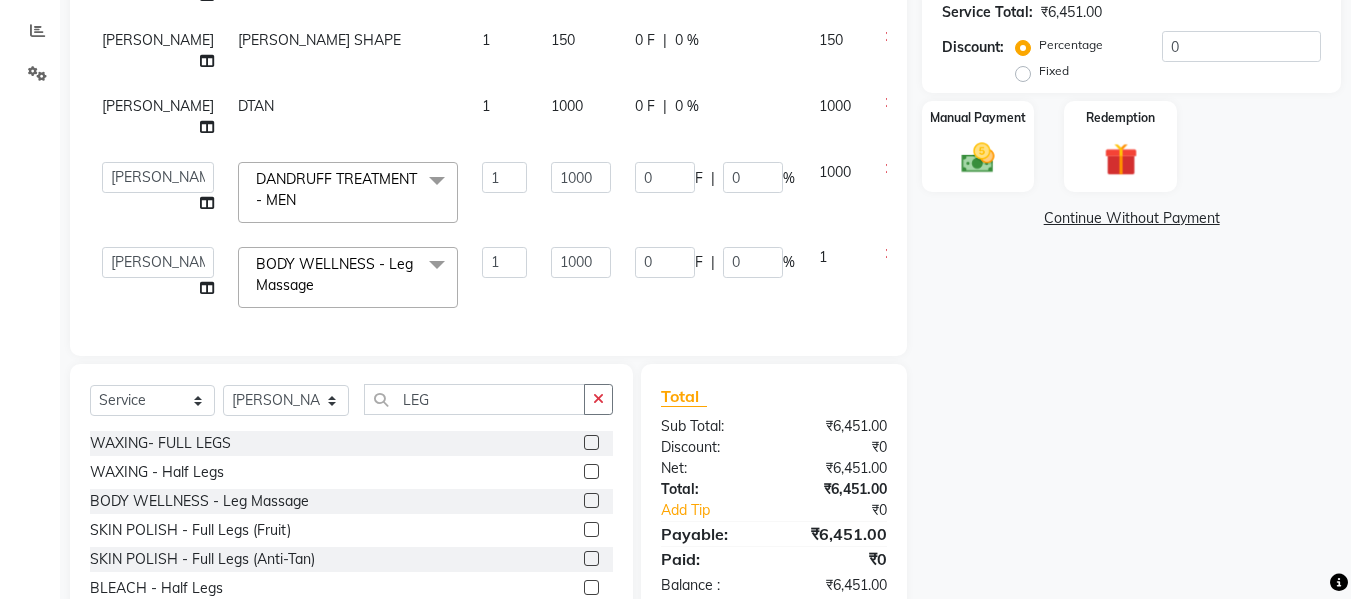 click on "1" 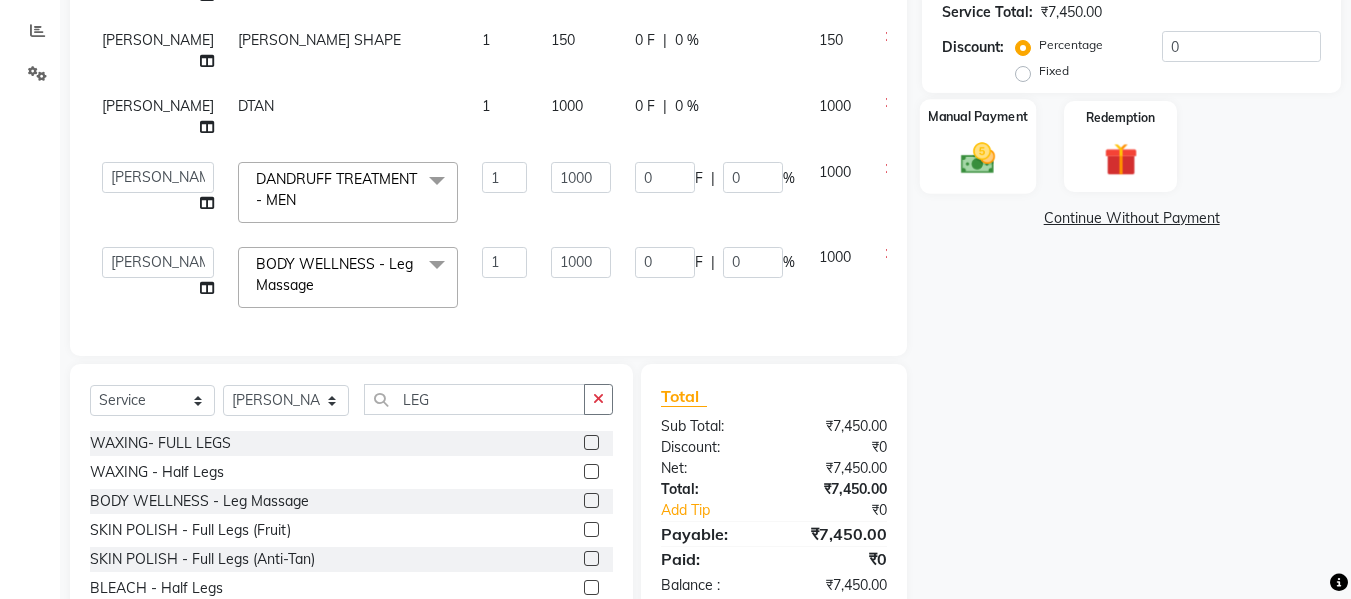 click on "Manual Payment" 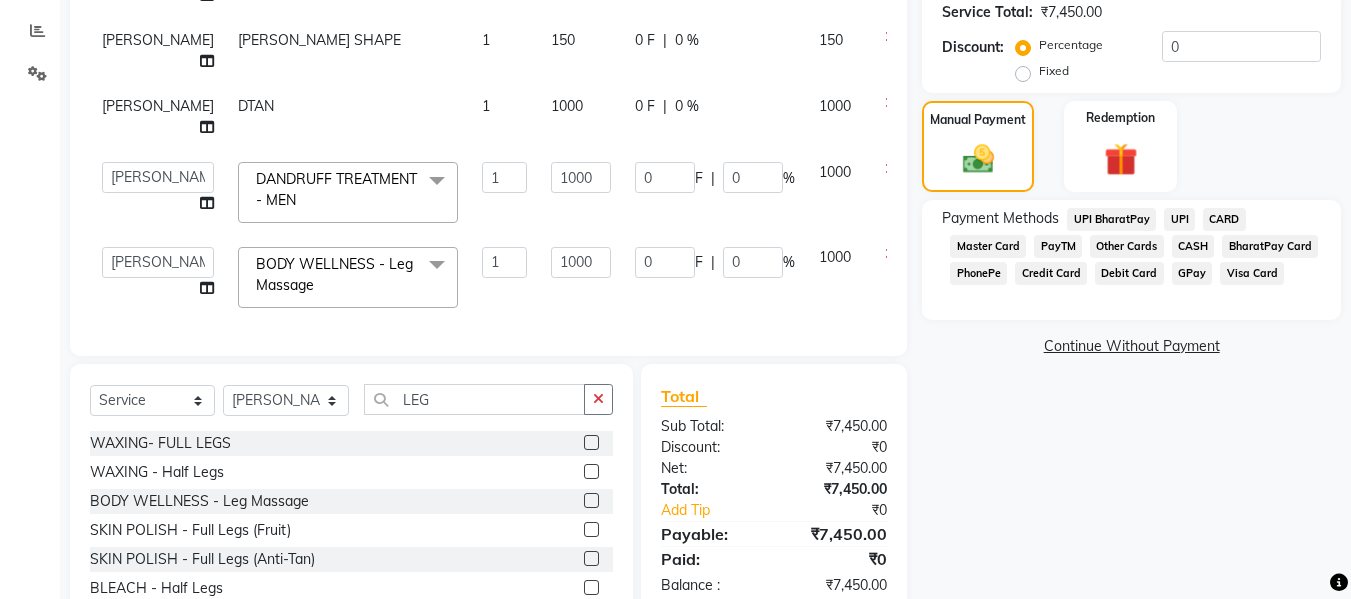 click on "GPay" 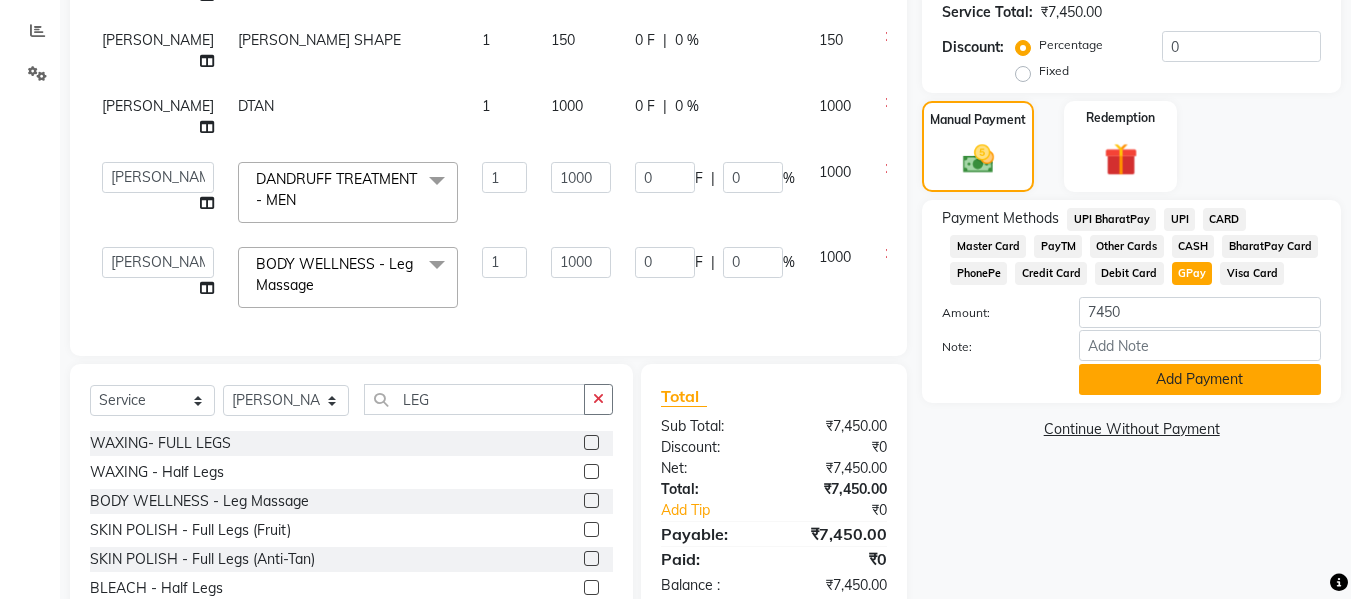 click on "Add Payment" 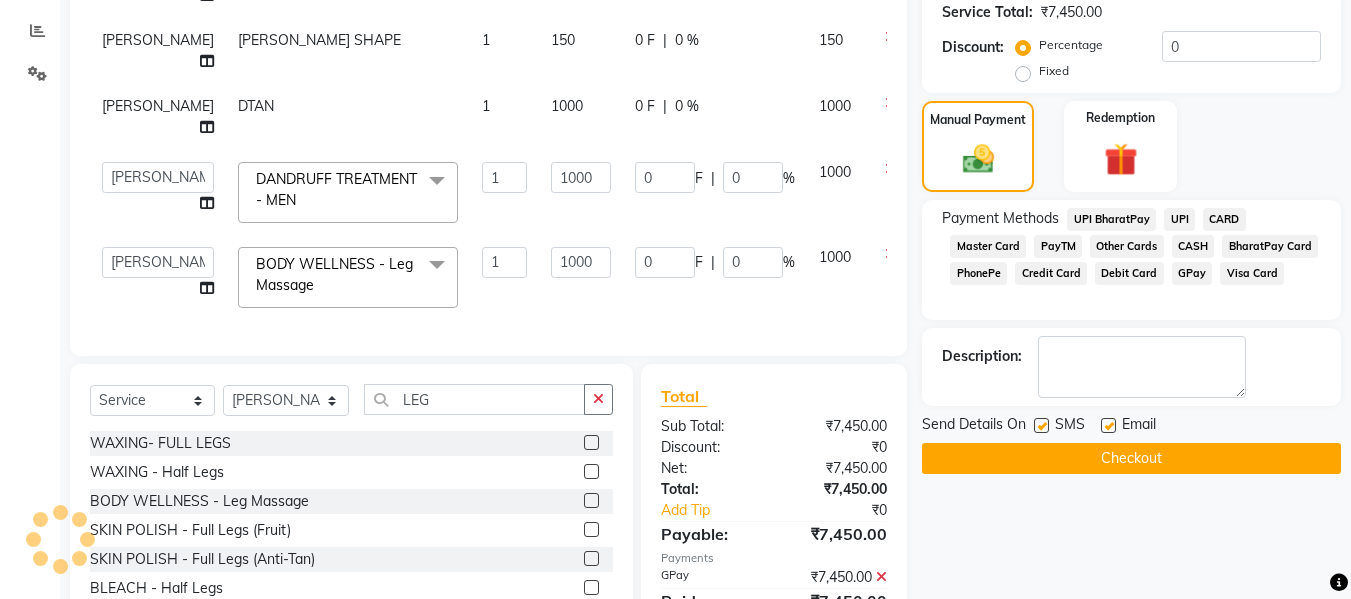 scroll, scrollTop: 502, scrollLeft: 0, axis: vertical 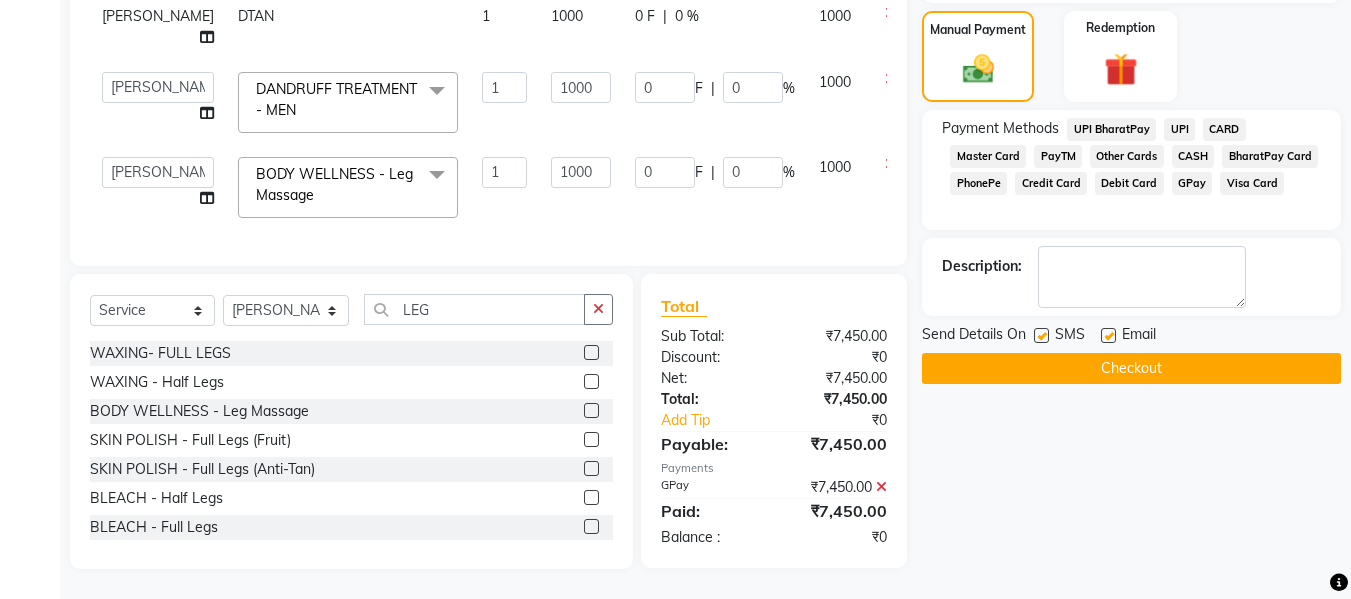click on "GPay" 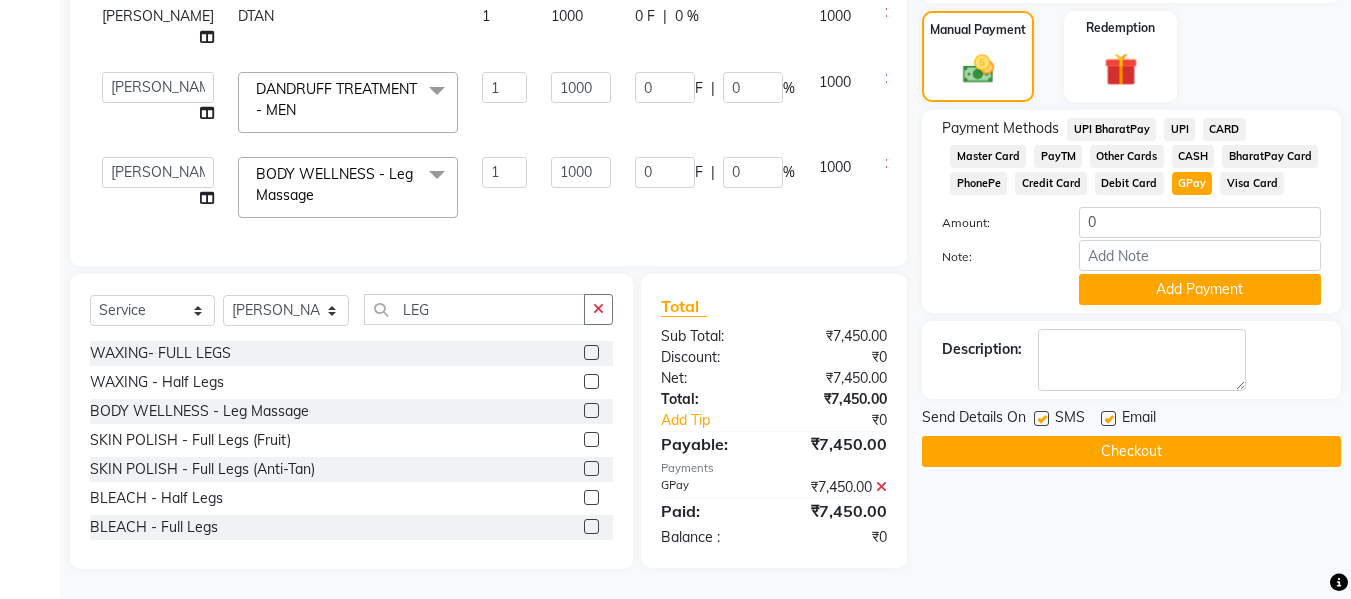 click on "GPay" 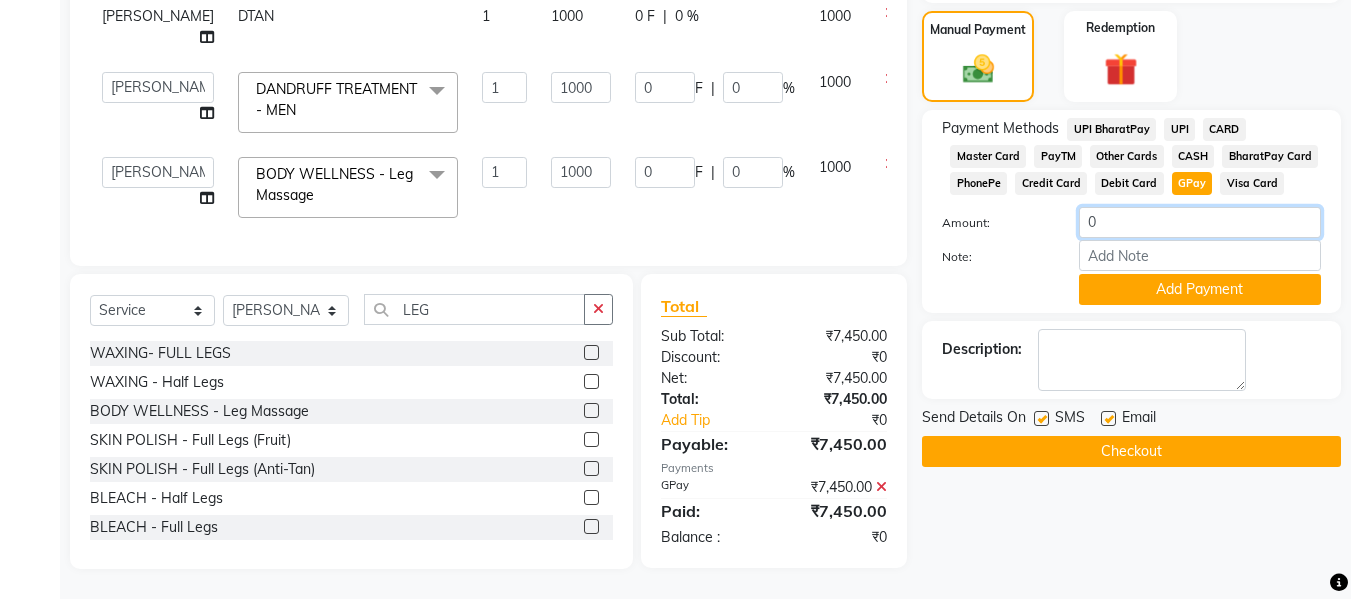 click on "0" 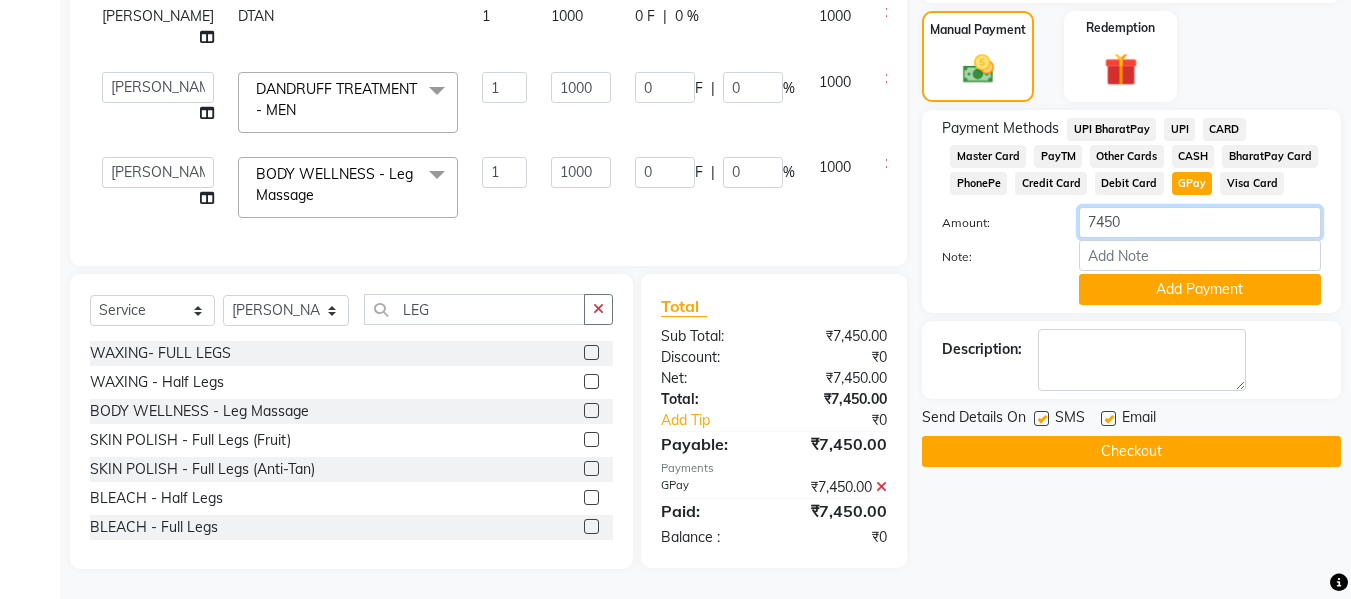 type on "7450" 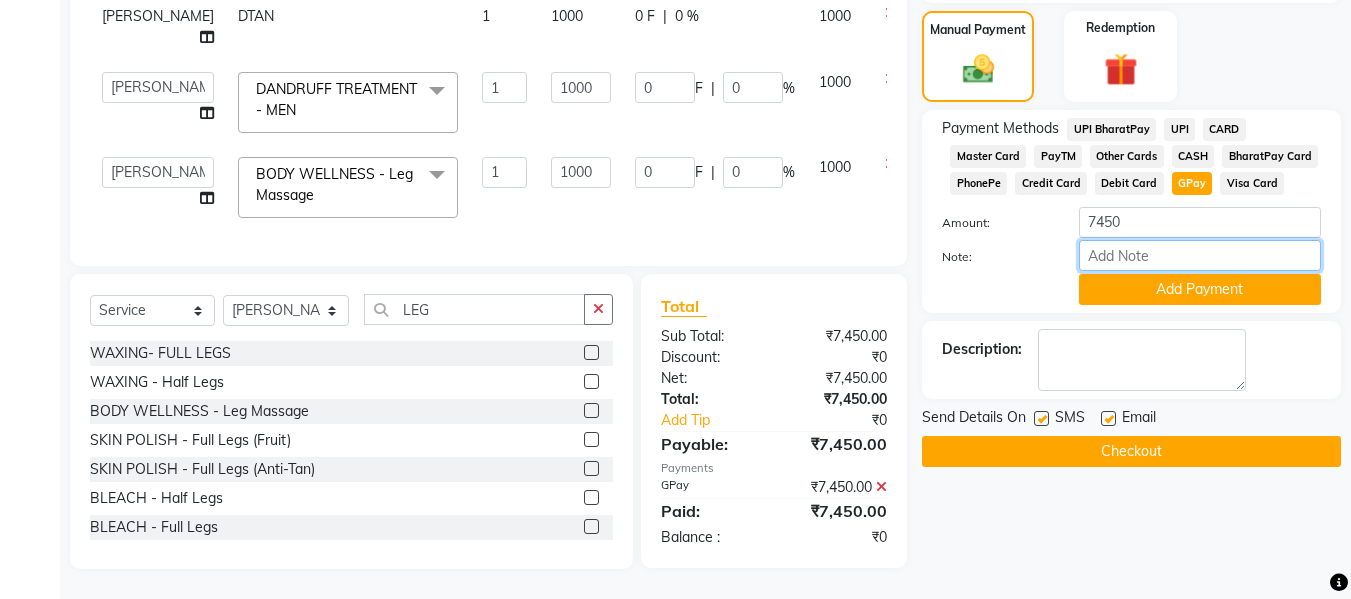 click on "Note:" at bounding box center [1200, 255] 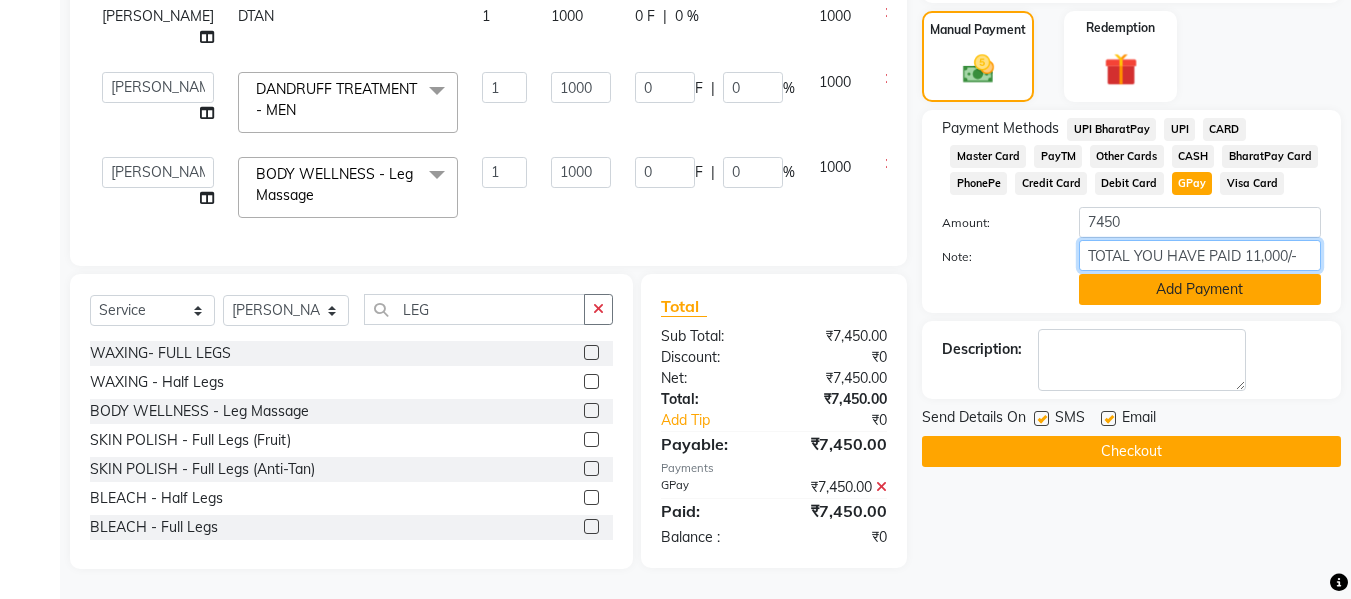 type on "TOTAL YOU HAVE PAID 11,000/-" 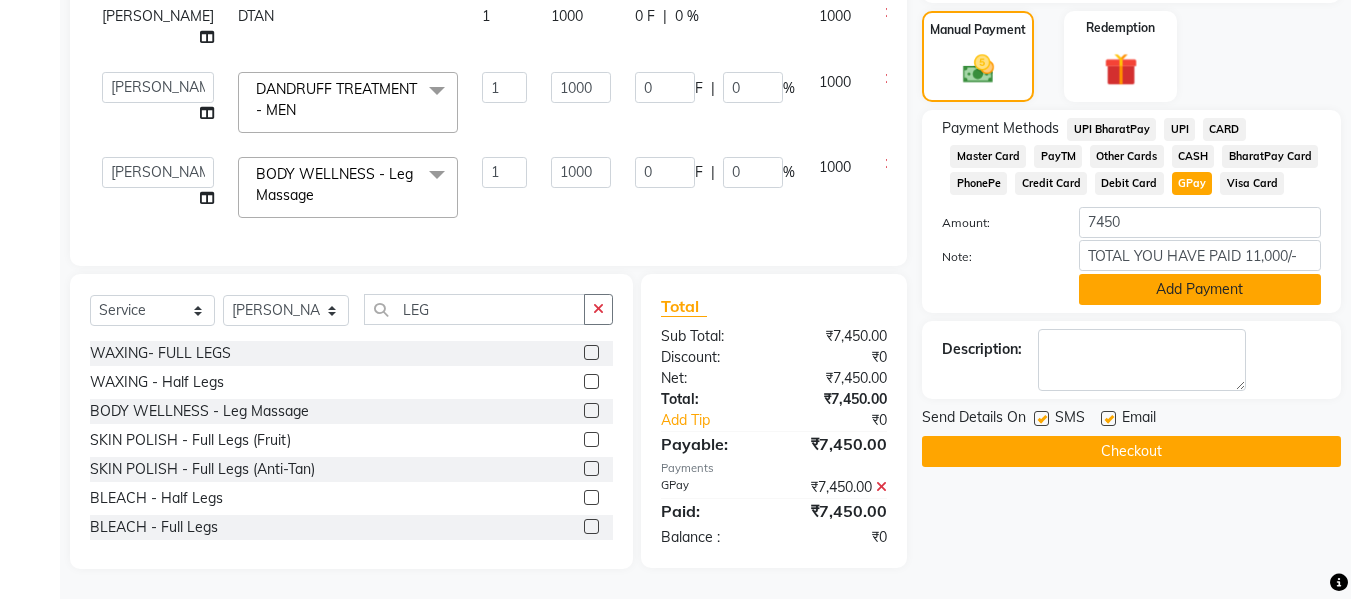 click on "Add Payment" 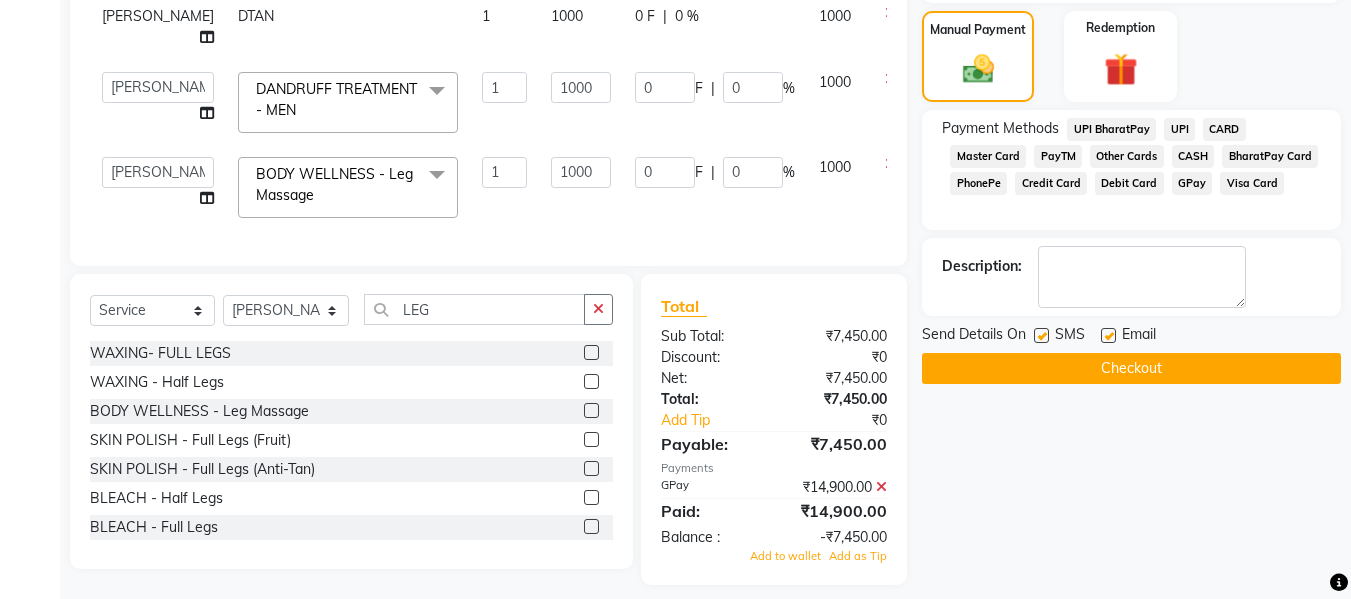 click on "Checkout" 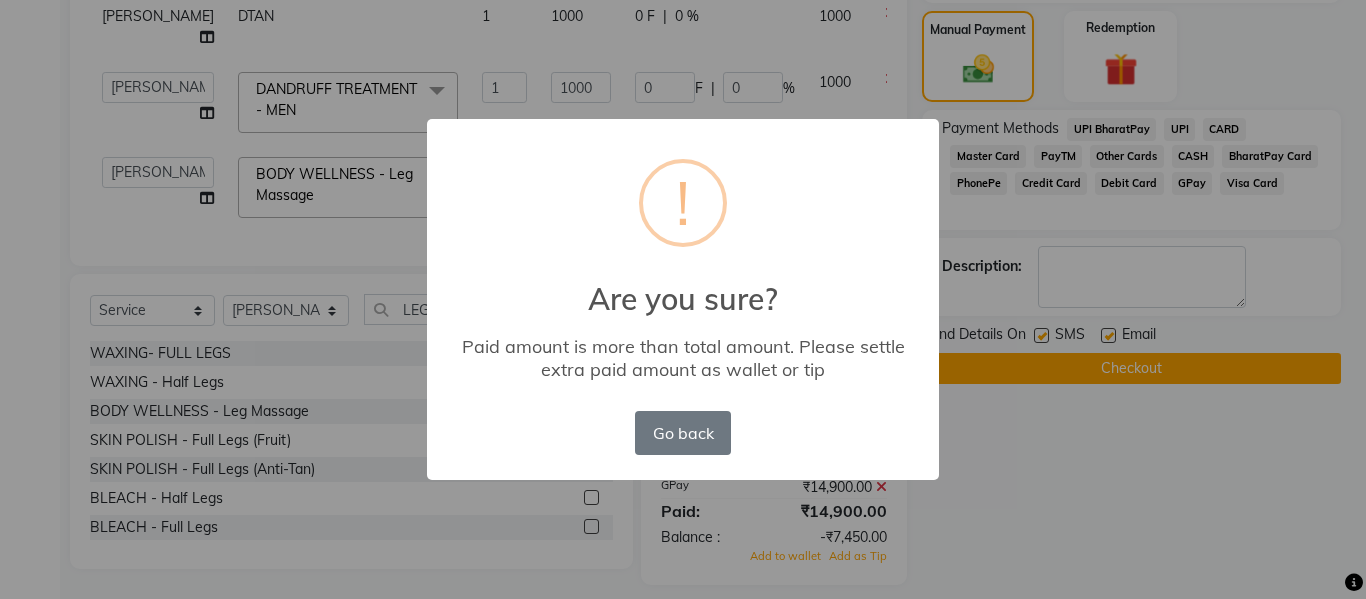 click on "× ! Are you sure? Paid amount is more than total amount. Please settle extra paid amount as wallet or tip Go back No OK" at bounding box center (683, 299) 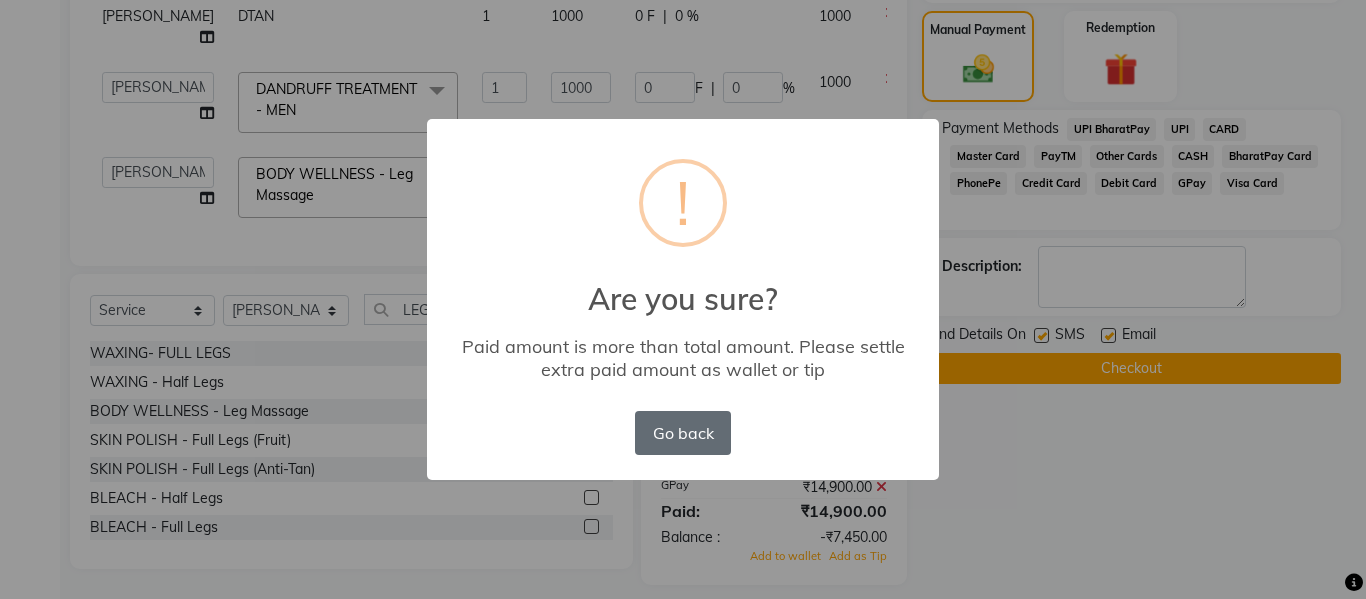 click on "Go back" at bounding box center [683, 433] 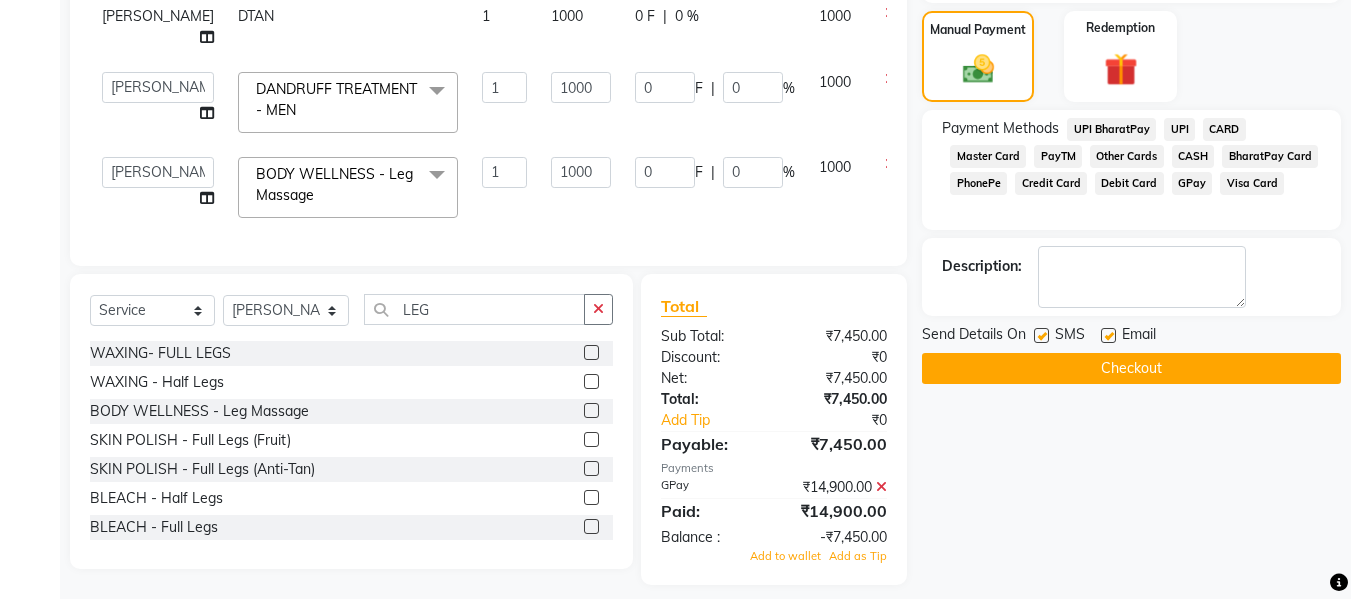 click 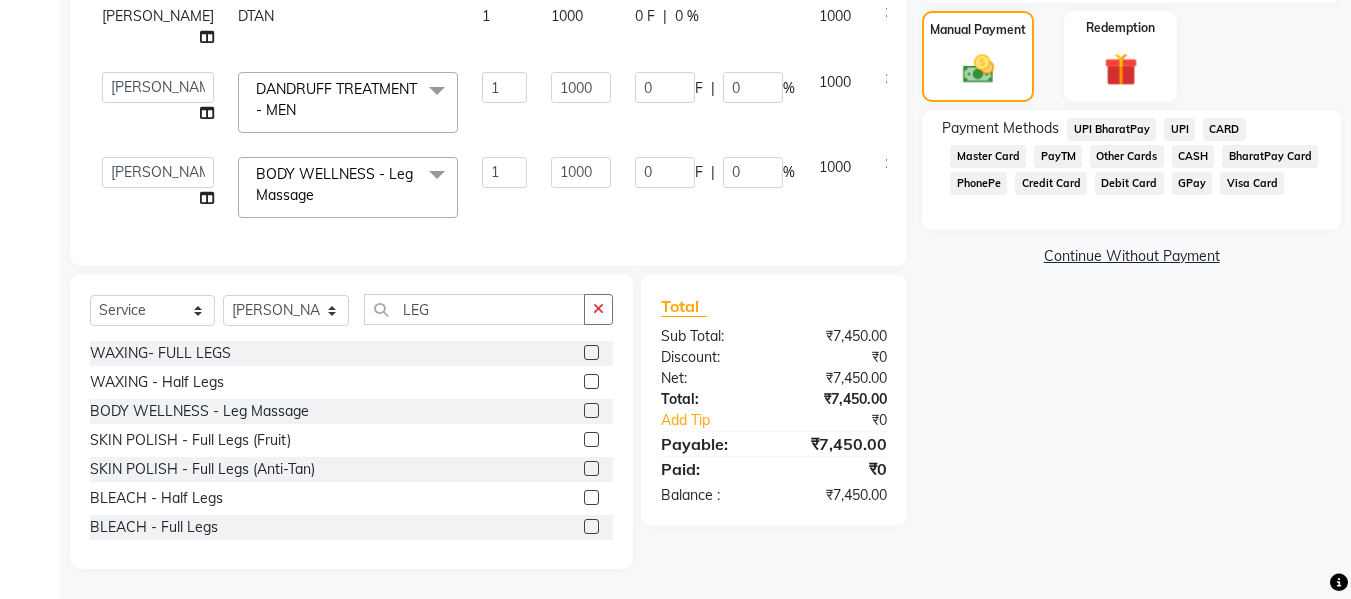 click on "GPay" 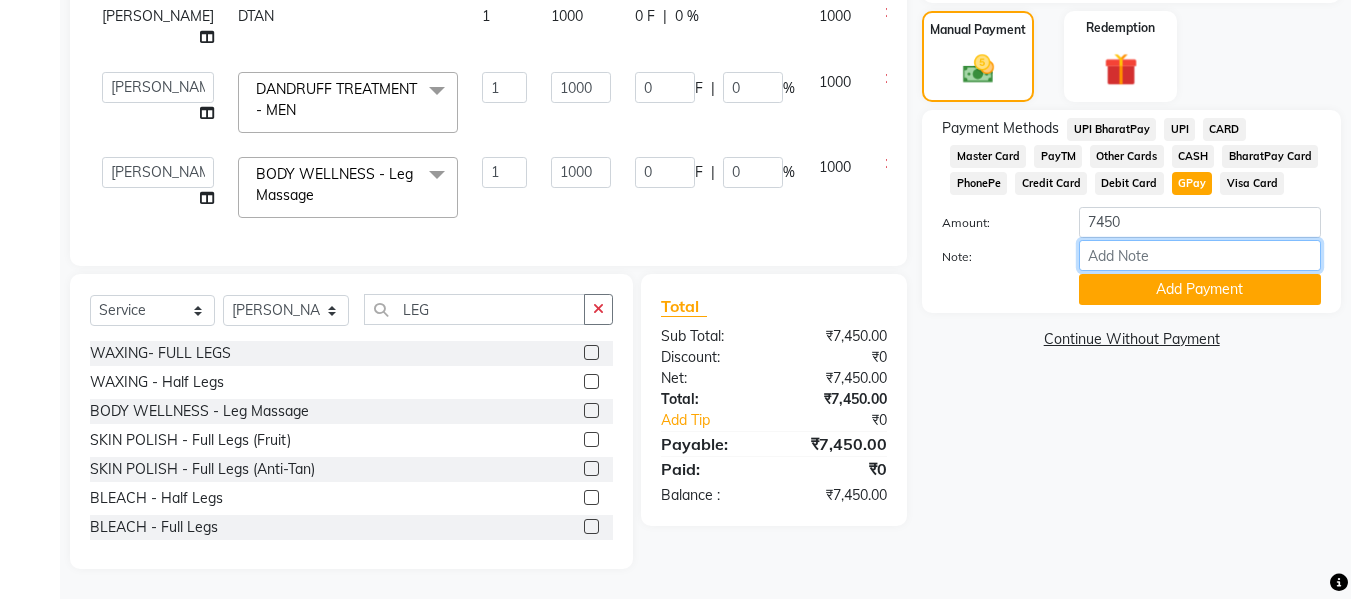 click on "Note:" at bounding box center (1200, 255) 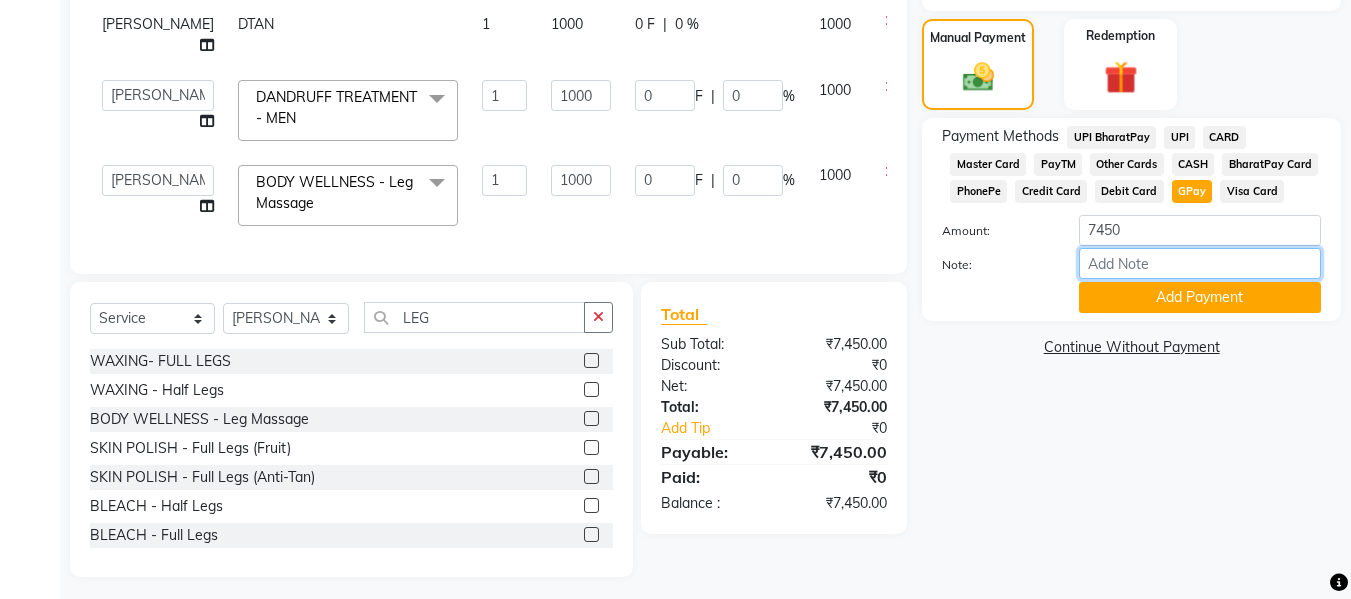 scroll, scrollTop: 502, scrollLeft: 0, axis: vertical 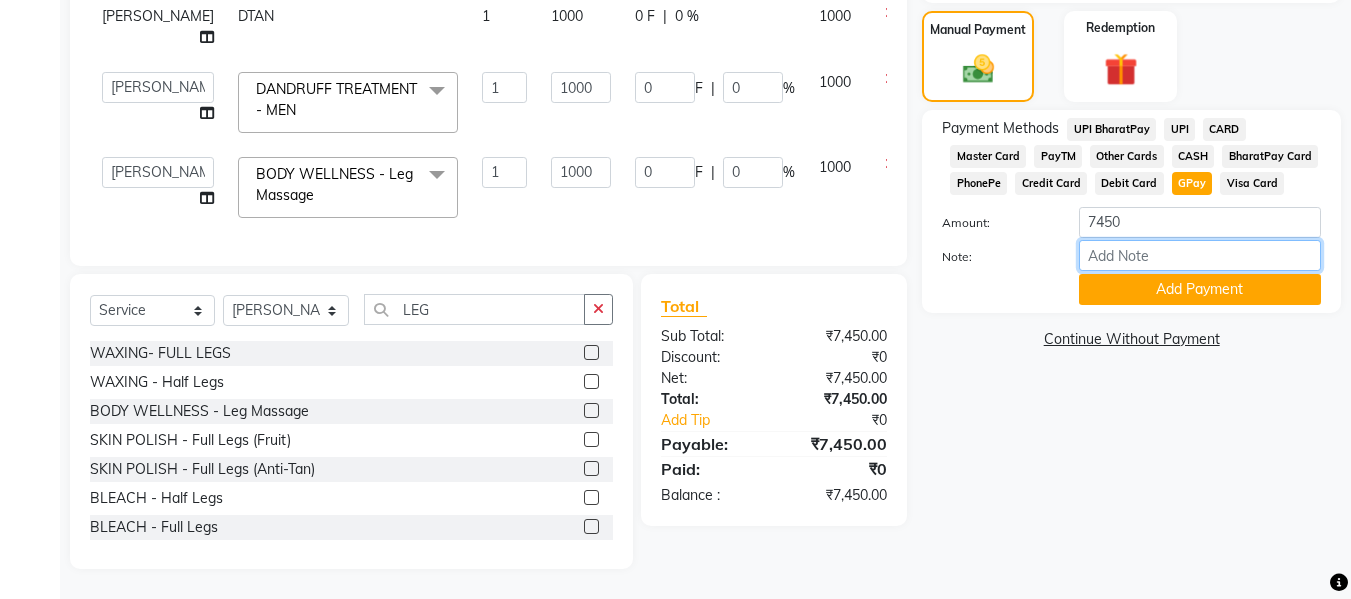 click on "Note:" at bounding box center (1200, 255) 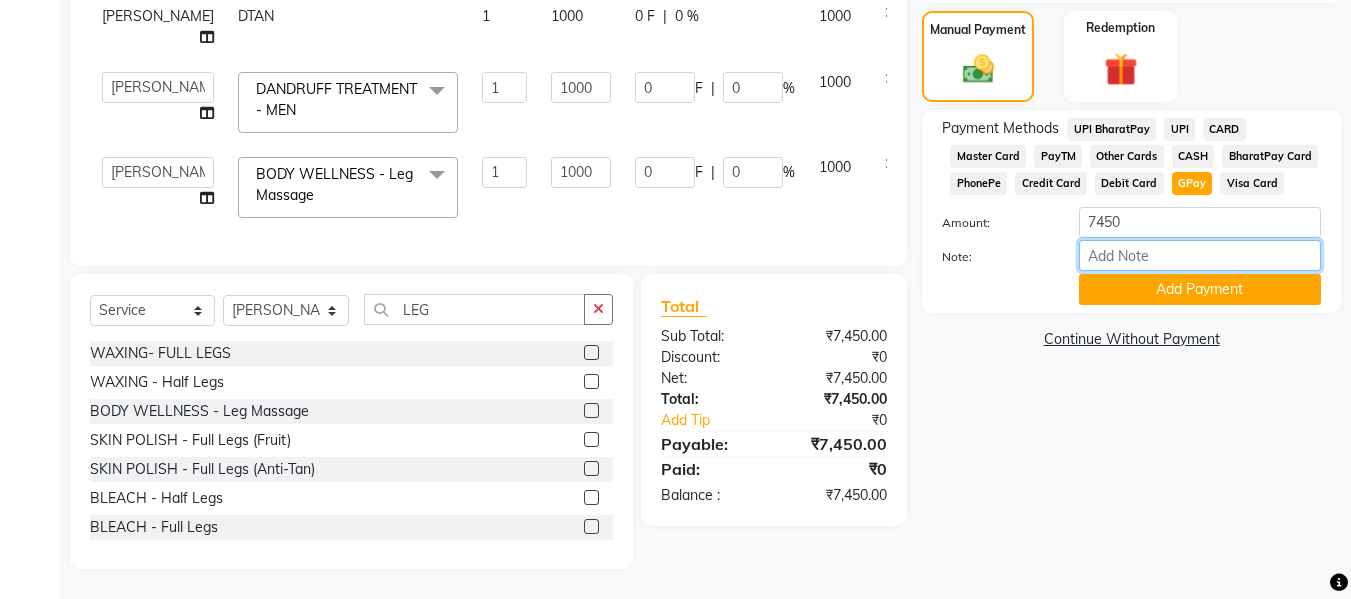 type on "TOTAL YOU HAVE PAID 11,000/-" 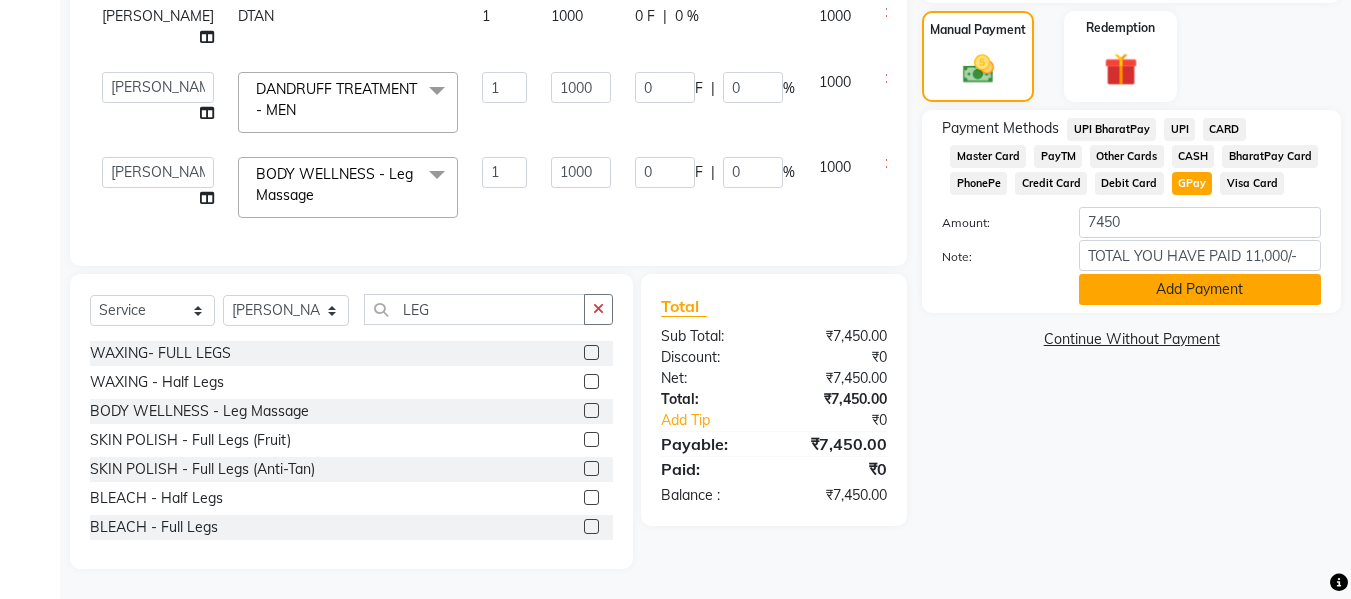 click on "Add Payment" 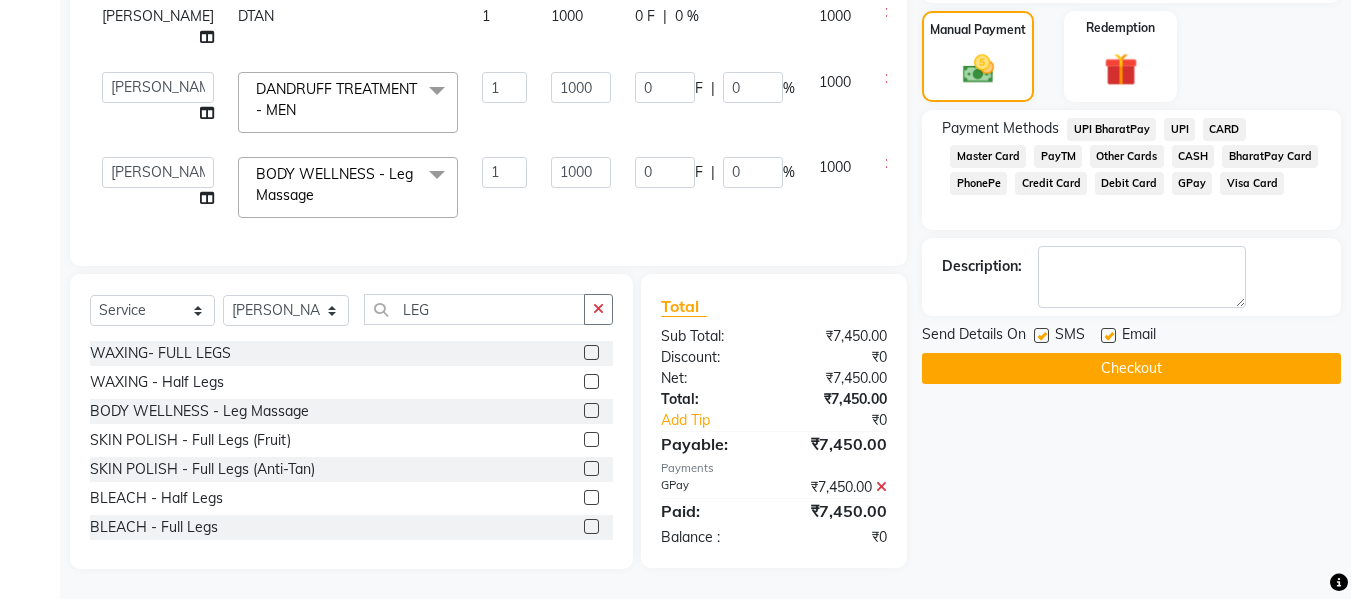 click on "Checkout" 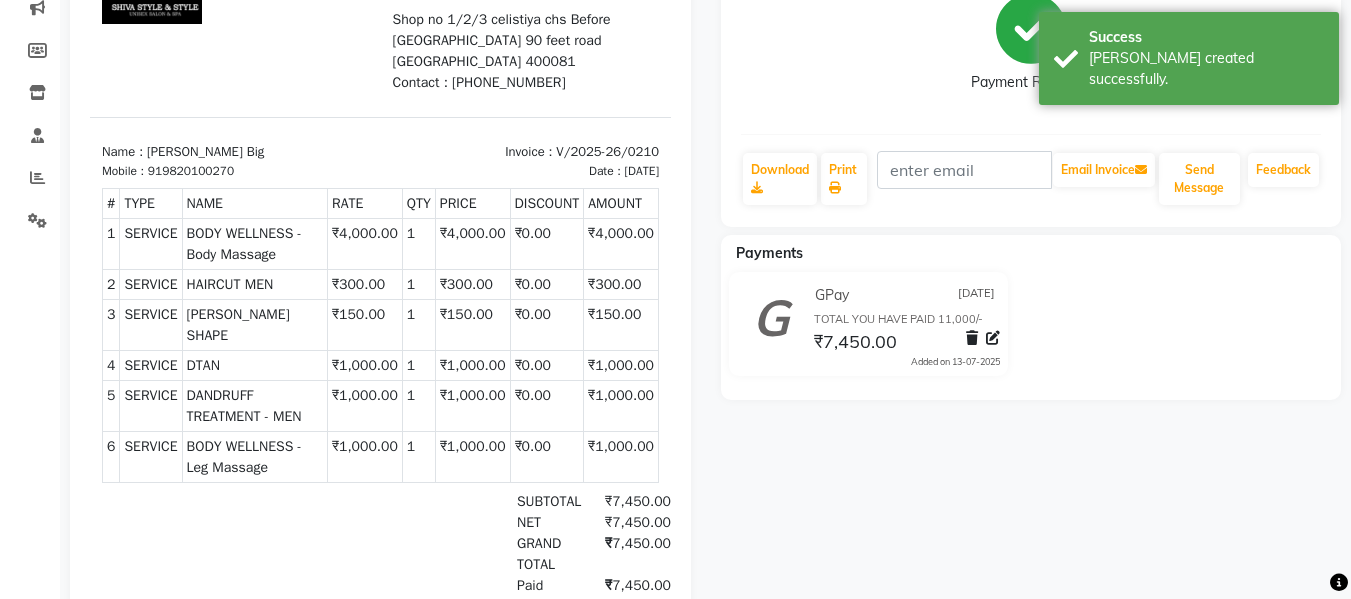 scroll, scrollTop: 0, scrollLeft: 0, axis: both 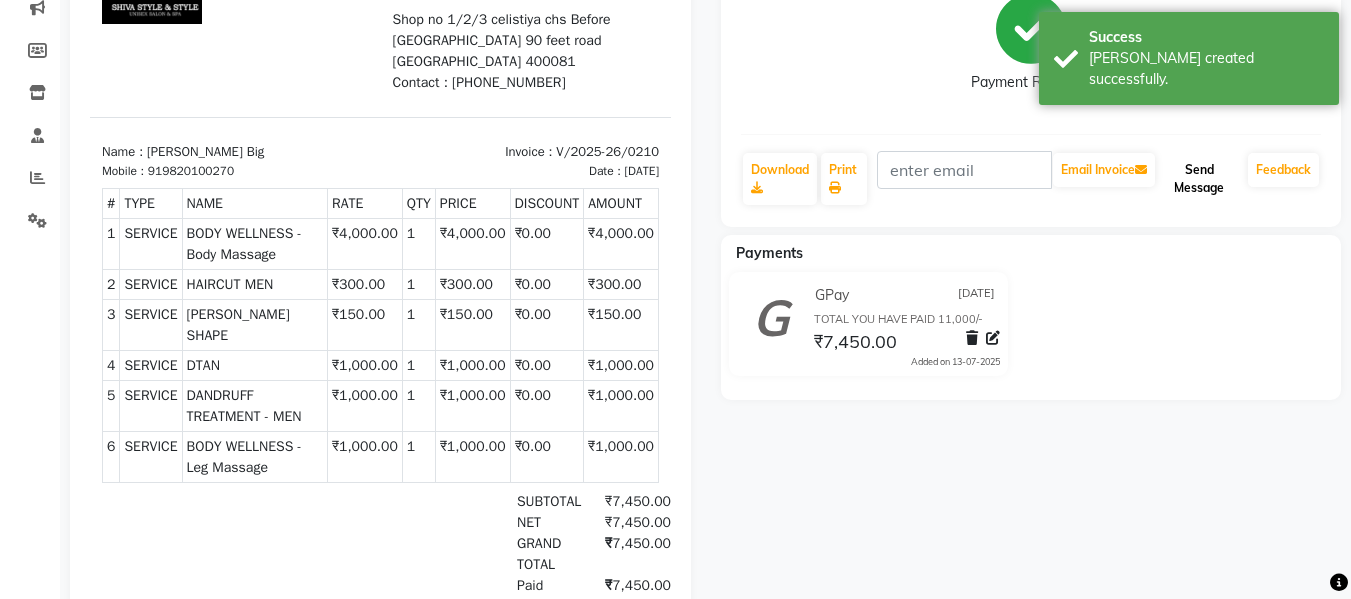 click on "Send Message" 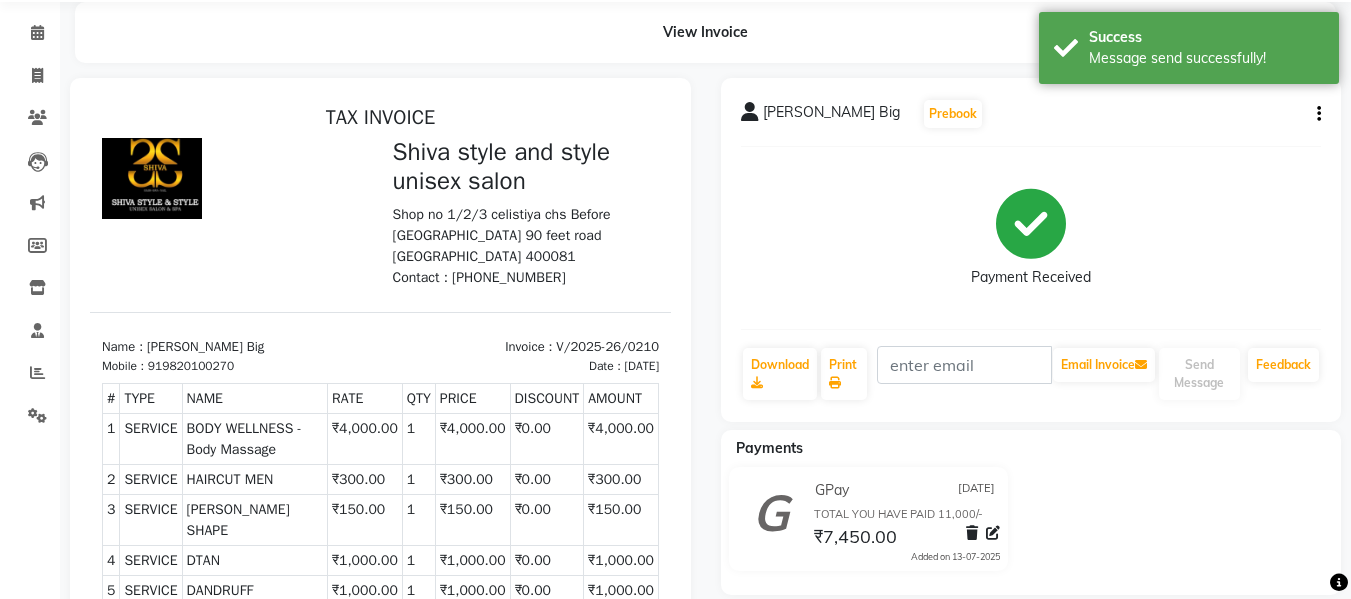 scroll, scrollTop: 0, scrollLeft: 0, axis: both 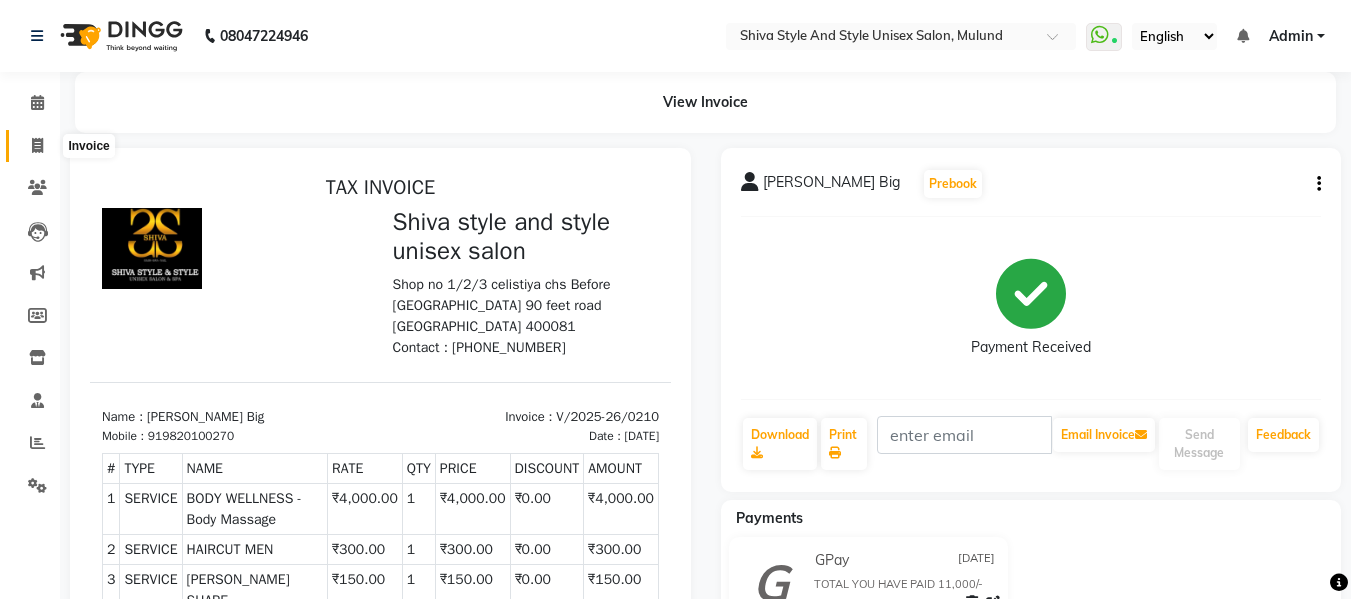 click 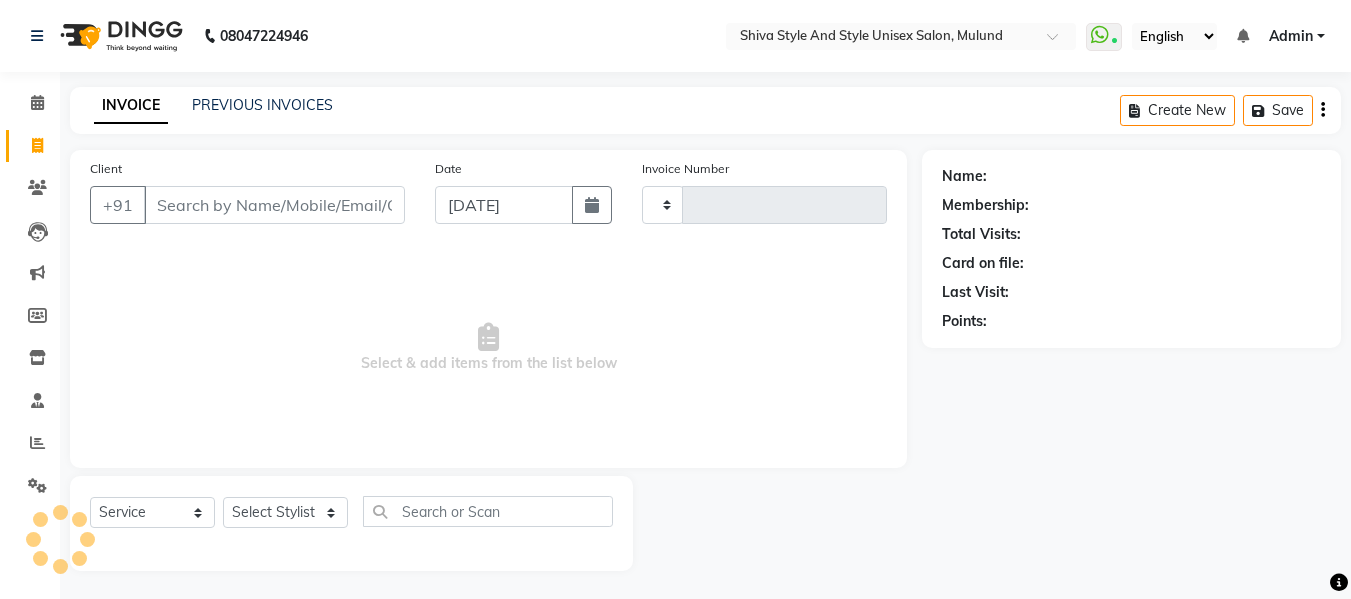 scroll, scrollTop: 2, scrollLeft: 0, axis: vertical 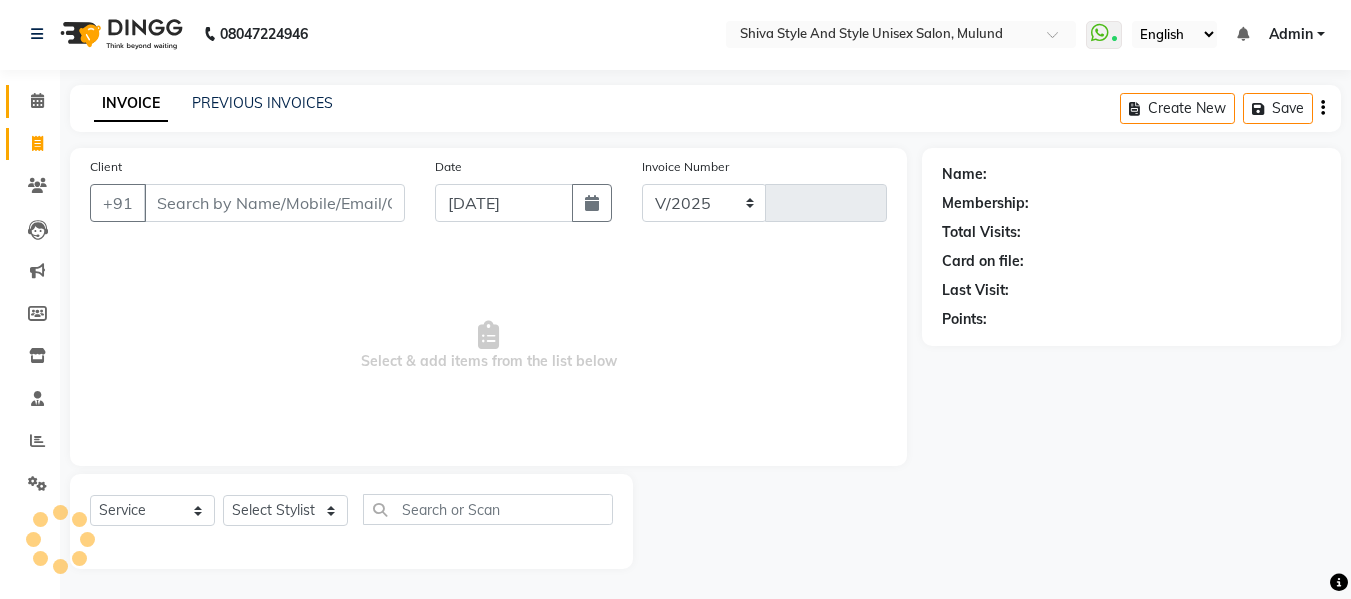 select on "7455" 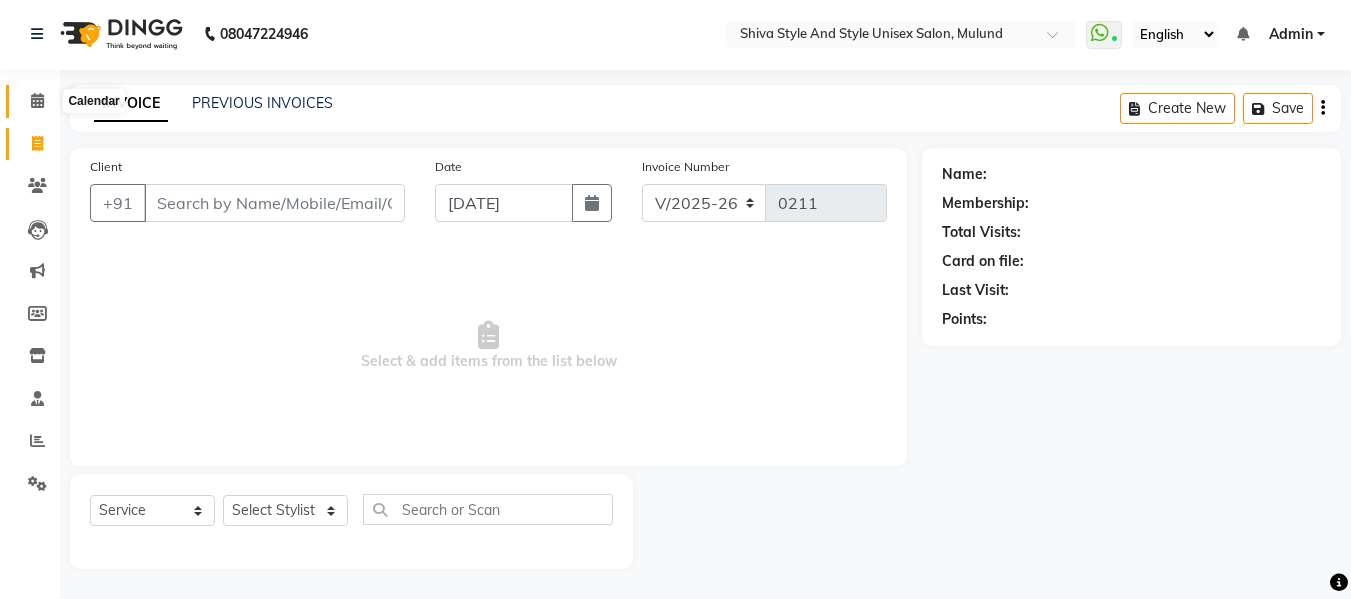 click 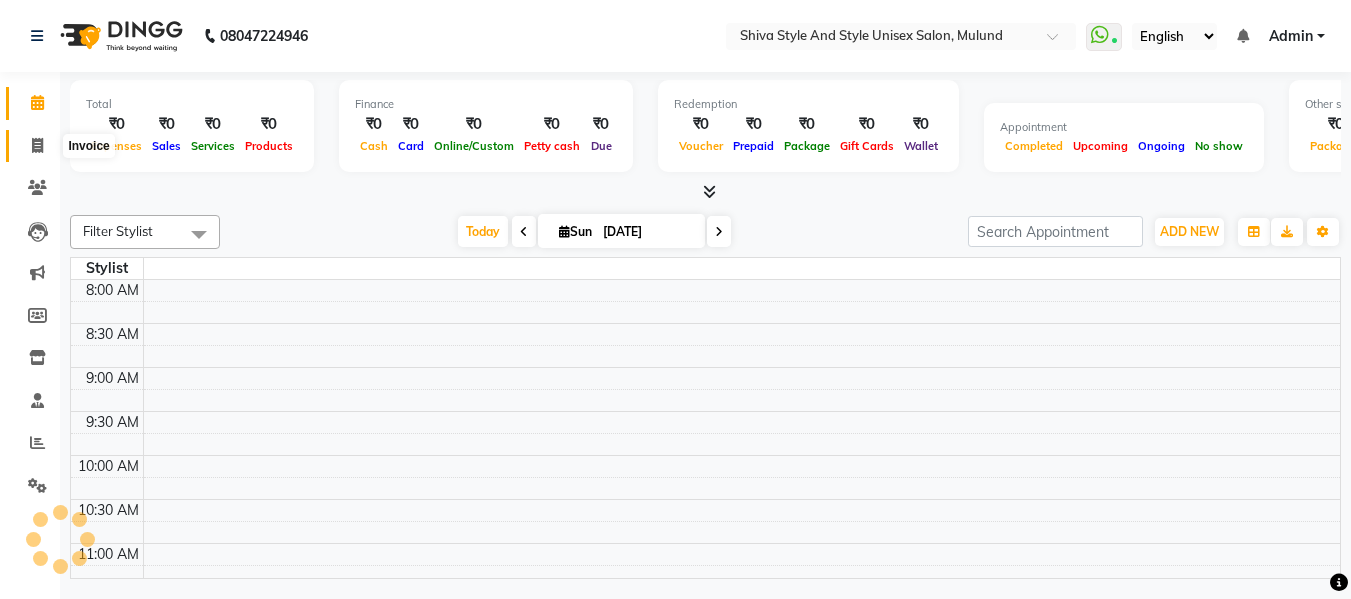 scroll, scrollTop: 0, scrollLeft: 0, axis: both 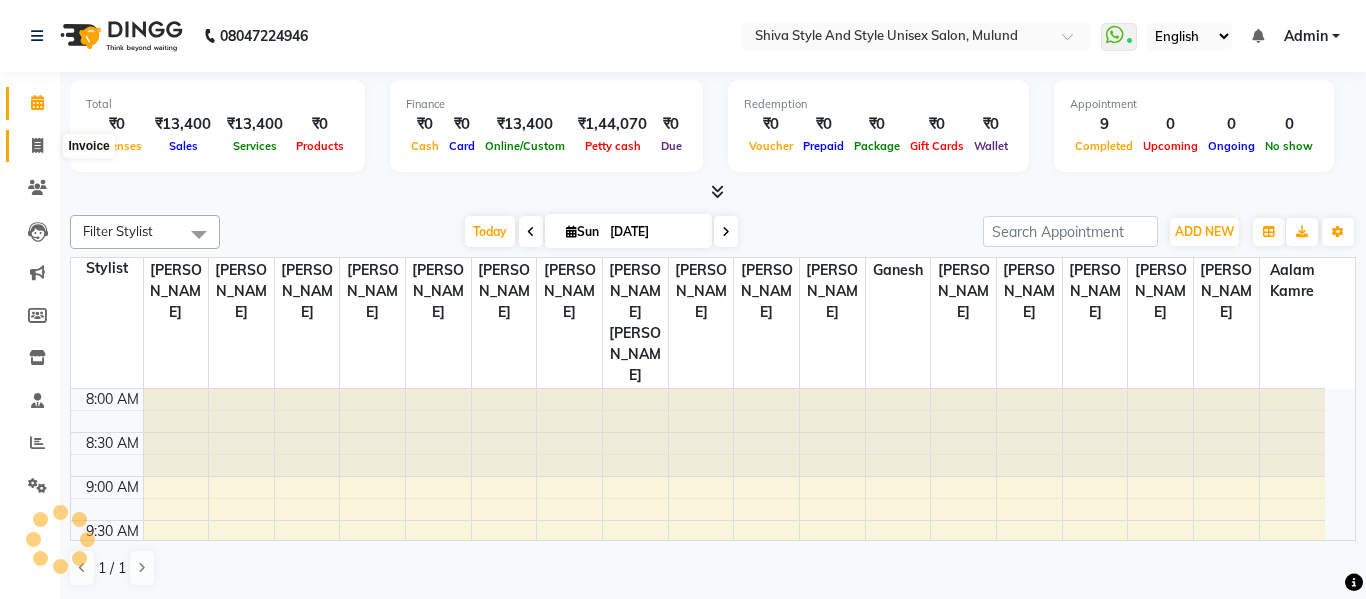 click 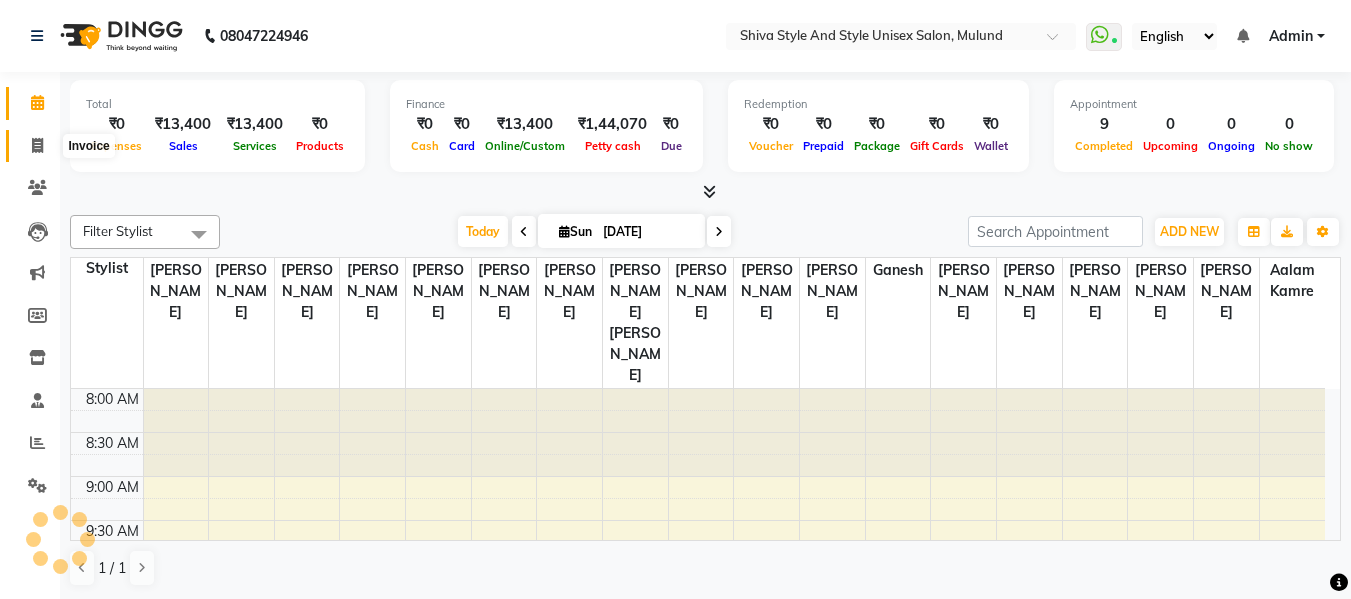 scroll, scrollTop: 0, scrollLeft: 0, axis: both 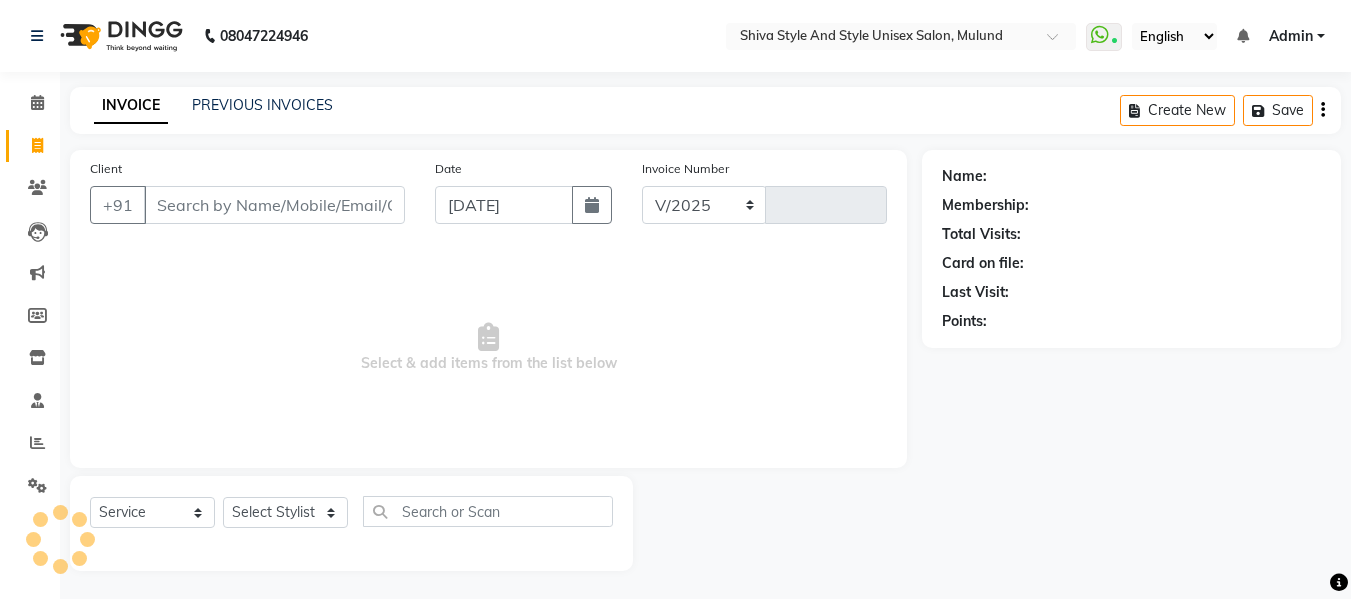 select on "7455" 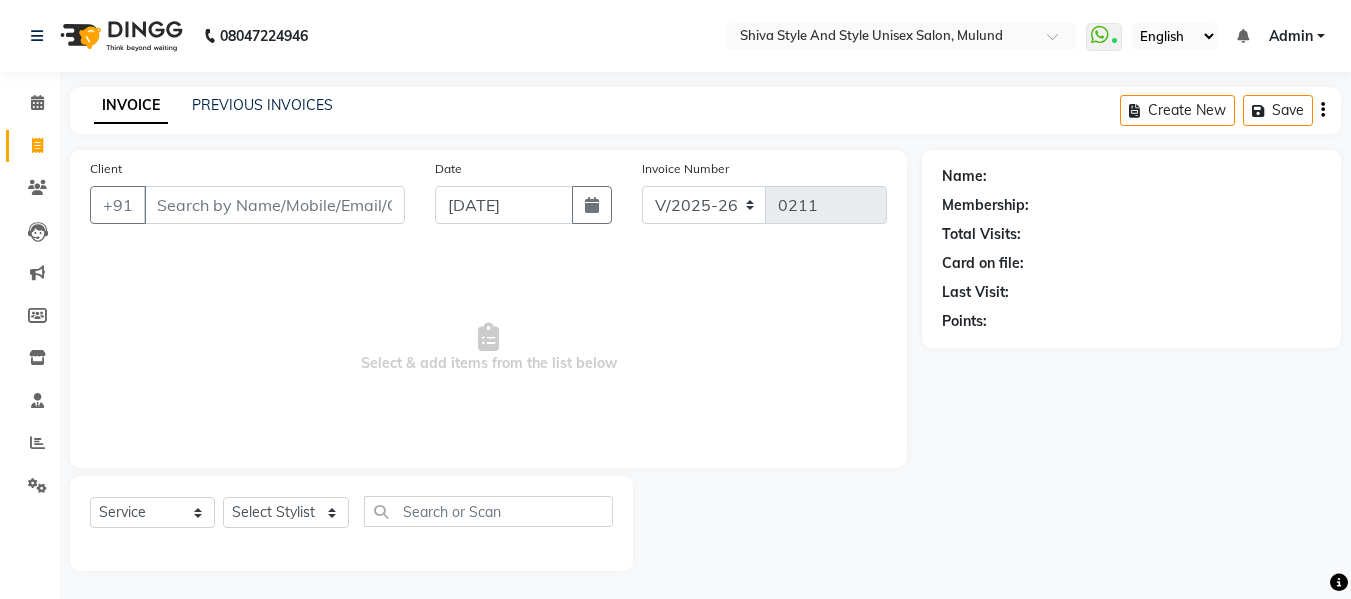 click on "Client" at bounding box center (274, 205) 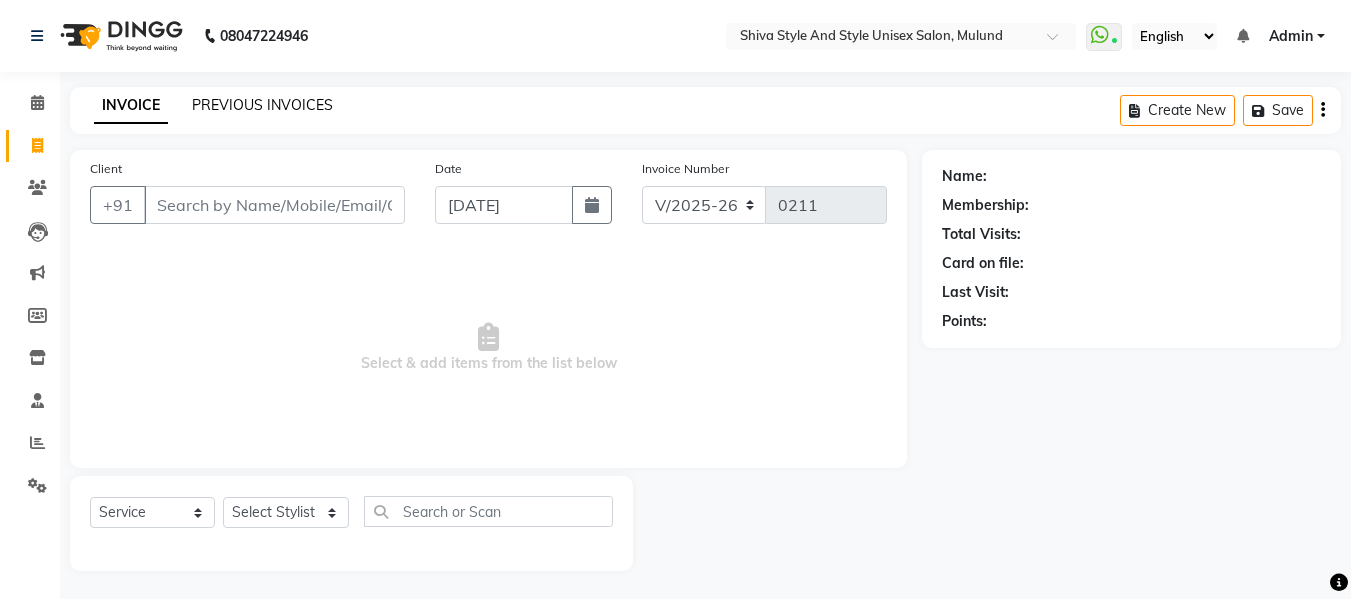 click on "PREVIOUS INVOICES" 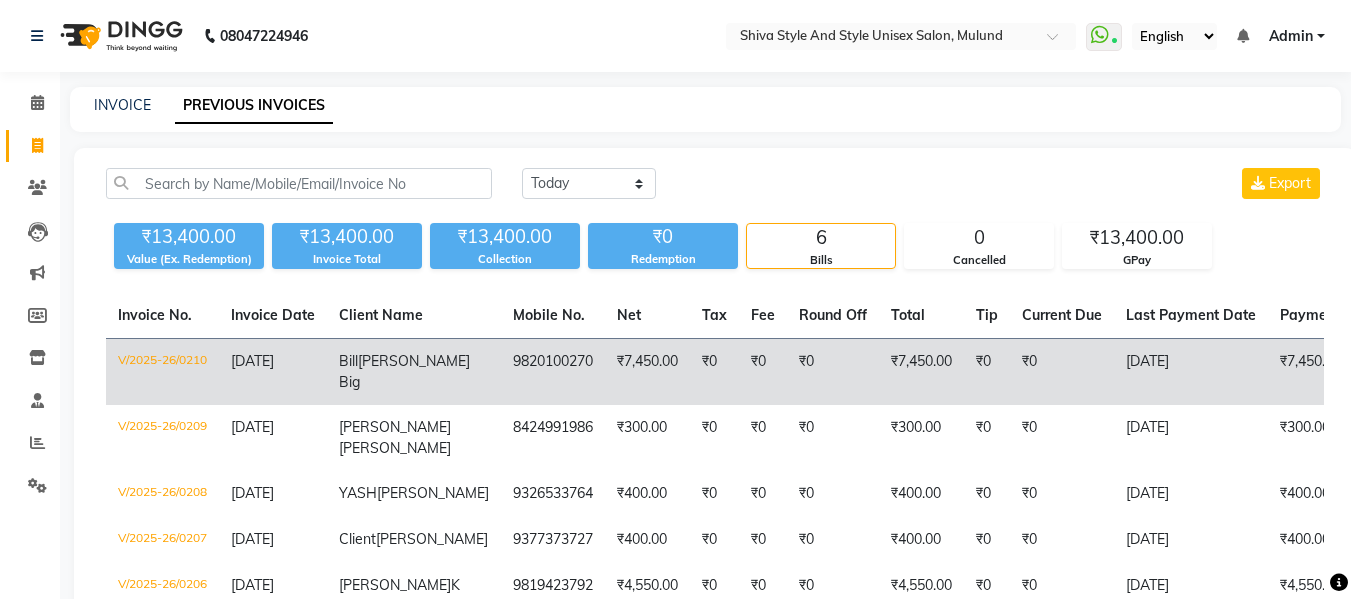 click on "₹7,450.00" 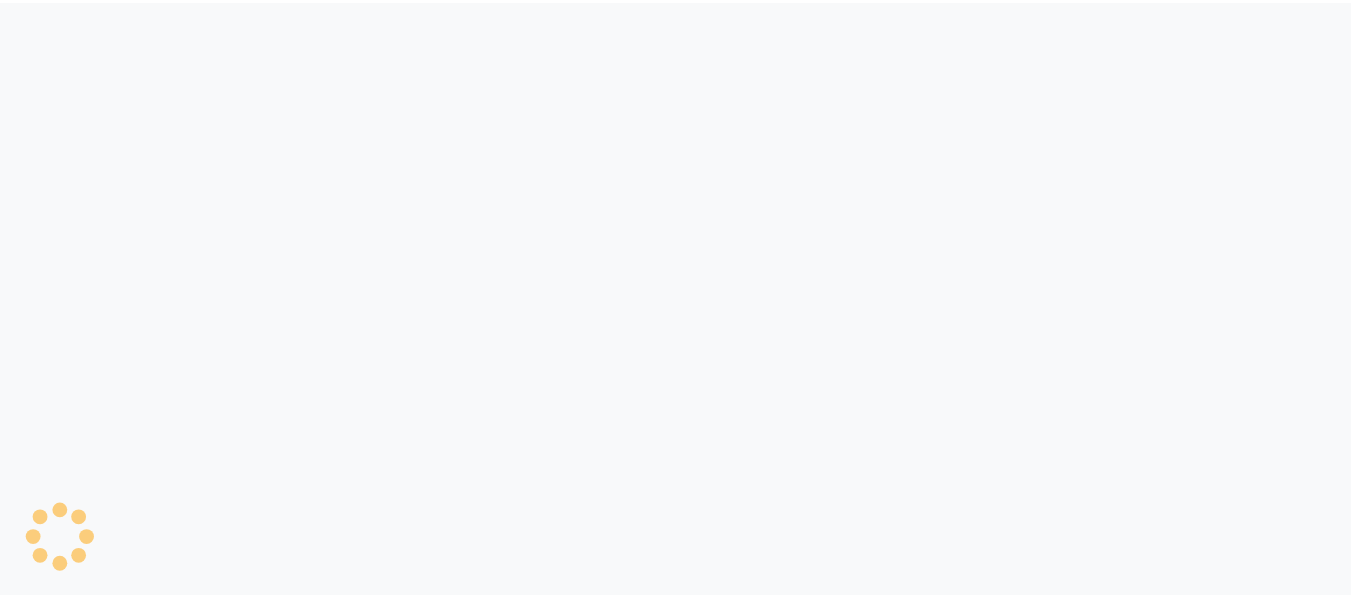 scroll, scrollTop: 0, scrollLeft: 0, axis: both 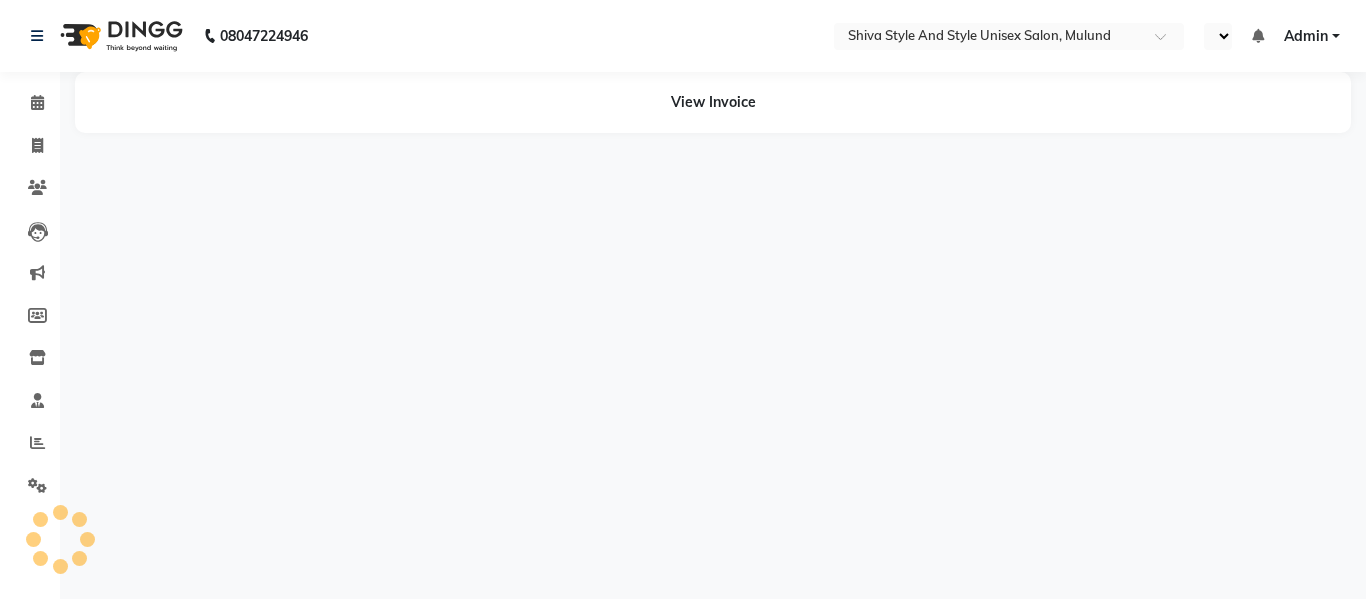 select on "en" 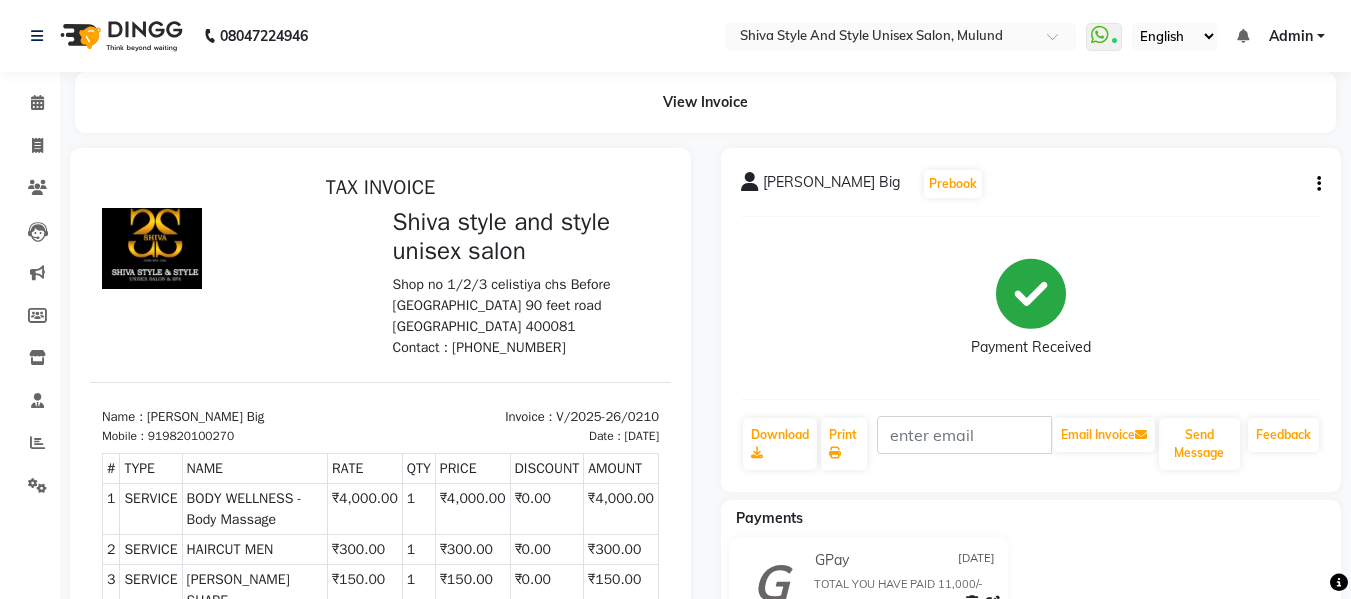 scroll, scrollTop: 0, scrollLeft: 0, axis: both 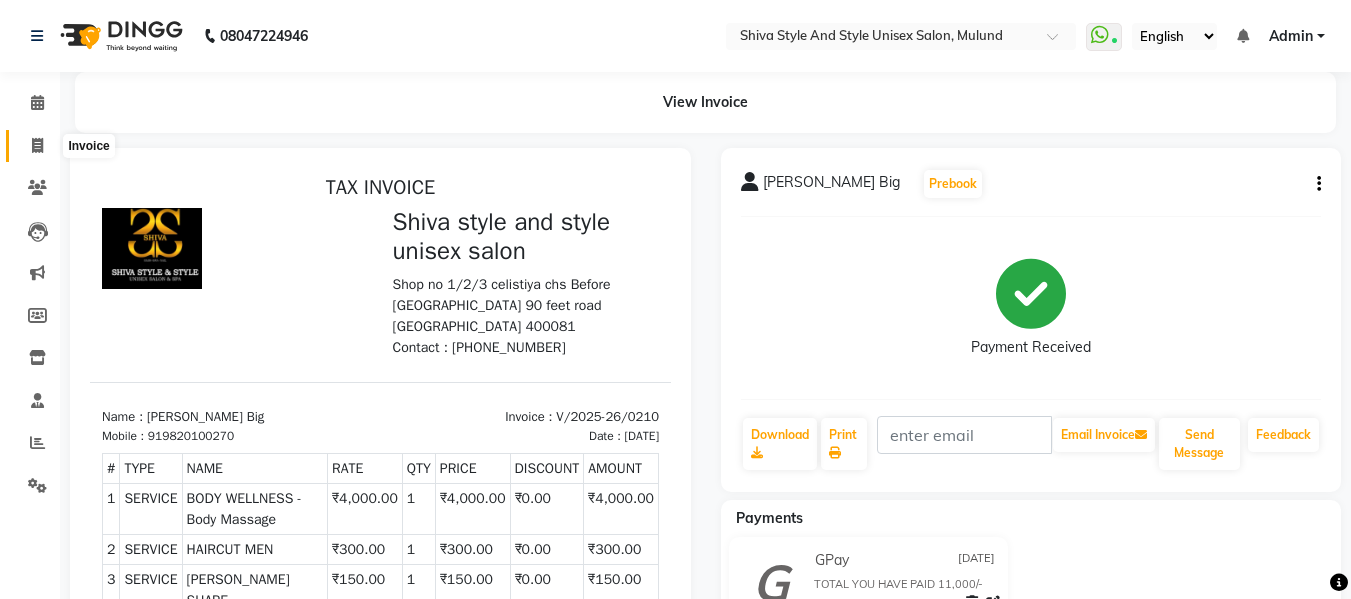 click 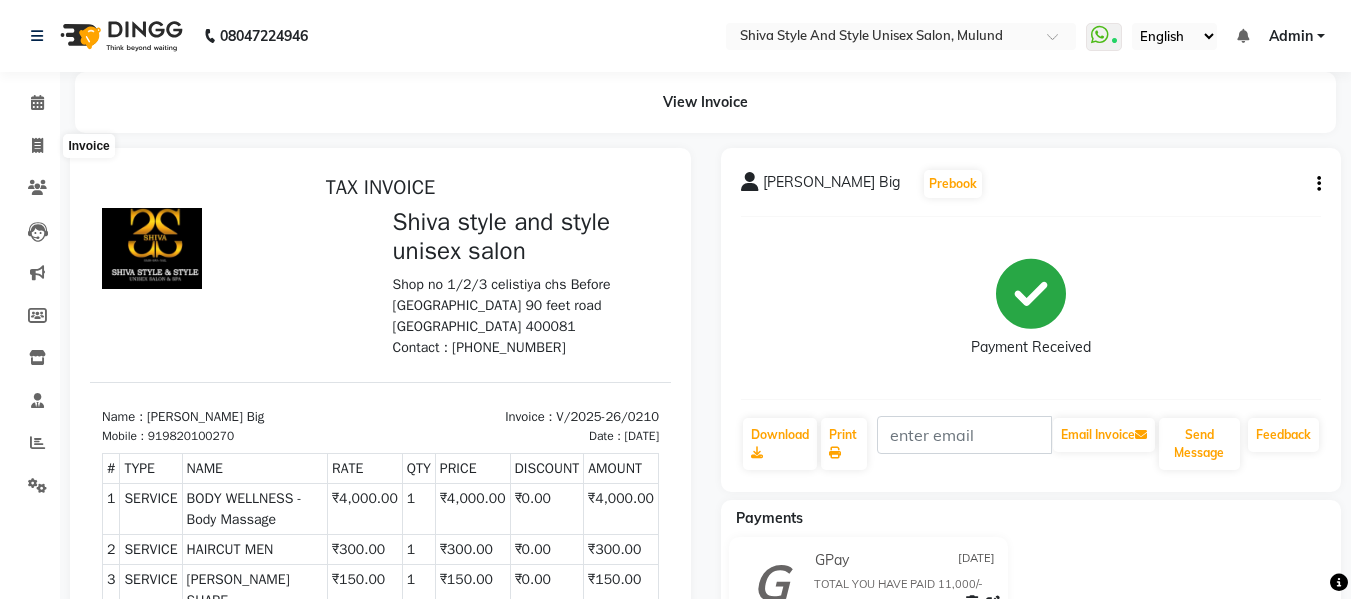 select on "service" 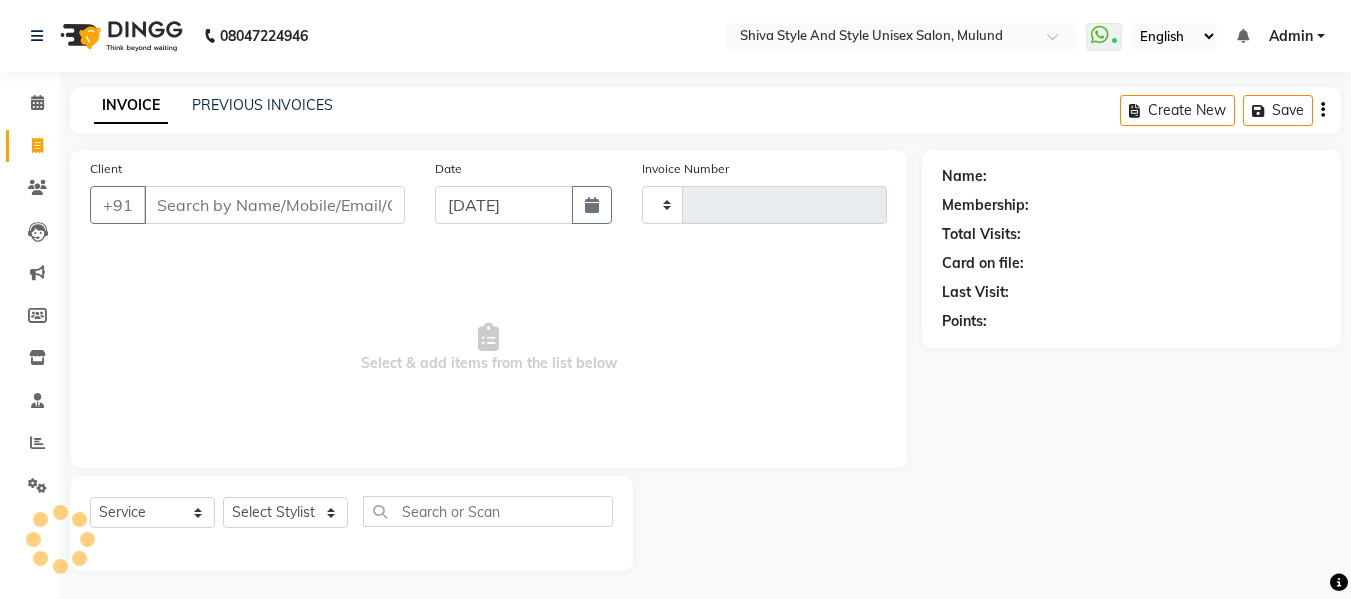 scroll, scrollTop: 2, scrollLeft: 0, axis: vertical 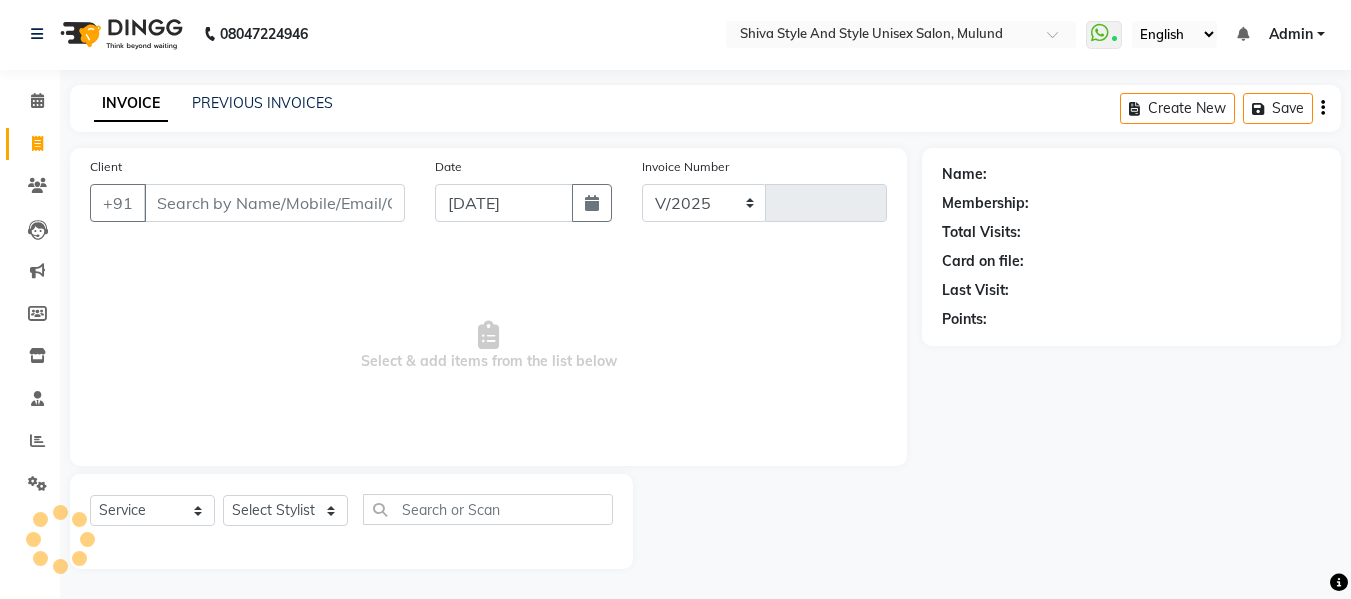 select on "7455" 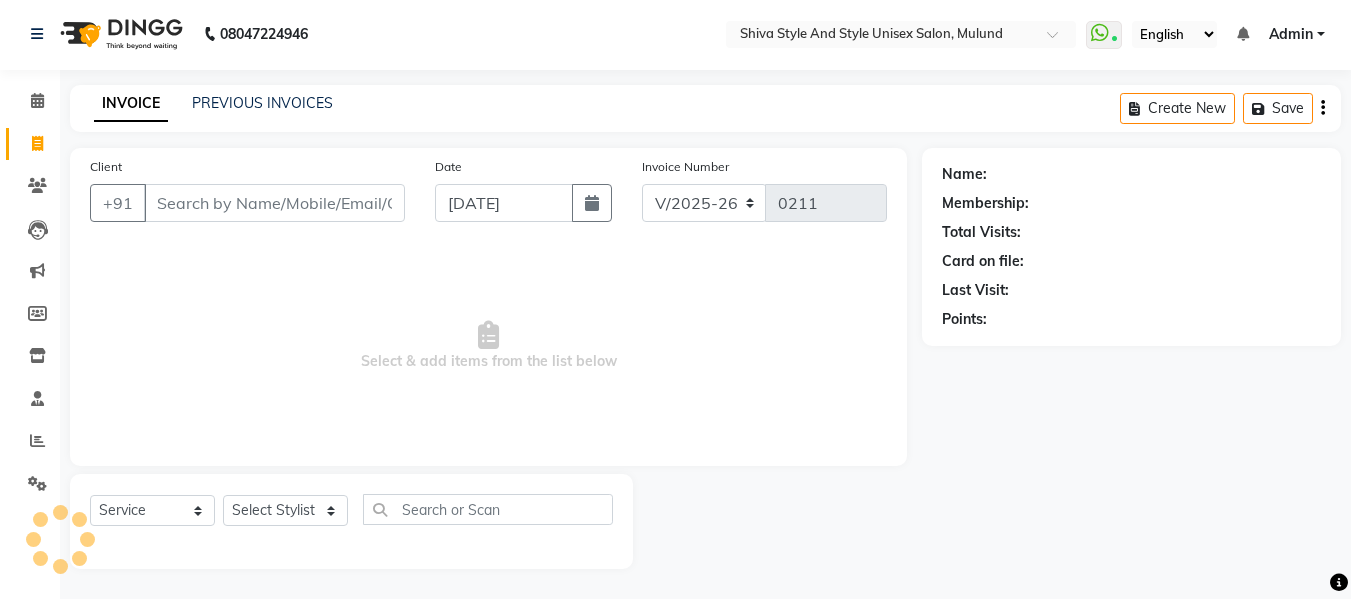 click on "Client" at bounding box center [274, 203] 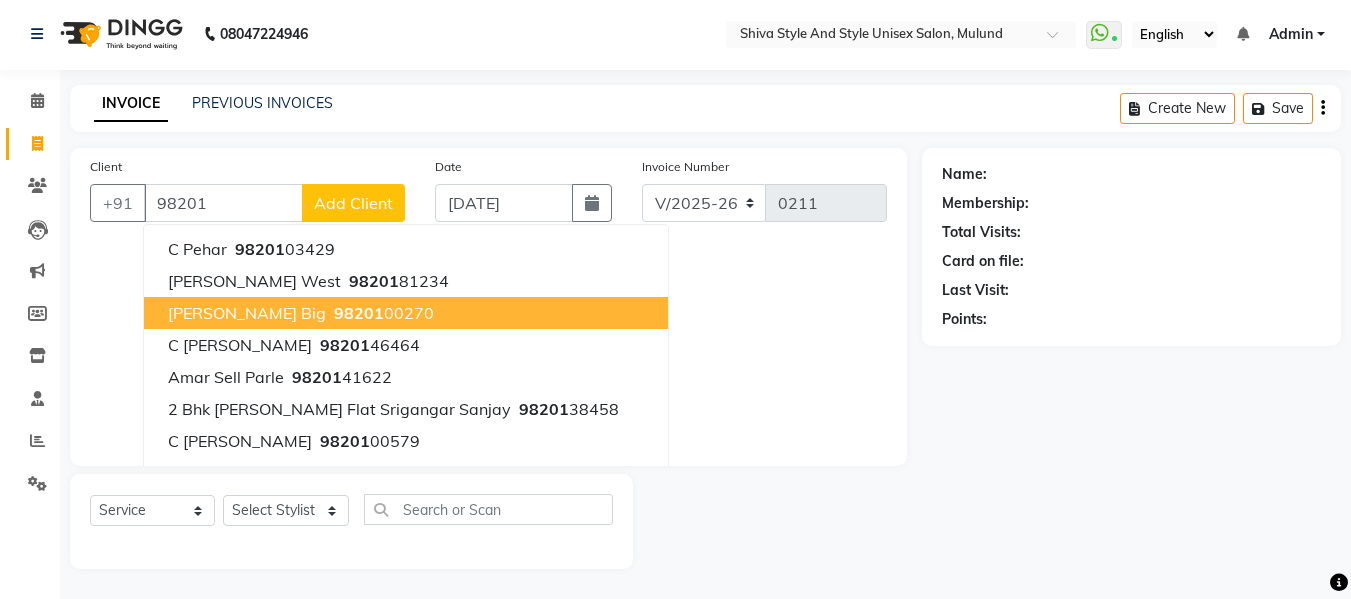 click on "98201" at bounding box center (359, 313) 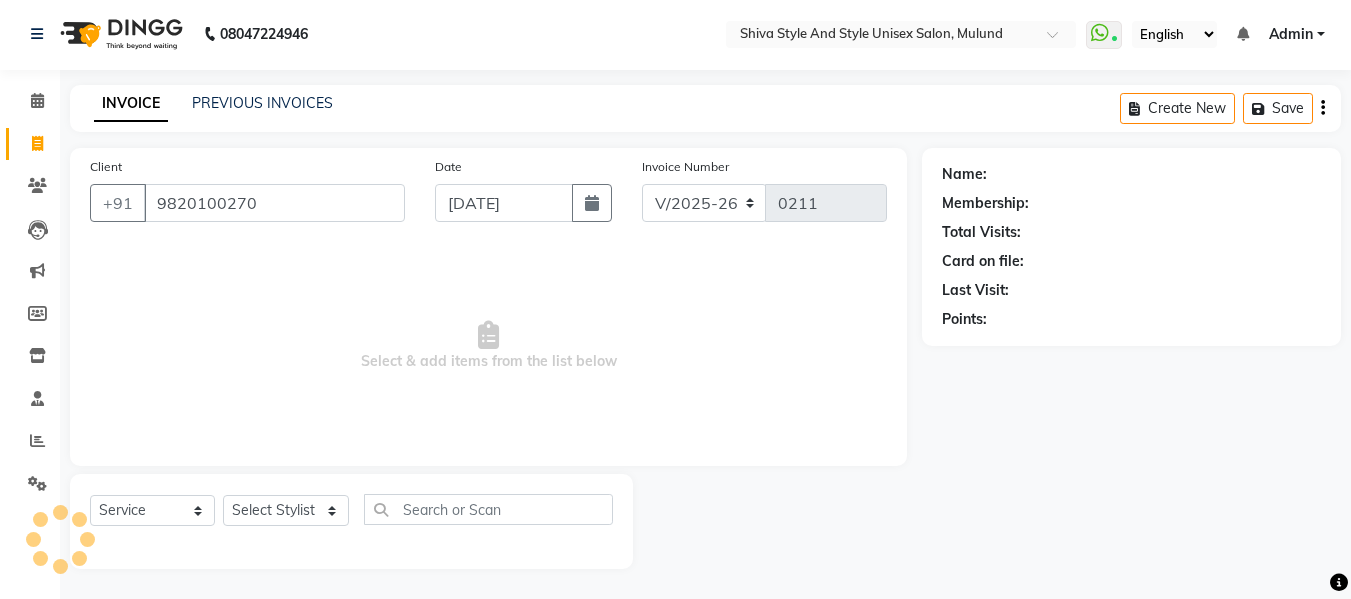 type on "9820100270" 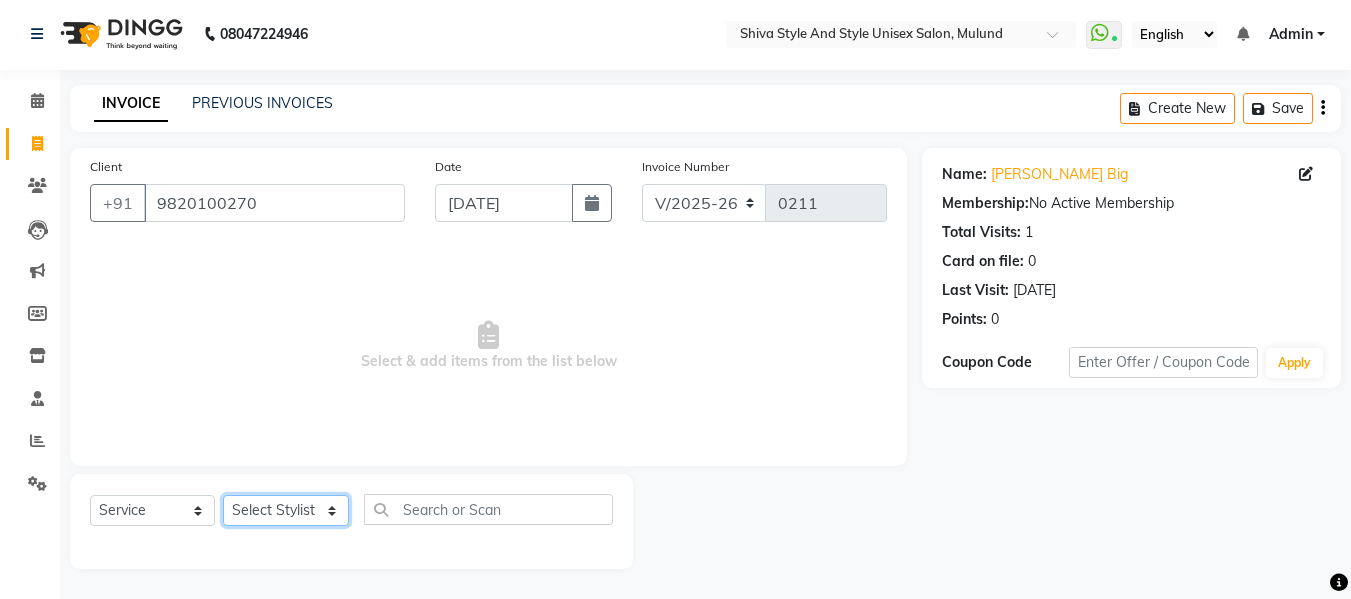 click on "Select Stylist Aalam kamre [PERSON_NAME] ganesh [PERSON_NAME] [PERSON_NAME] [PERSON_NAME] [PERSON_NAME] [PERSON_NAME] [PERSON_NAME] [PERSON_NAME] [PERSON_NAME] [PERSON_NAME] [PERSON_NAME] [PERSON_NAME] [PERSON_NAME] shivaji raut [PERSON_NAME] [PERSON_NAME] [PERSON_NAME] [PERSON_NAME]" 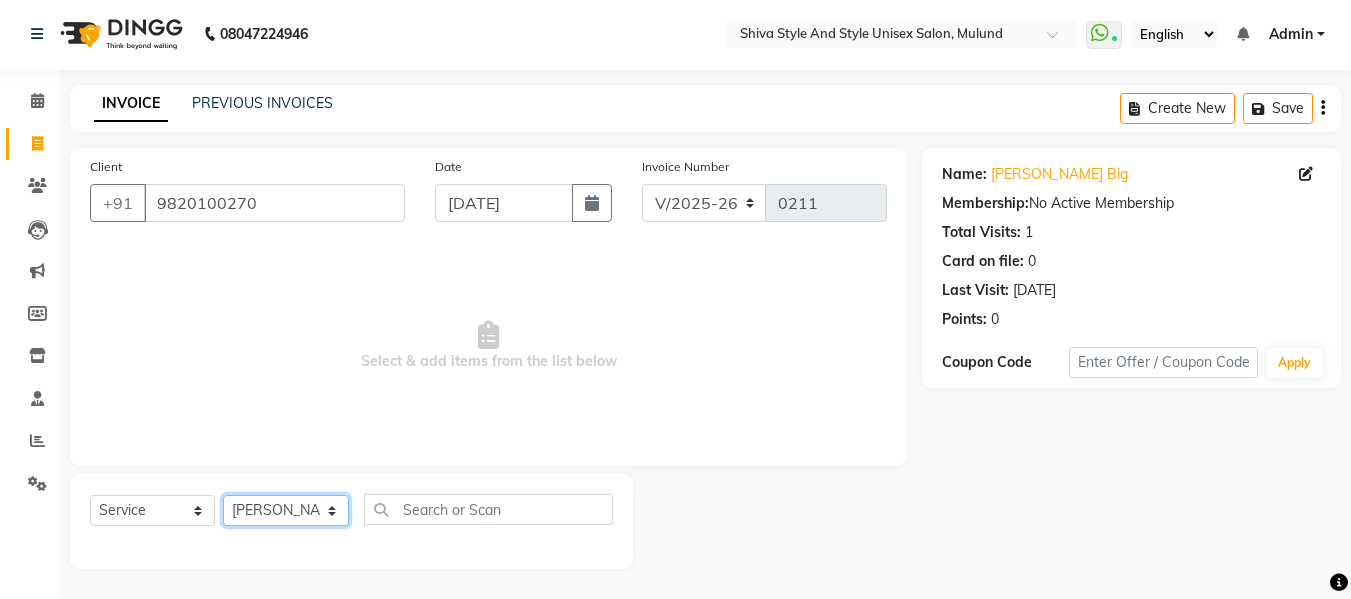 click on "Select Stylist Aalam kamre [PERSON_NAME] ganesh [PERSON_NAME] [PERSON_NAME] [PERSON_NAME] [PERSON_NAME] [PERSON_NAME] [PERSON_NAME] [PERSON_NAME] [PERSON_NAME] [PERSON_NAME] [PERSON_NAME] [PERSON_NAME] [PERSON_NAME] shivaji raut [PERSON_NAME] [PERSON_NAME] [PERSON_NAME] [PERSON_NAME]" 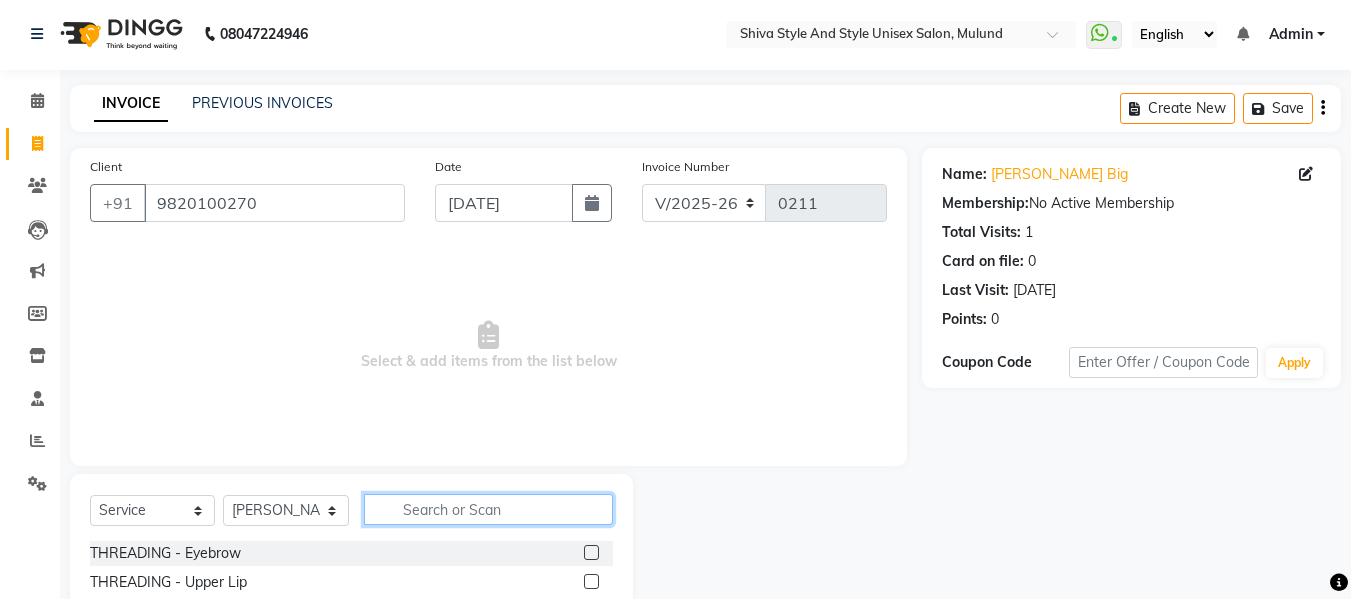 click 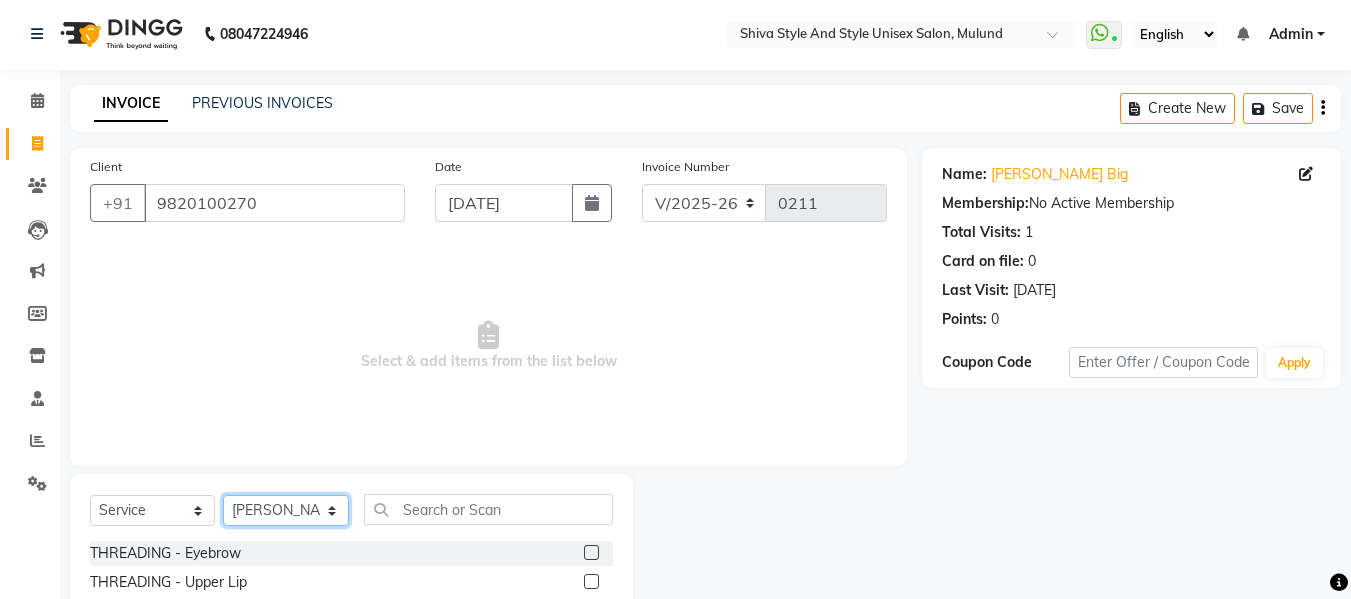 click on "Select Stylist Aalam kamre [PERSON_NAME] ganesh [PERSON_NAME] [PERSON_NAME] [PERSON_NAME] [PERSON_NAME] [PERSON_NAME] [PERSON_NAME] [PERSON_NAME] [PERSON_NAME] [PERSON_NAME] [PERSON_NAME] [PERSON_NAME] [PERSON_NAME] shivaji raut [PERSON_NAME] [PERSON_NAME] [PERSON_NAME] [PERSON_NAME]" 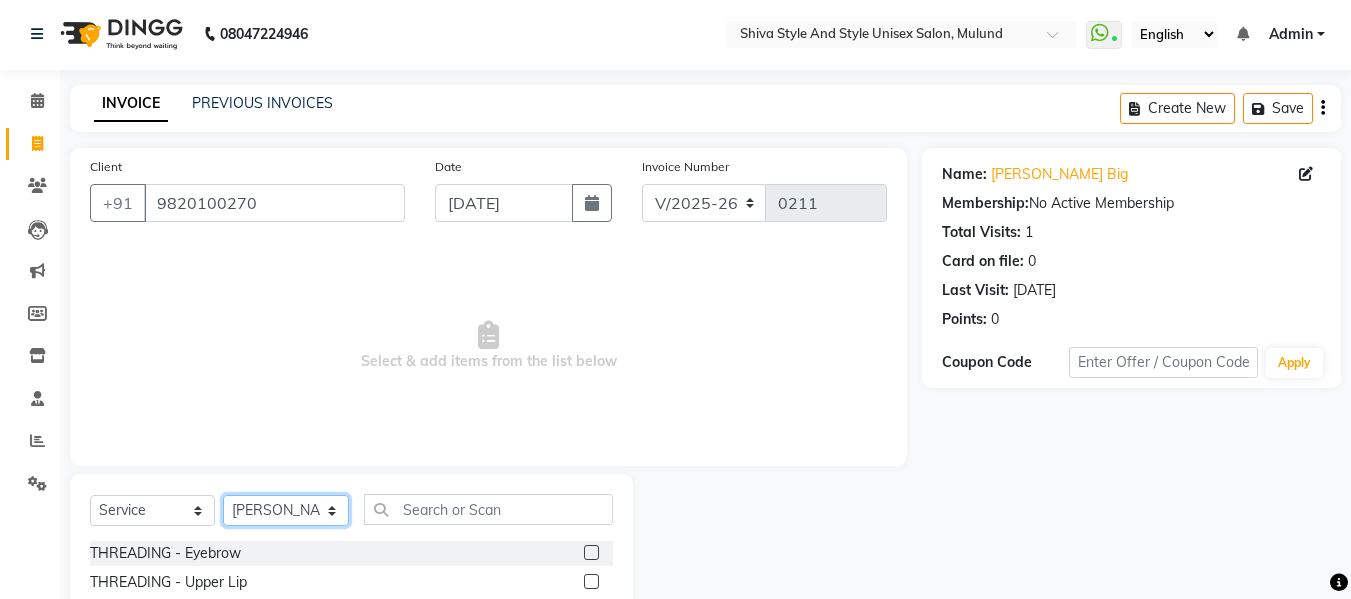 select on "65527" 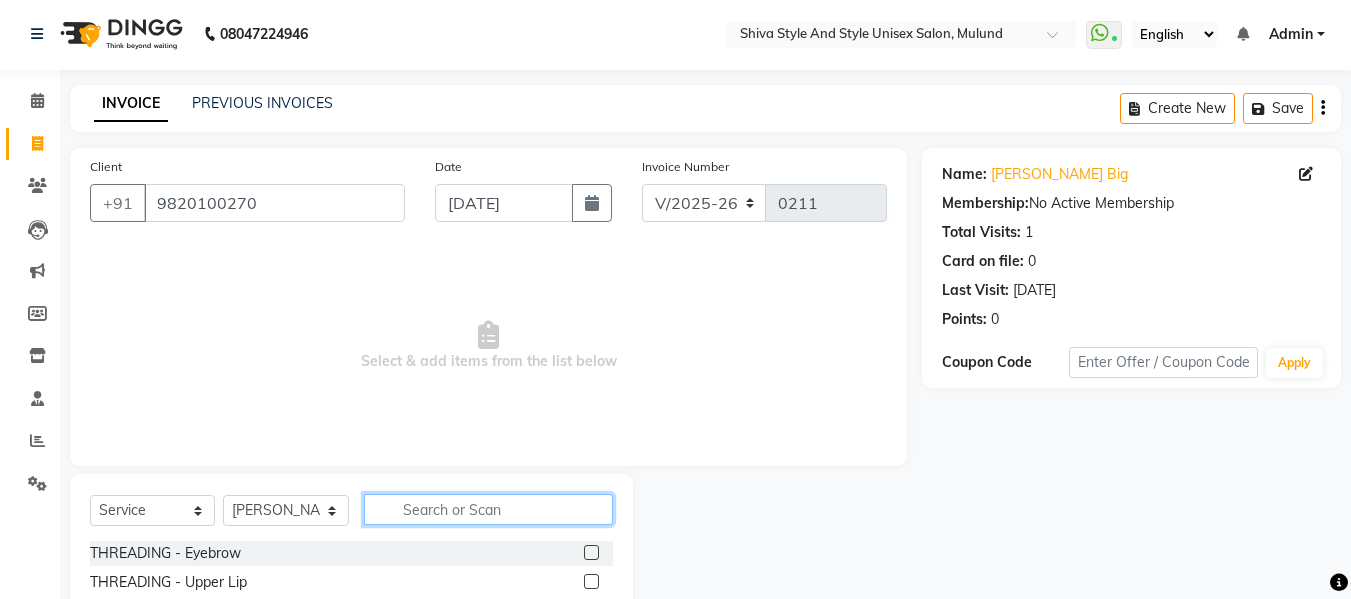 click 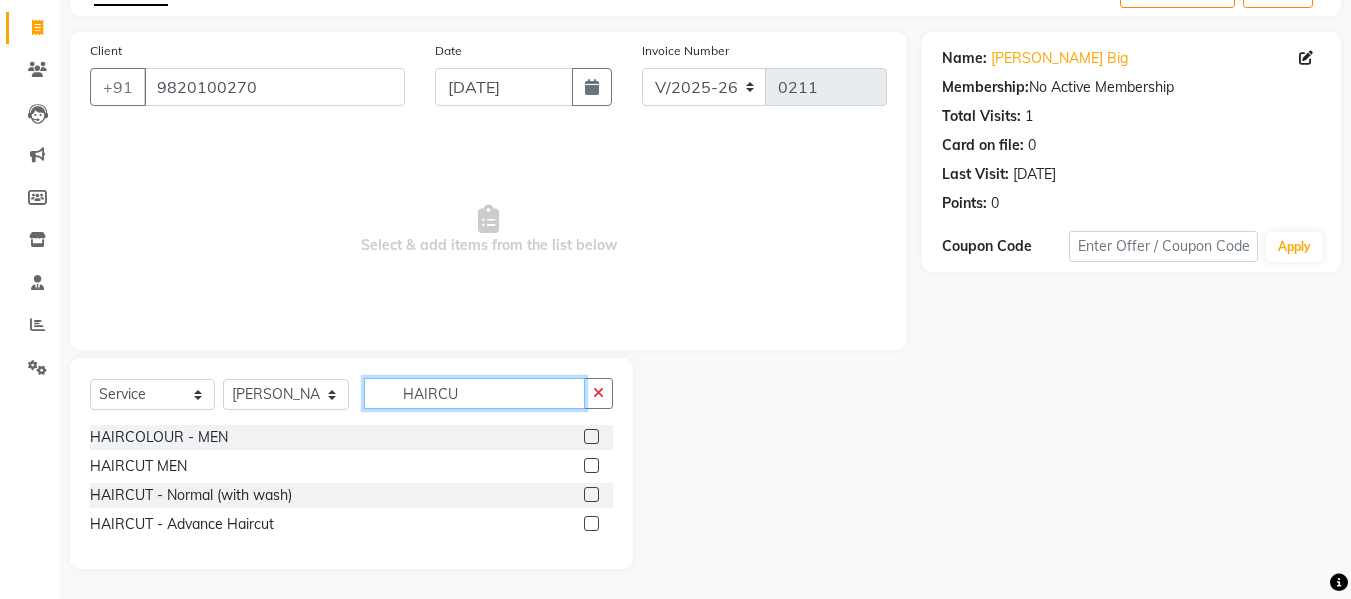 scroll, scrollTop: 89, scrollLeft: 0, axis: vertical 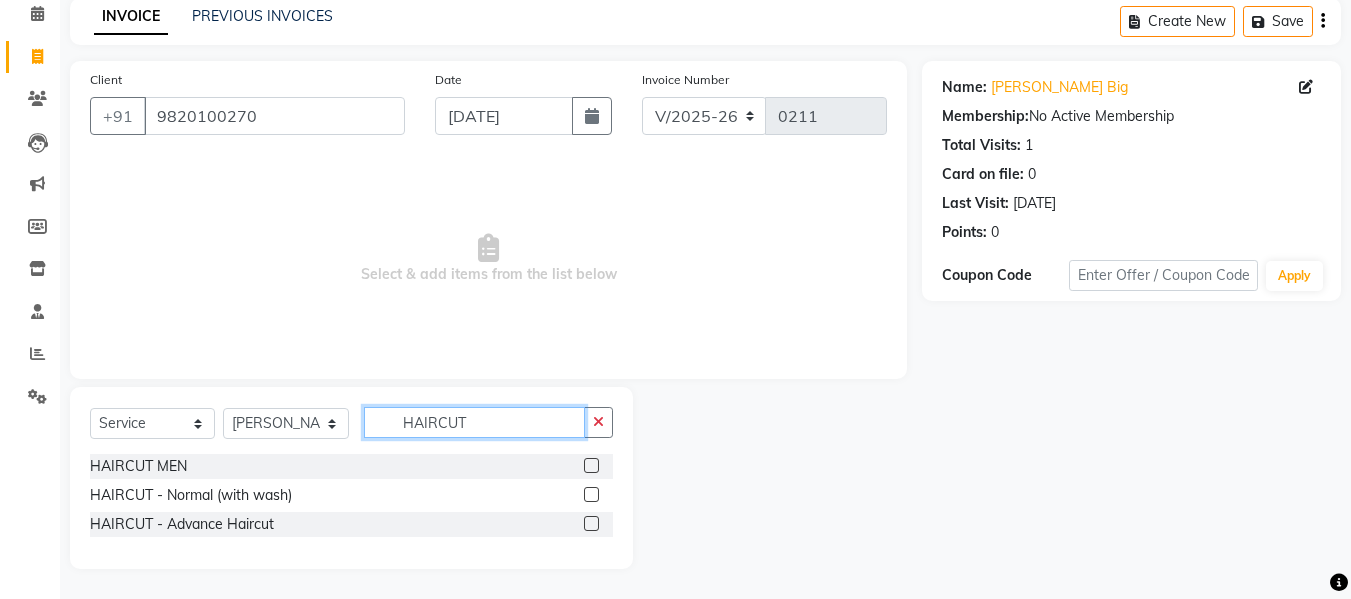 type on "HAIRCUT" 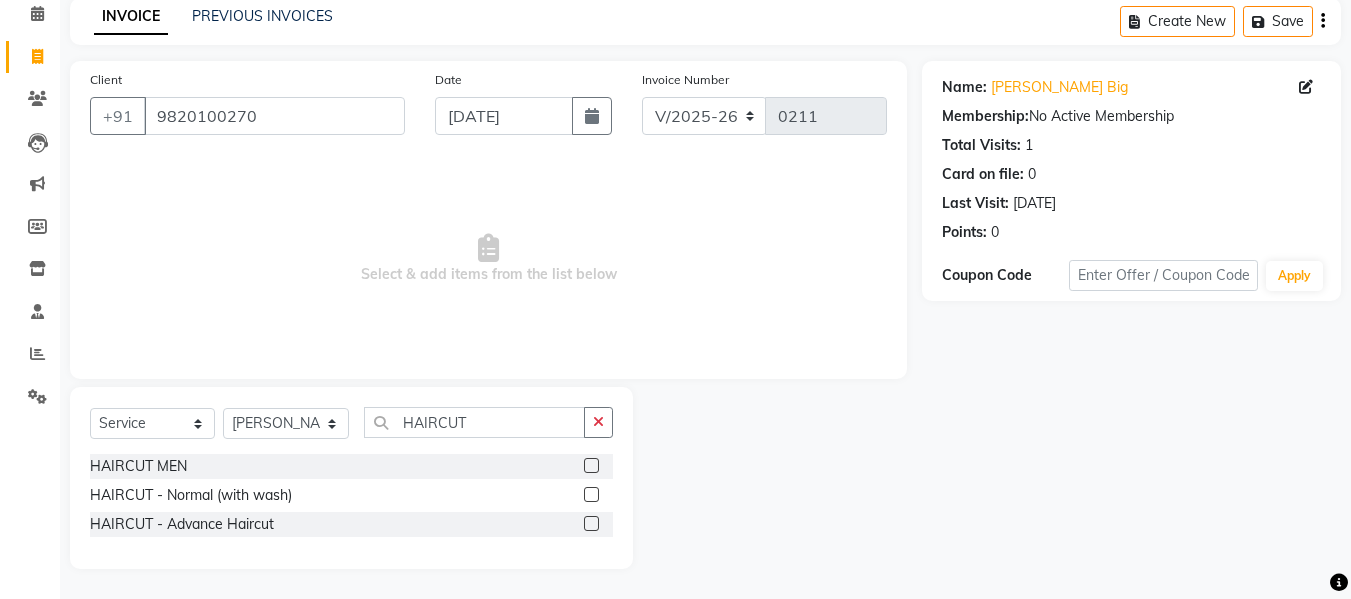 click 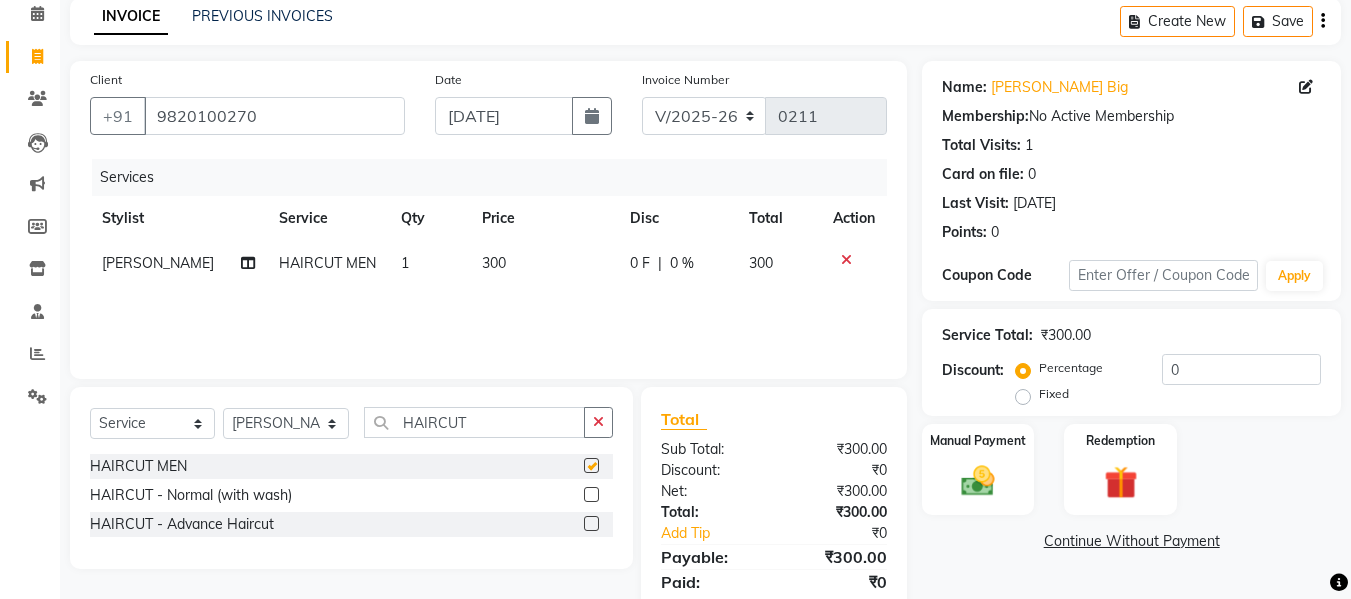 checkbox on "false" 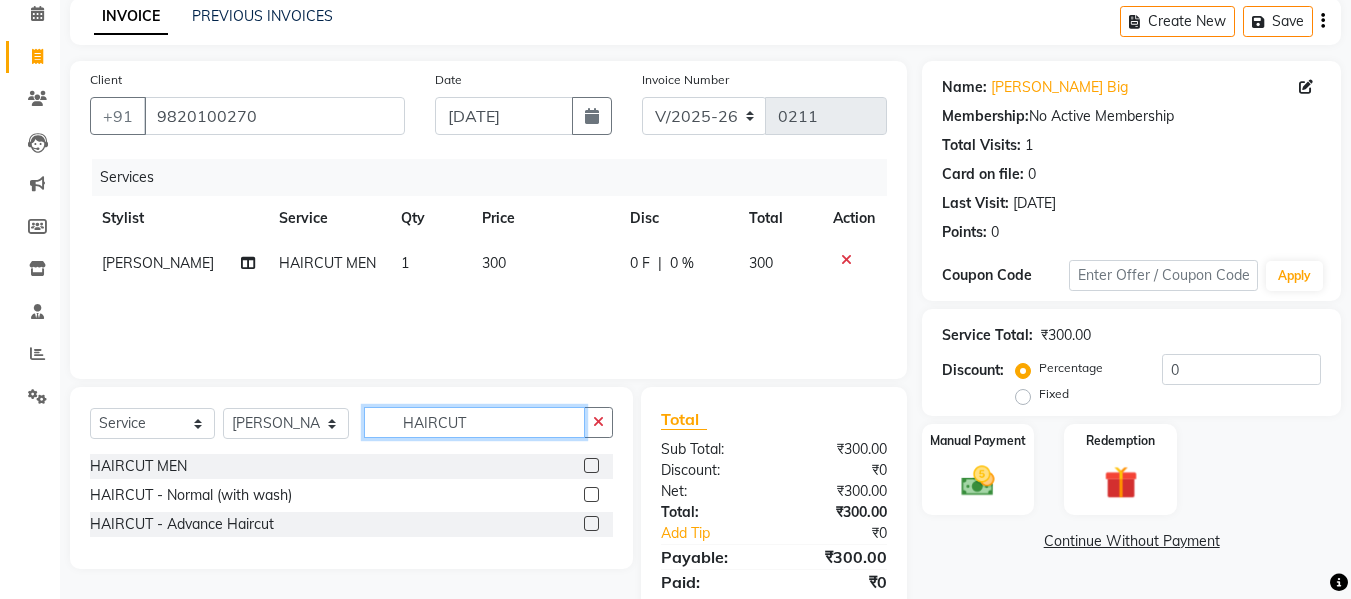 click on "HAIRCUT" 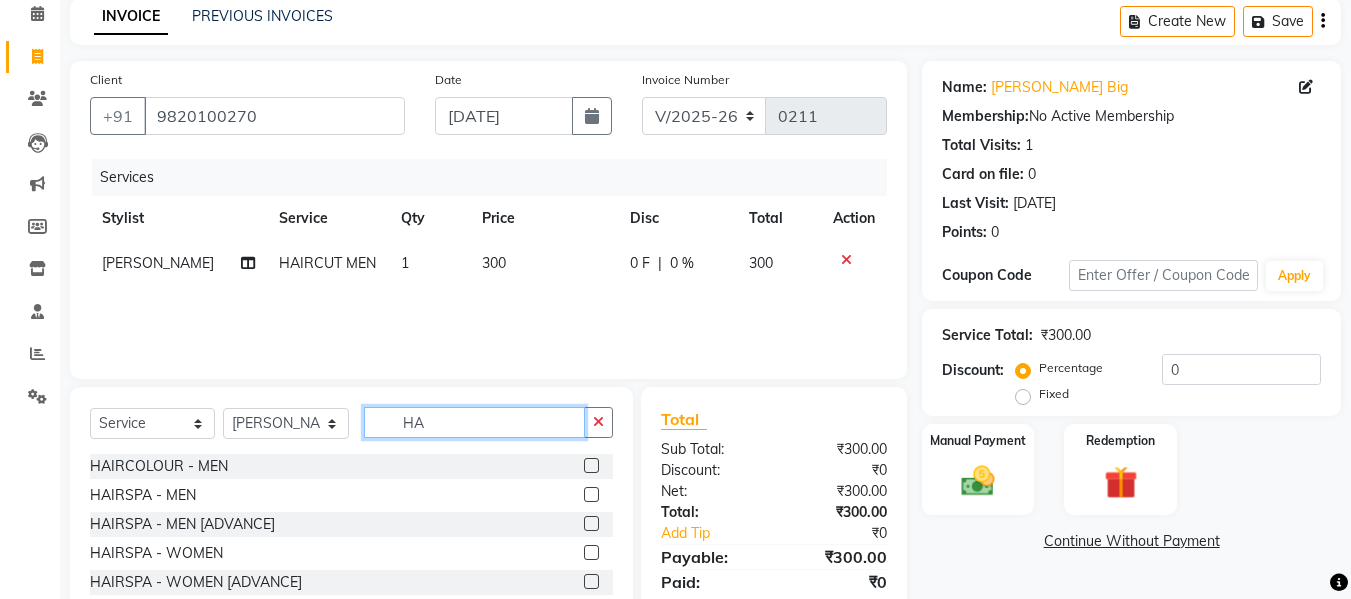 type on "H" 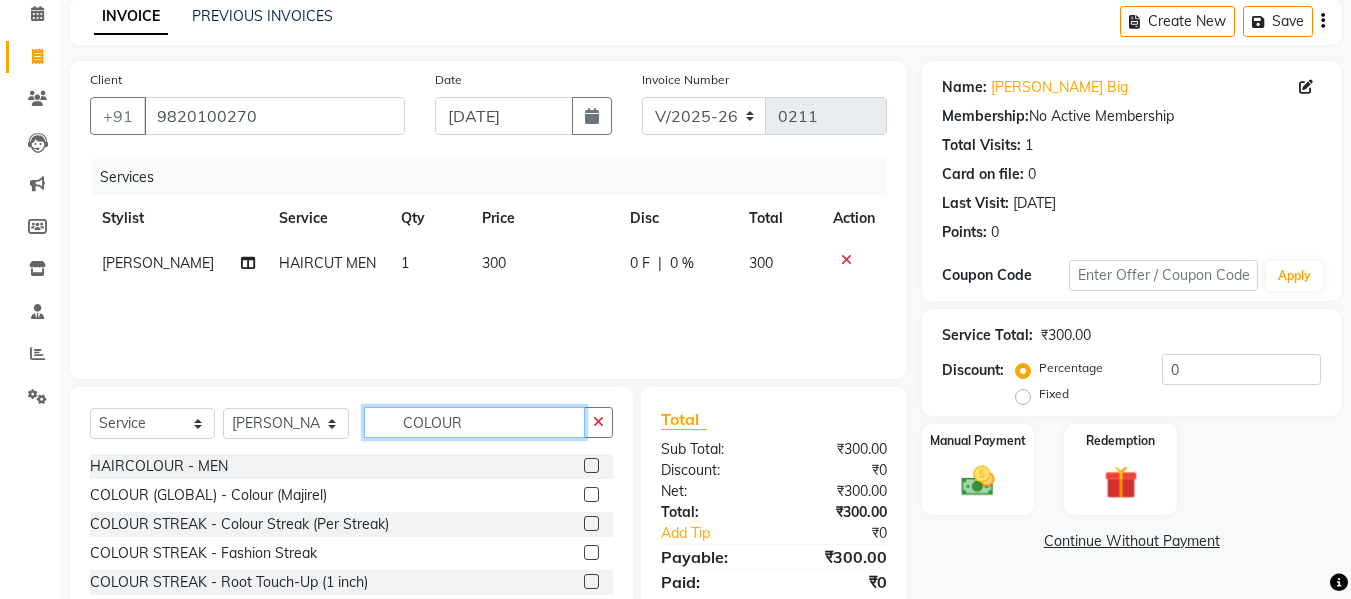 type on "COLOUR" 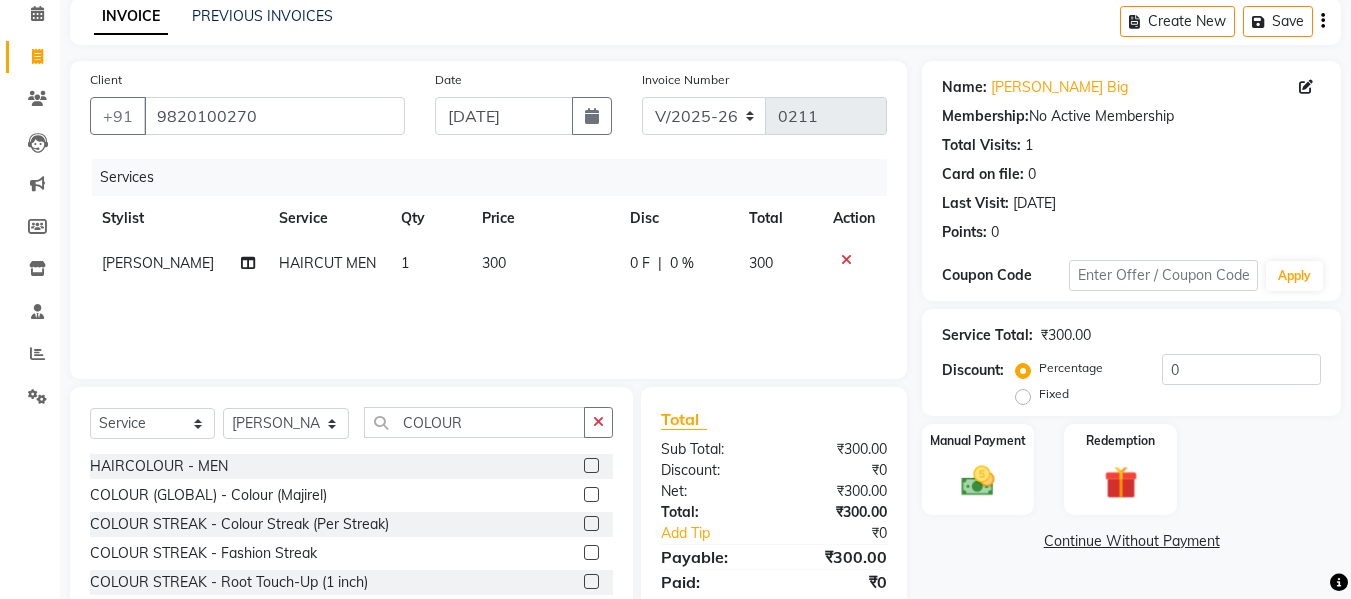click 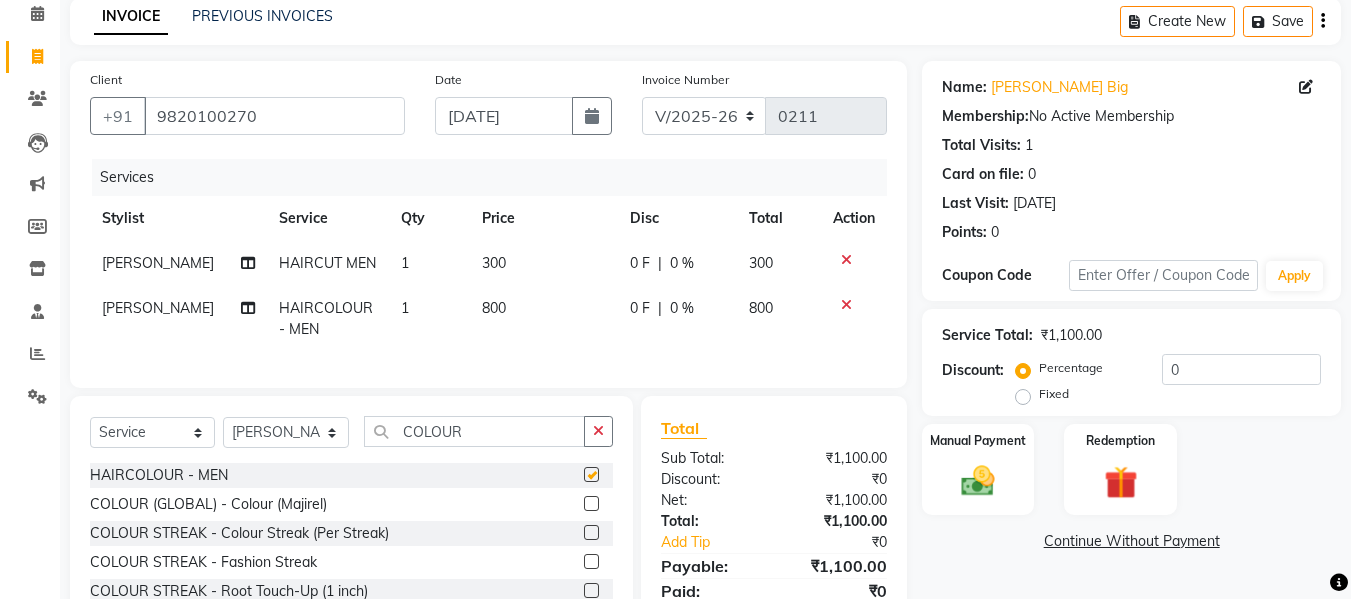 checkbox on "false" 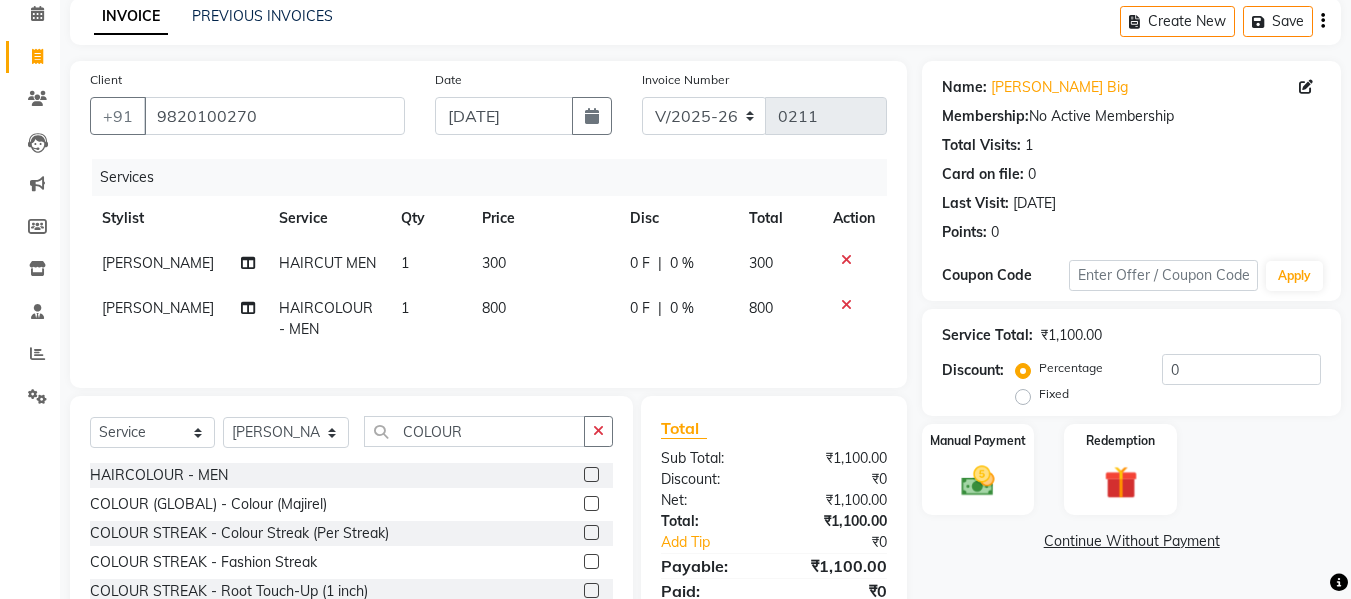 drag, startPoint x: 497, startPoint y: 308, endPoint x: 511, endPoint y: 309, distance: 14.035668 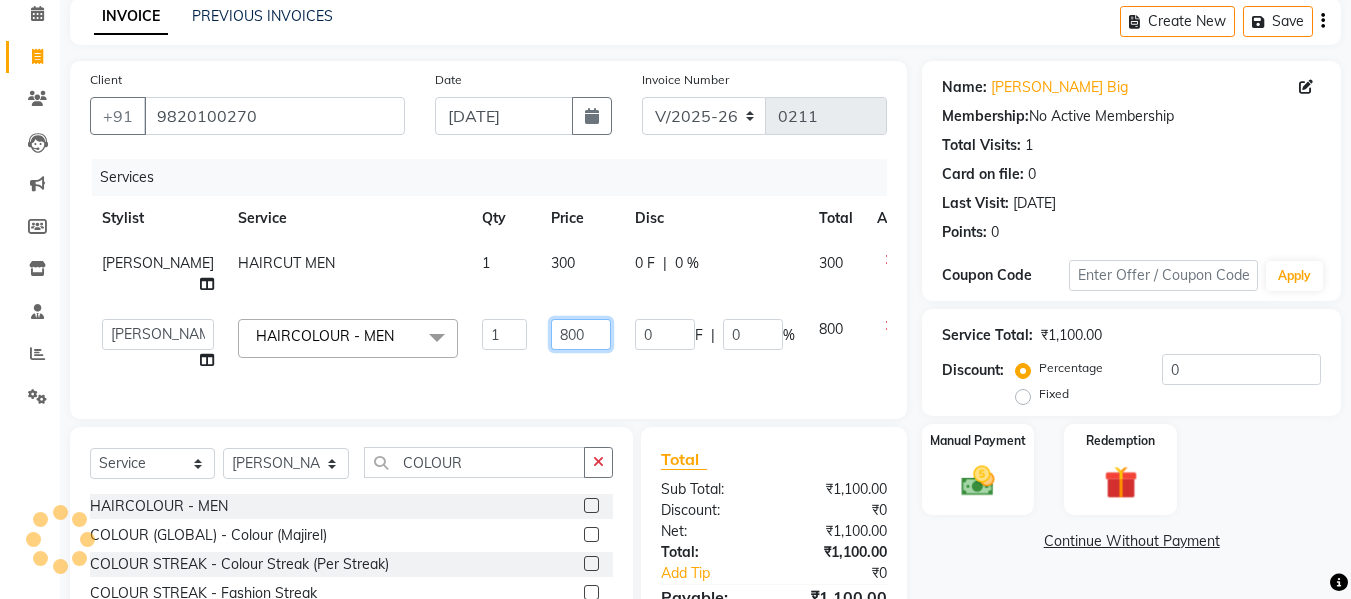 click on "800" 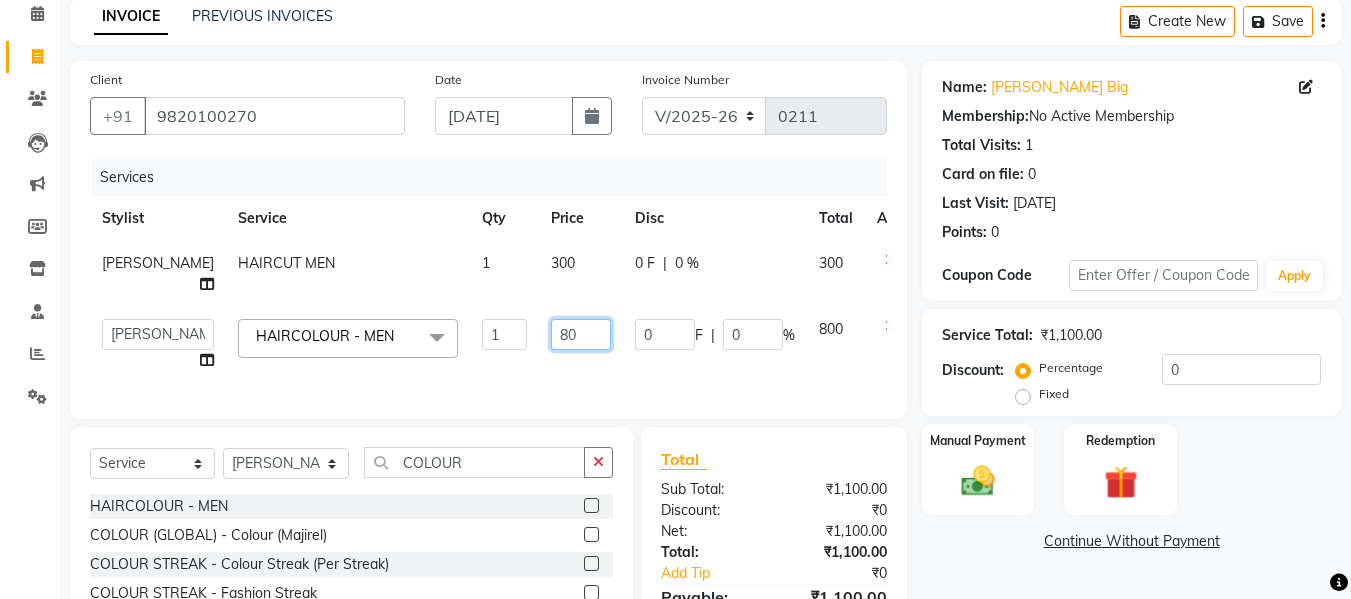 type on "8" 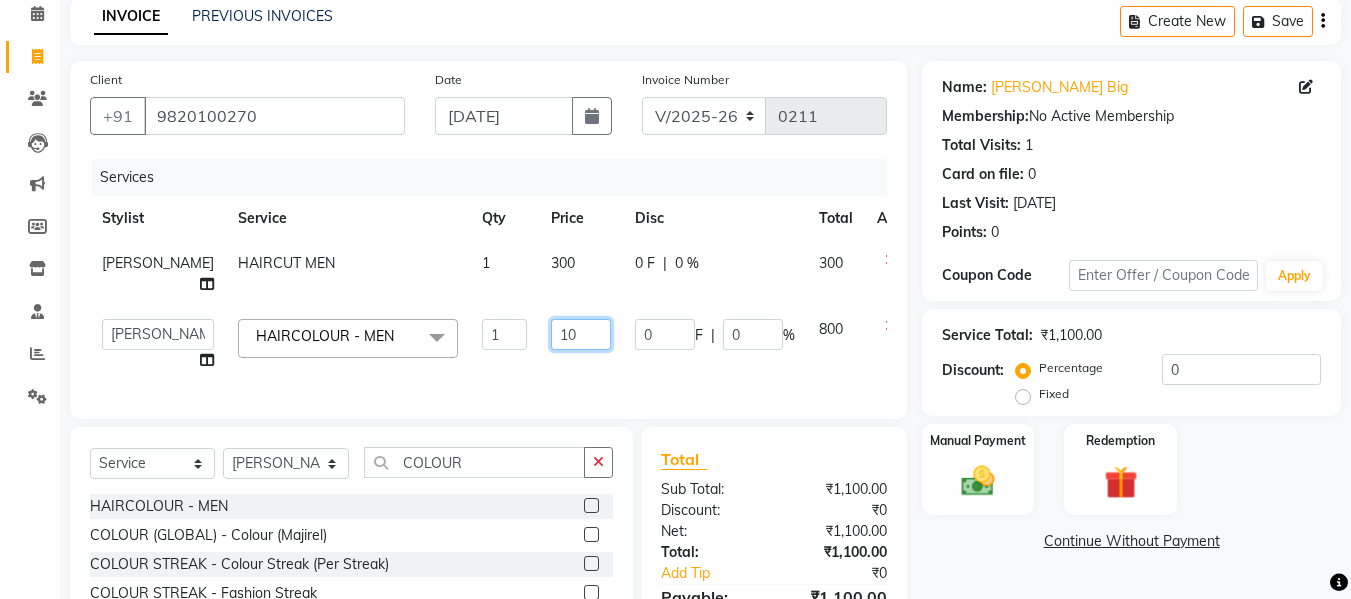 type on "1" 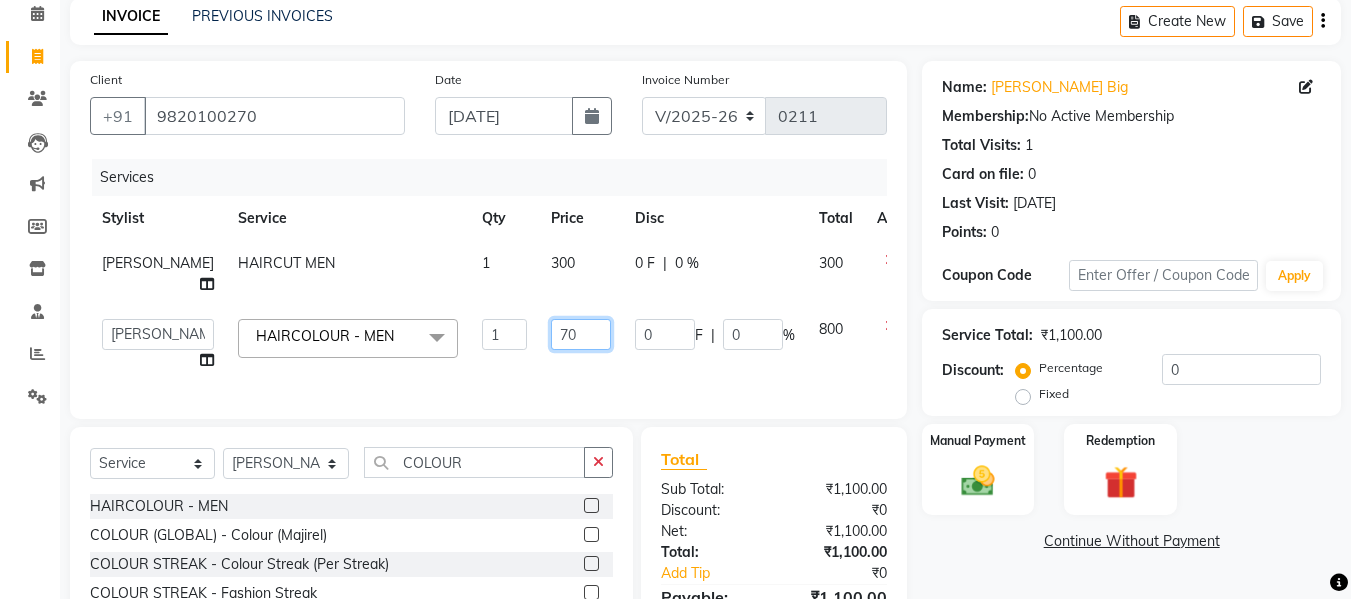 type on "700" 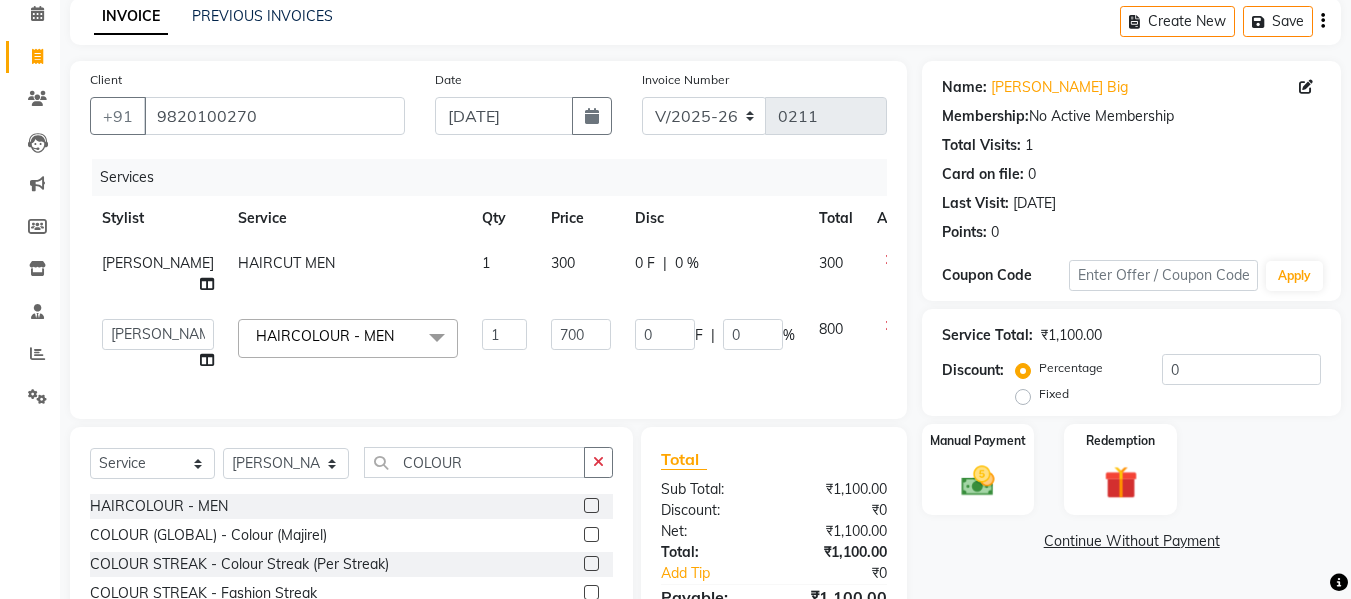 click on "800" 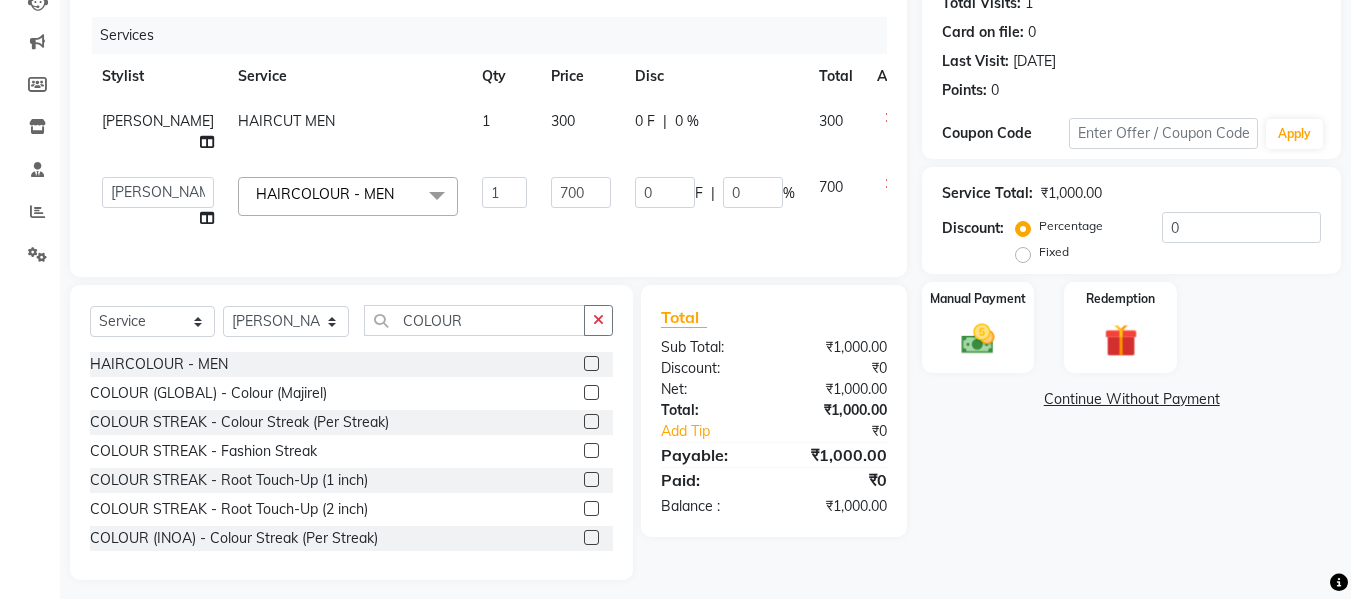 scroll, scrollTop: 254, scrollLeft: 0, axis: vertical 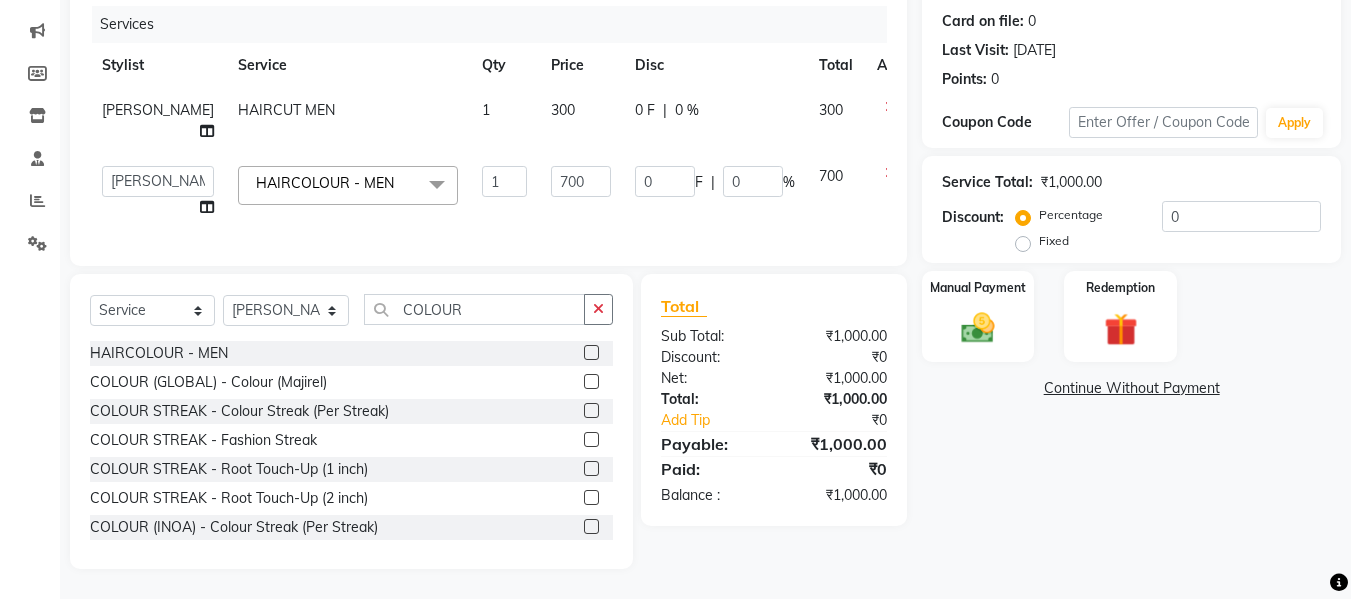 click on "Select  Service  Product  Membership  Package Voucher Prepaid Gift Card  Select Stylist Aalam kamre antima Kulkarni ganesh husna turk imran salmani janvi mogre jishan salmani jyoti rajoriya Komal salunke navshad salmani Pooja yadav Rahul thakur ritika tayde sajid salmani Seeta vishwakarma shivaji raut Sonali borade vinish pawar Warsi salmani COLOUR HAIRCOLOUR - MEN  COLOUR (GLOBAL) - Colour (Majirel)  COLOUR STREAK - Colour Streak (Per Streak)  COLOUR STREAK - Fashion Streak  COLOUR STREAK - Root Touch-Up (1 inch)  COLOUR STREAK - Root Touch-Up (2 inch)  COLOUR (INOA) - Colour Streak (Per Streak)  COLOUR (INOA) - Root Touch-Up (1 inch)  COLOUR (INOA) - Root Touch-Up (2 inch)" 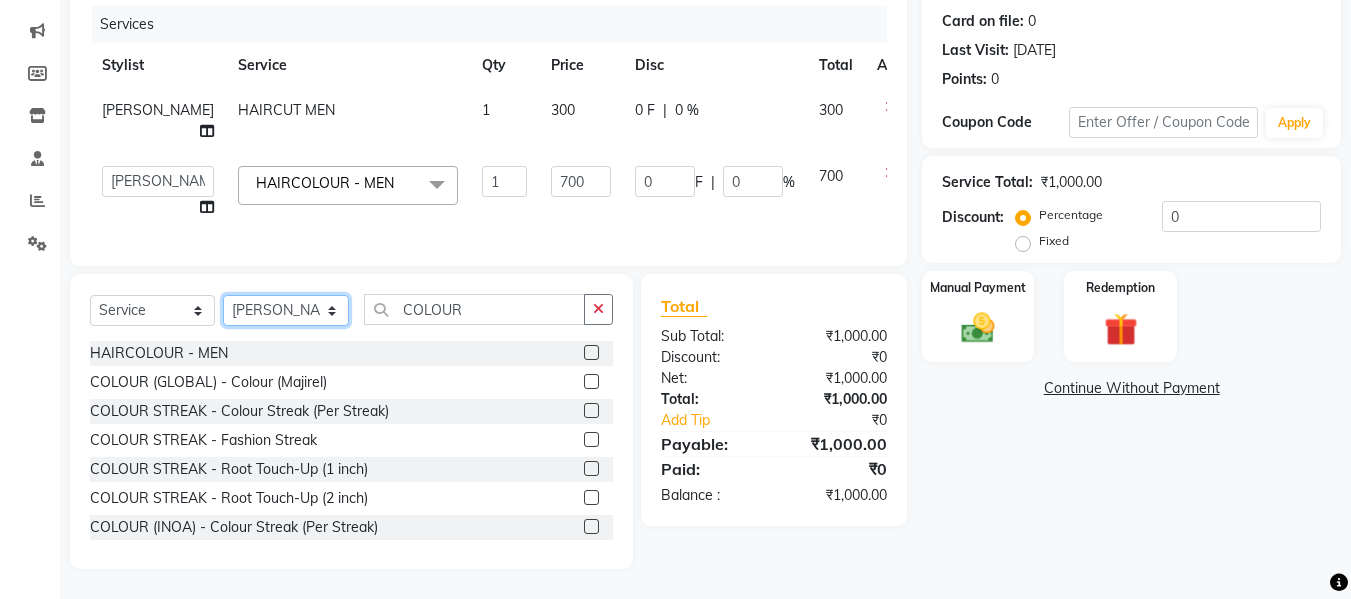 click on "Select Stylist Aalam kamre [PERSON_NAME] ganesh [PERSON_NAME] [PERSON_NAME] [PERSON_NAME] [PERSON_NAME] [PERSON_NAME] [PERSON_NAME] [PERSON_NAME] [PERSON_NAME] [PERSON_NAME] [PERSON_NAME] [PERSON_NAME] [PERSON_NAME] shivaji raut [PERSON_NAME] [PERSON_NAME] [PERSON_NAME] [PERSON_NAME]" 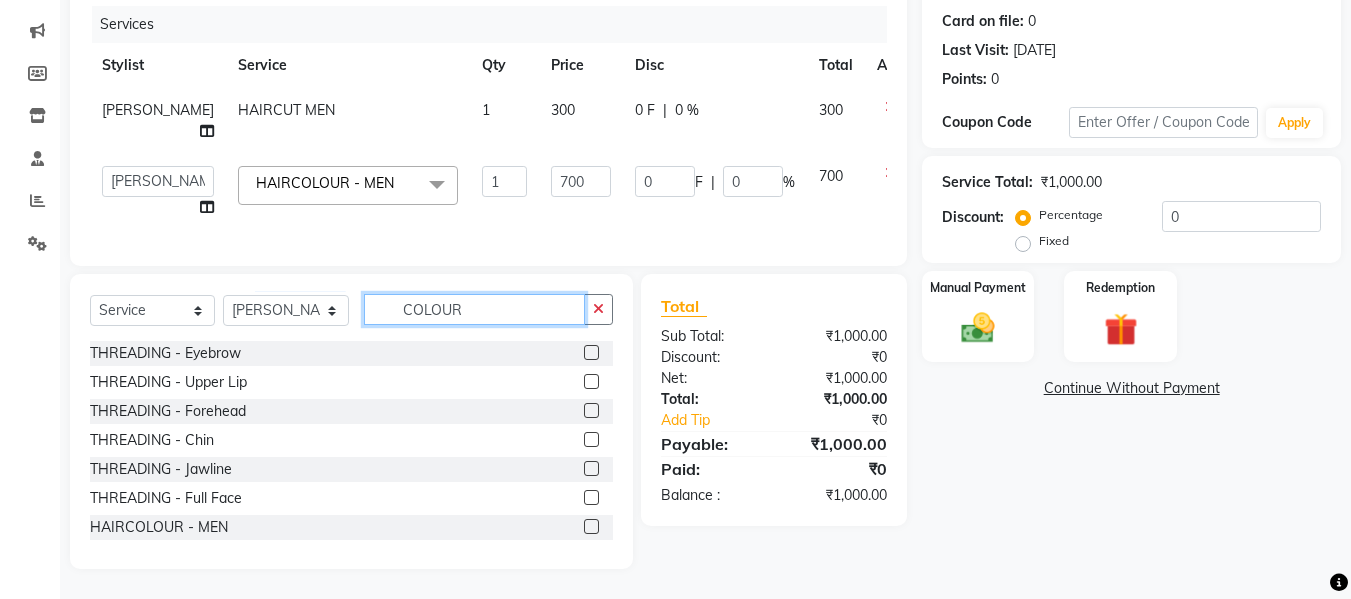click on "COLOUR" 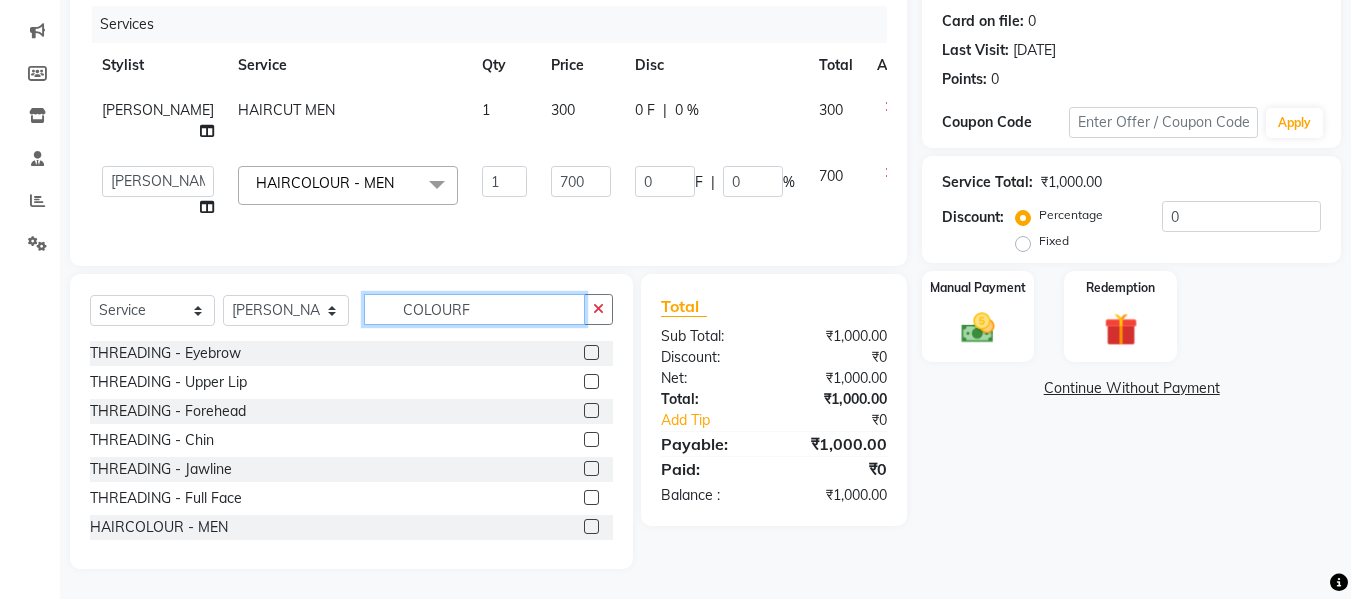 scroll, scrollTop: 235, scrollLeft: 0, axis: vertical 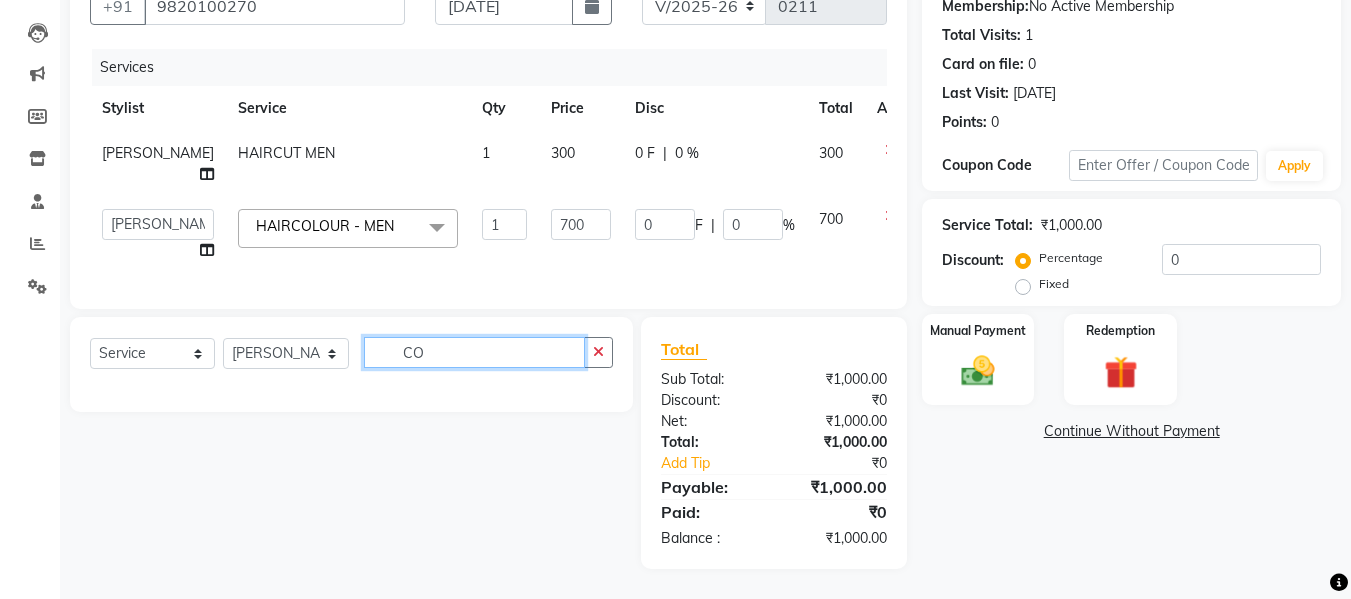 type on "C" 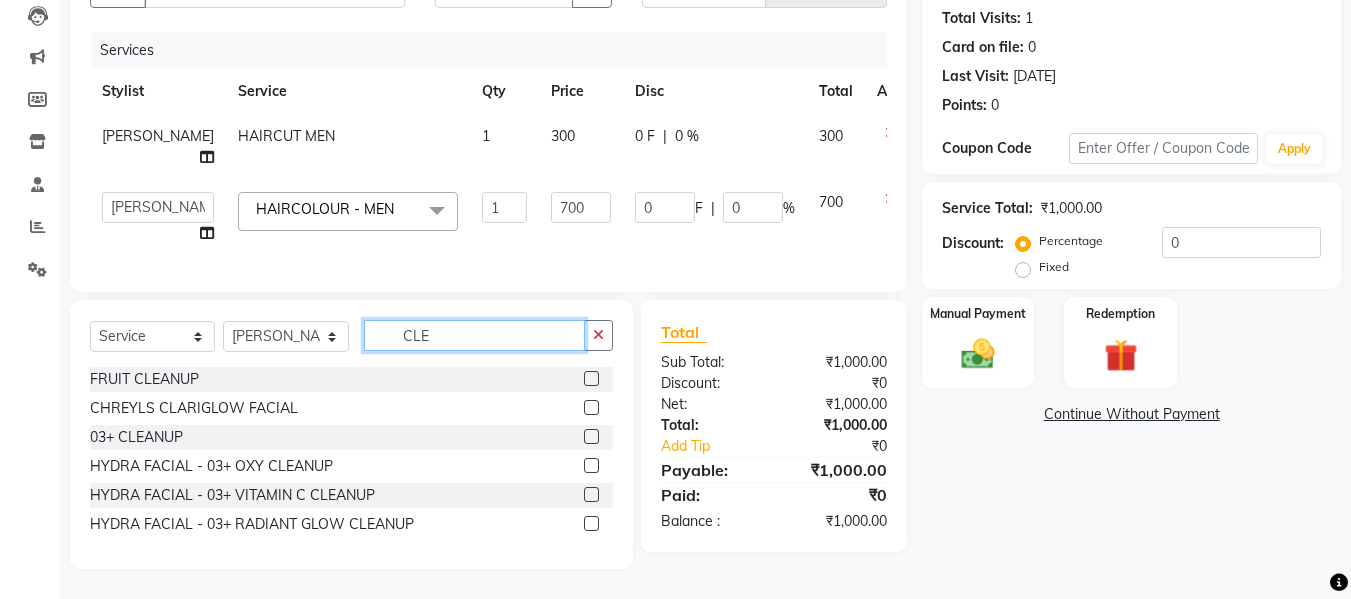 scroll, scrollTop: 235, scrollLeft: 0, axis: vertical 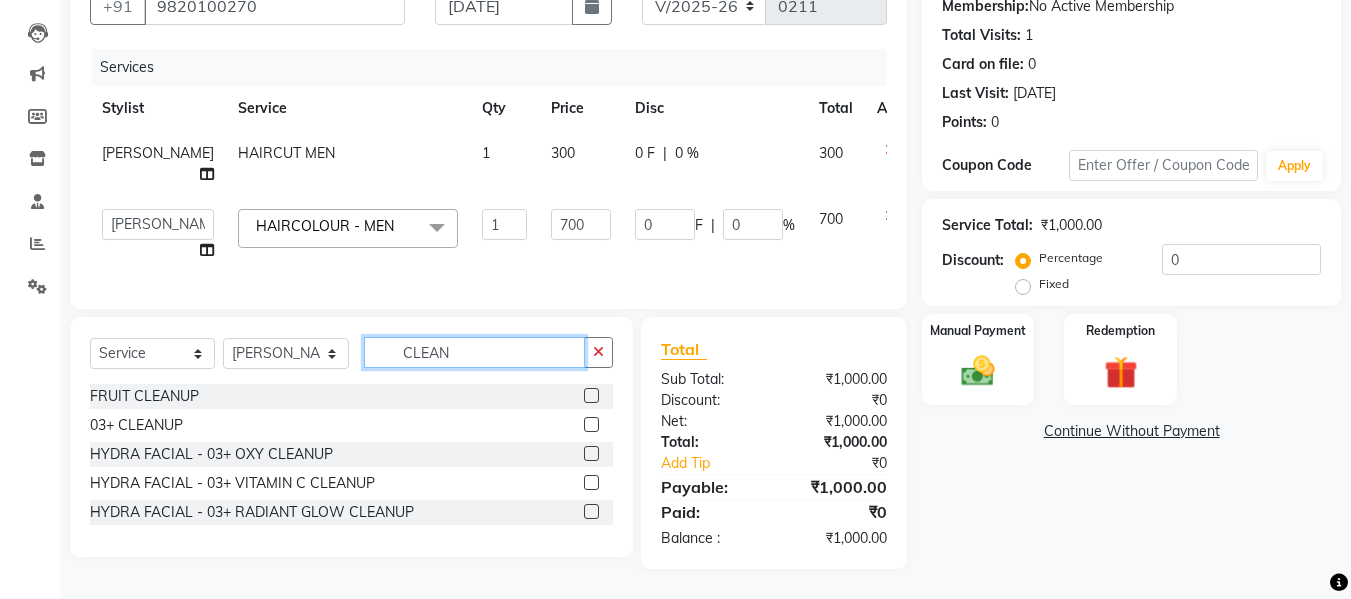 type on "CLEAN" 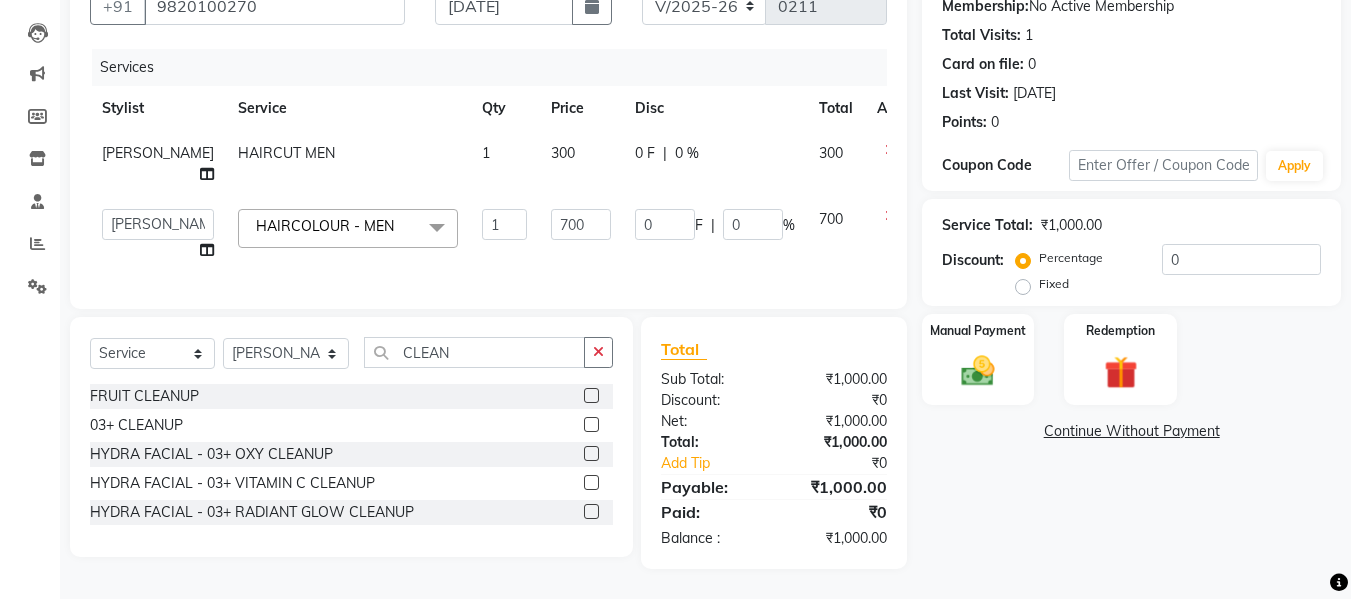 click 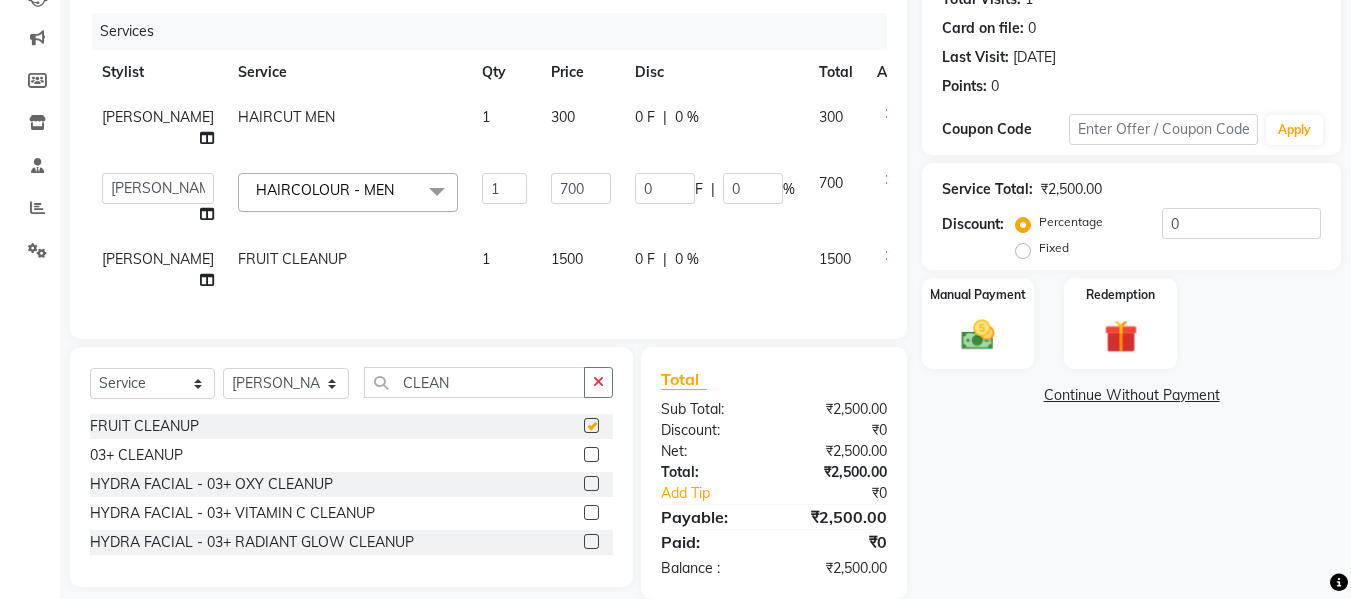 checkbox on "false" 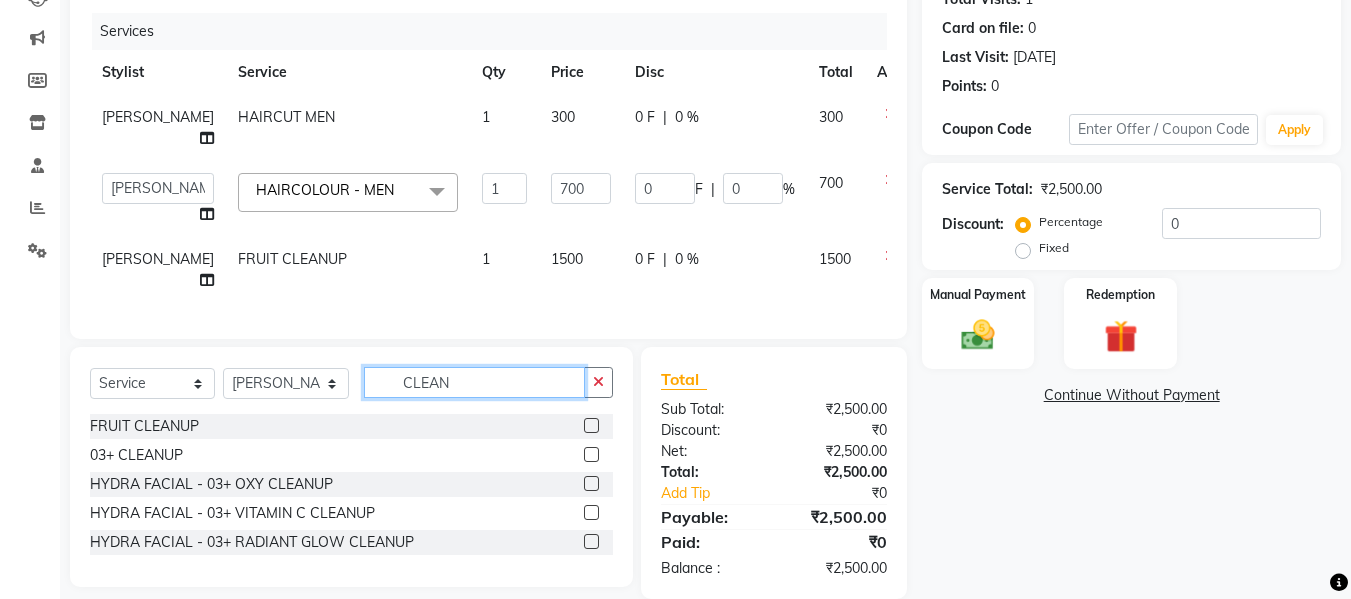 click on "CLEAN" 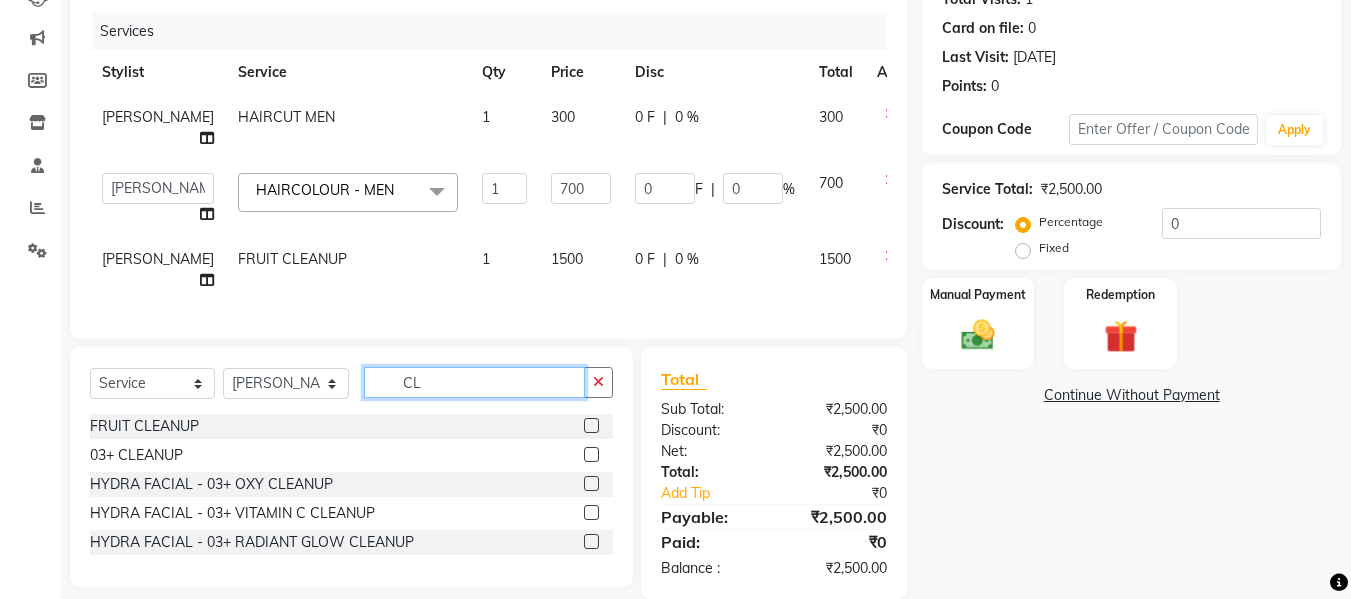 type on "C" 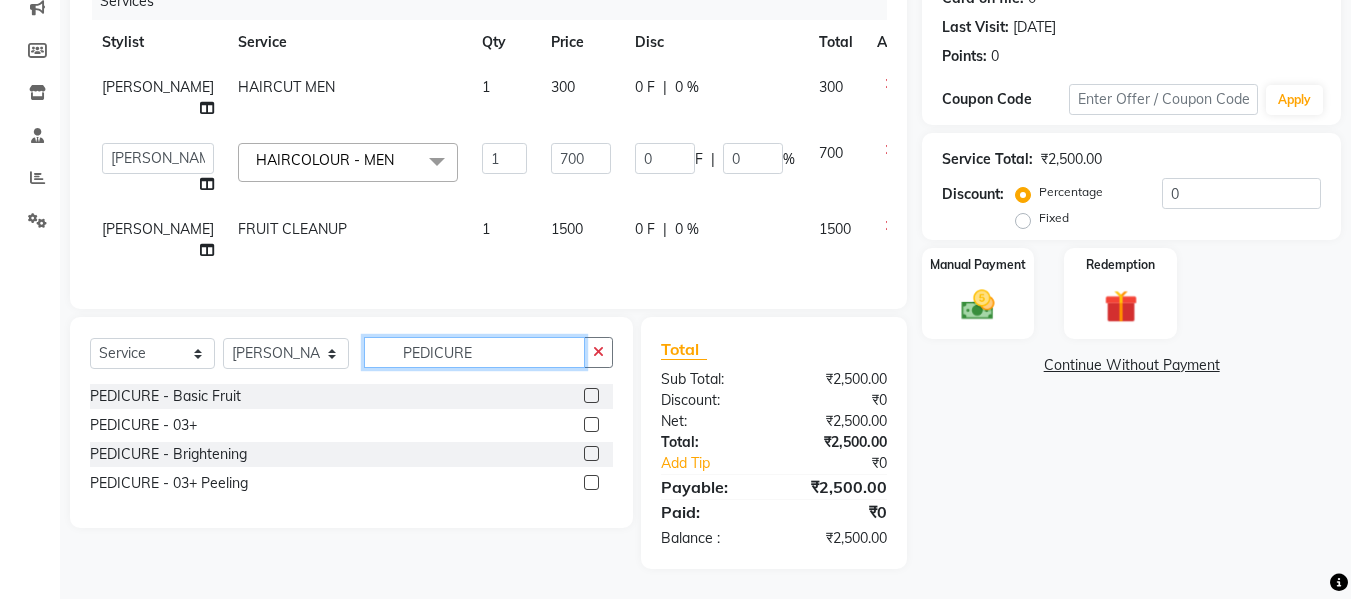 scroll, scrollTop: 322, scrollLeft: 0, axis: vertical 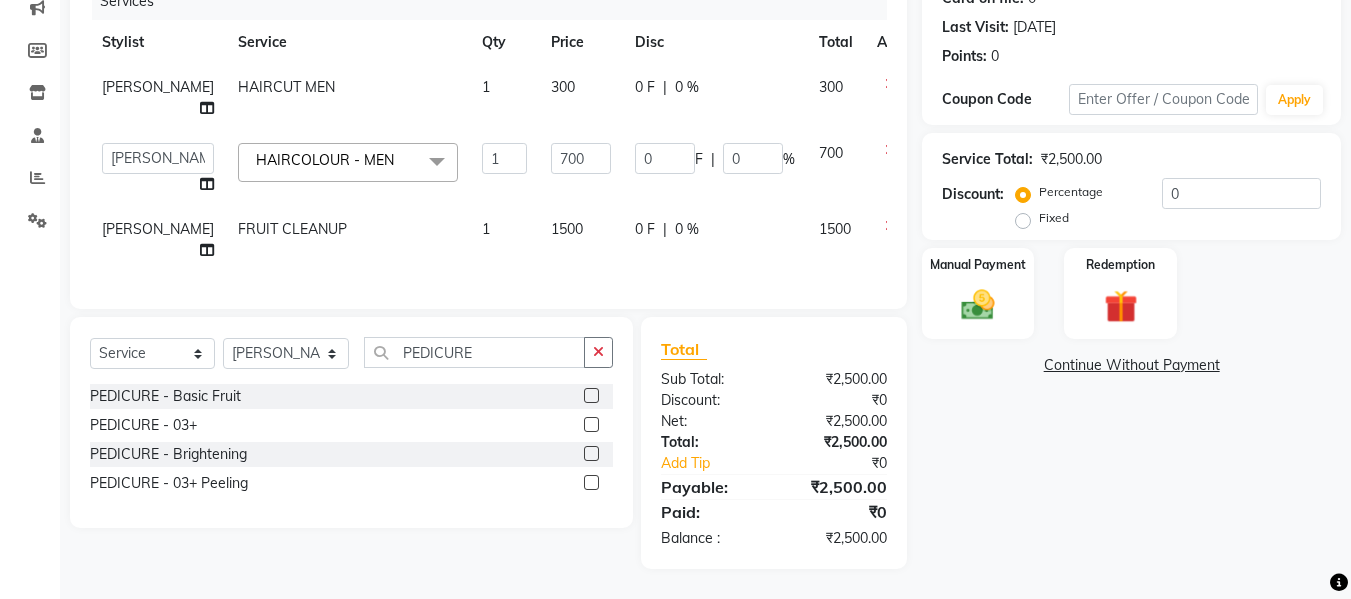 click 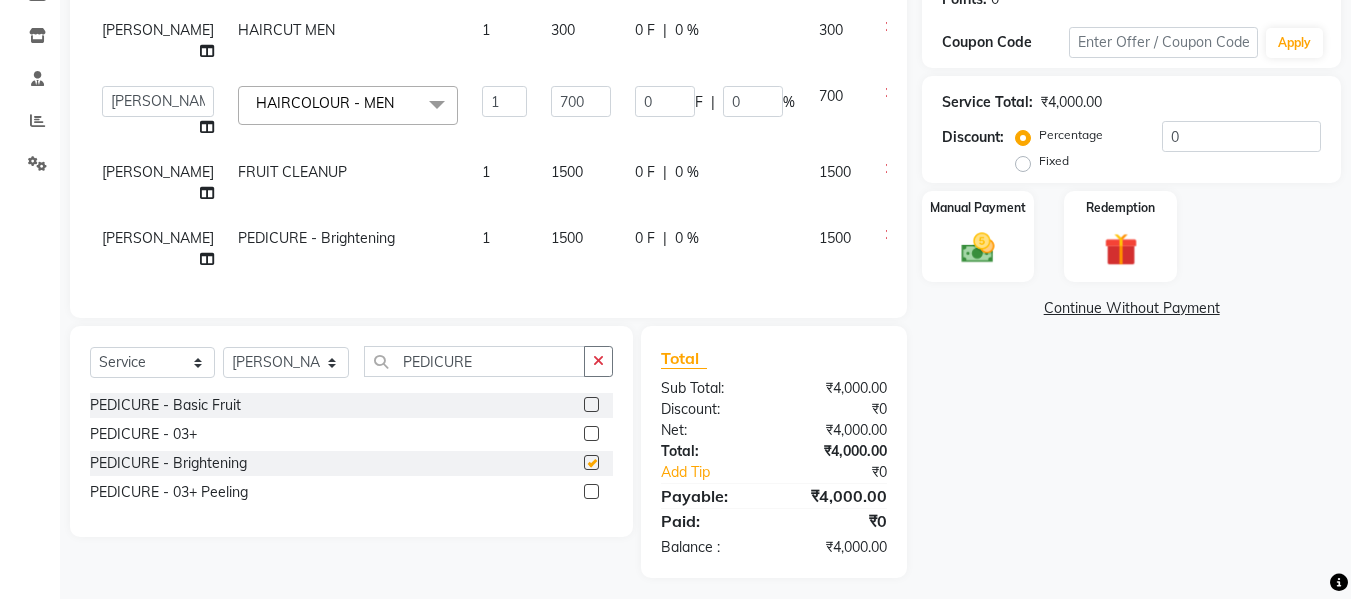 checkbox on "false" 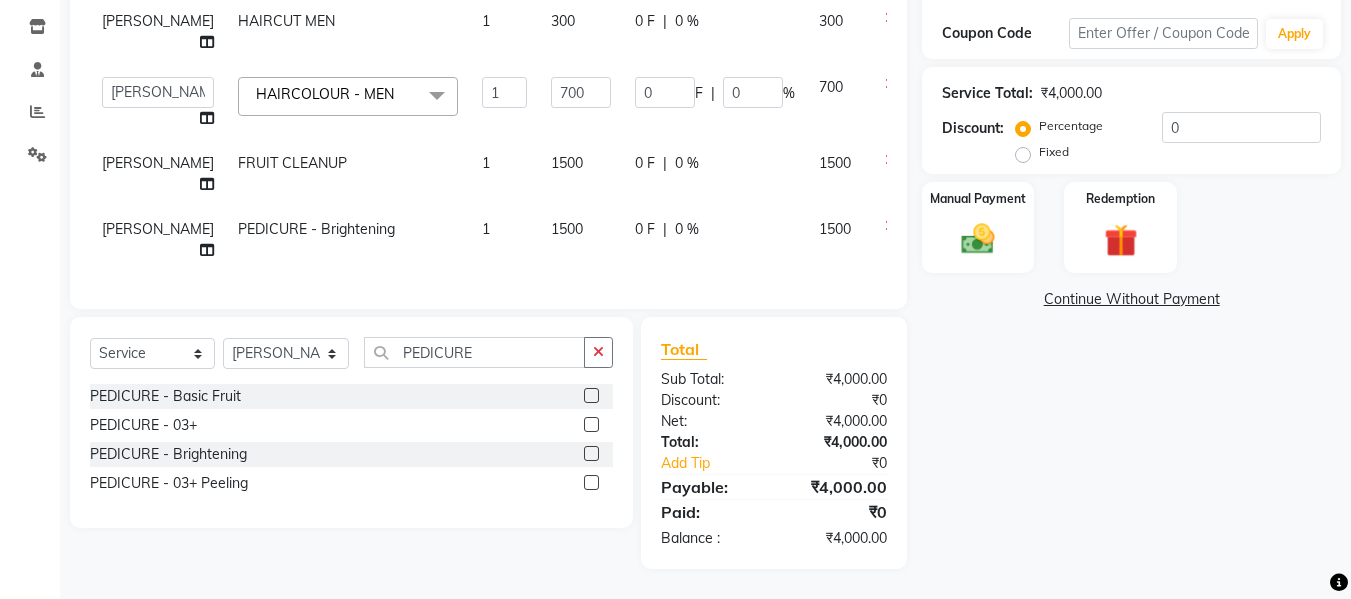 scroll, scrollTop: 409, scrollLeft: 0, axis: vertical 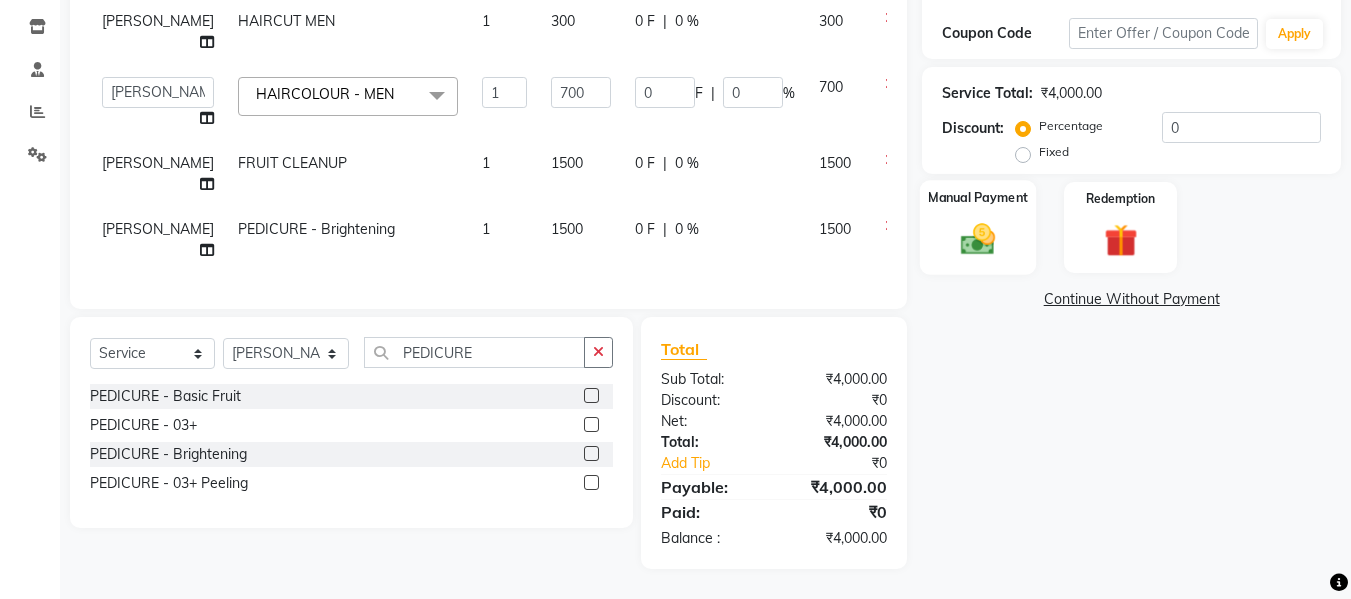 click 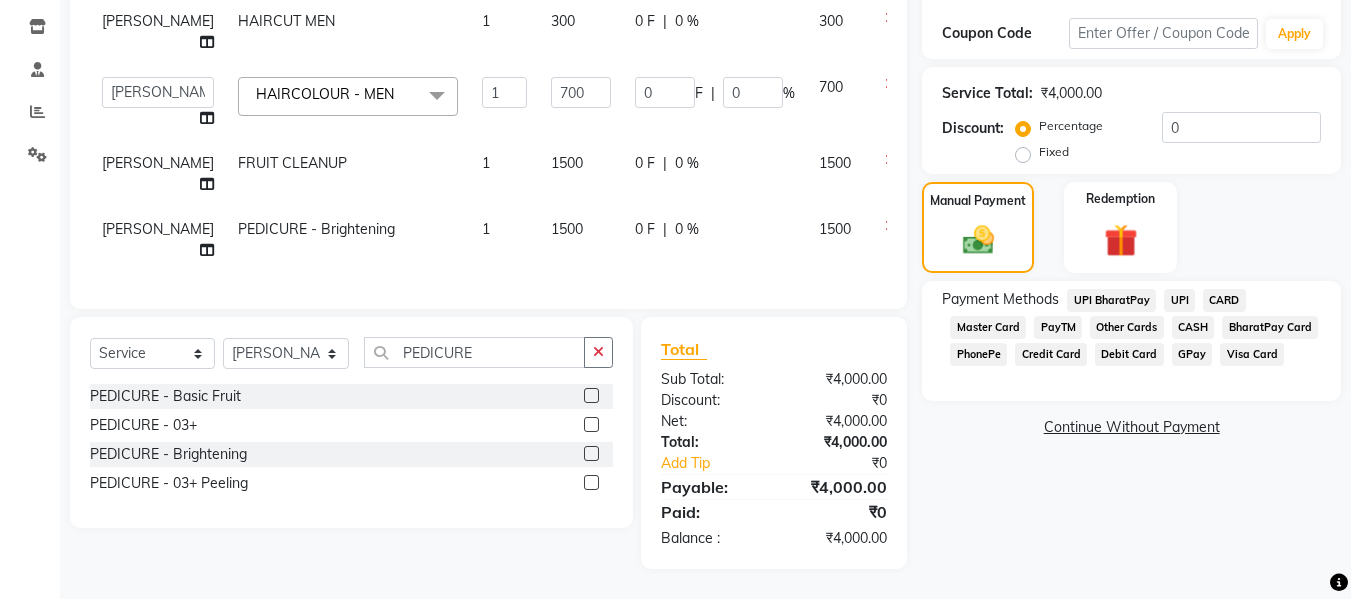 click on "GPay" 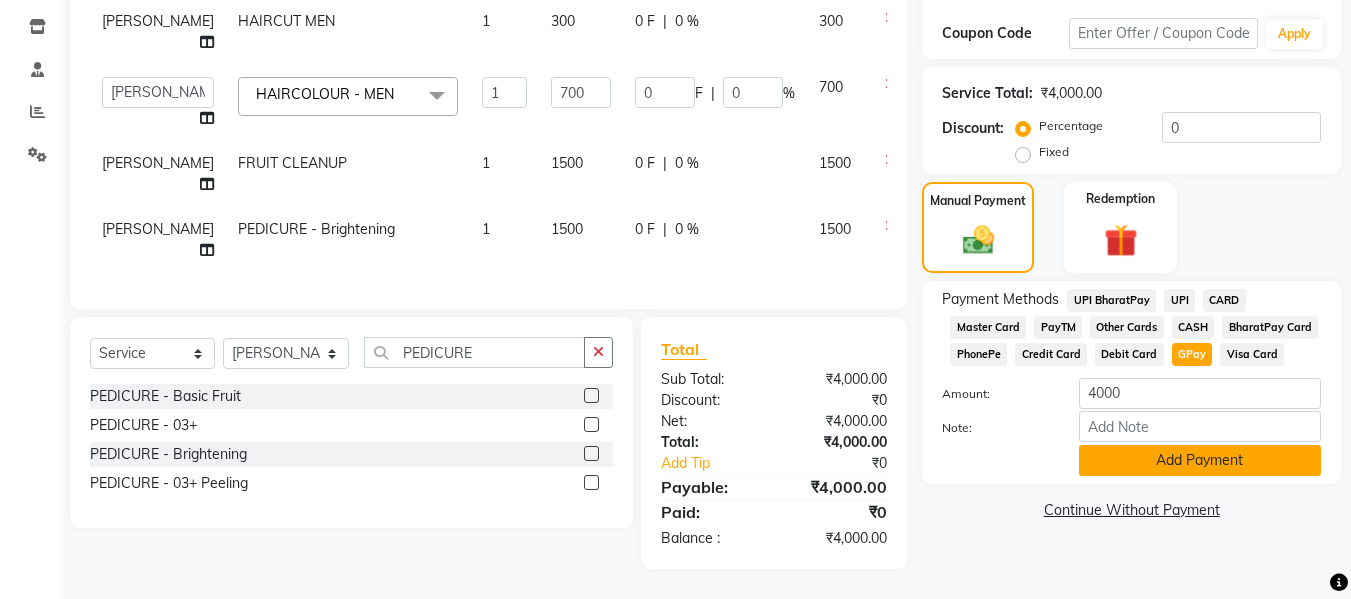 click on "Add Payment" 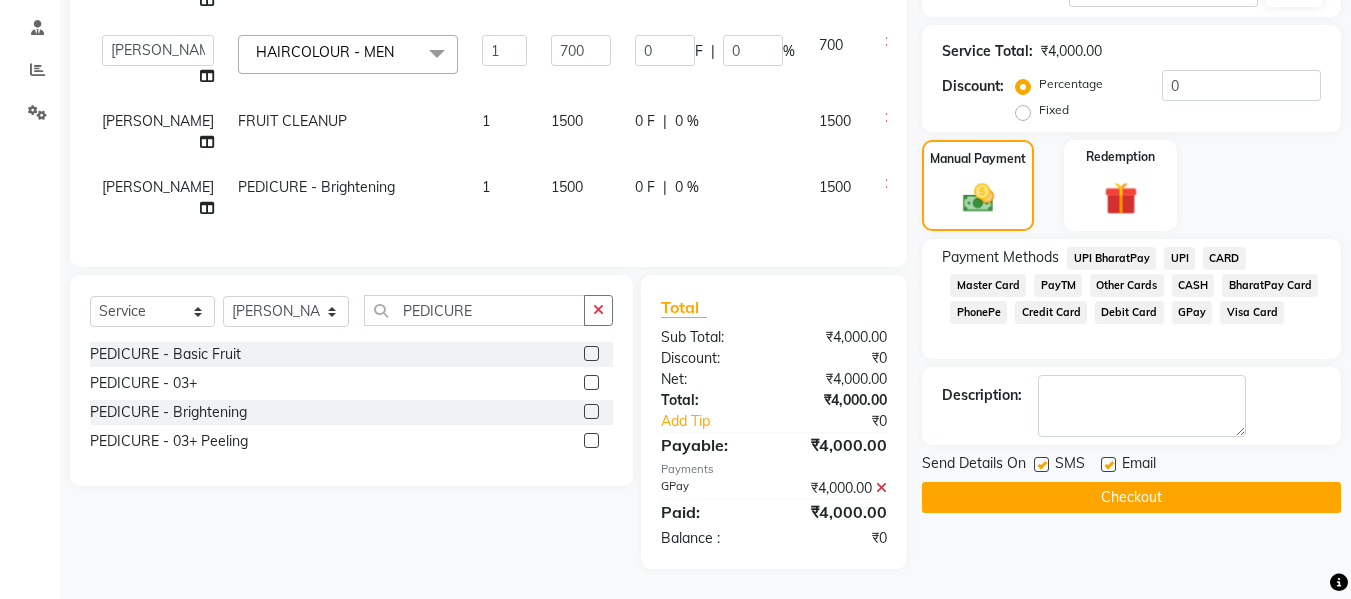 click on "Checkout" 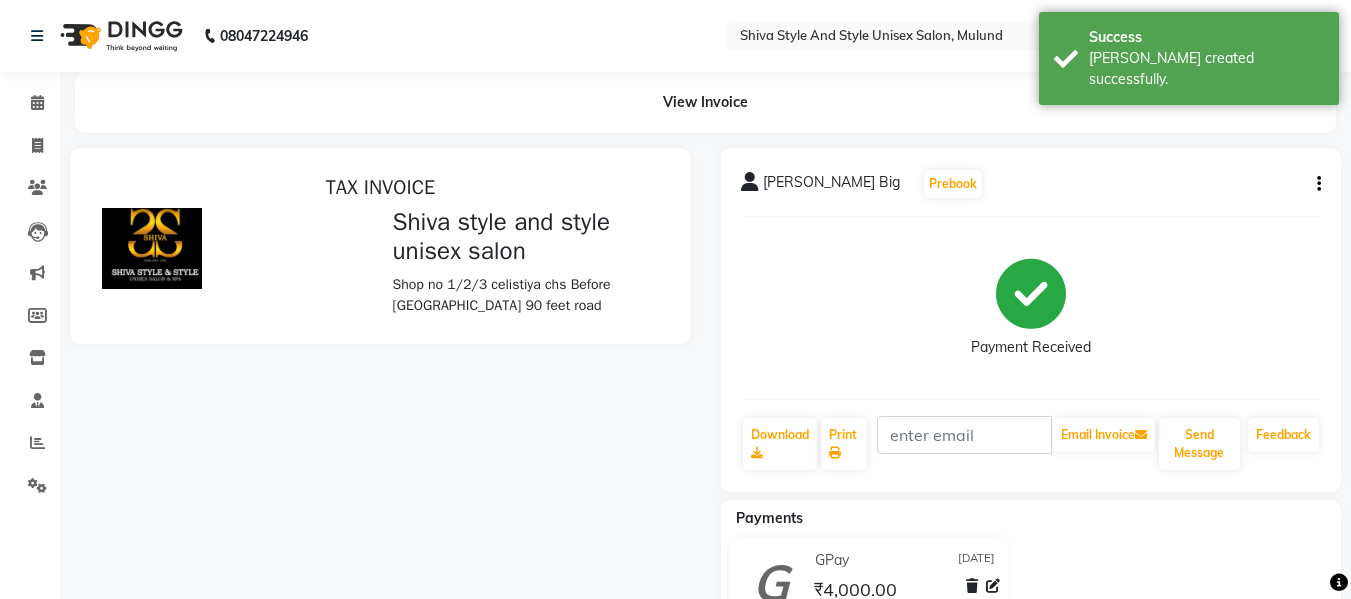 scroll, scrollTop: 0, scrollLeft: 0, axis: both 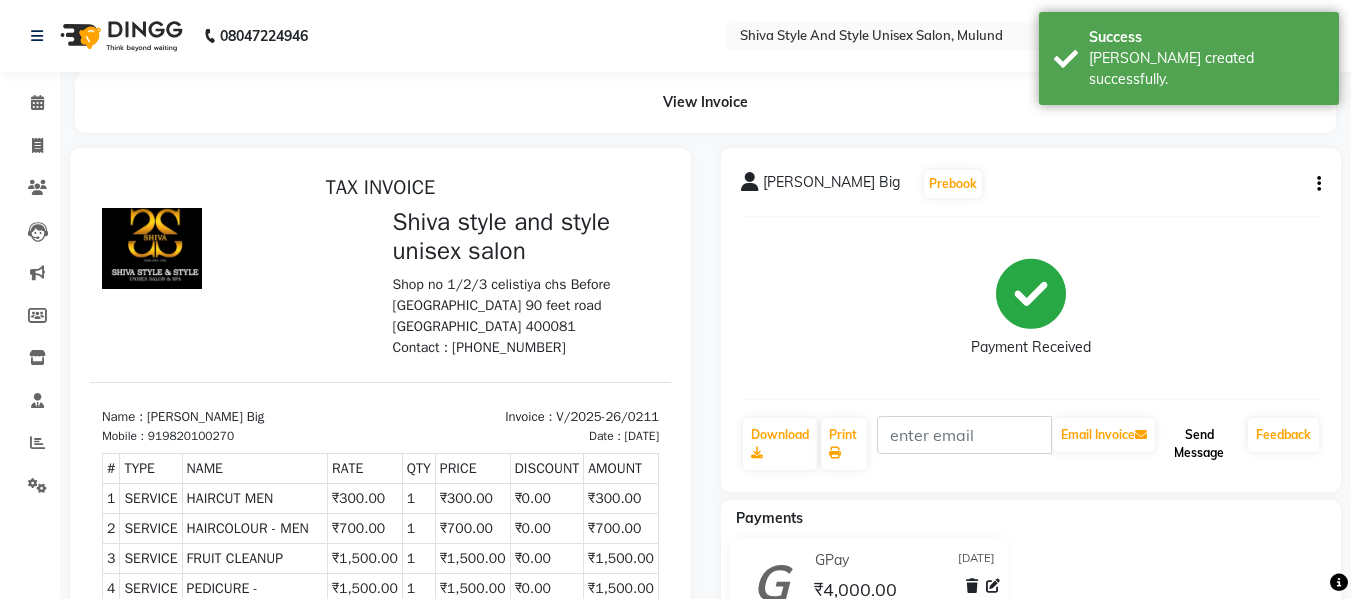 click on "Send Message" 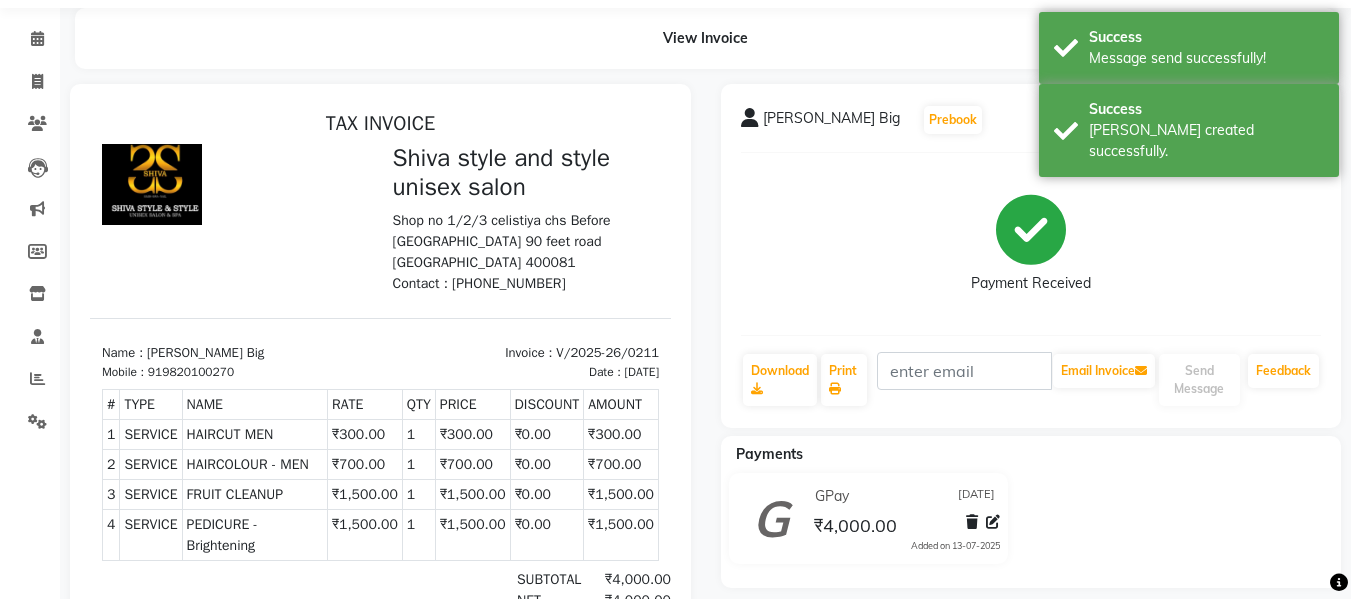 scroll, scrollTop: 65, scrollLeft: 0, axis: vertical 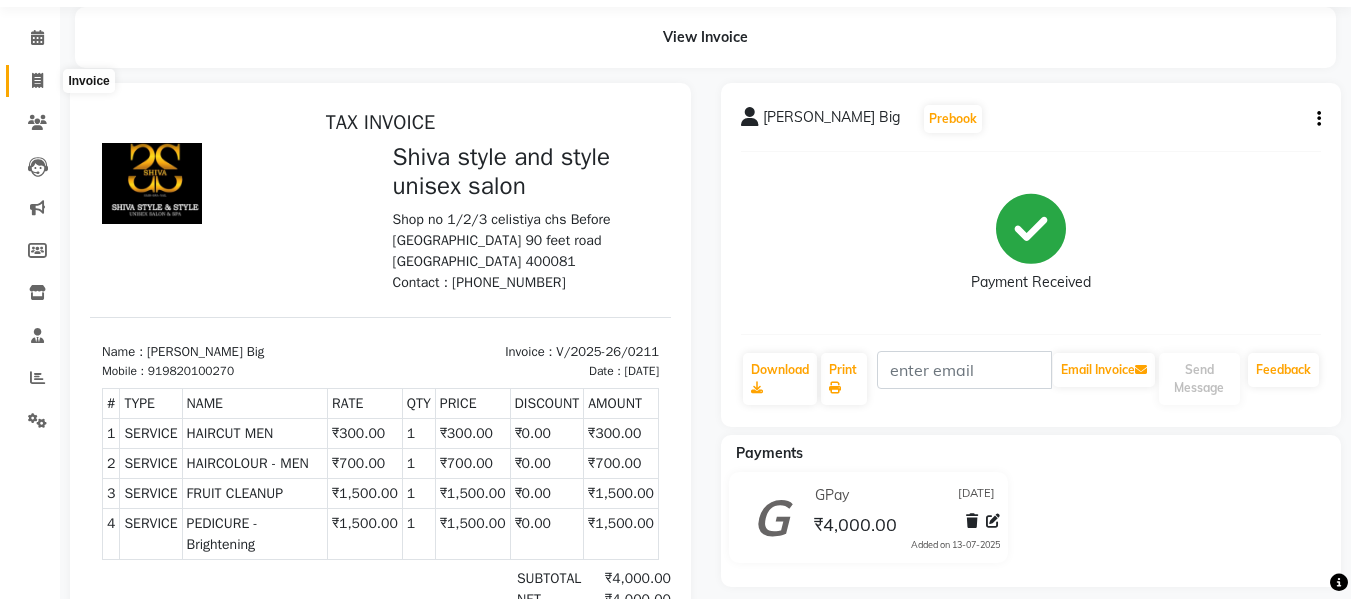 click 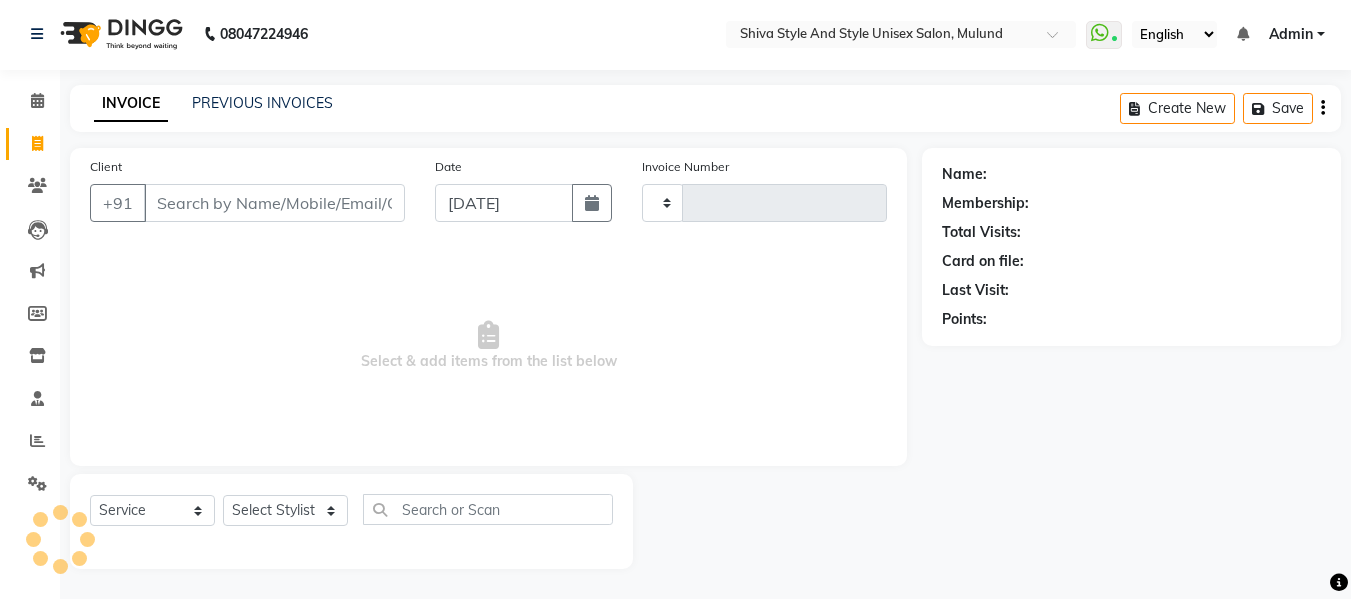 scroll, scrollTop: 2, scrollLeft: 0, axis: vertical 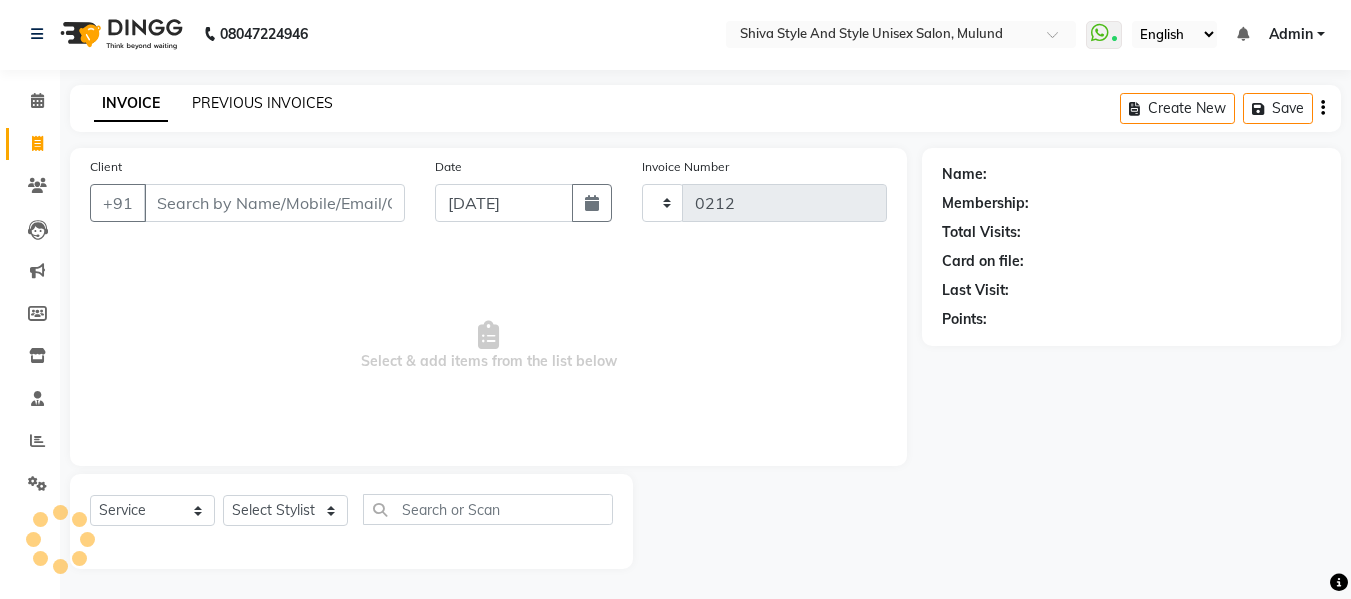 select on "7455" 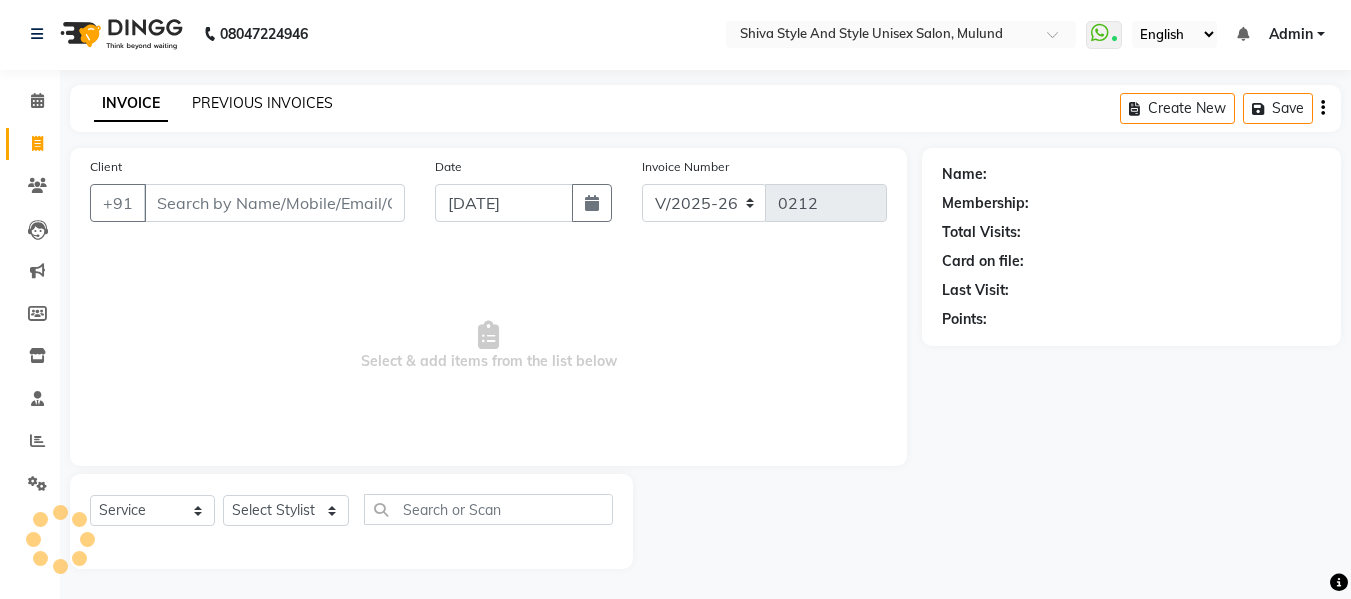 click on "PREVIOUS INVOICES" 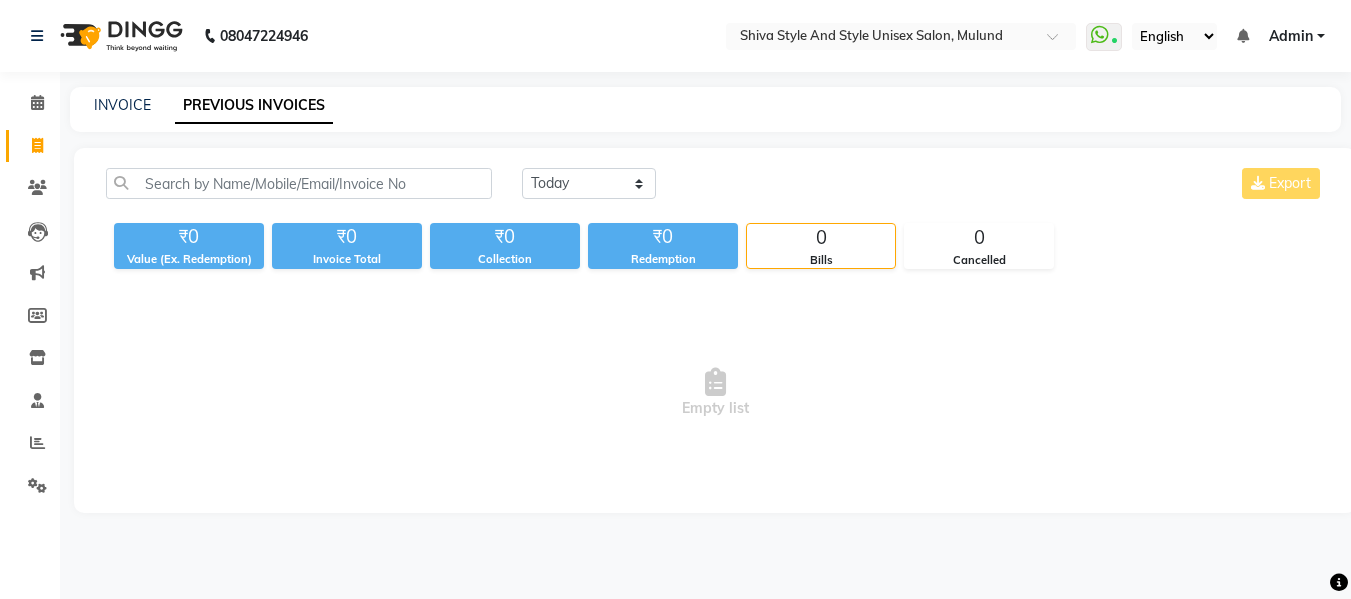 scroll, scrollTop: 0, scrollLeft: 0, axis: both 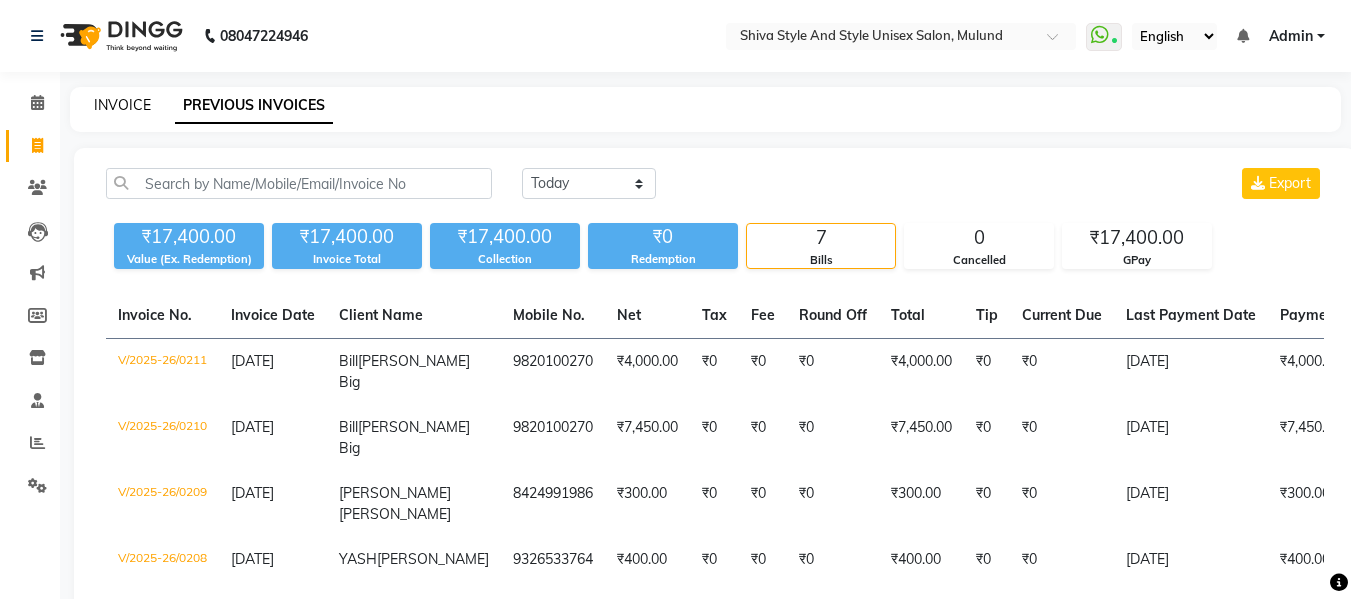 click on "INVOICE" 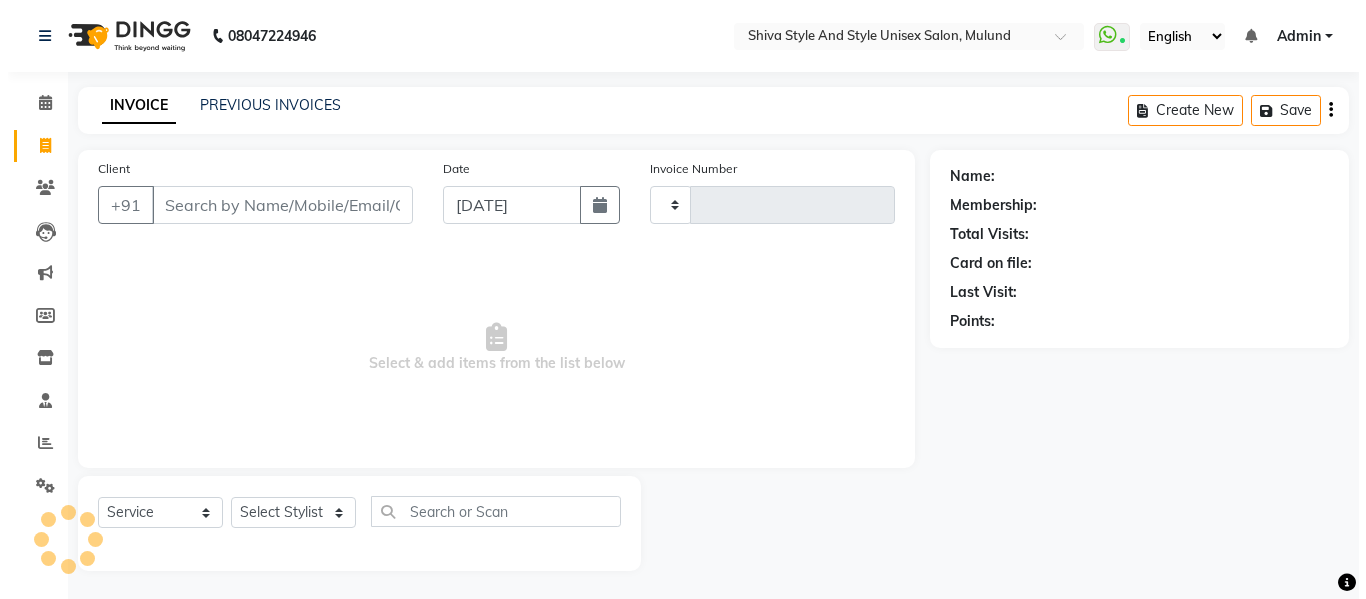 scroll, scrollTop: 2, scrollLeft: 0, axis: vertical 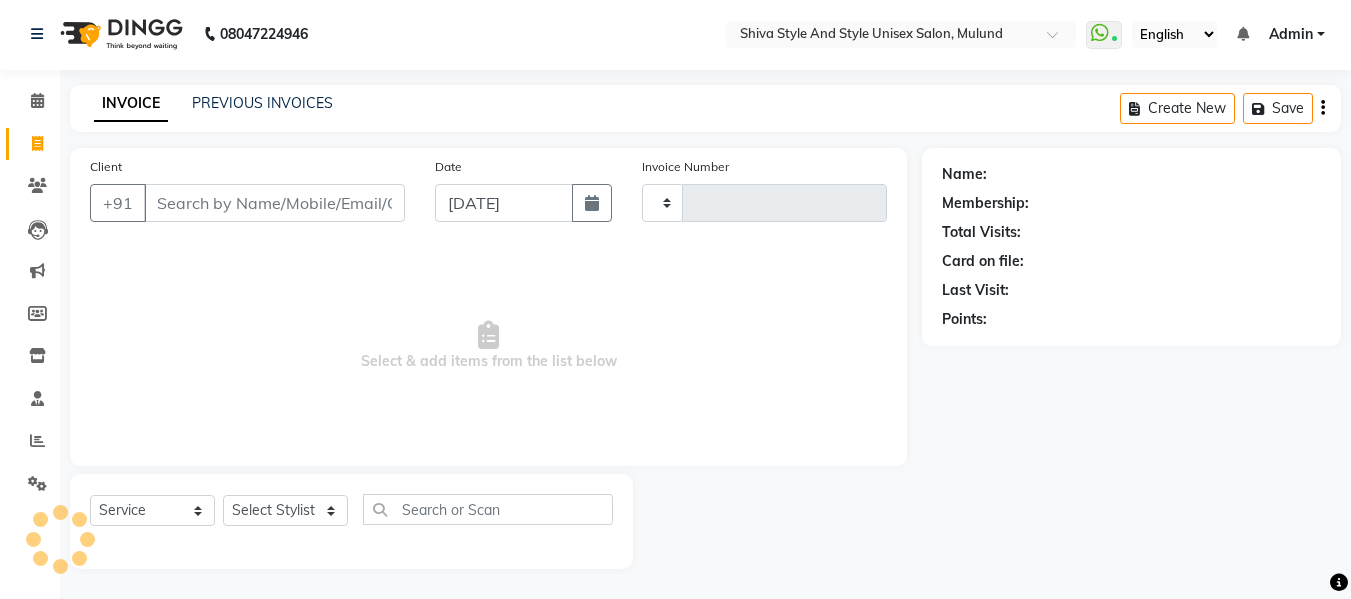 type on "0212" 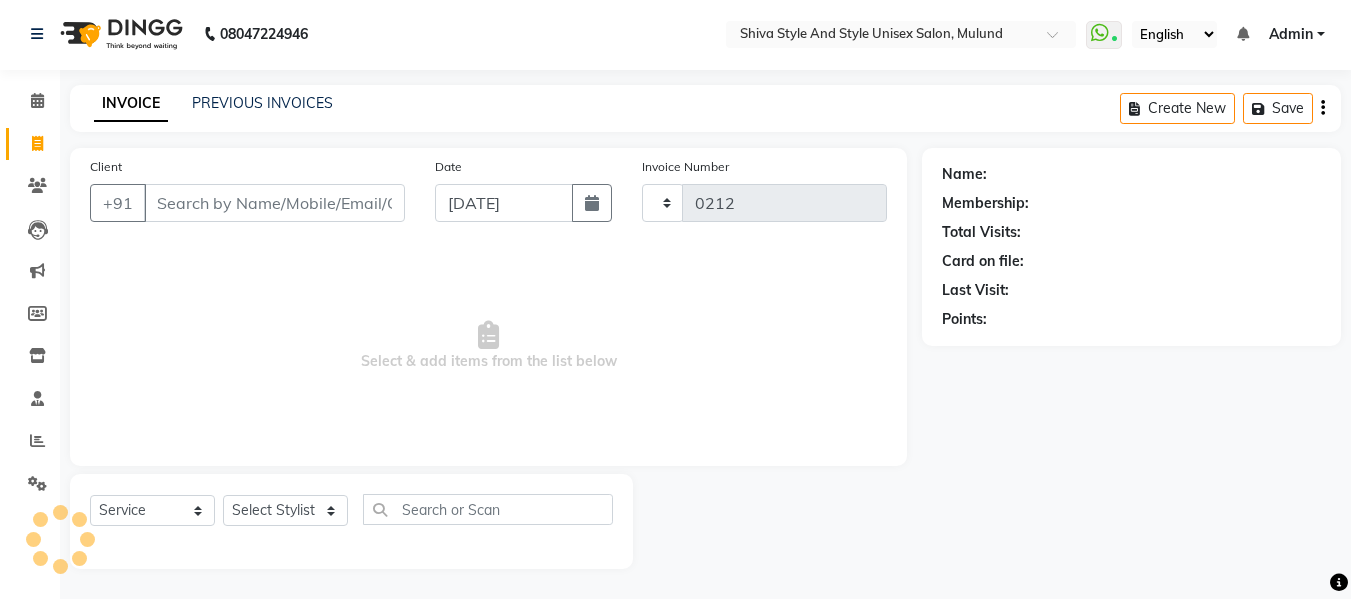select on "7455" 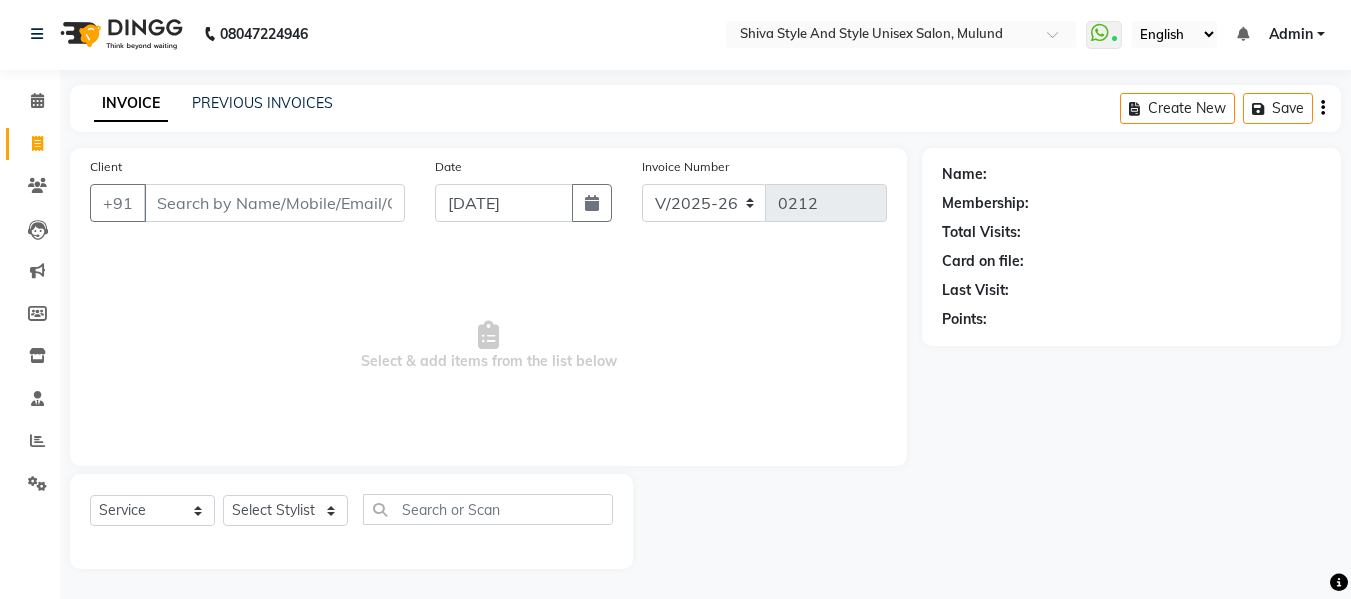 click on "Client" at bounding box center [274, 203] 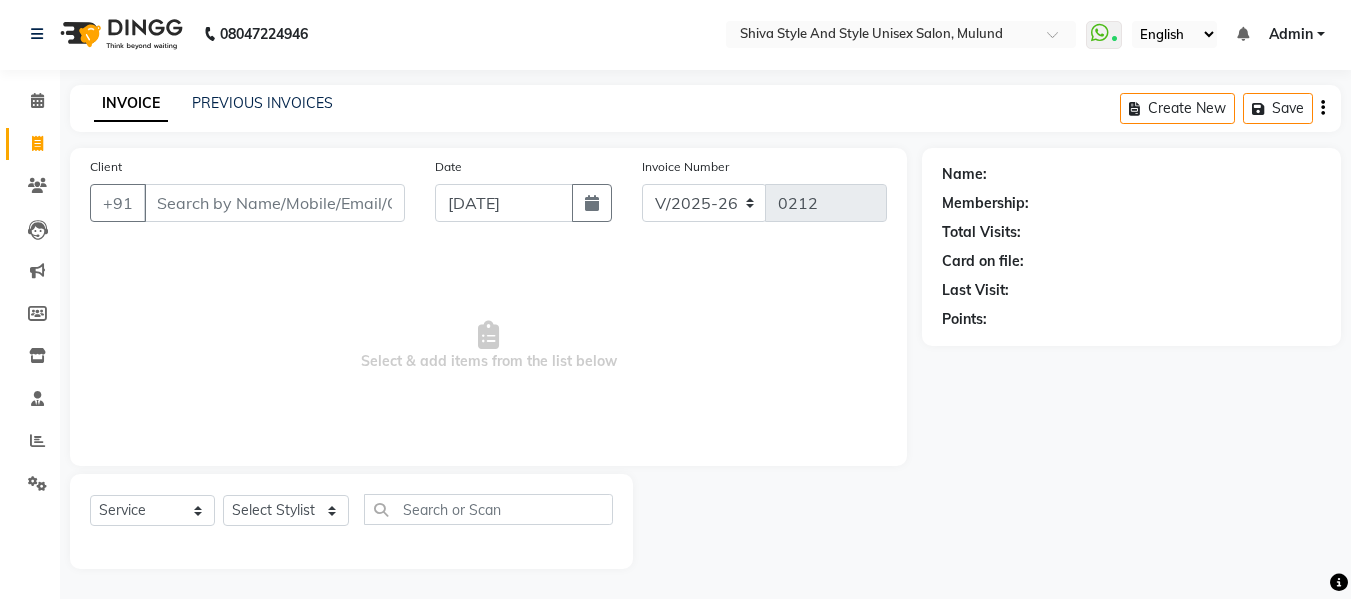 click on "Client" at bounding box center [274, 203] 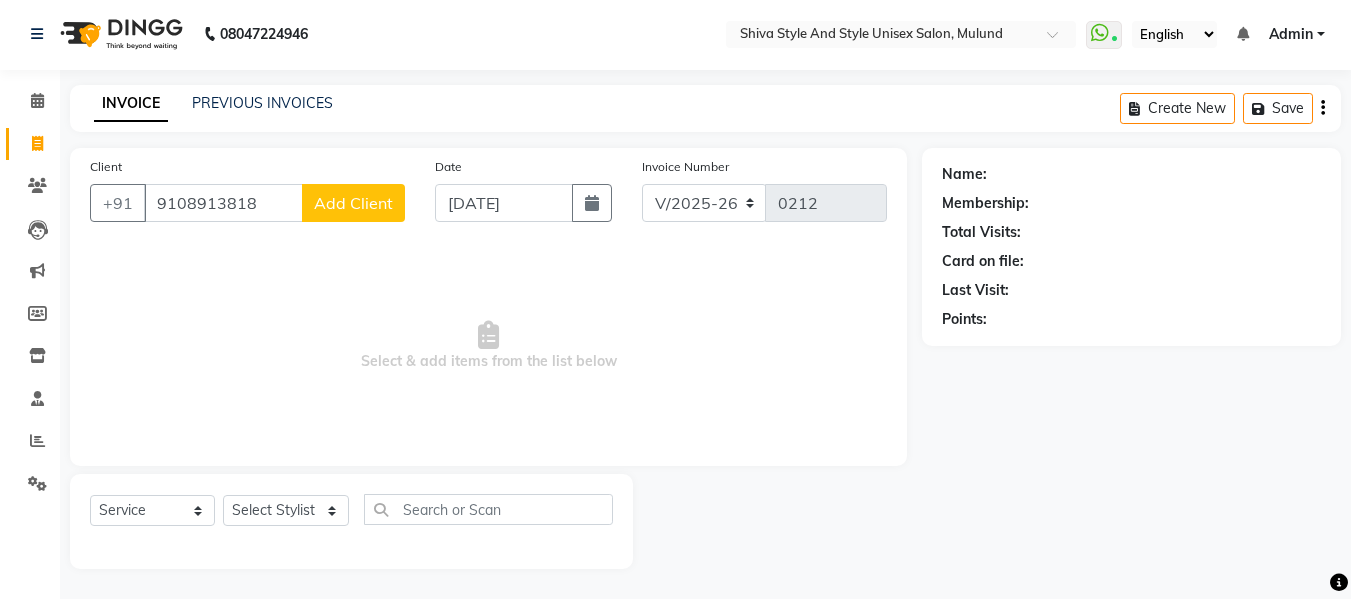 type on "9108913818" 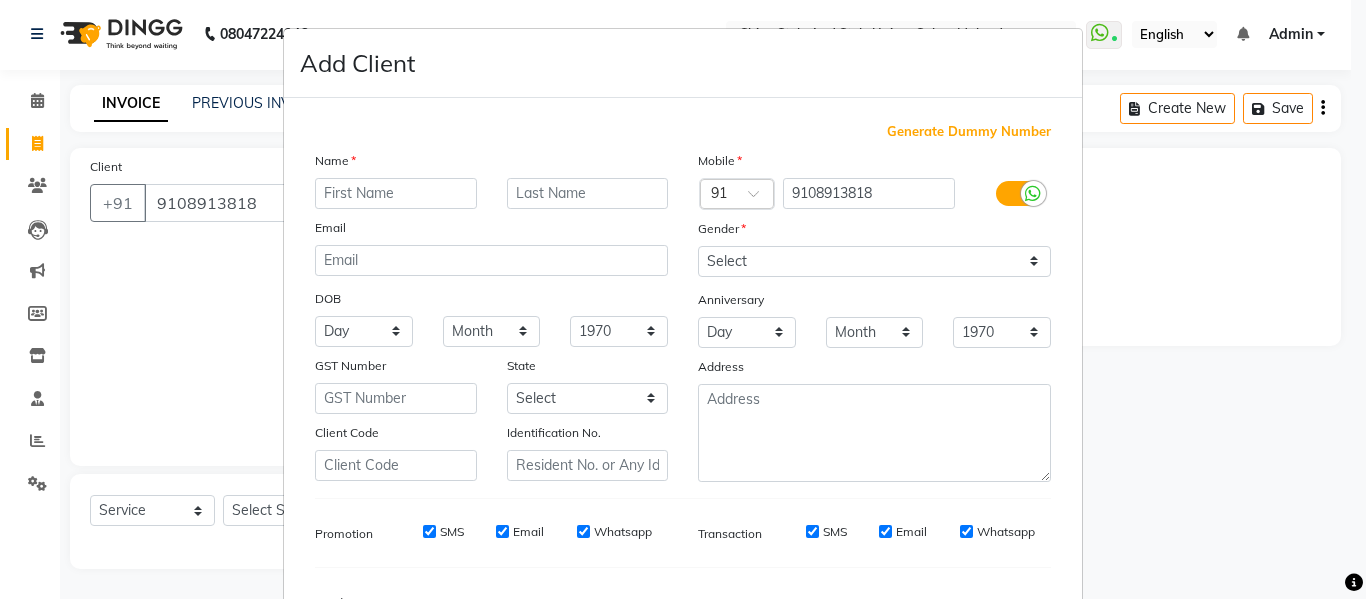 click at bounding box center (396, 193) 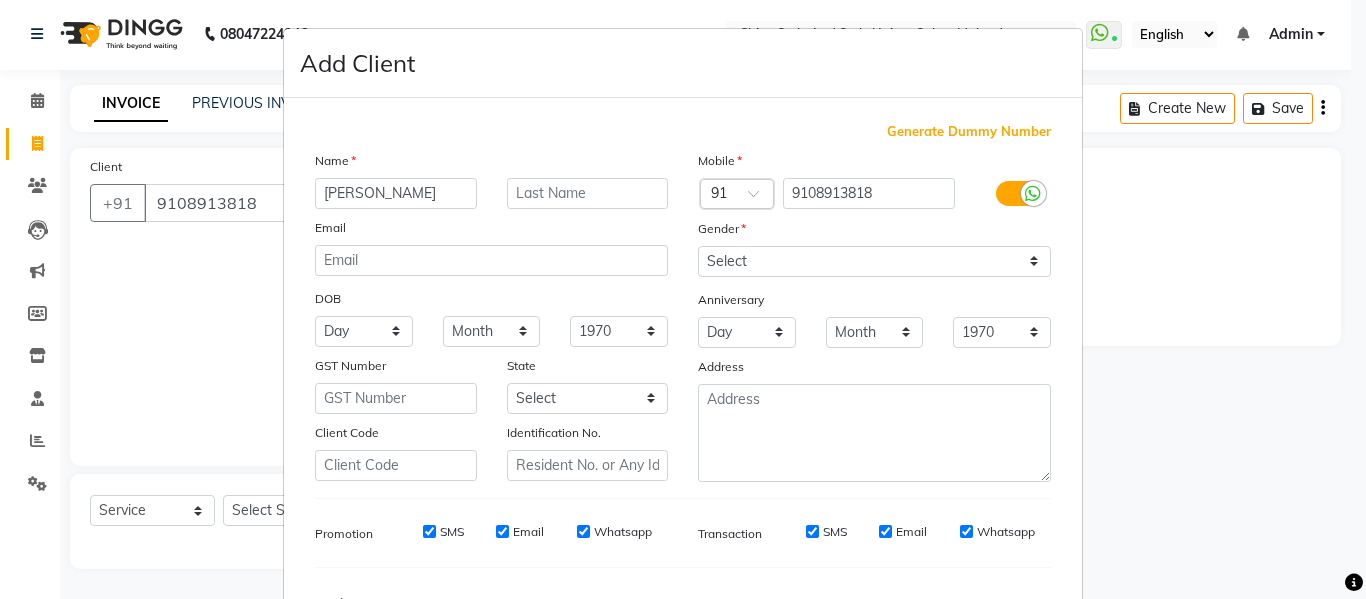 type on "MEGHA" 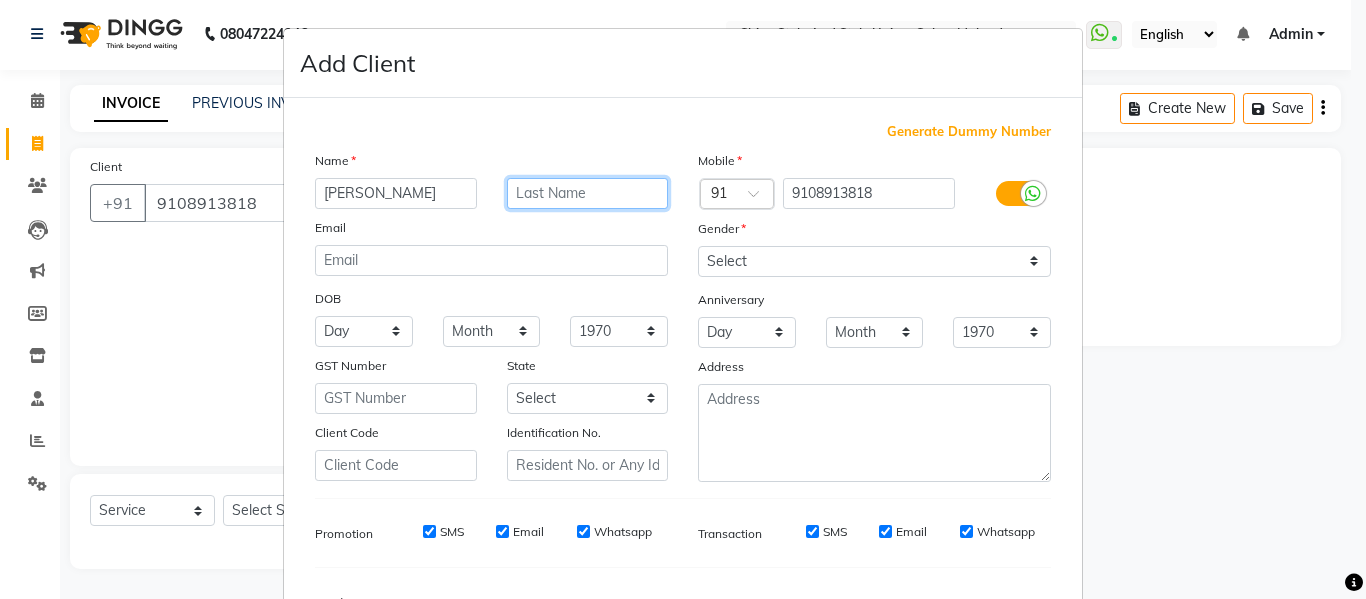 click at bounding box center [588, 193] 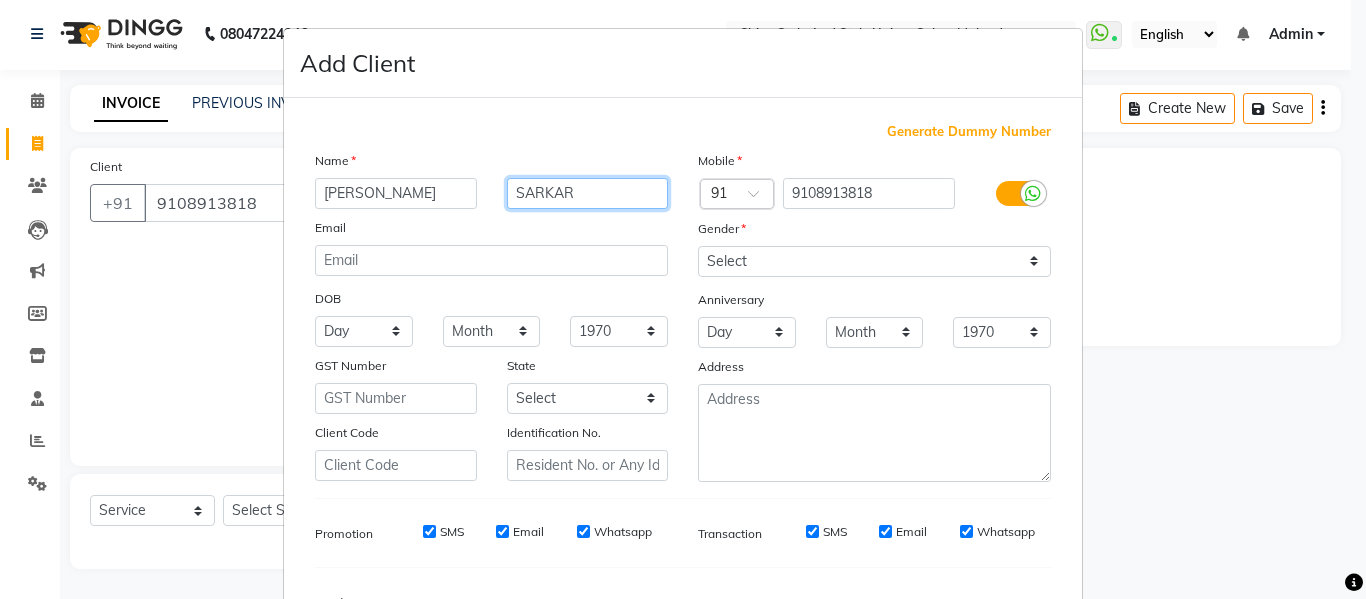type on "SARKAR" 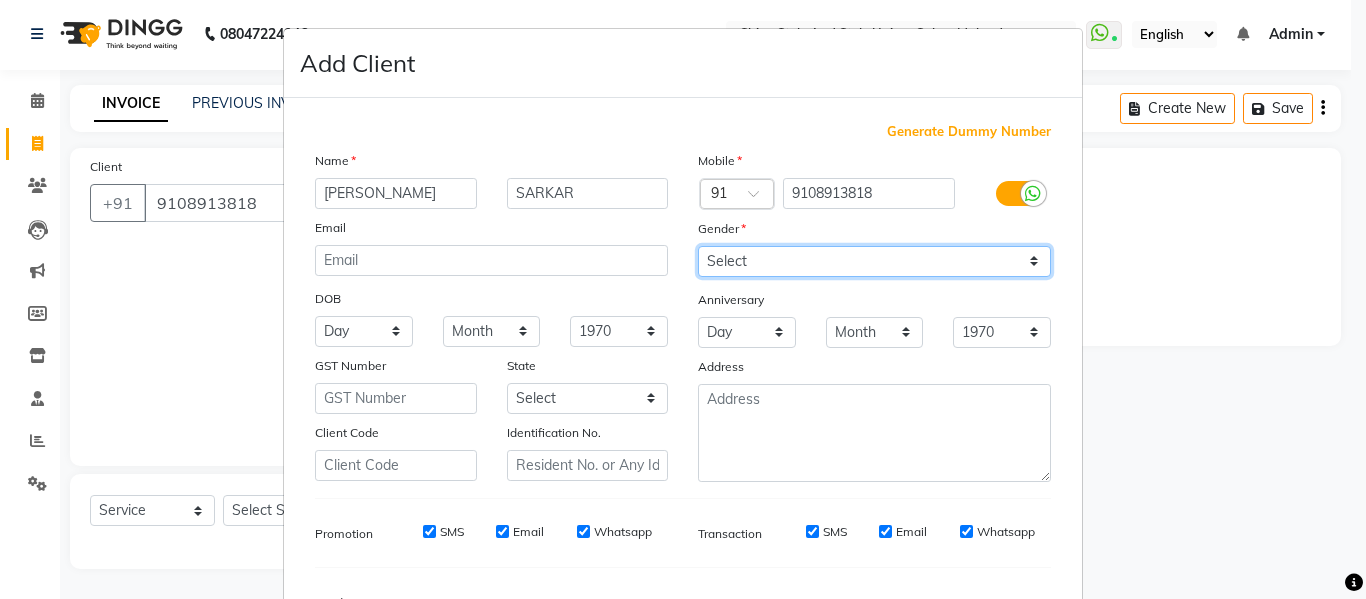 click on "Select Male Female Other Prefer Not To Say" at bounding box center (874, 261) 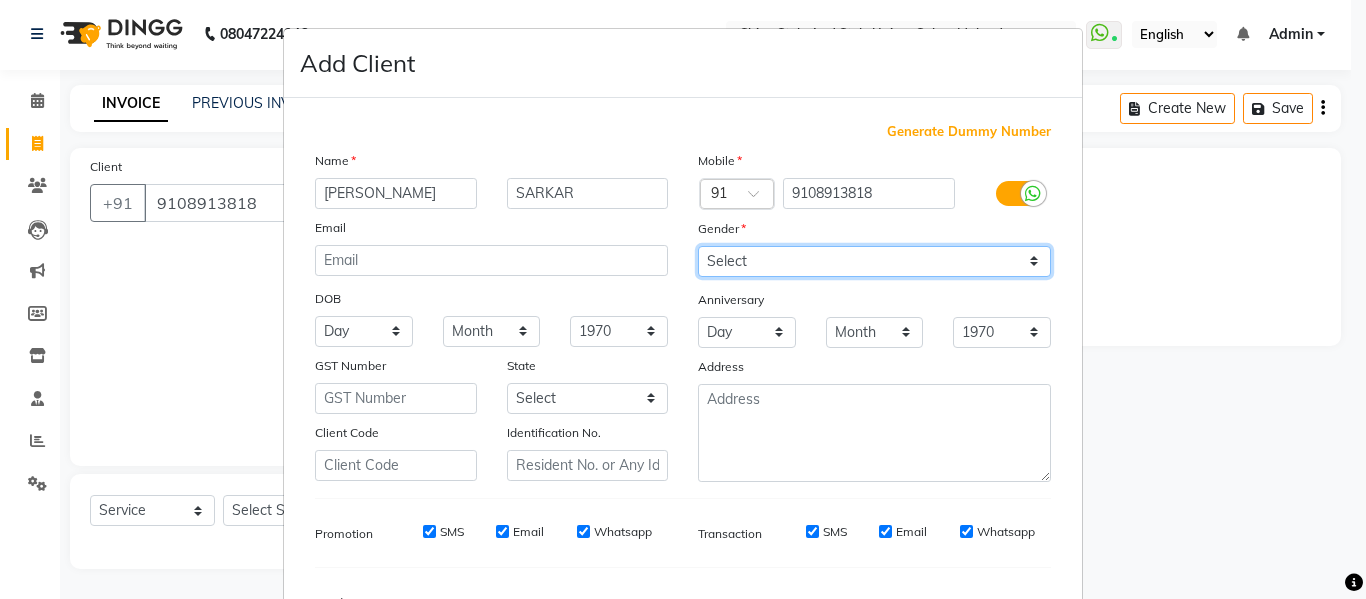 select on "female" 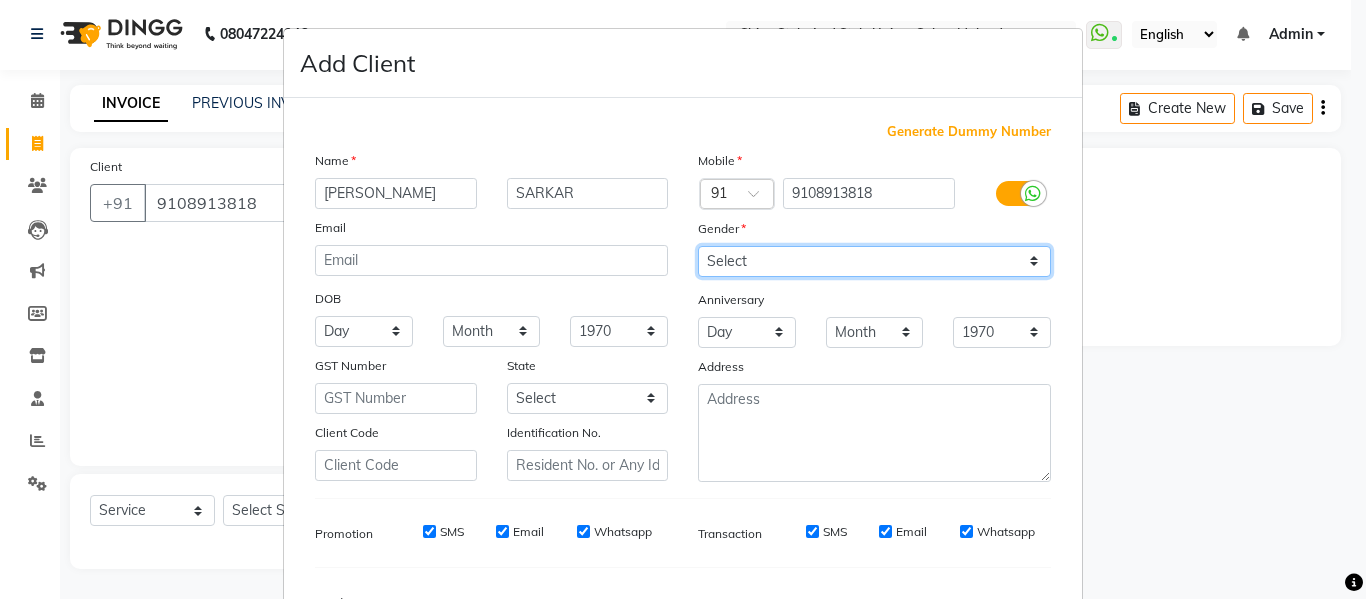 click on "Select Male Female Other Prefer Not To Say" at bounding box center (874, 261) 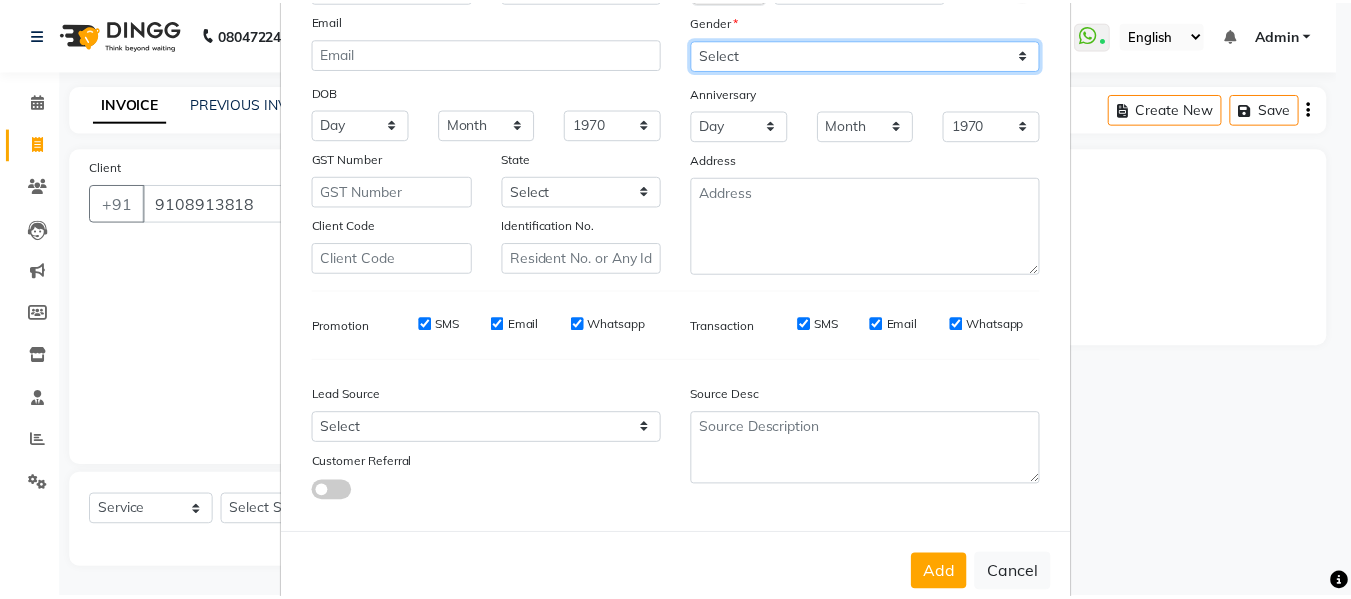 scroll, scrollTop: 224, scrollLeft: 0, axis: vertical 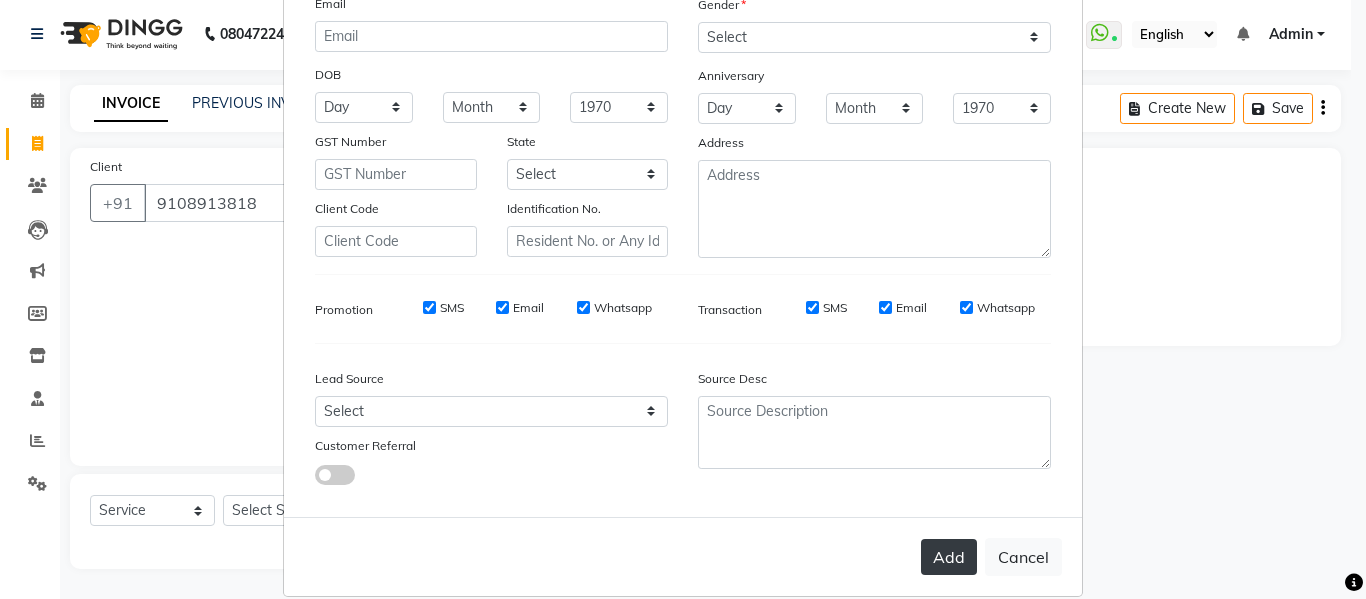 click on "Add" at bounding box center [949, 557] 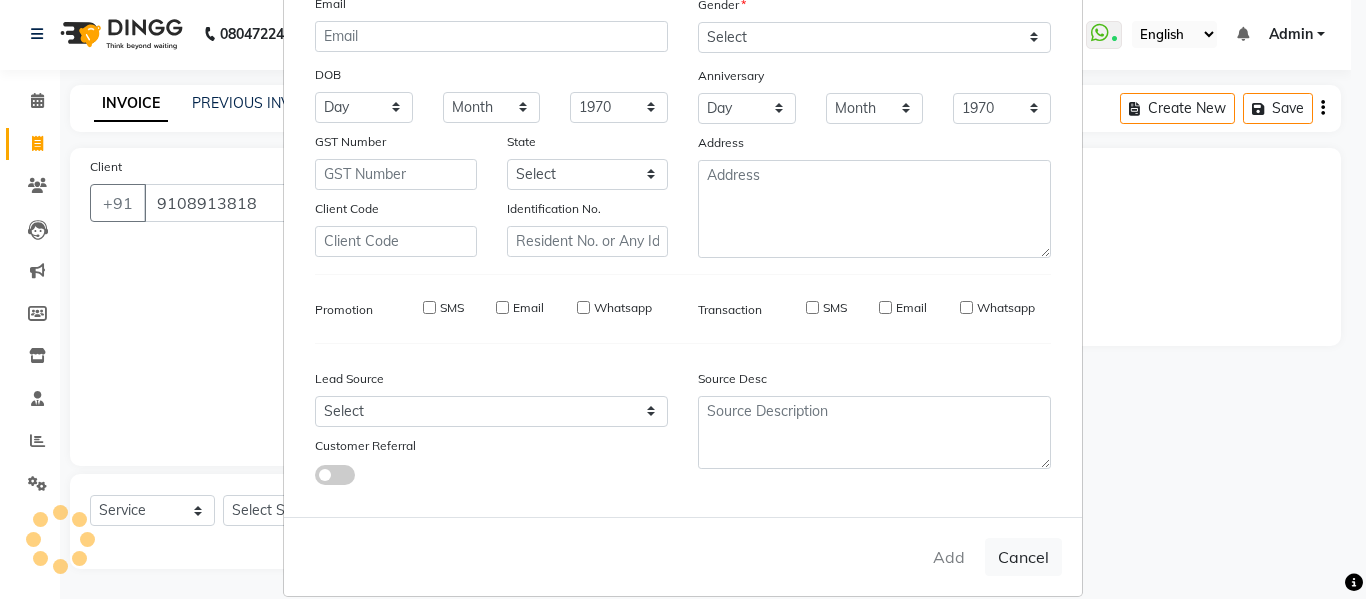 type 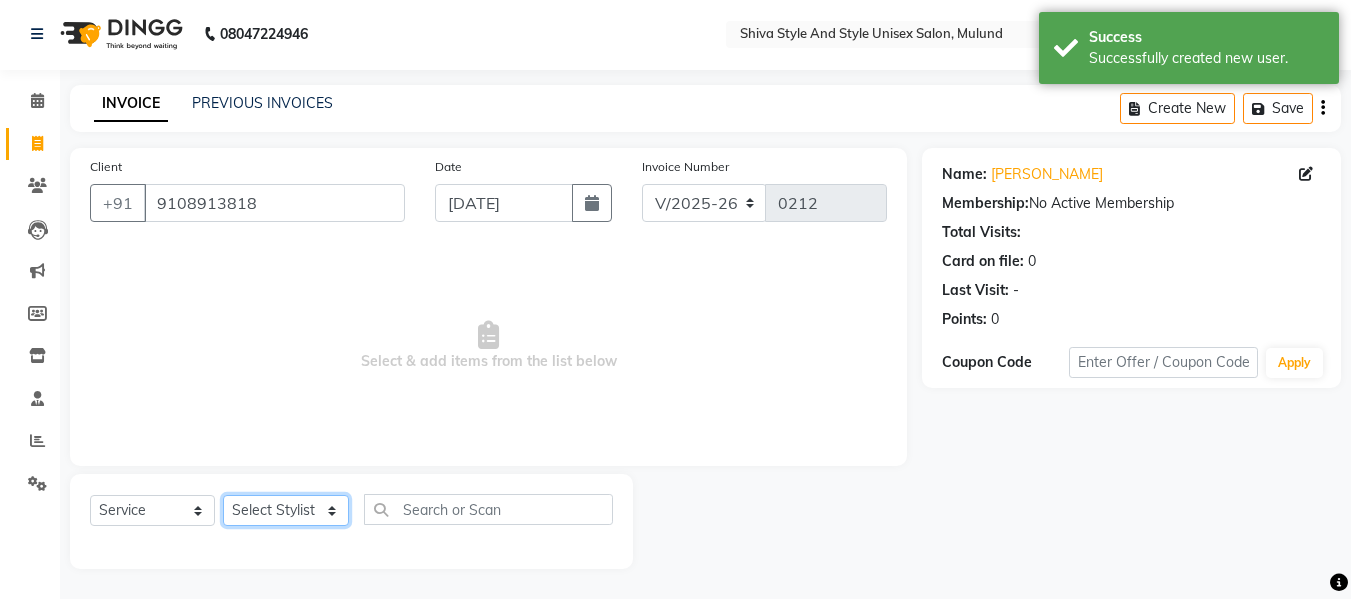 click on "Select Stylist Aalam kamre [PERSON_NAME] ganesh [PERSON_NAME] [PERSON_NAME] [PERSON_NAME] [PERSON_NAME] [PERSON_NAME] [PERSON_NAME] [PERSON_NAME] [PERSON_NAME] [PERSON_NAME] [PERSON_NAME] [PERSON_NAME] [PERSON_NAME] shivaji raut [PERSON_NAME] [PERSON_NAME] [PERSON_NAME] [PERSON_NAME]" 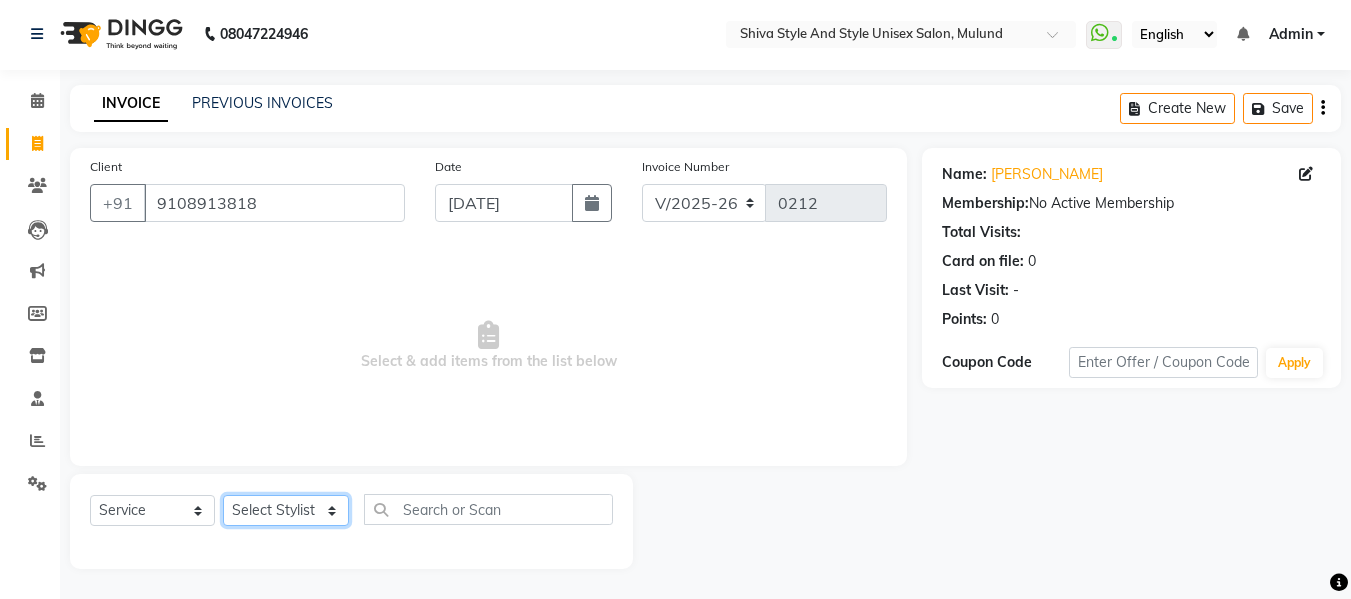 select on "65525" 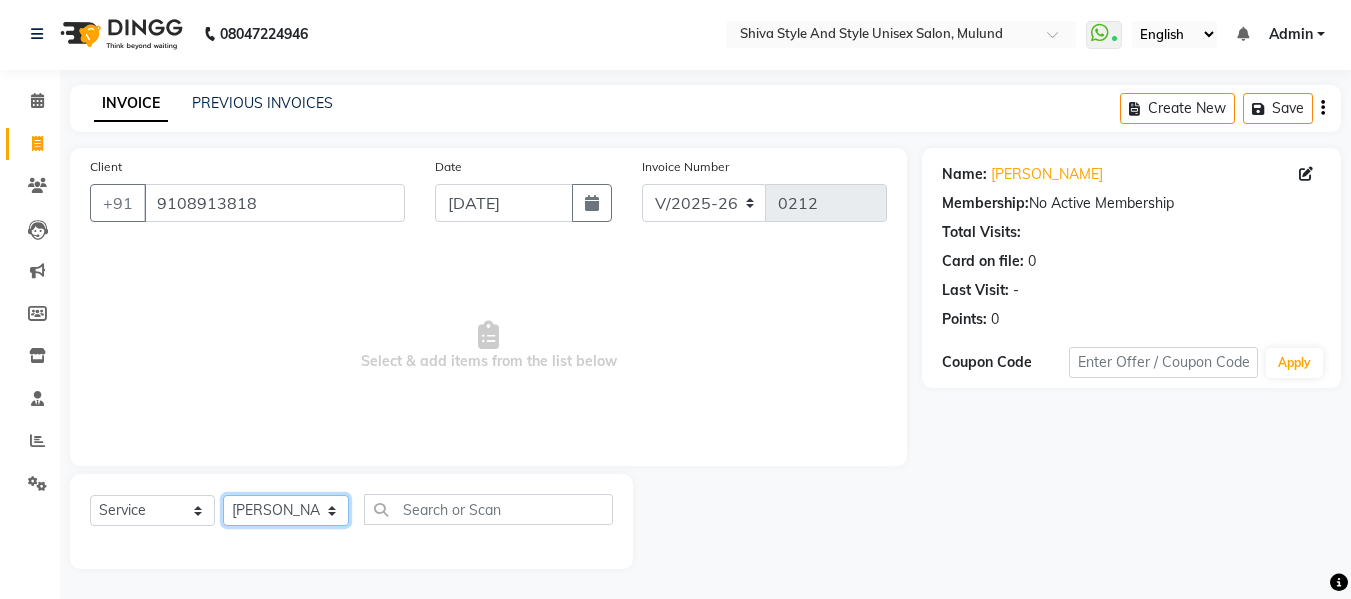 click on "Select Stylist Aalam kamre [PERSON_NAME] ganesh [PERSON_NAME] [PERSON_NAME] [PERSON_NAME] [PERSON_NAME] [PERSON_NAME] [PERSON_NAME] [PERSON_NAME] [PERSON_NAME] [PERSON_NAME] [PERSON_NAME] [PERSON_NAME] [PERSON_NAME] shivaji raut [PERSON_NAME] [PERSON_NAME] [PERSON_NAME] [PERSON_NAME]" 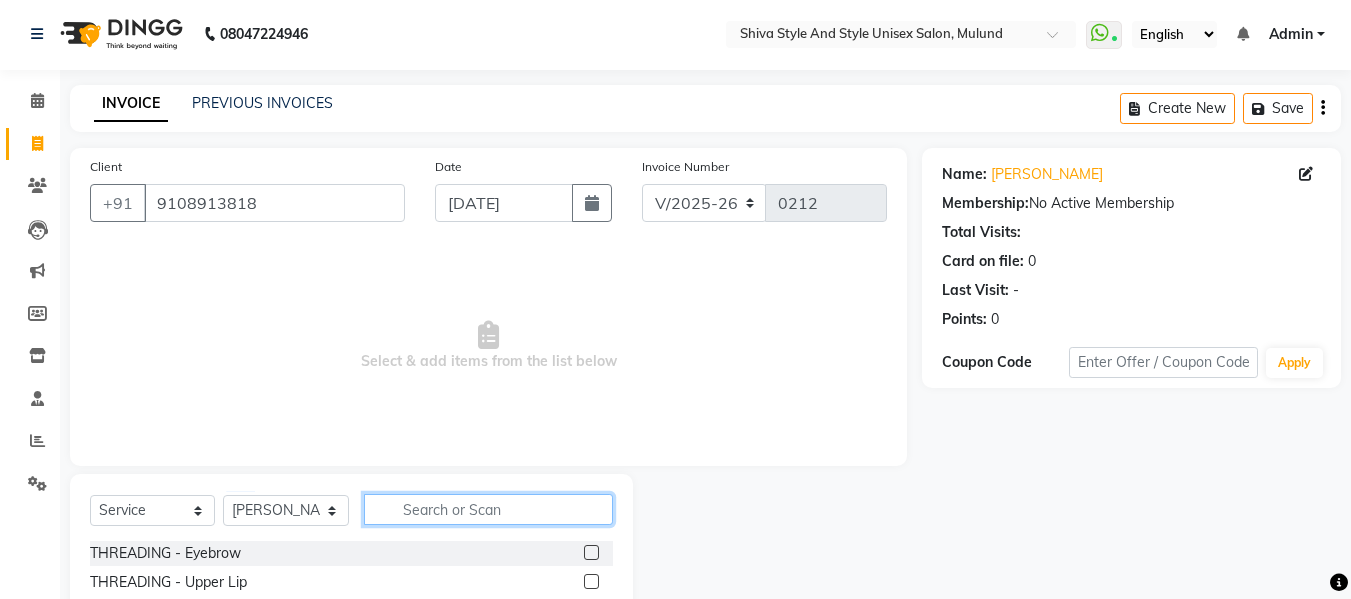click 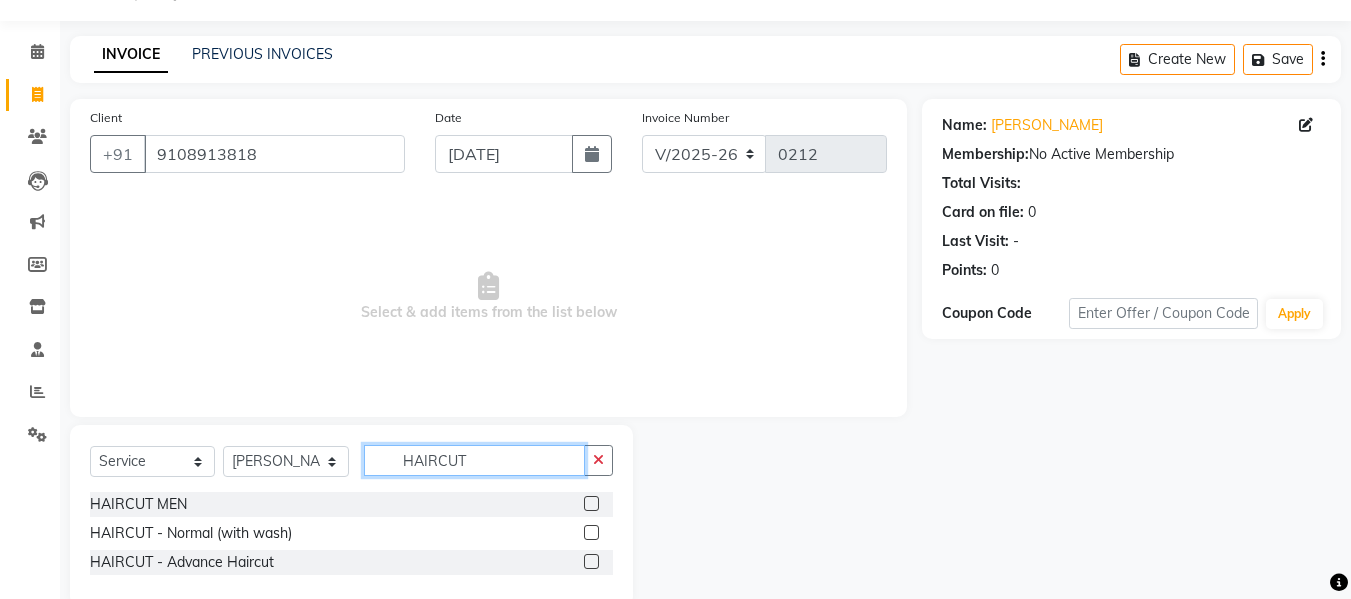 scroll, scrollTop: 66, scrollLeft: 0, axis: vertical 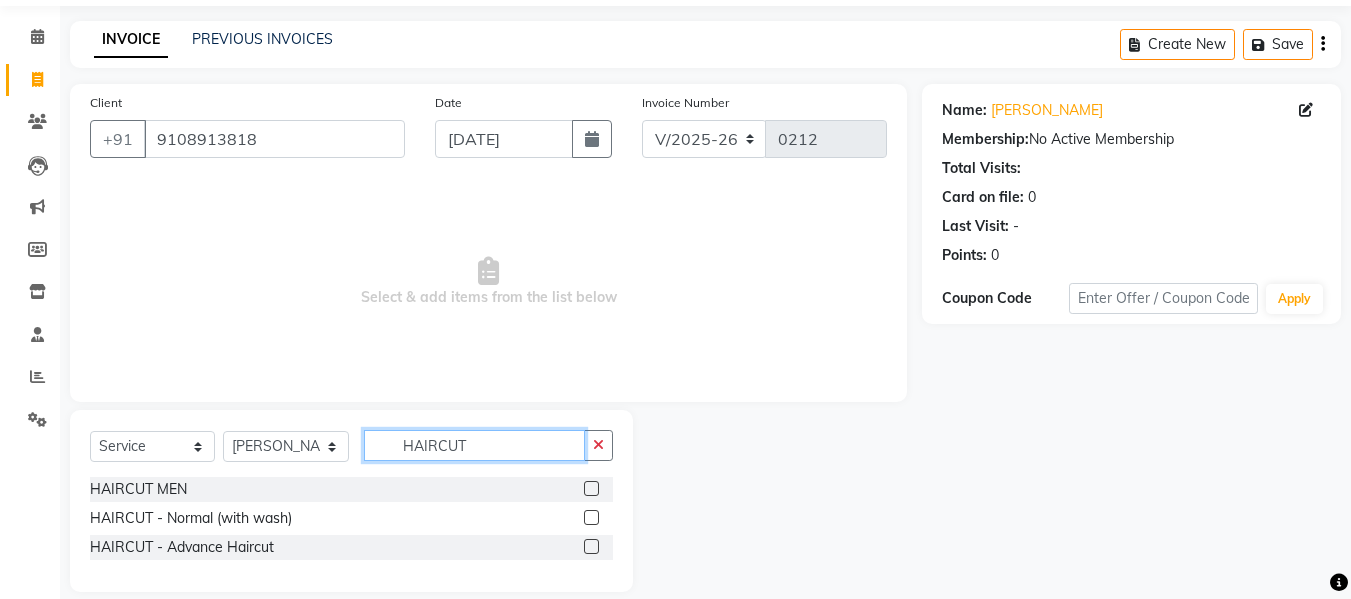 type on "HAIRCUT" 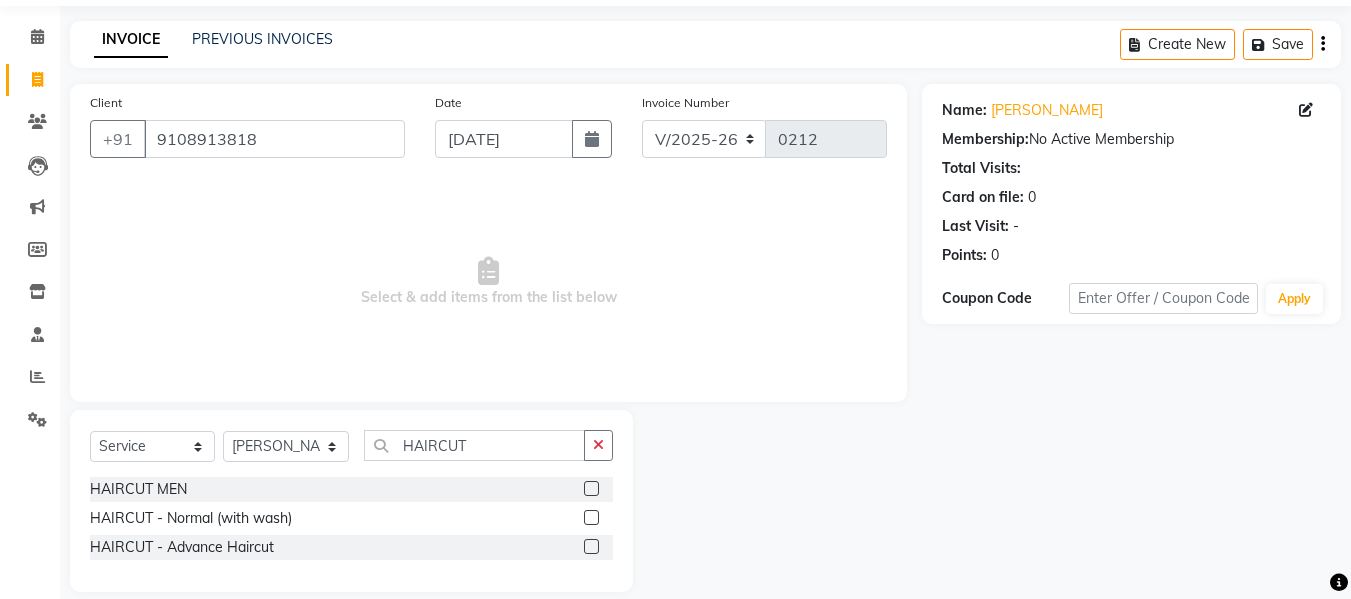 click 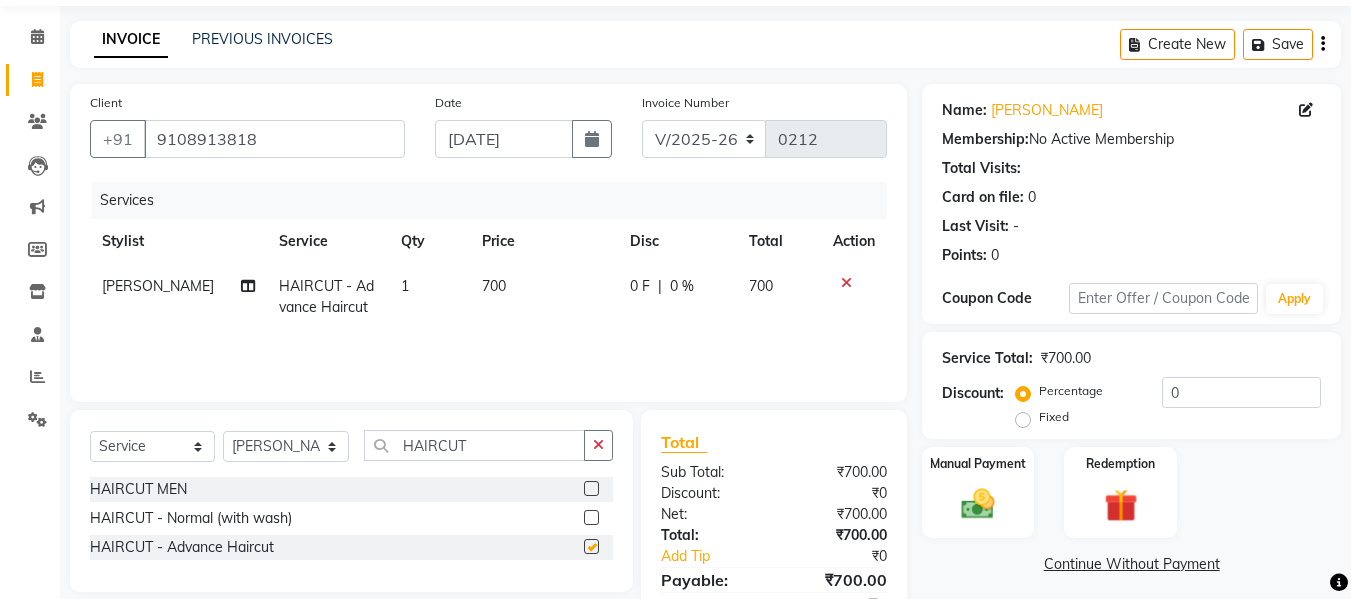 checkbox on "false" 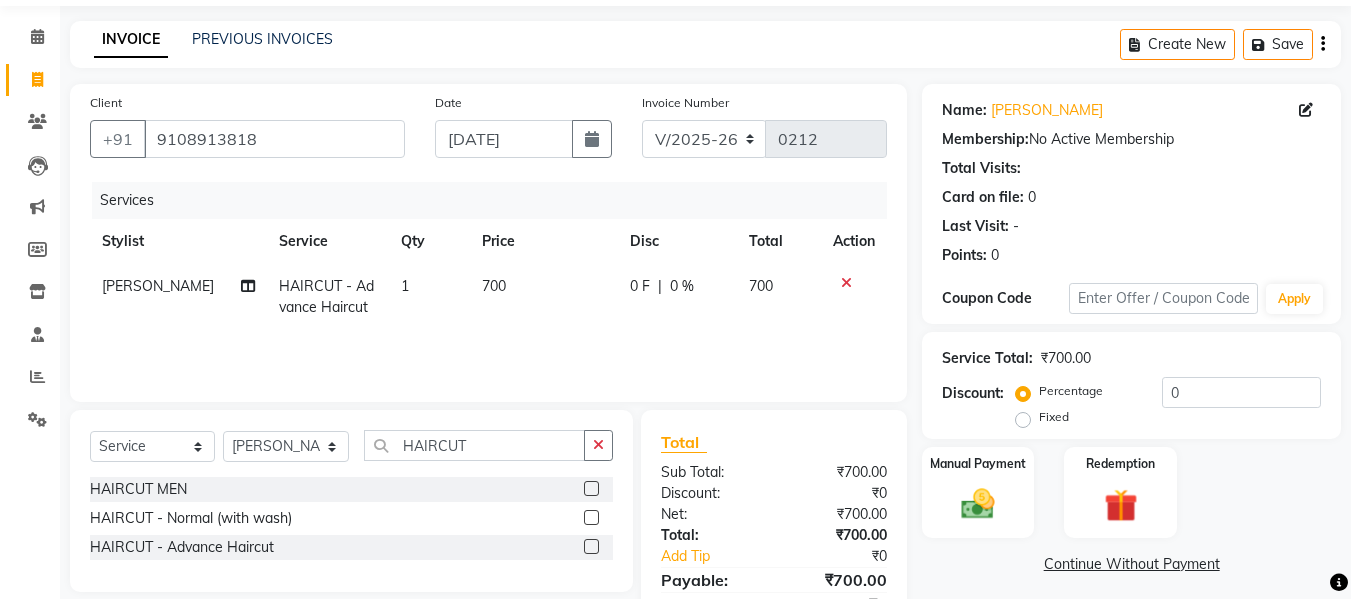 click on "700" 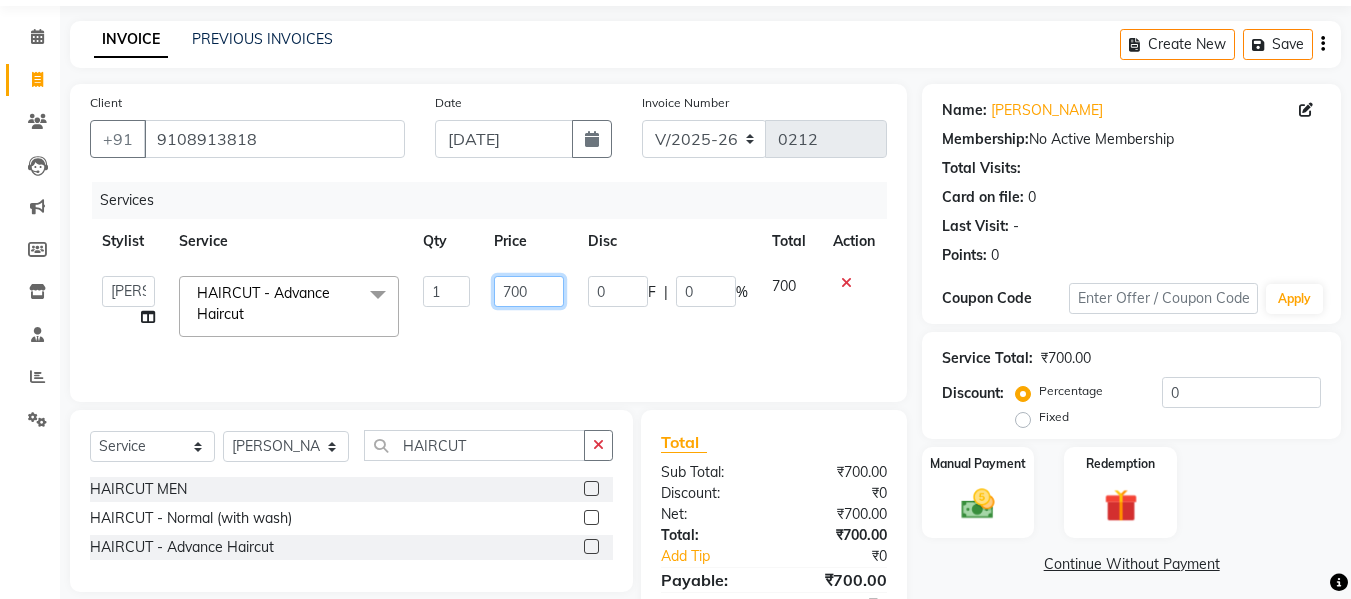 click on "700" 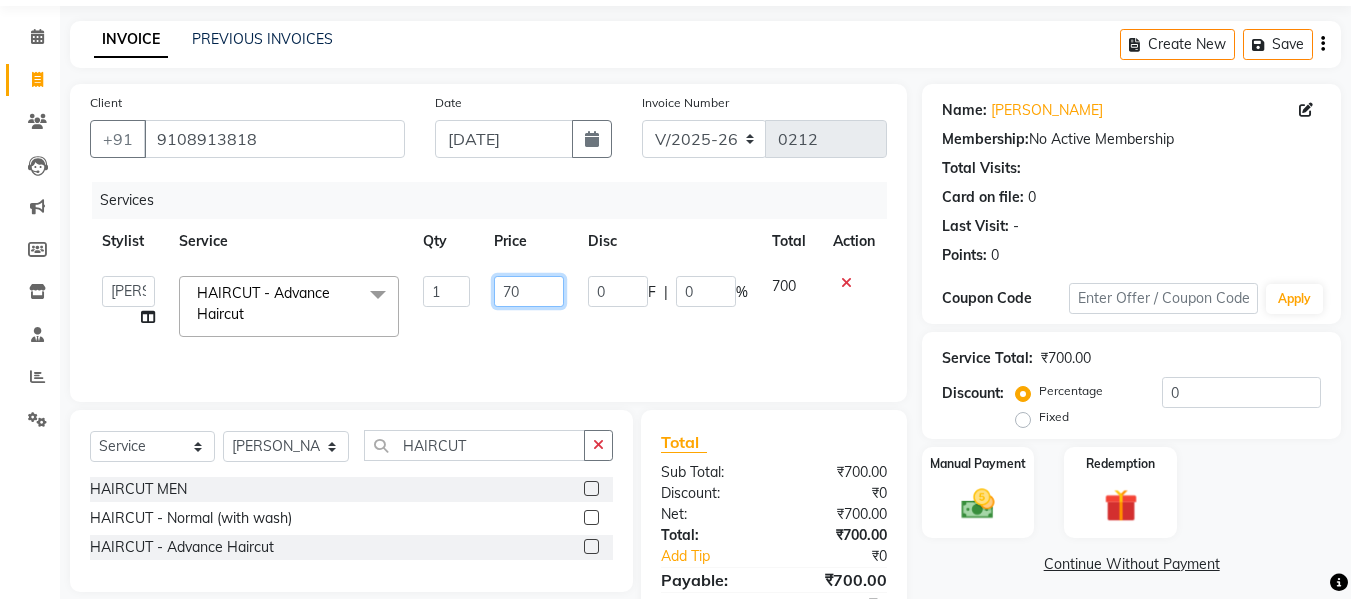 type on "7" 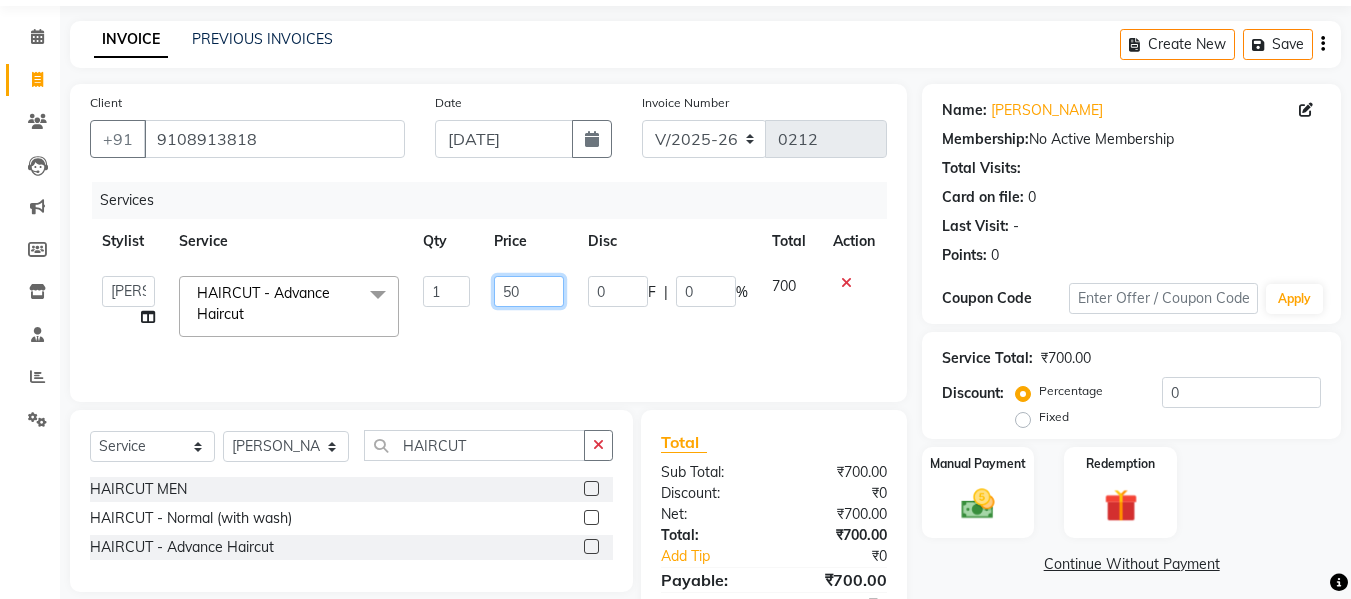 type on "500" 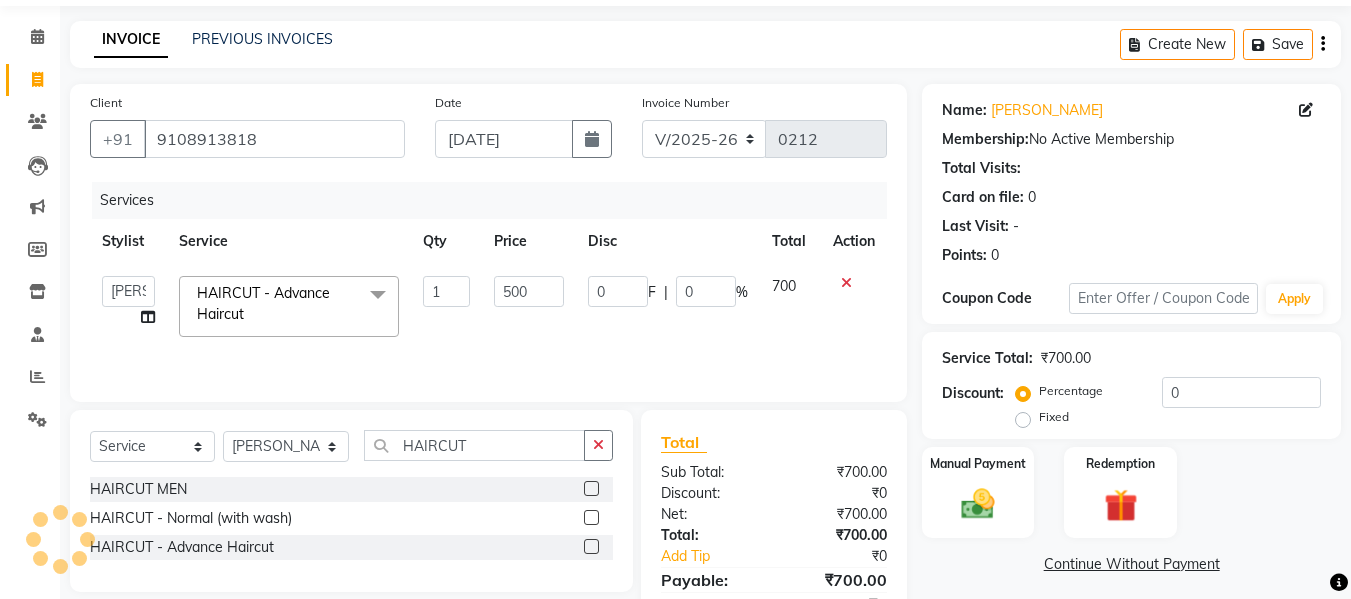 click on "700" 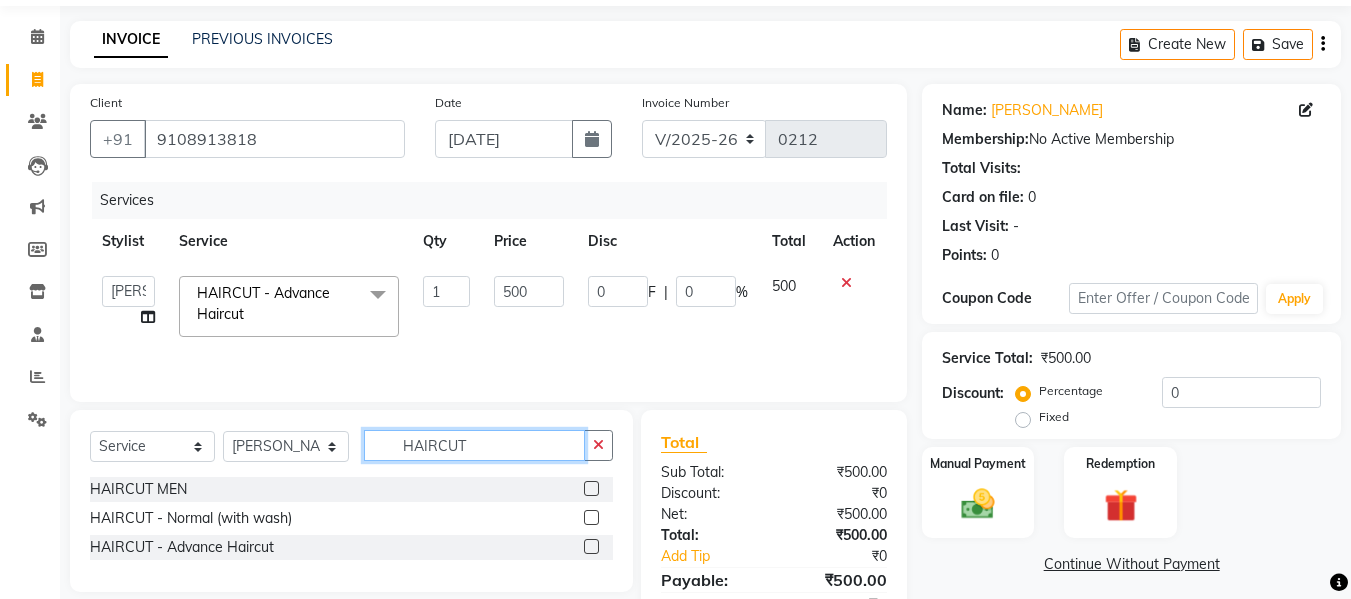 click on "HAIRCUT" 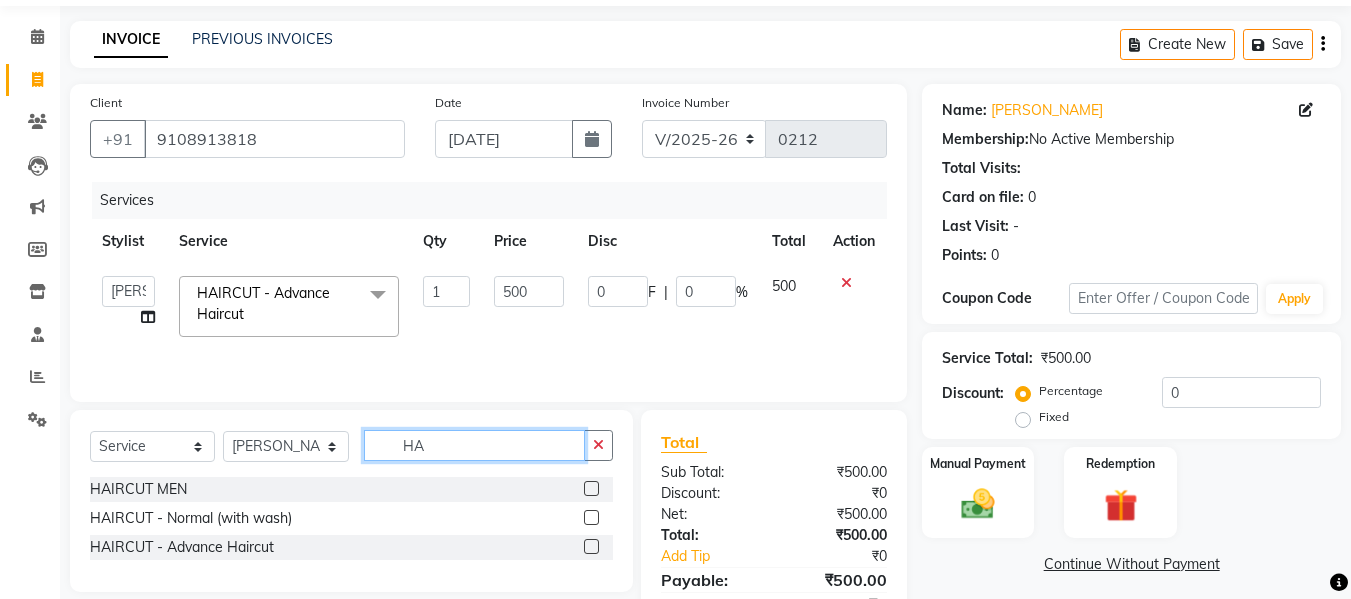 type on "H" 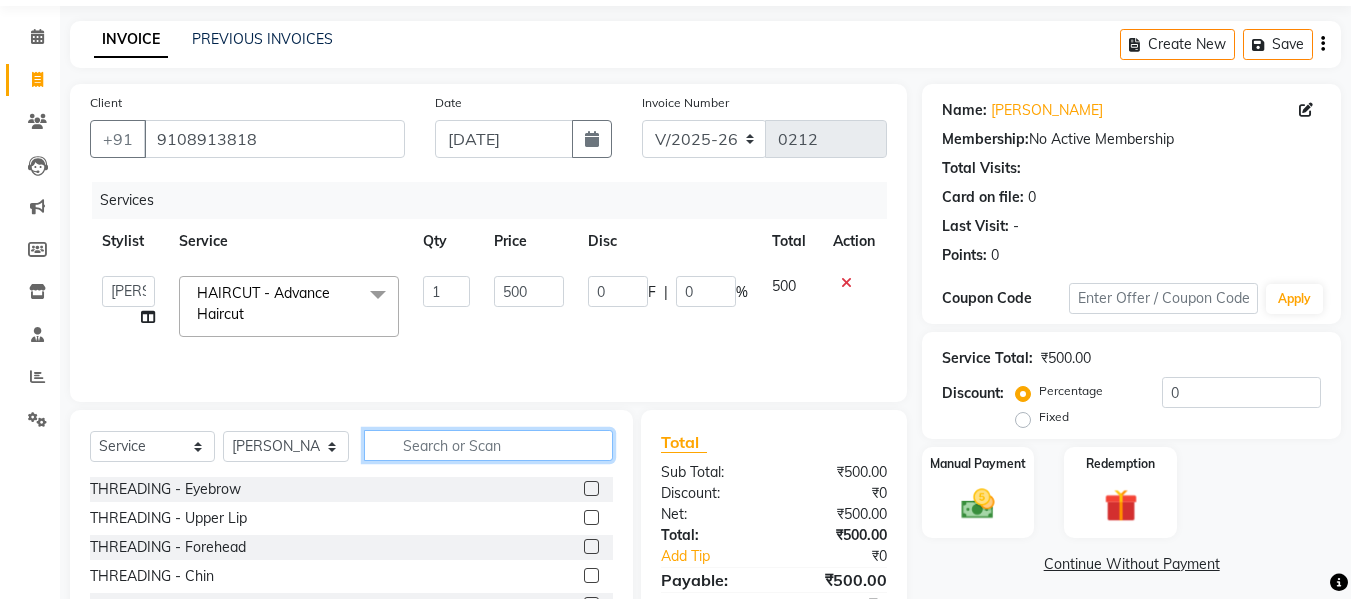 type 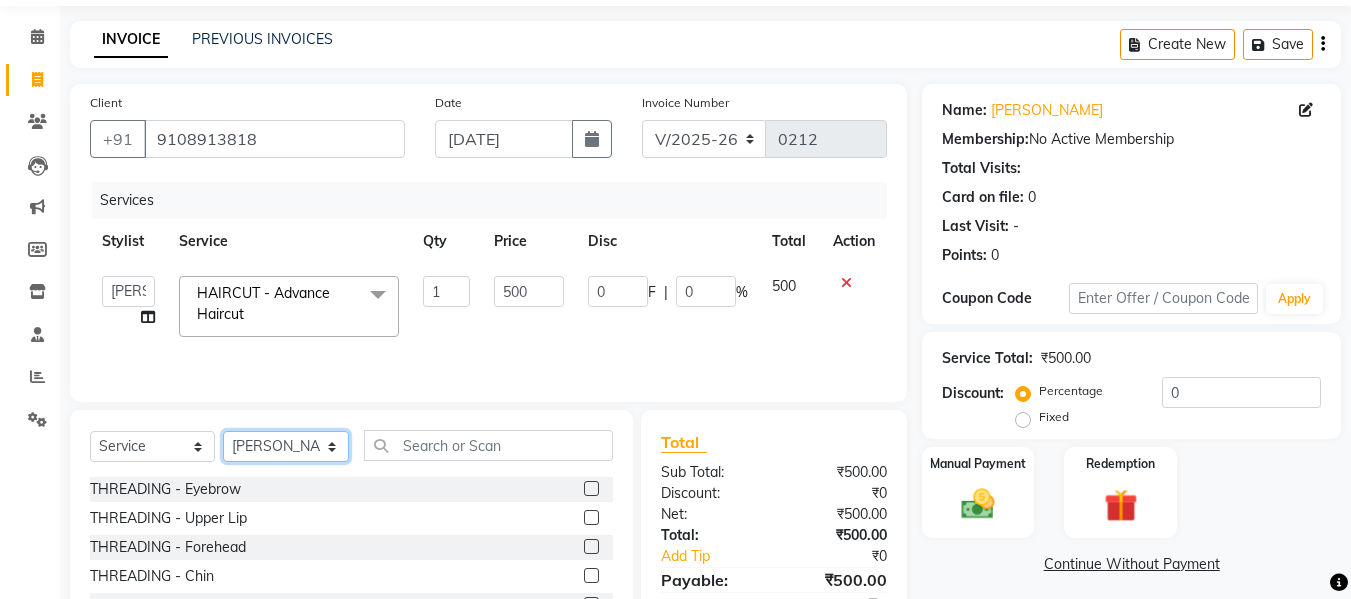 click on "Select Stylist Aalam kamre [PERSON_NAME] ganesh [PERSON_NAME] [PERSON_NAME] [PERSON_NAME] [PERSON_NAME] [PERSON_NAME] [PERSON_NAME] [PERSON_NAME] [PERSON_NAME] [PERSON_NAME] [PERSON_NAME] [PERSON_NAME] [PERSON_NAME] shivaji raut [PERSON_NAME] [PERSON_NAME] [PERSON_NAME] [PERSON_NAME]" 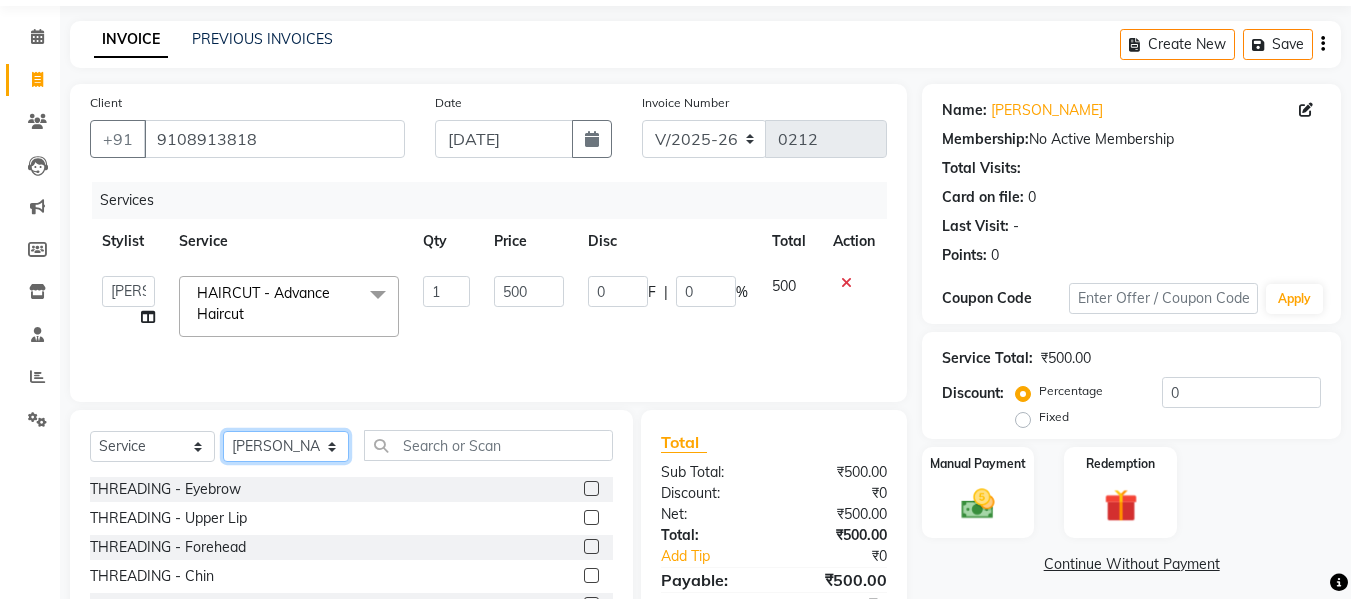 select on "65540" 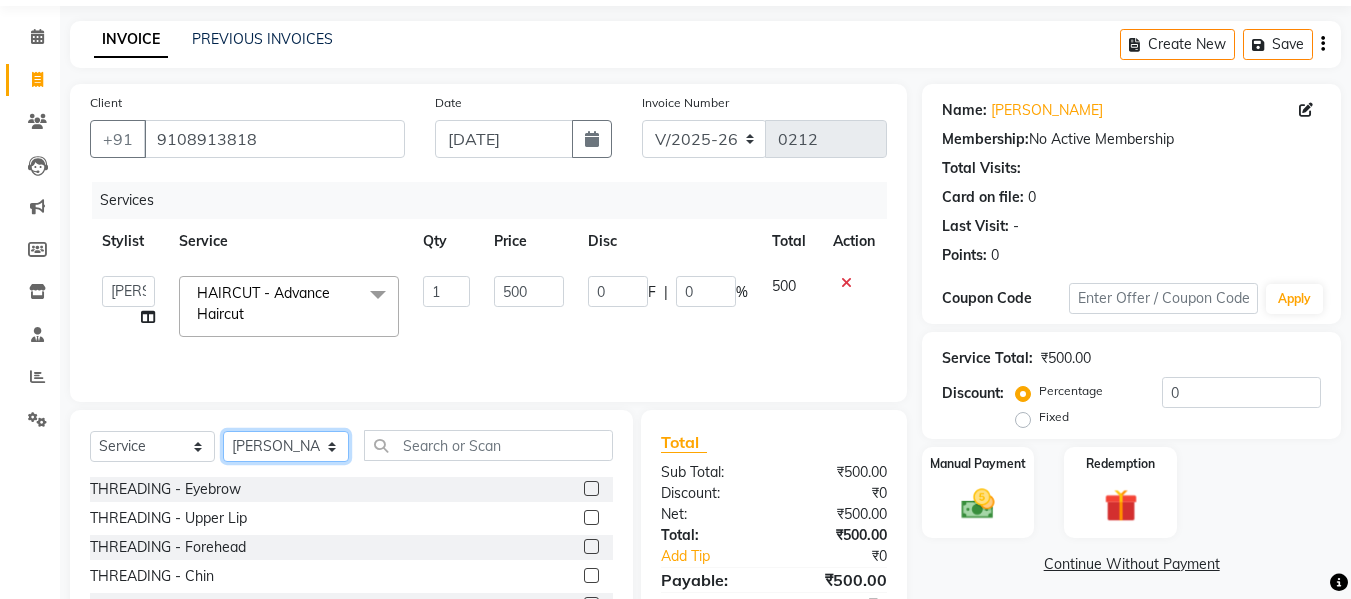 click on "Select Stylist Aalam kamre [PERSON_NAME] ganesh [PERSON_NAME] [PERSON_NAME] [PERSON_NAME] [PERSON_NAME] [PERSON_NAME] [PERSON_NAME] [PERSON_NAME] [PERSON_NAME] [PERSON_NAME] [PERSON_NAME] [PERSON_NAME] [PERSON_NAME] shivaji raut [PERSON_NAME] [PERSON_NAME] [PERSON_NAME] [PERSON_NAME]" 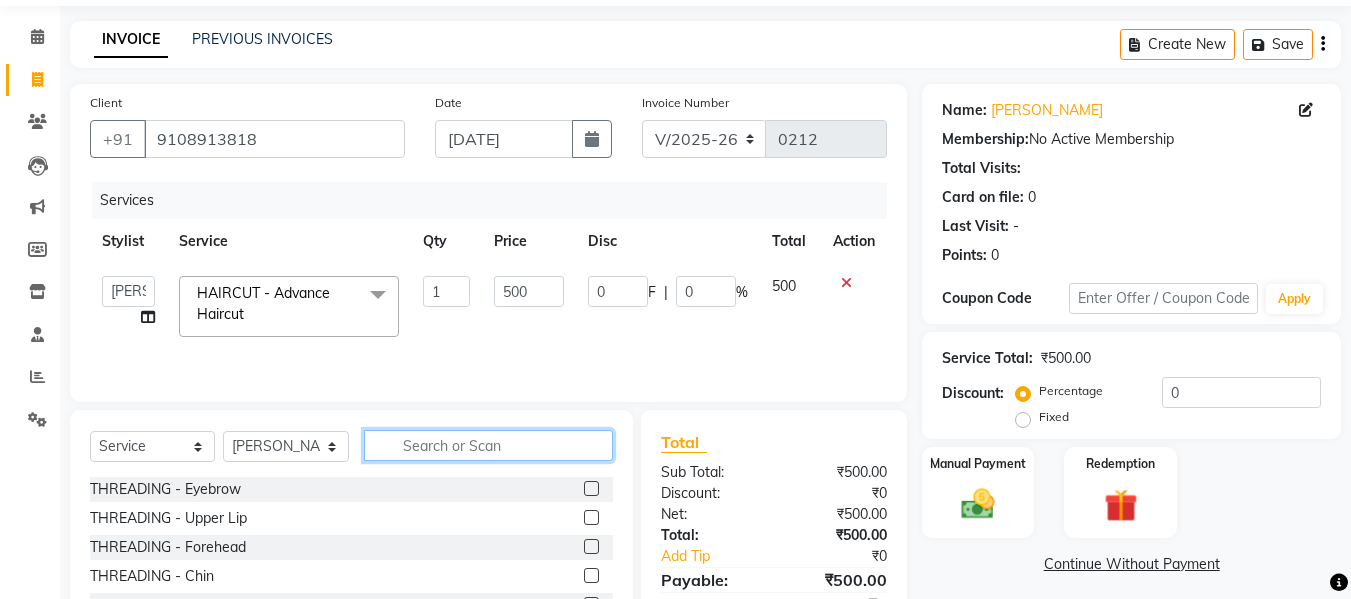 click 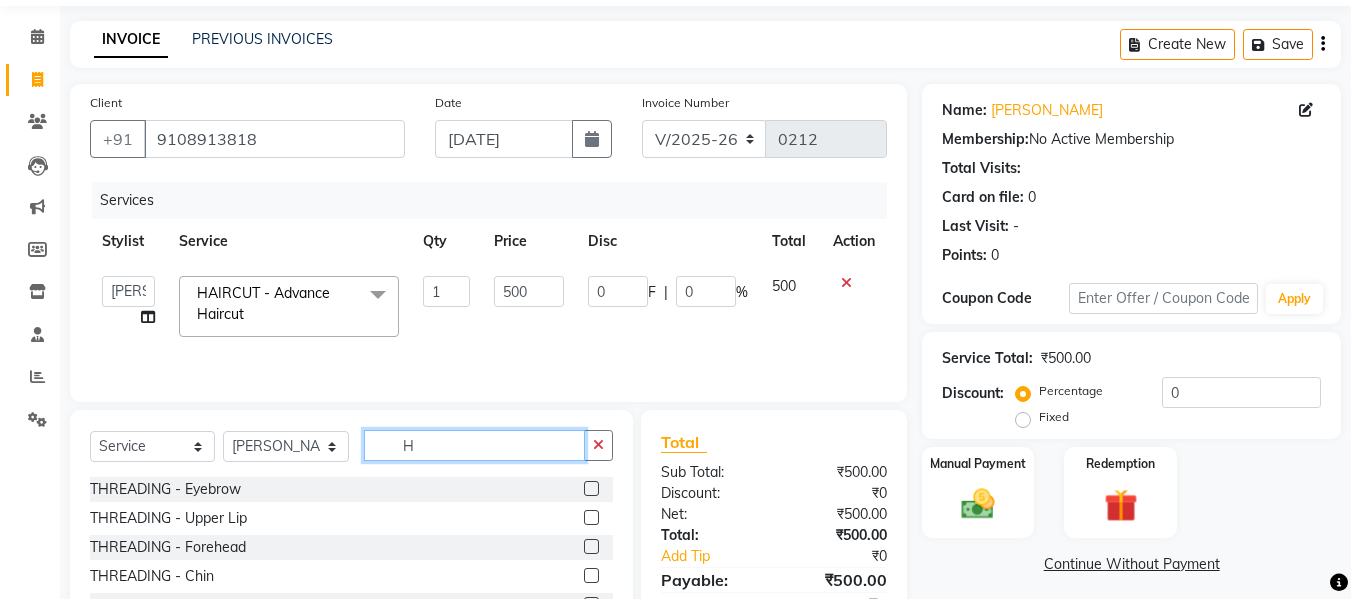 click on "H" 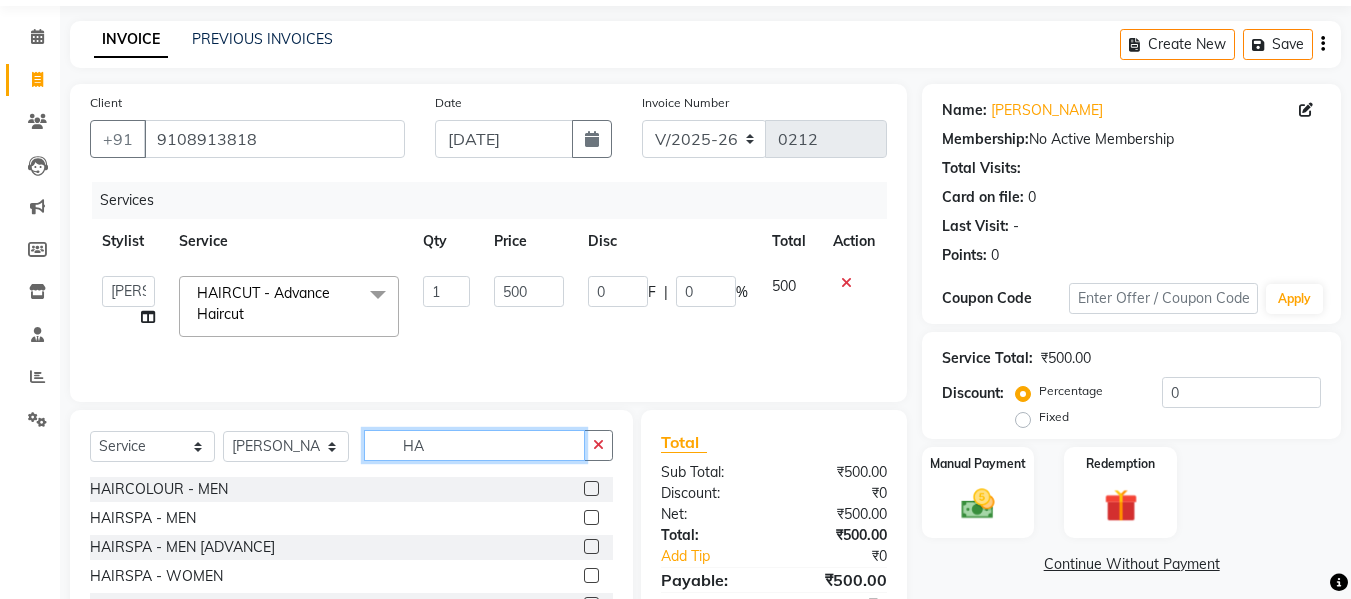 type on "HA" 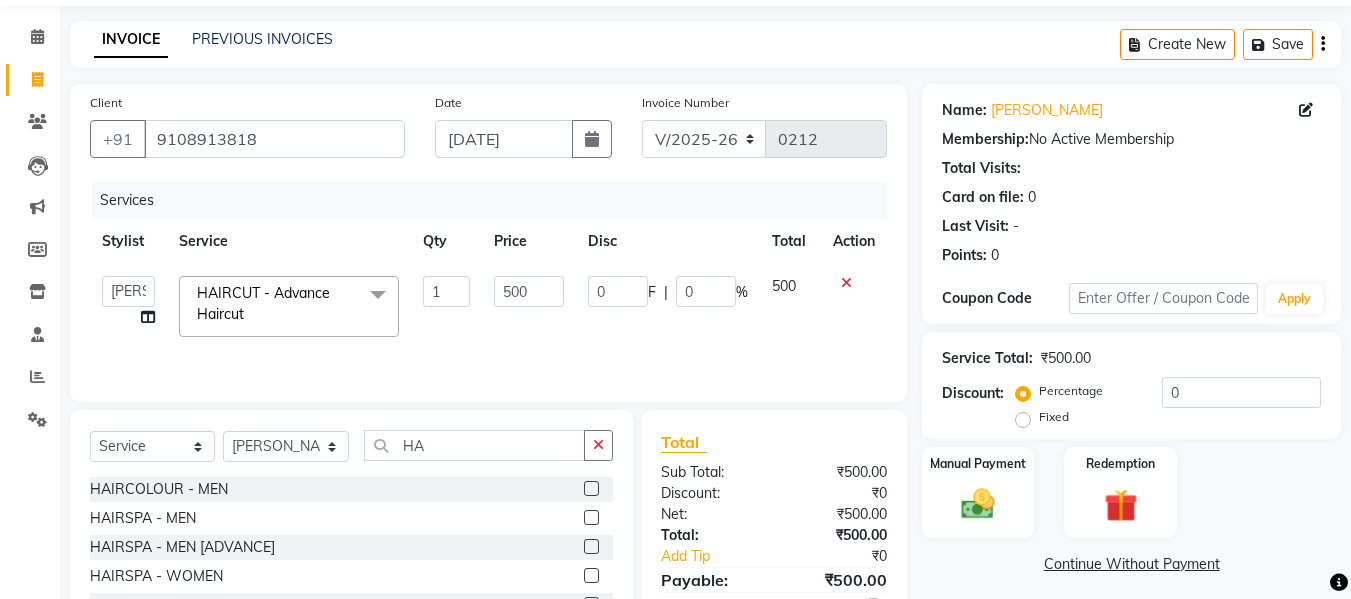 click 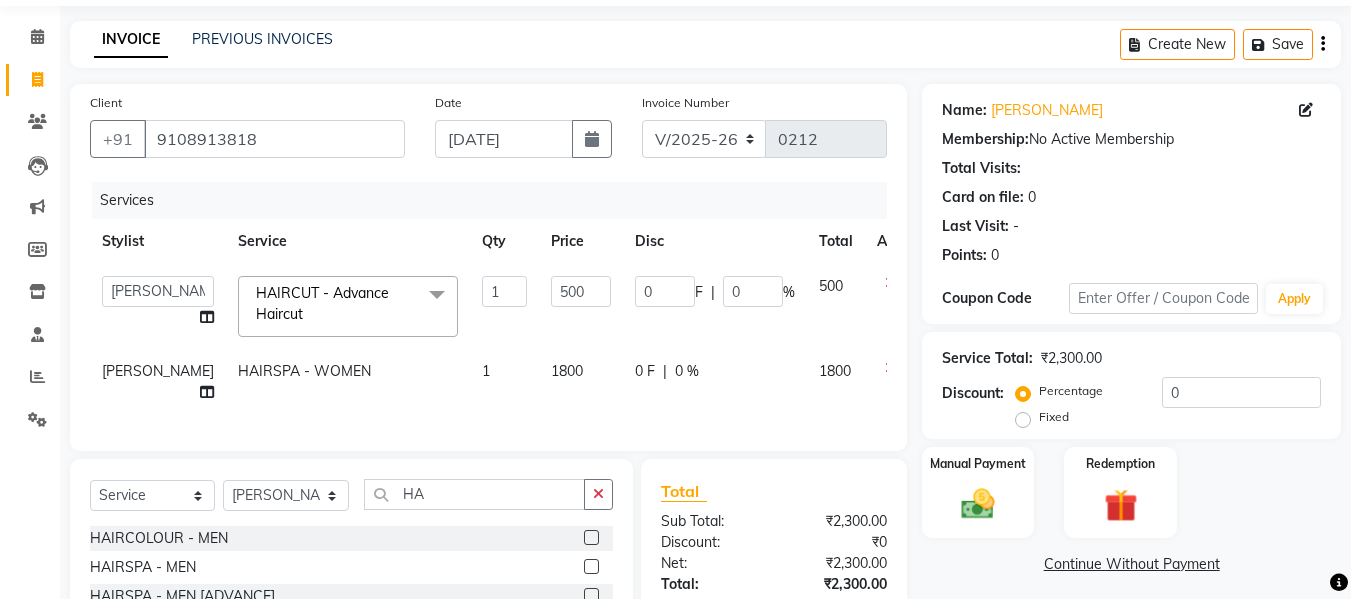 checkbox on "false" 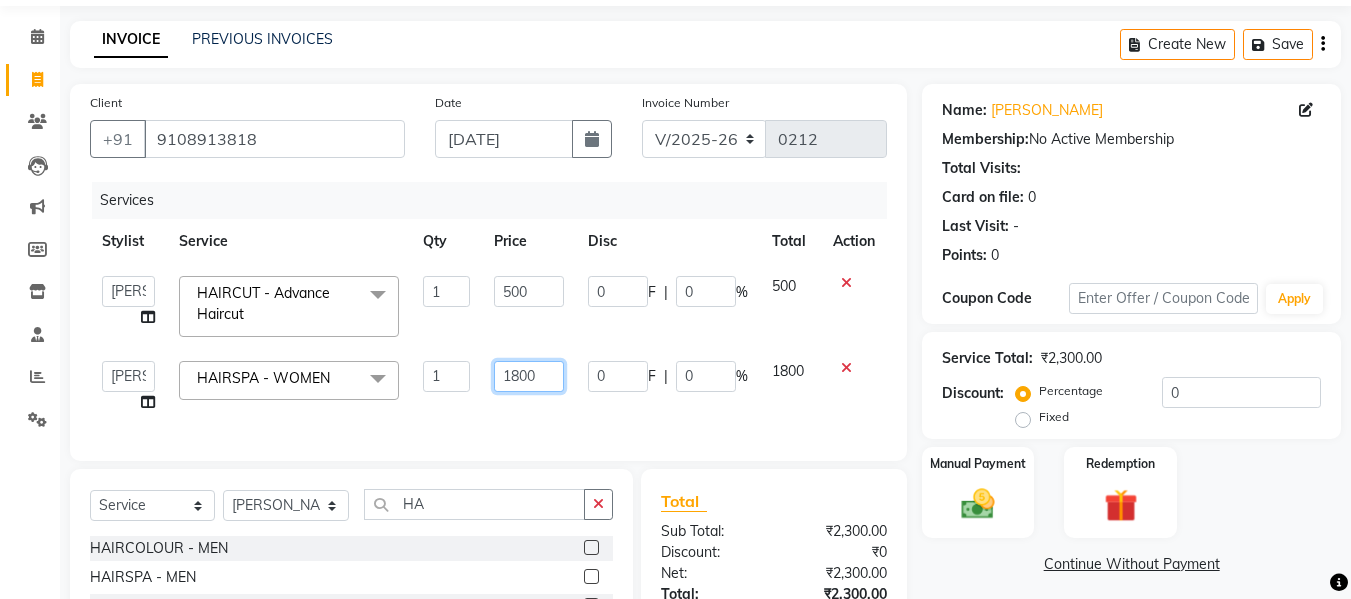 click on "1800" 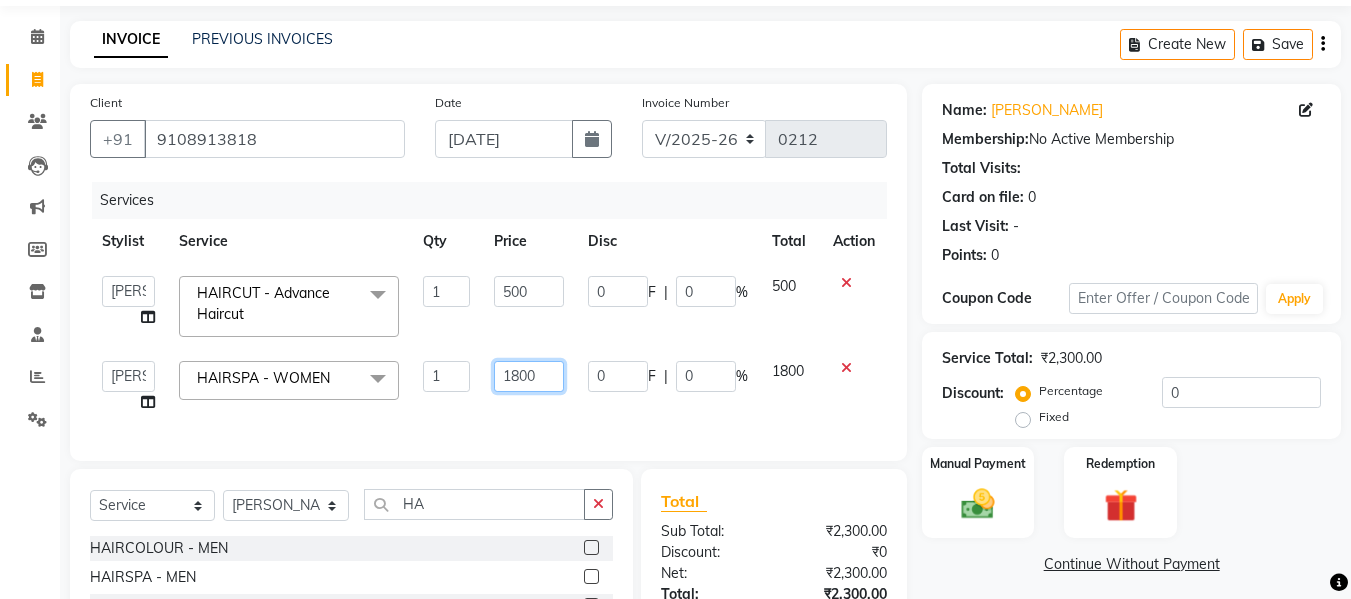 click on "1800" 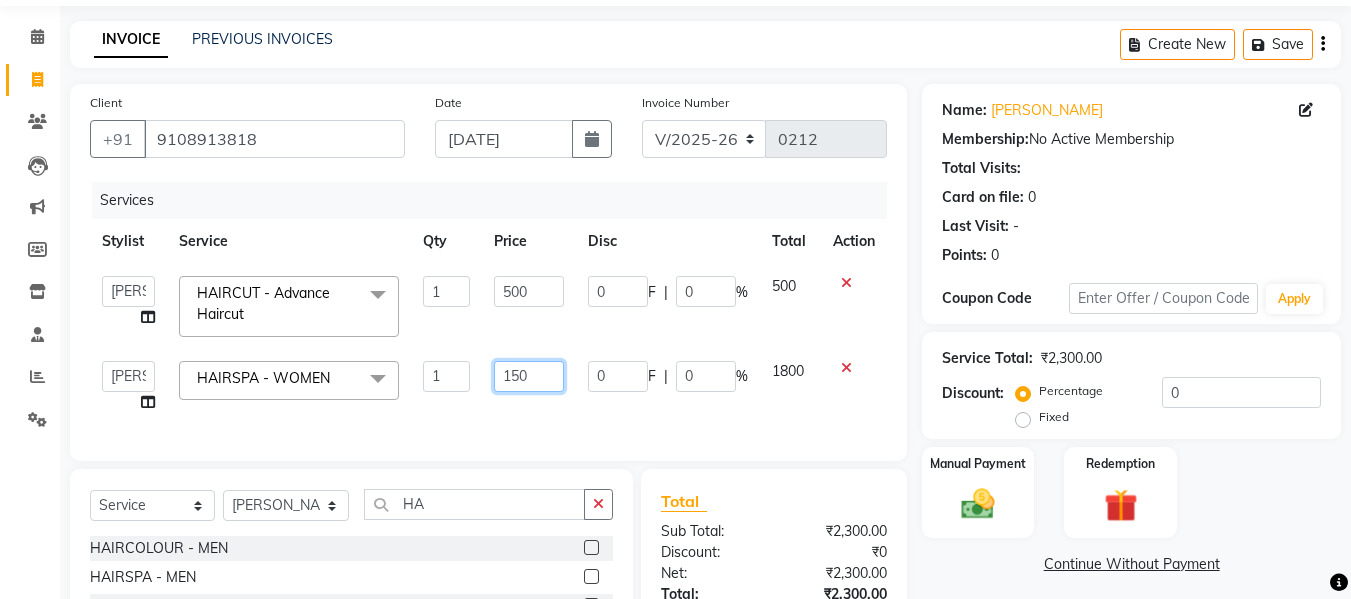 type on "1500" 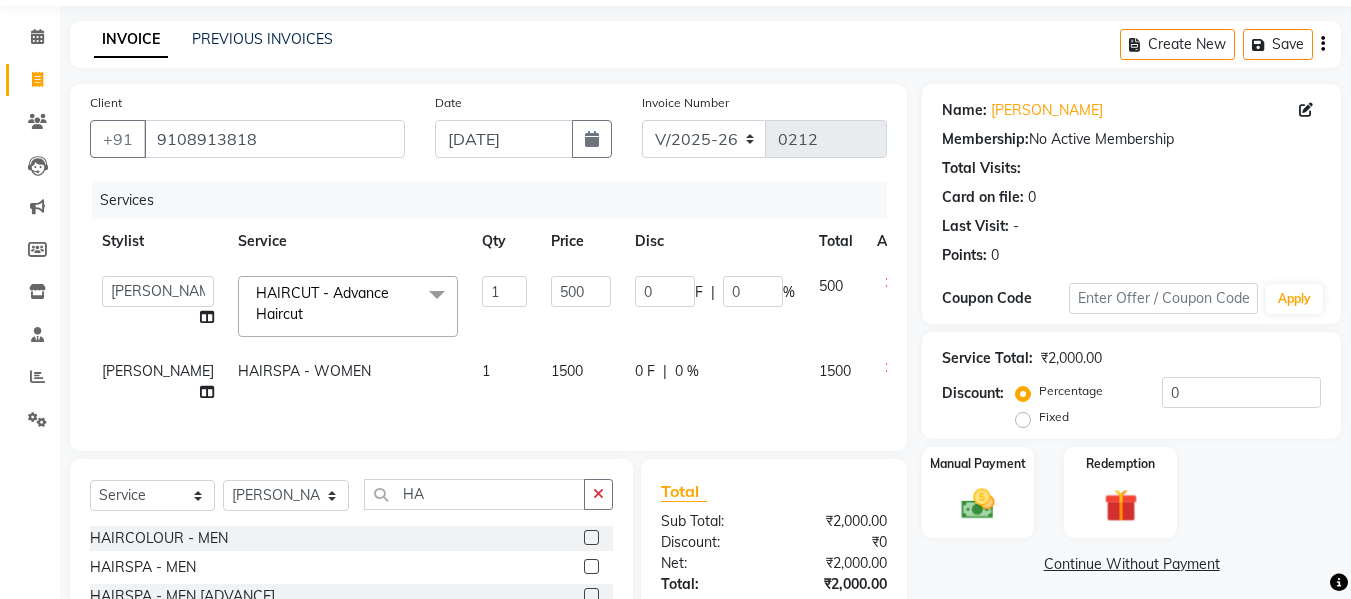 click on "1500" 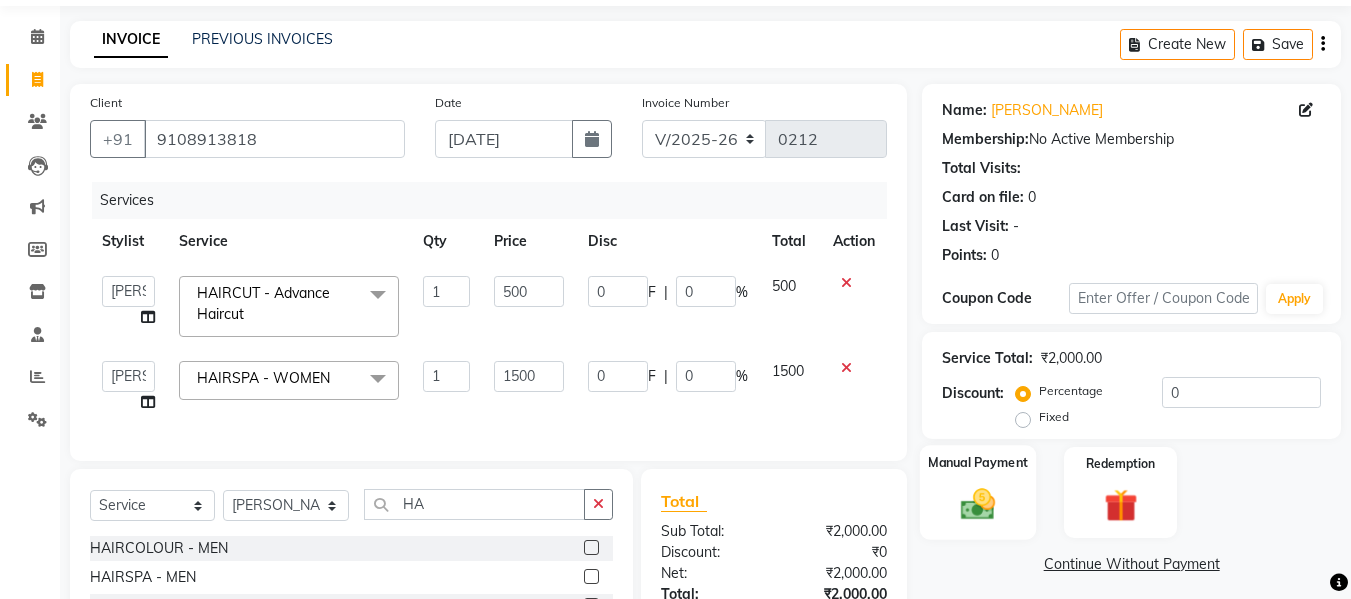 click 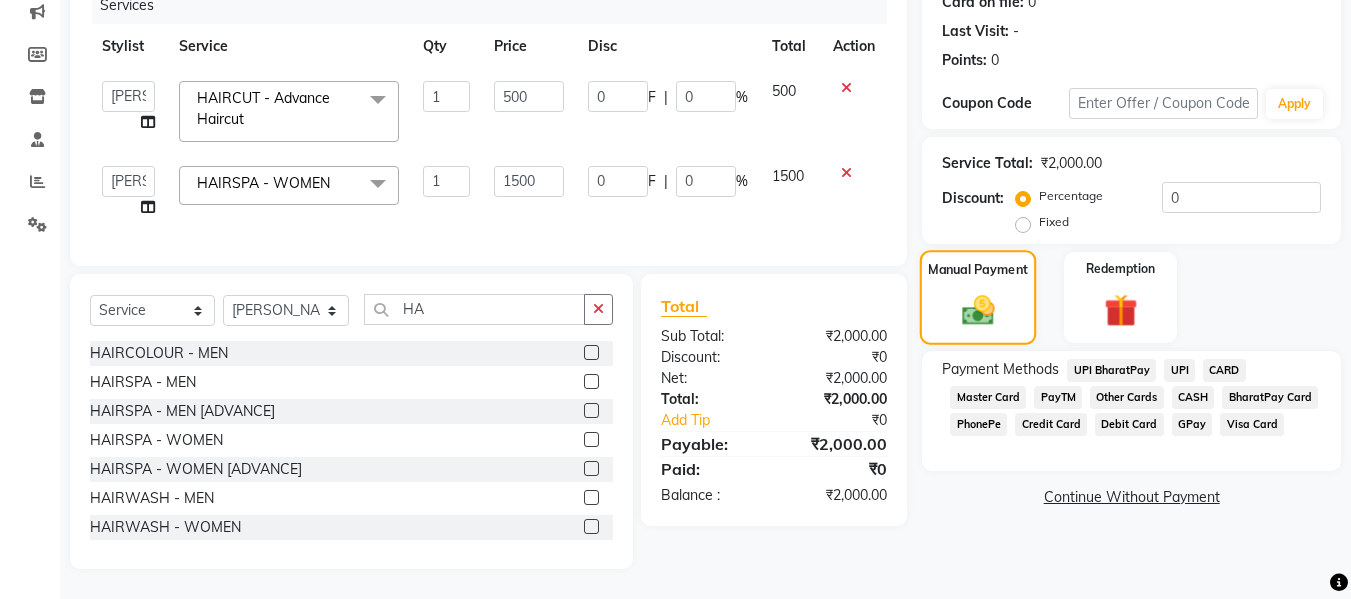 scroll, scrollTop: 276, scrollLeft: 0, axis: vertical 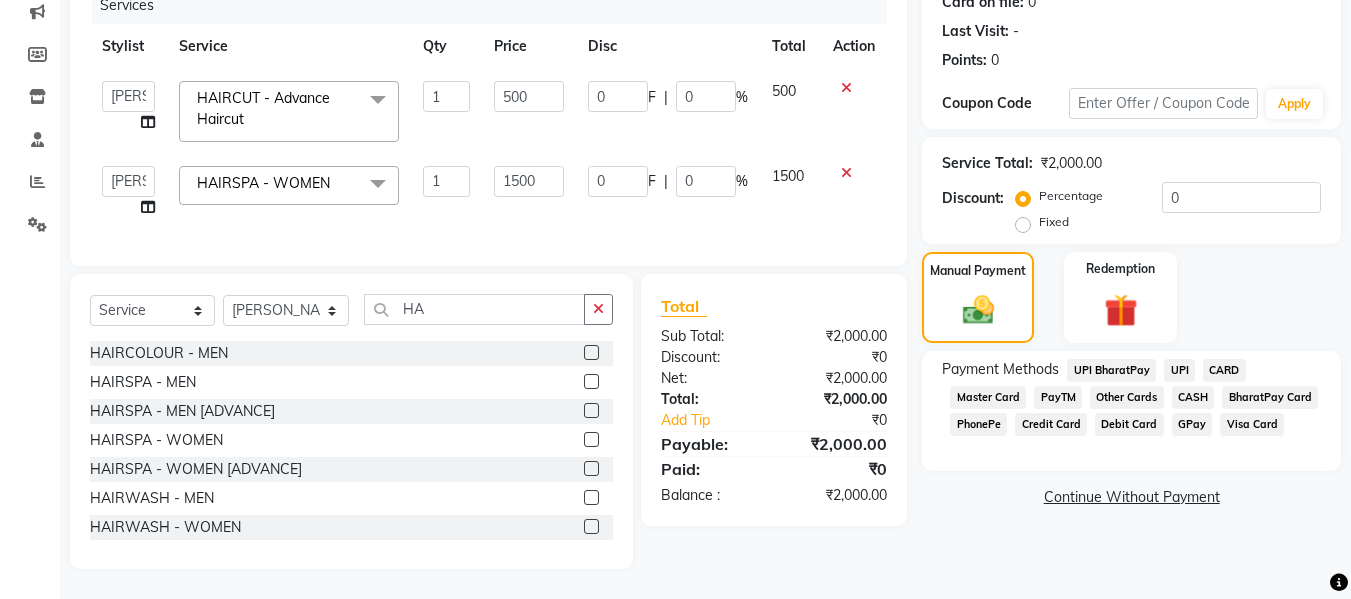 click on "GPay" 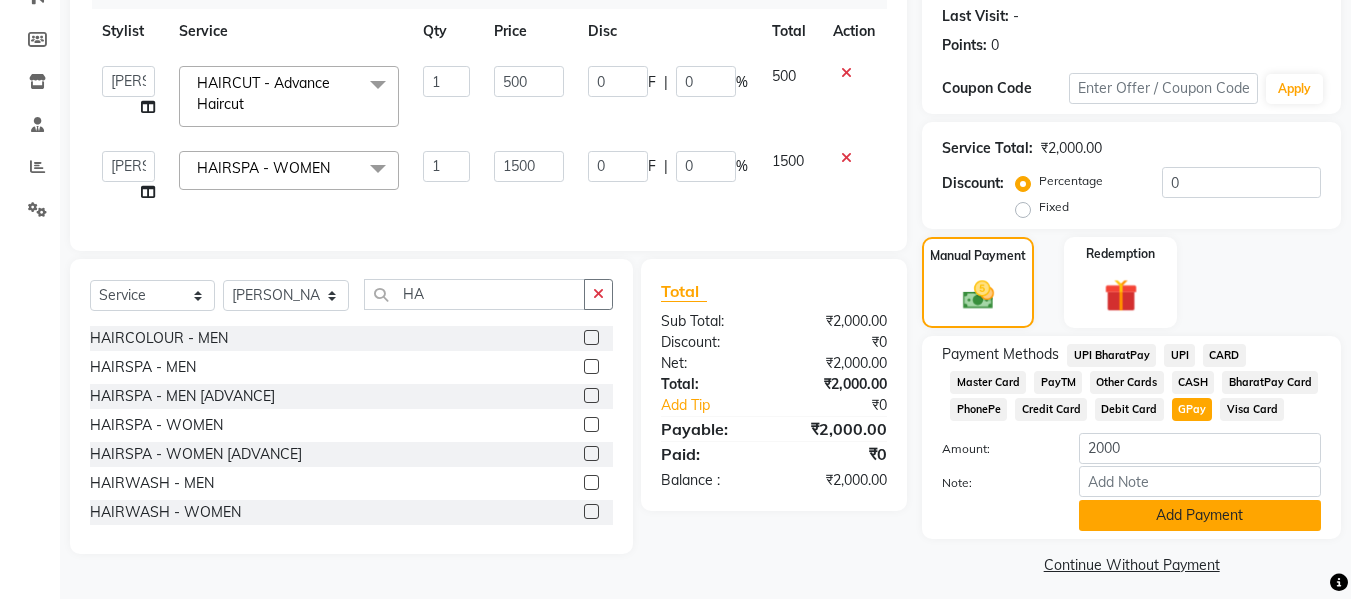 click on "Add Payment" 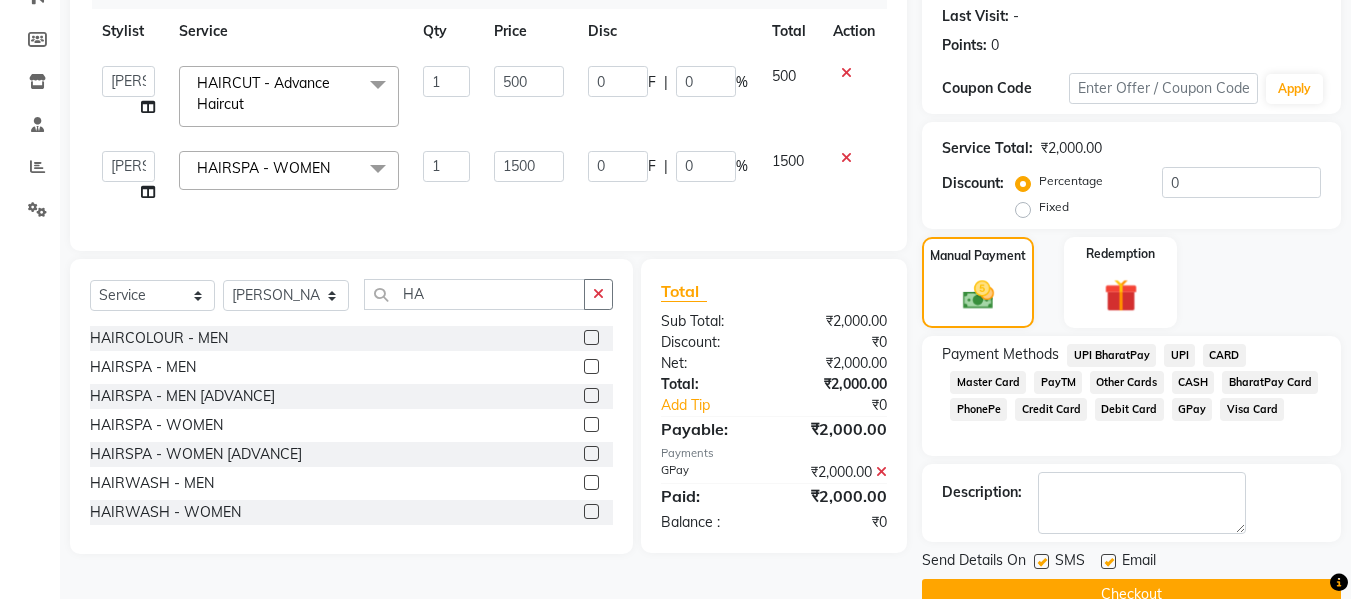click on "Checkout" 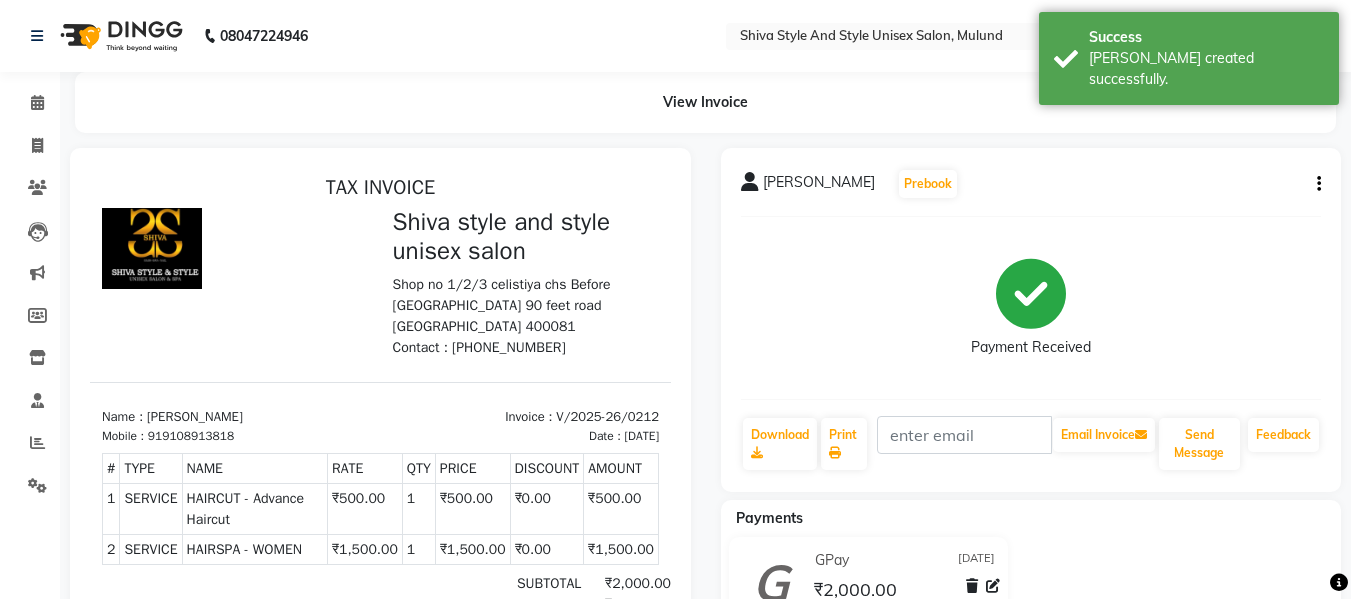 scroll, scrollTop: 0, scrollLeft: 0, axis: both 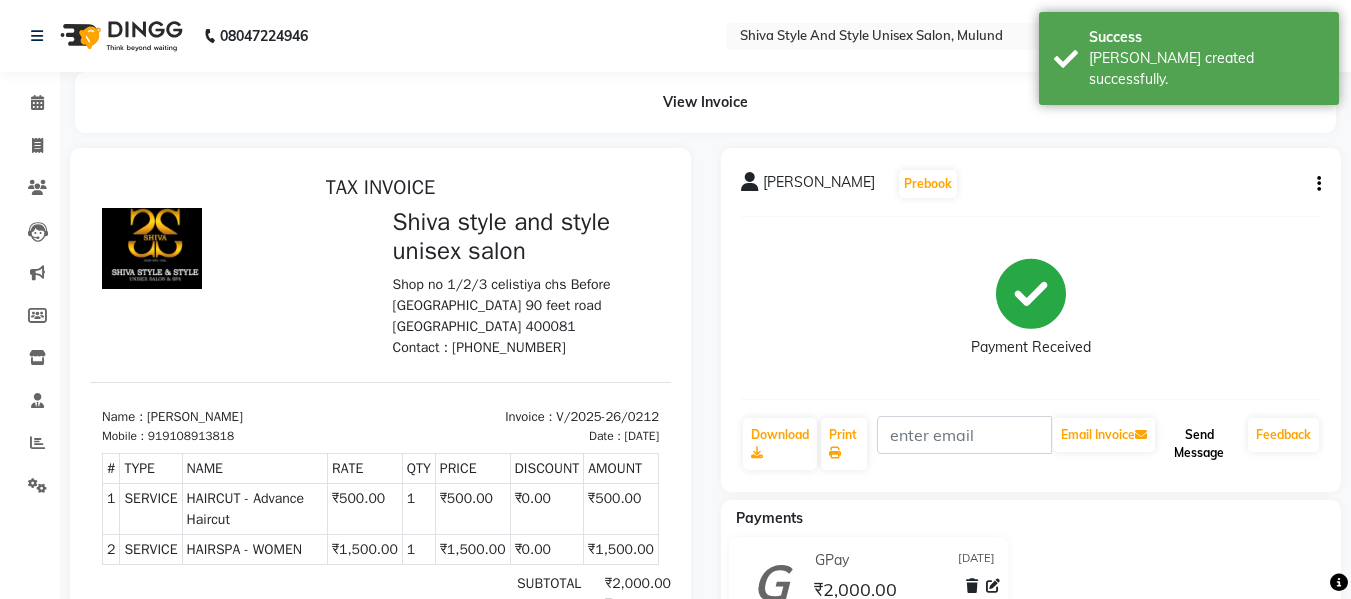 click on "Send Message" 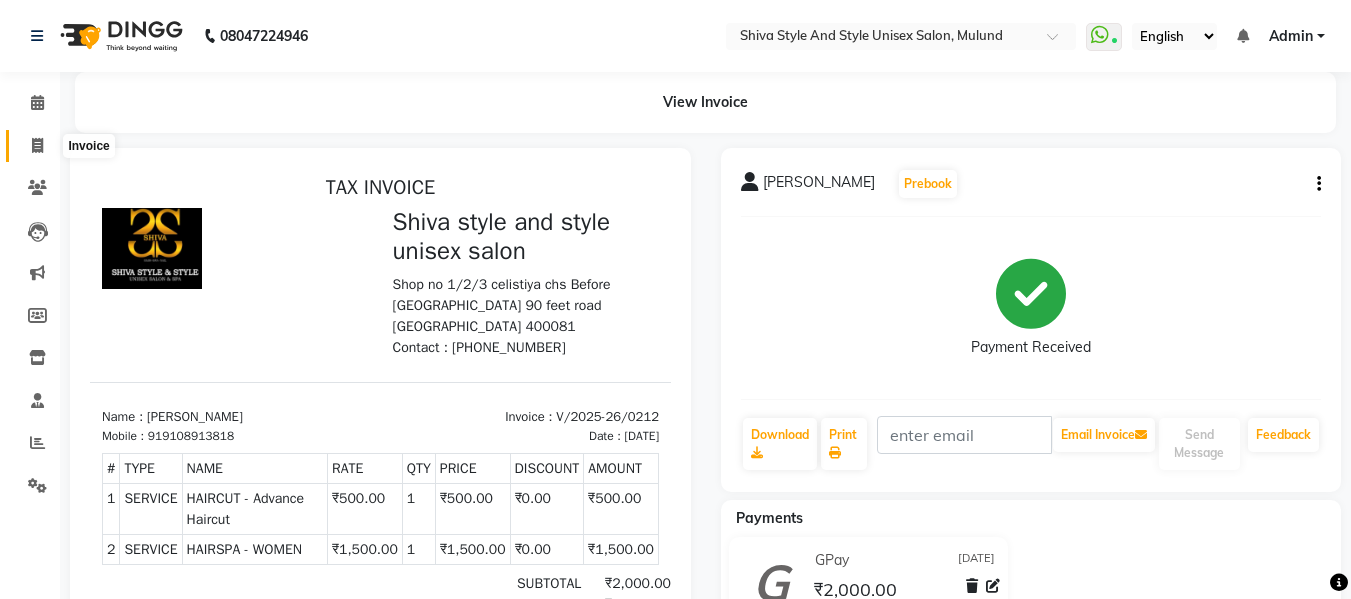 click 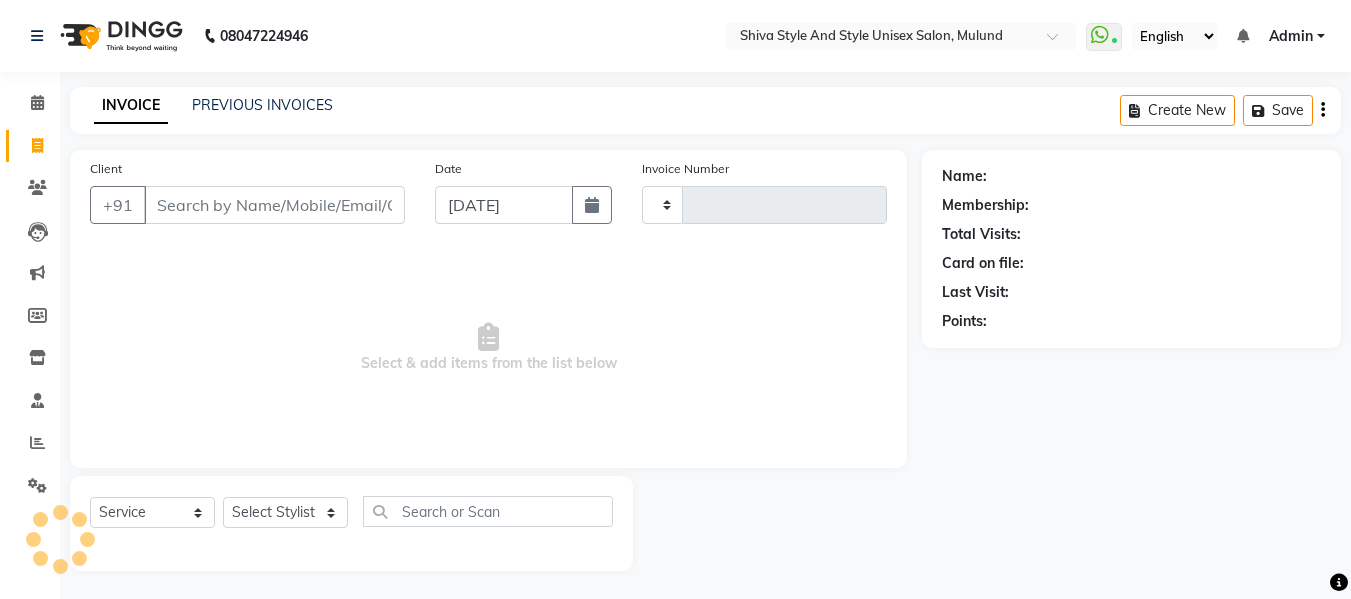 scroll, scrollTop: 2, scrollLeft: 0, axis: vertical 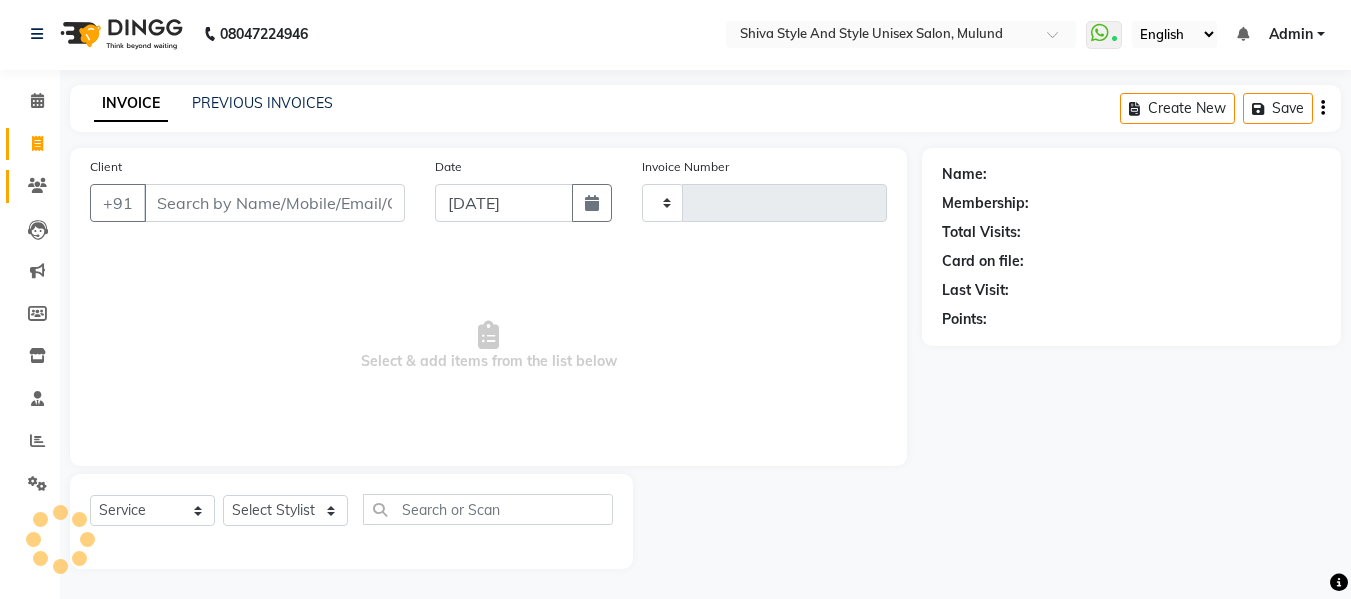 type on "0213" 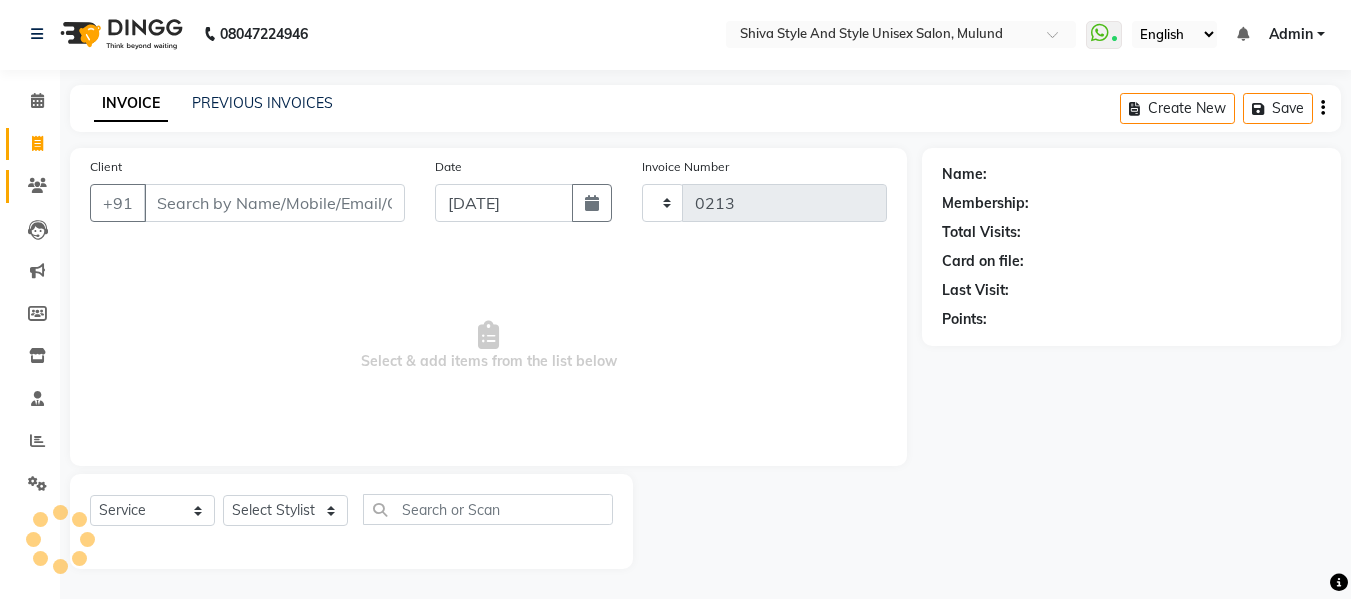 select on "7455" 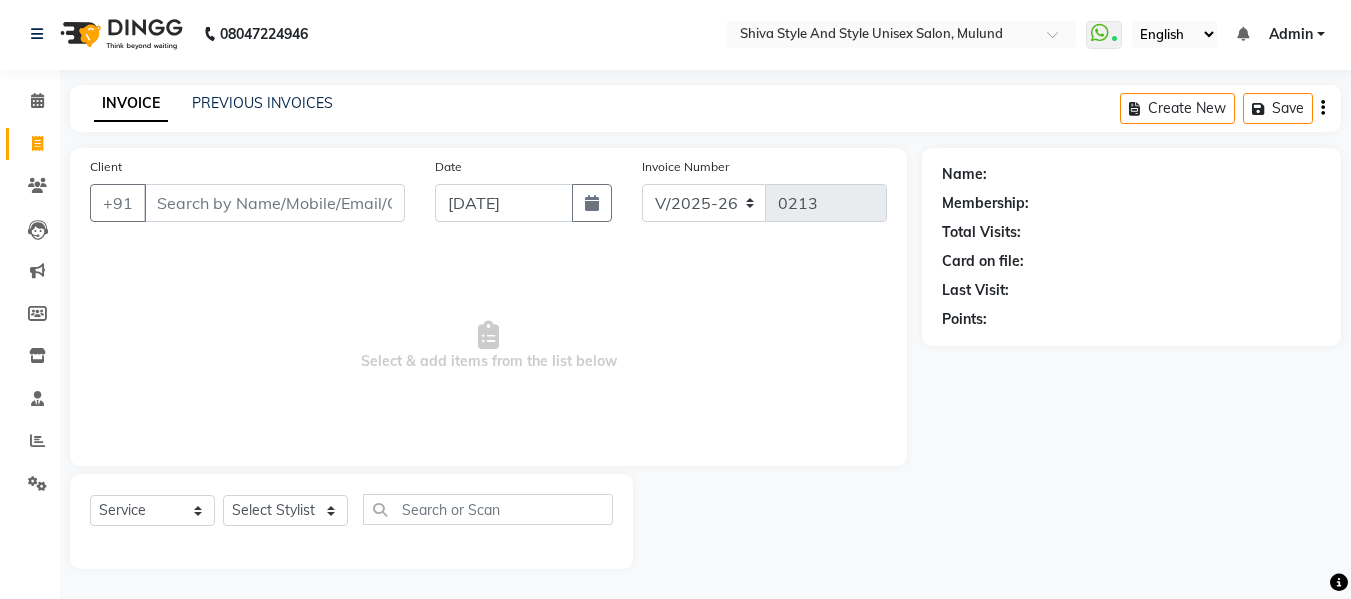 click on "Client" at bounding box center [274, 203] 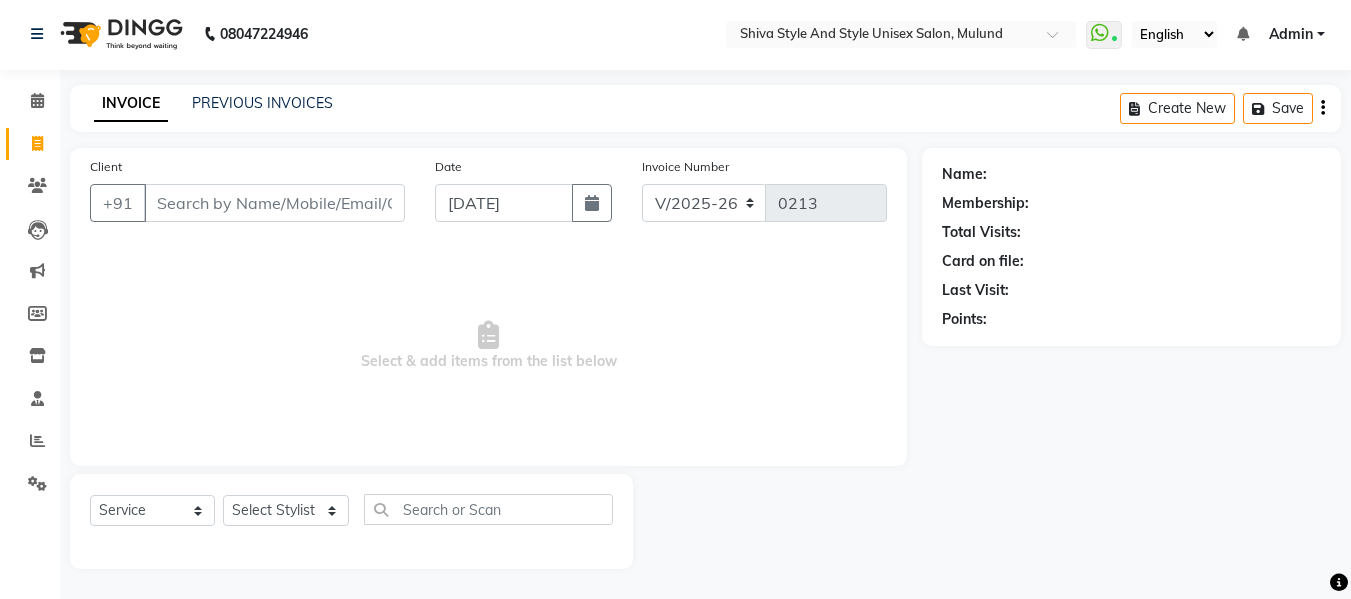 click on "Client" at bounding box center [274, 203] 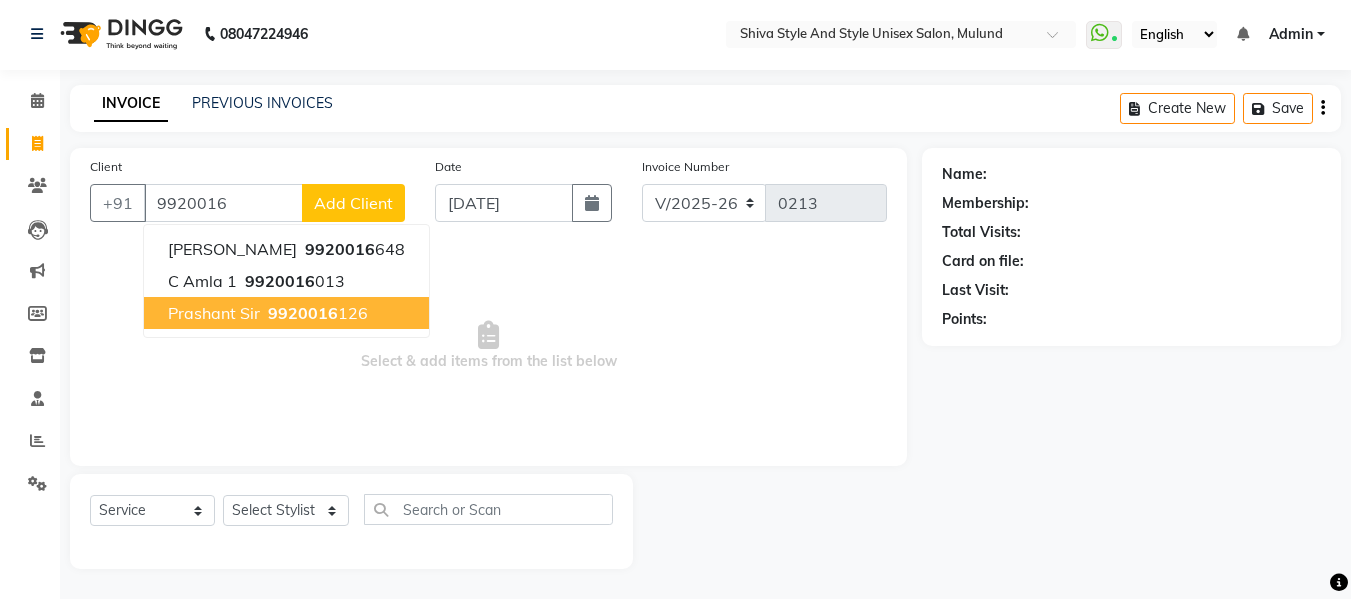 click on "Prashant Sir   9920016 126" at bounding box center [286, 313] 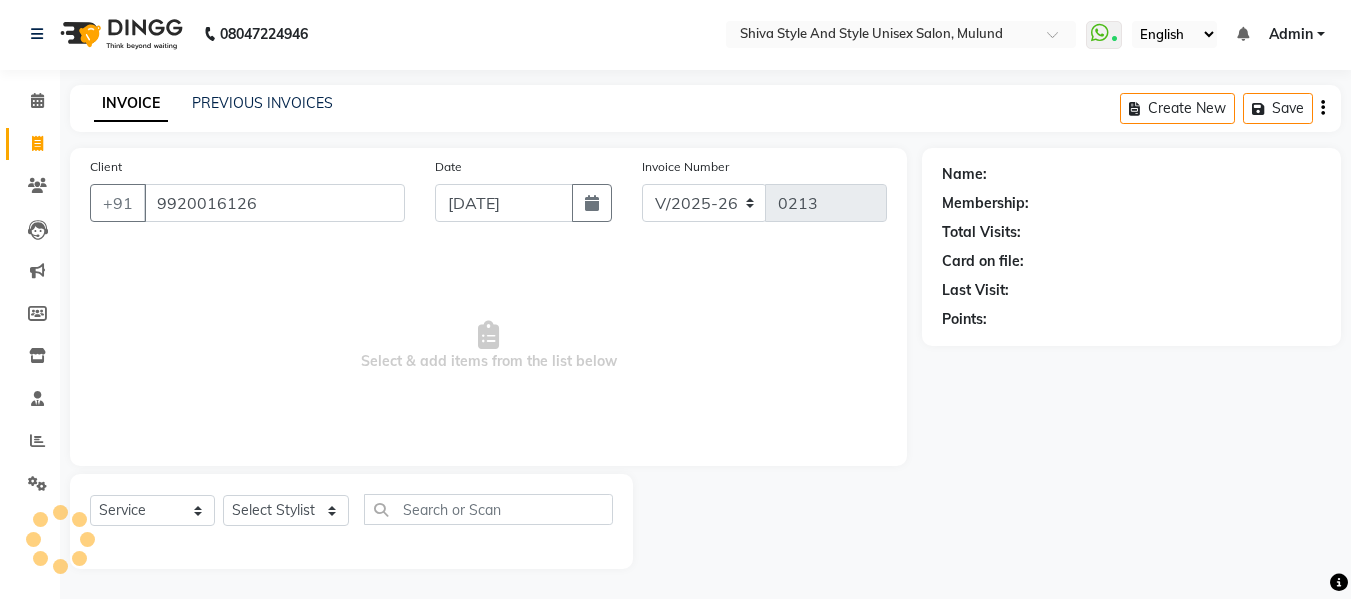 type on "9920016126" 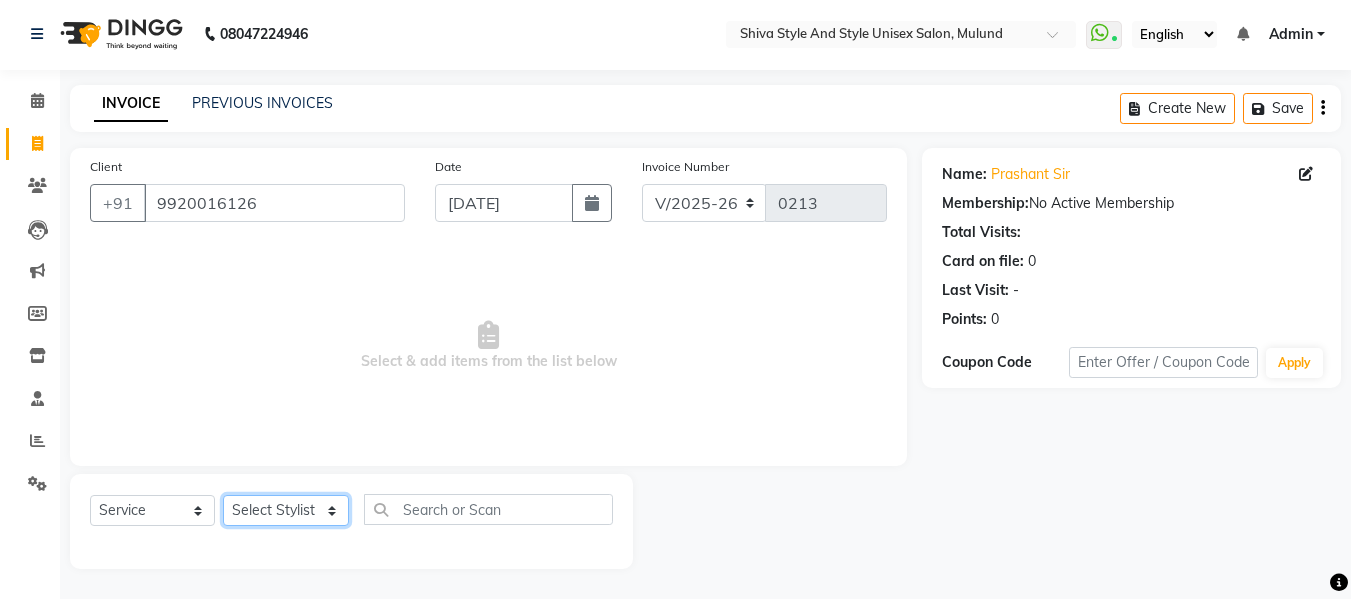 click on "Select Stylist Aalam kamre [PERSON_NAME] ganesh [PERSON_NAME] [PERSON_NAME] [PERSON_NAME] [PERSON_NAME] [PERSON_NAME] [PERSON_NAME] [PERSON_NAME] [PERSON_NAME] [PERSON_NAME] [PERSON_NAME] [PERSON_NAME] [PERSON_NAME] shivaji raut [PERSON_NAME] [PERSON_NAME] [PERSON_NAME] [PERSON_NAME]" 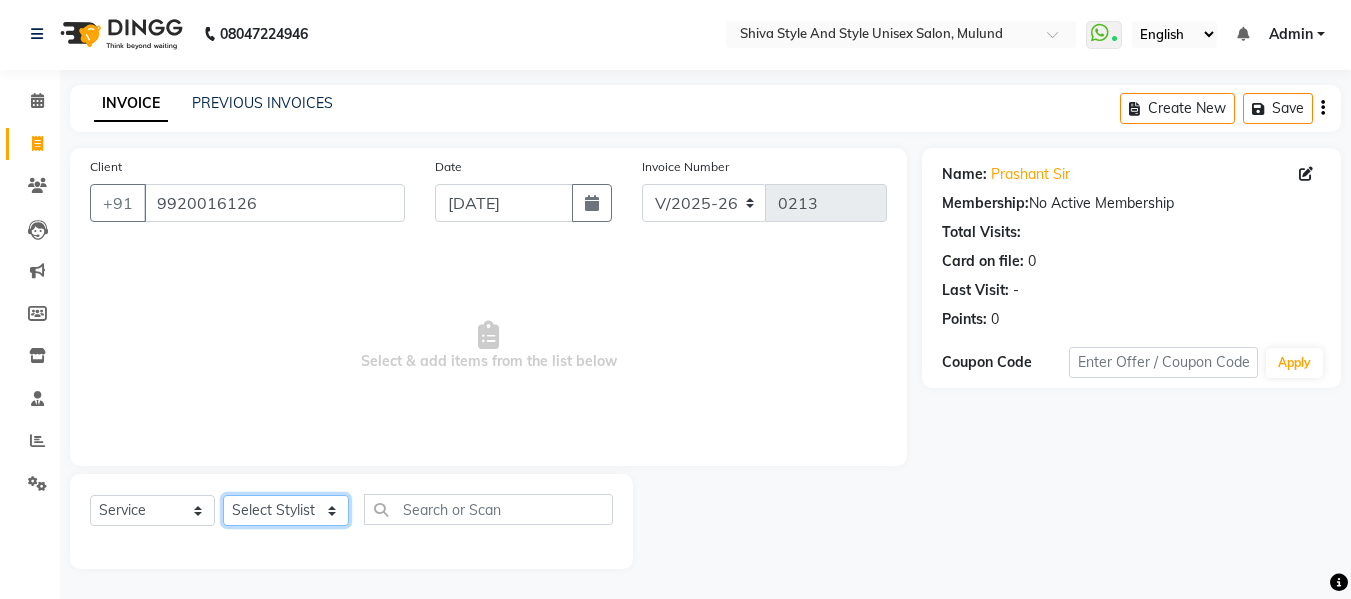 select on "65526" 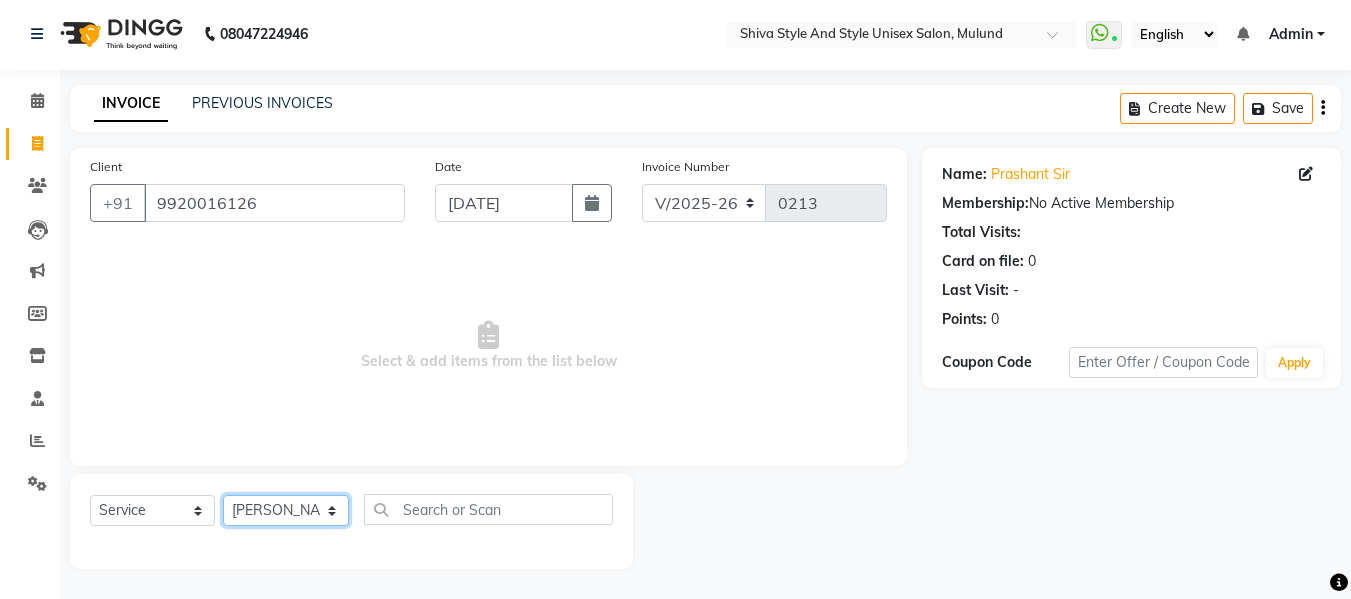 click on "Select Stylist Aalam kamre [PERSON_NAME] ganesh [PERSON_NAME] [PERSON_NAME] [PERSON_NAME] [PERSON_NAME] [PERSON_NAME] [PERSON_NAME] [PERSON_NAME] [PERSON_NAME] [PERSON_NAME] [PERSON_NAME] [PERSON_NAME] [PERSON_NAME] shivaji raut [PERSON_NAME] [PERSON_NAME] [PERSON_NAME] [PERSON_NAME]" 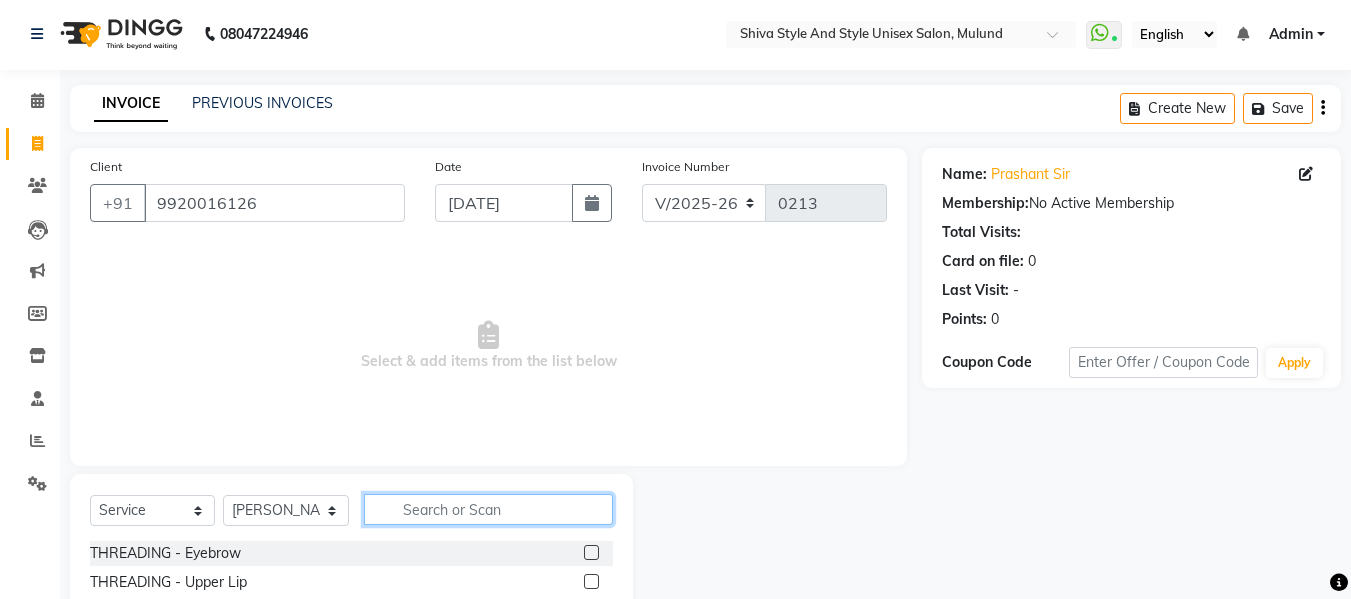 click 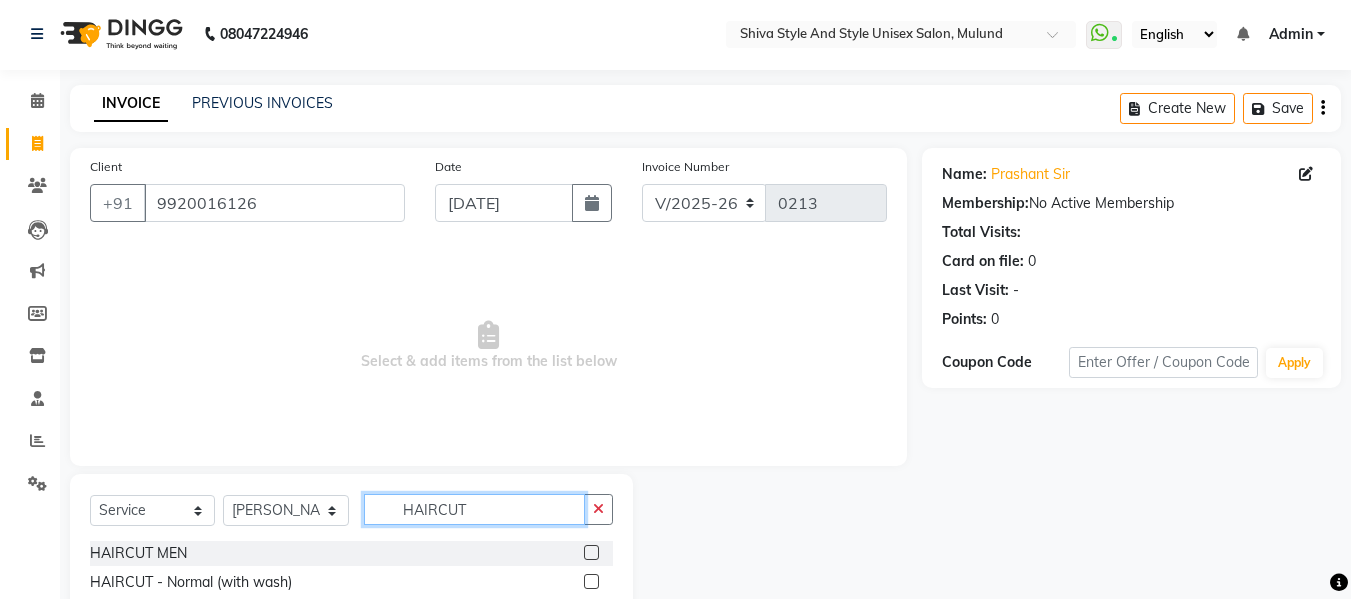 type on "HAIRCUT" 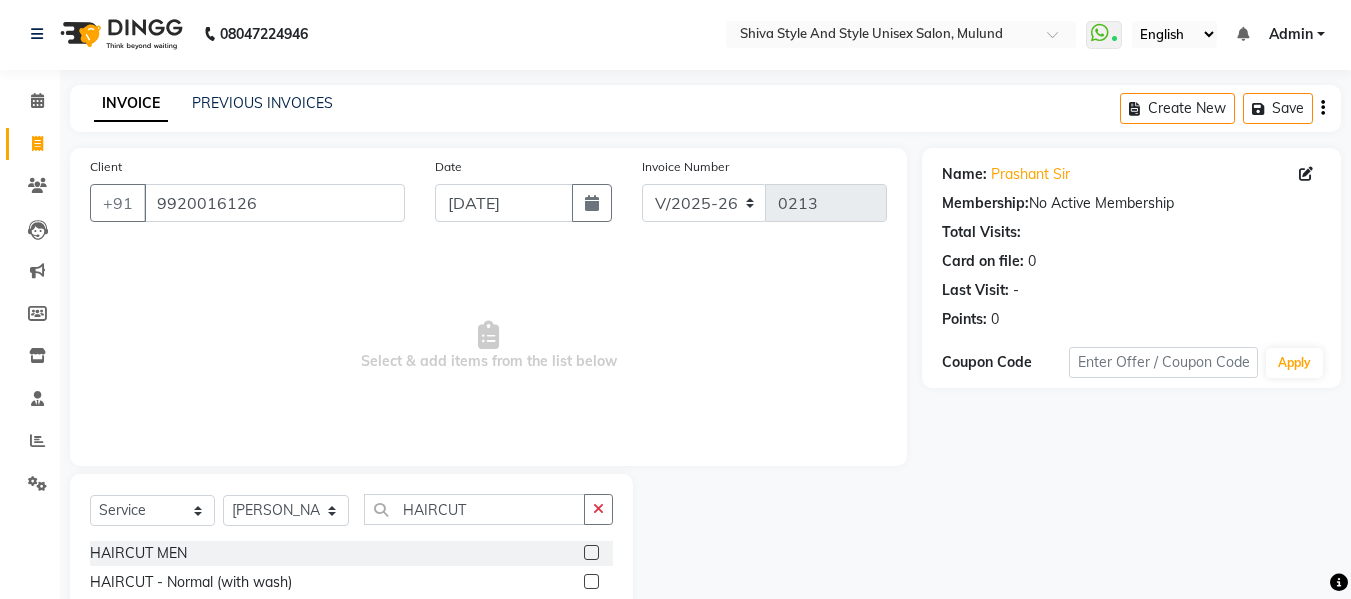 click 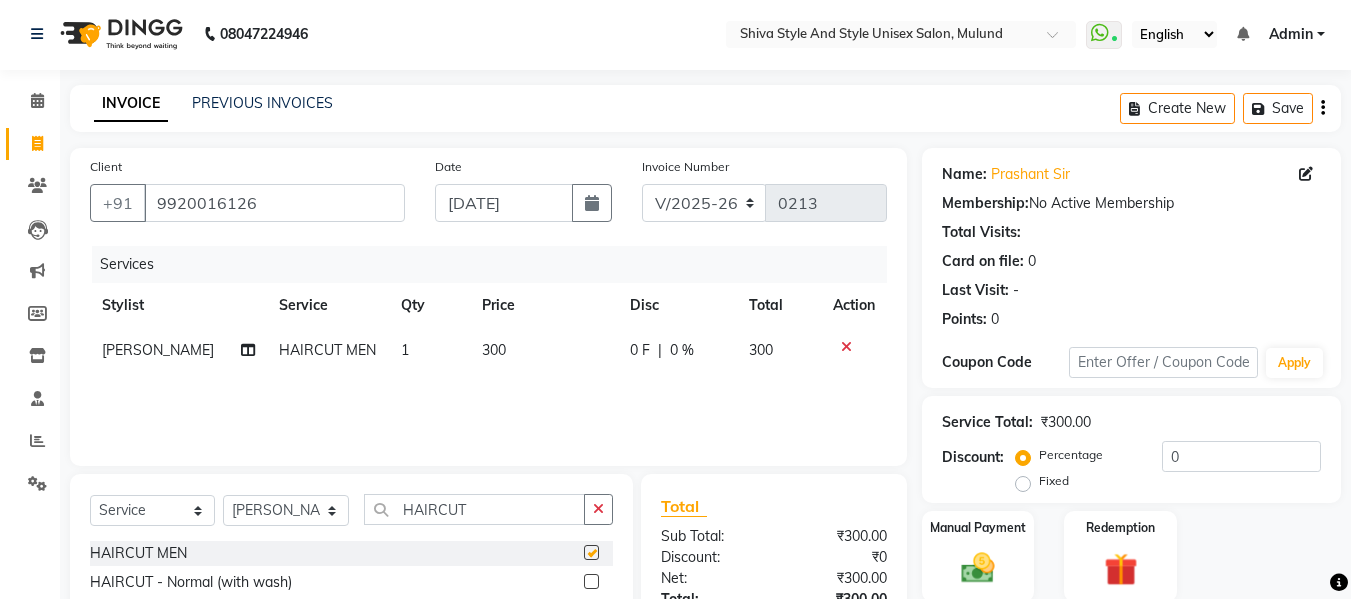 checkbox on "false" 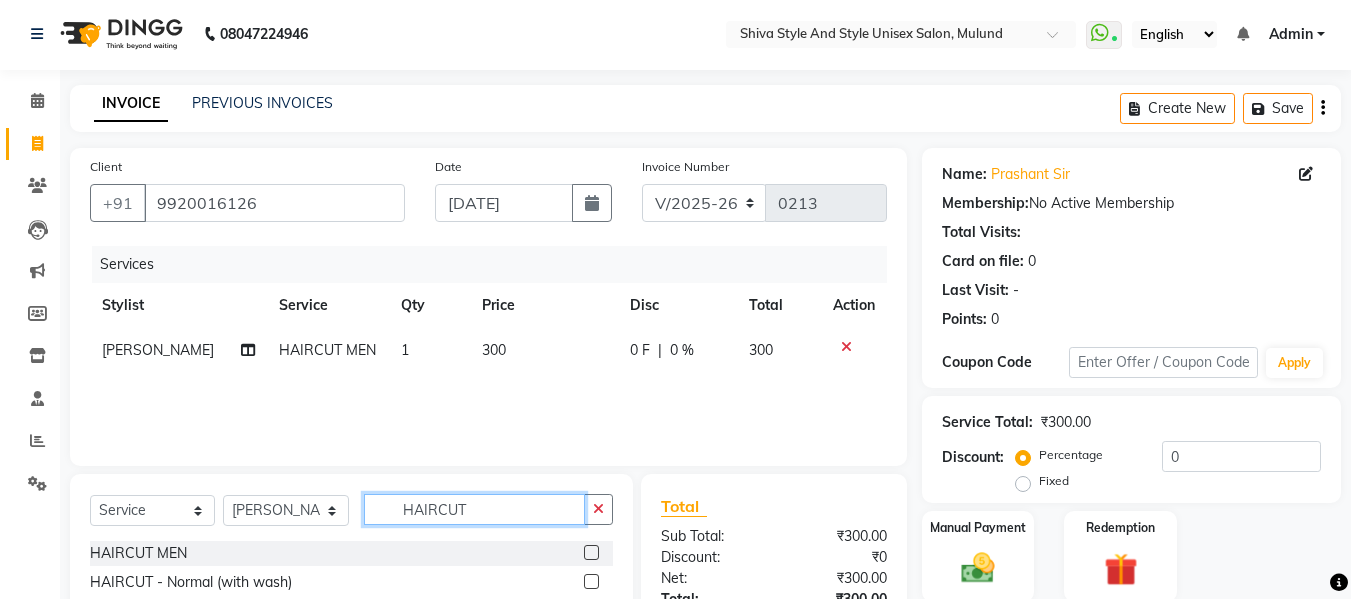 click on "HAIRCUT" 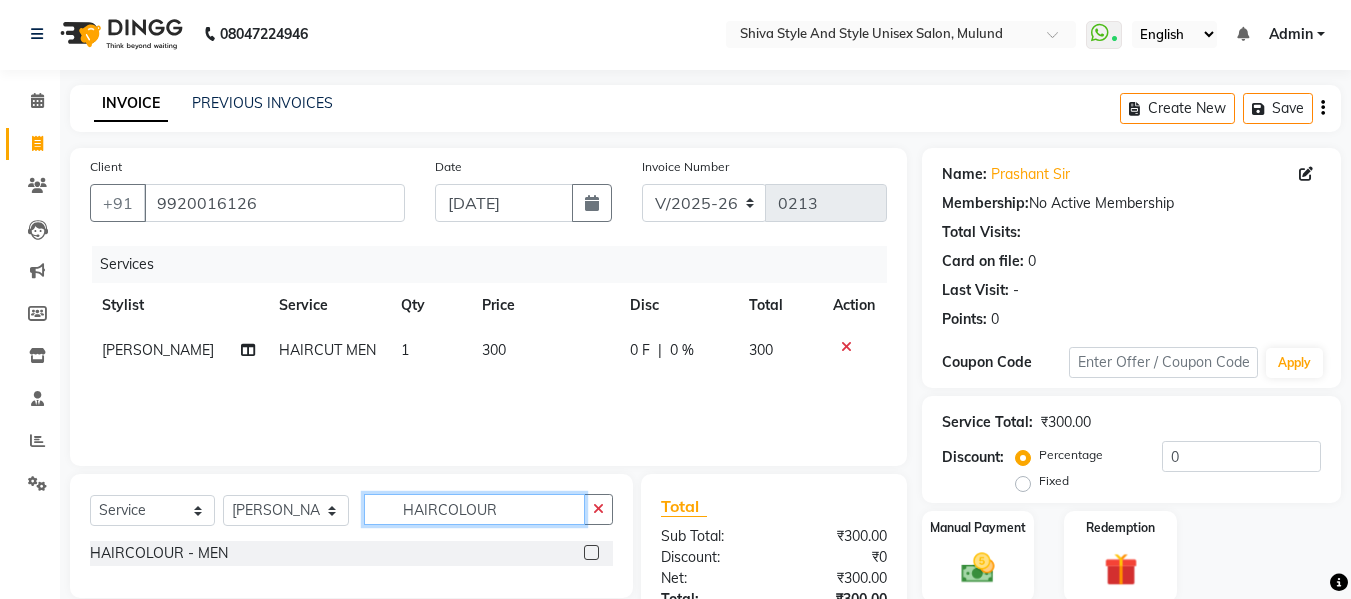 type on "HAIRCOLOUR" 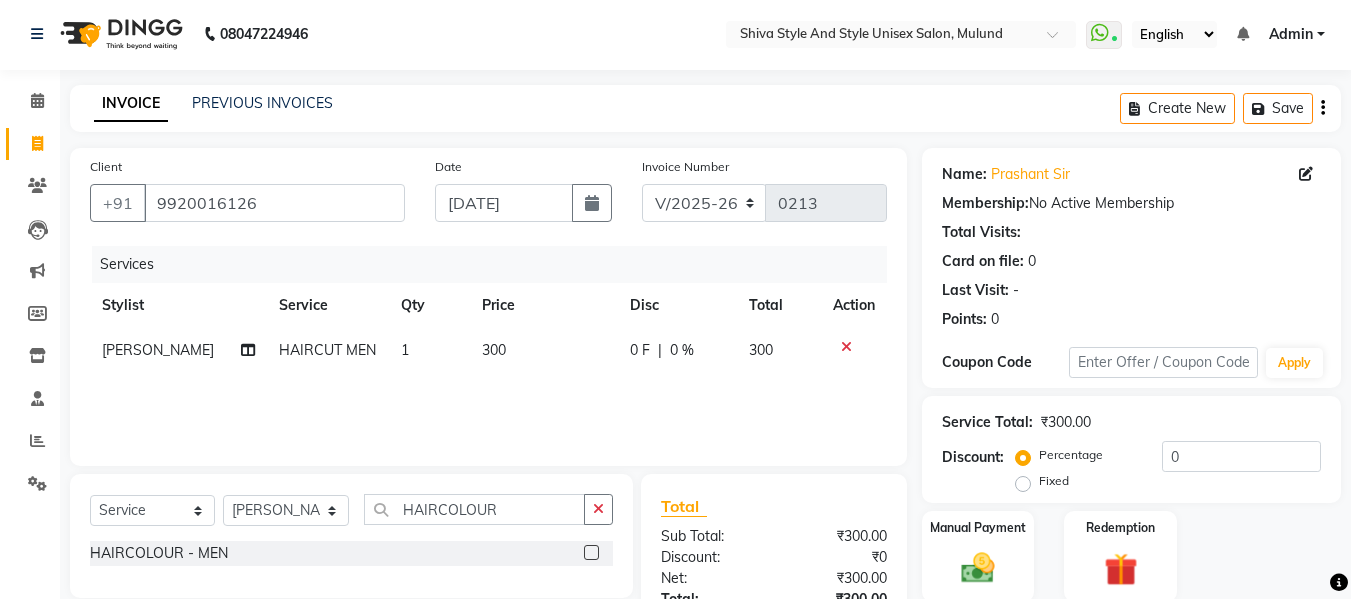 click 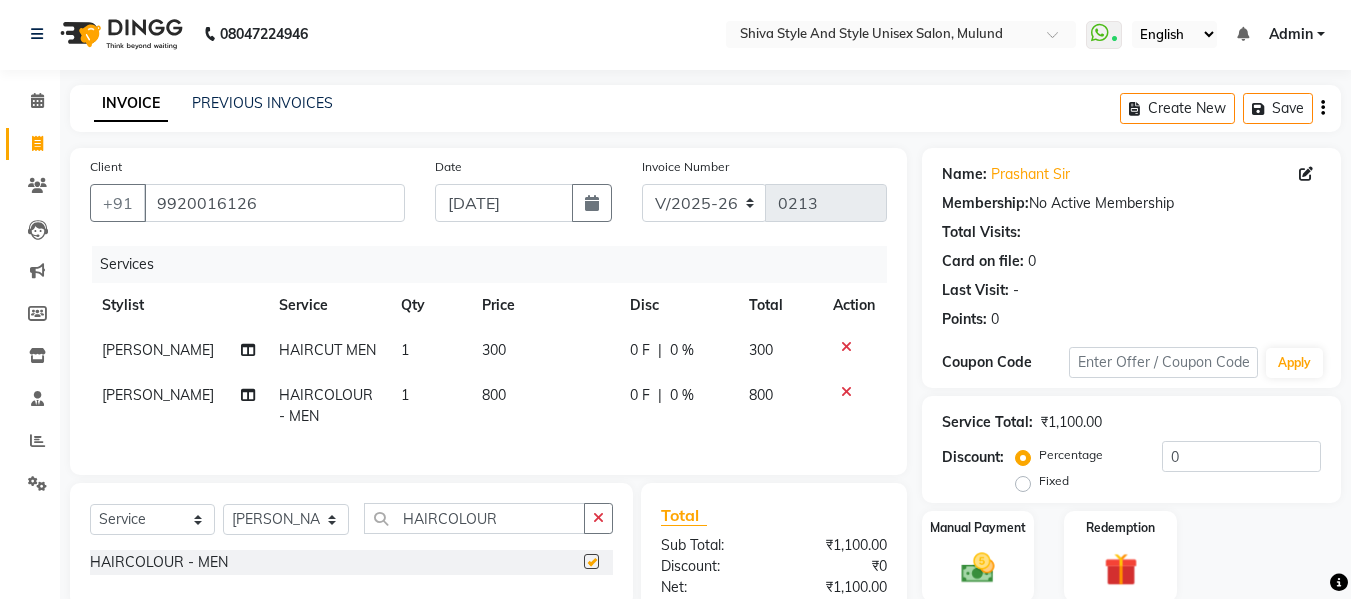 checkbox on "false" 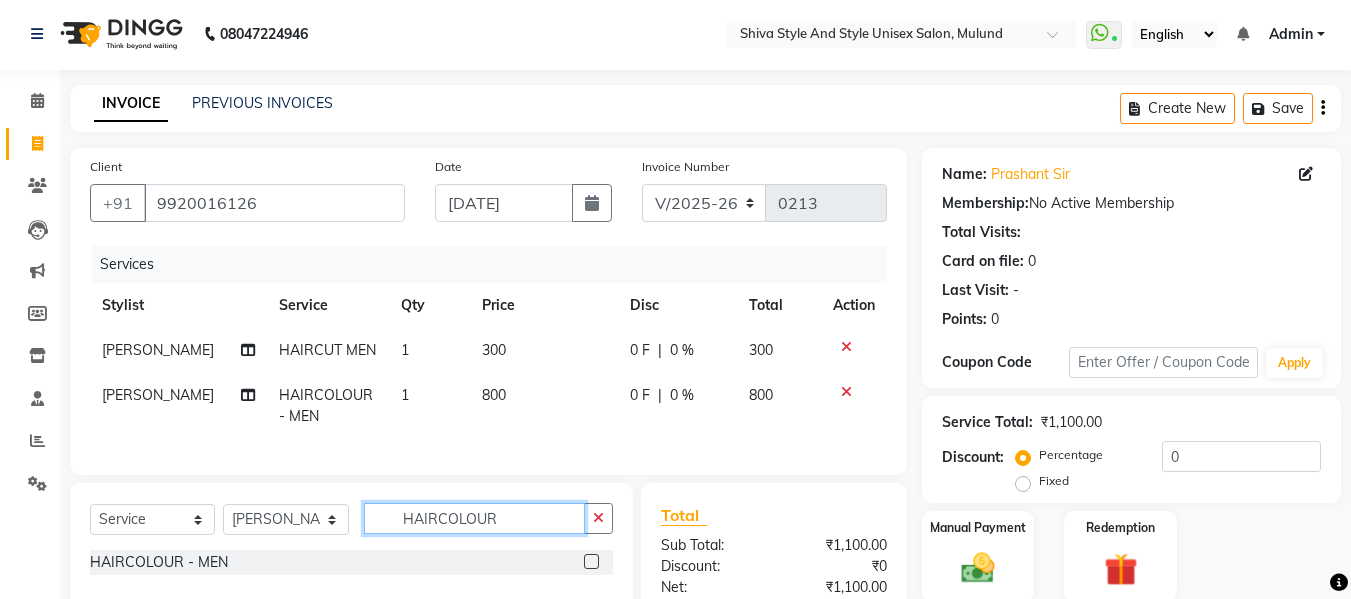click on "HAIRCOLOUR" 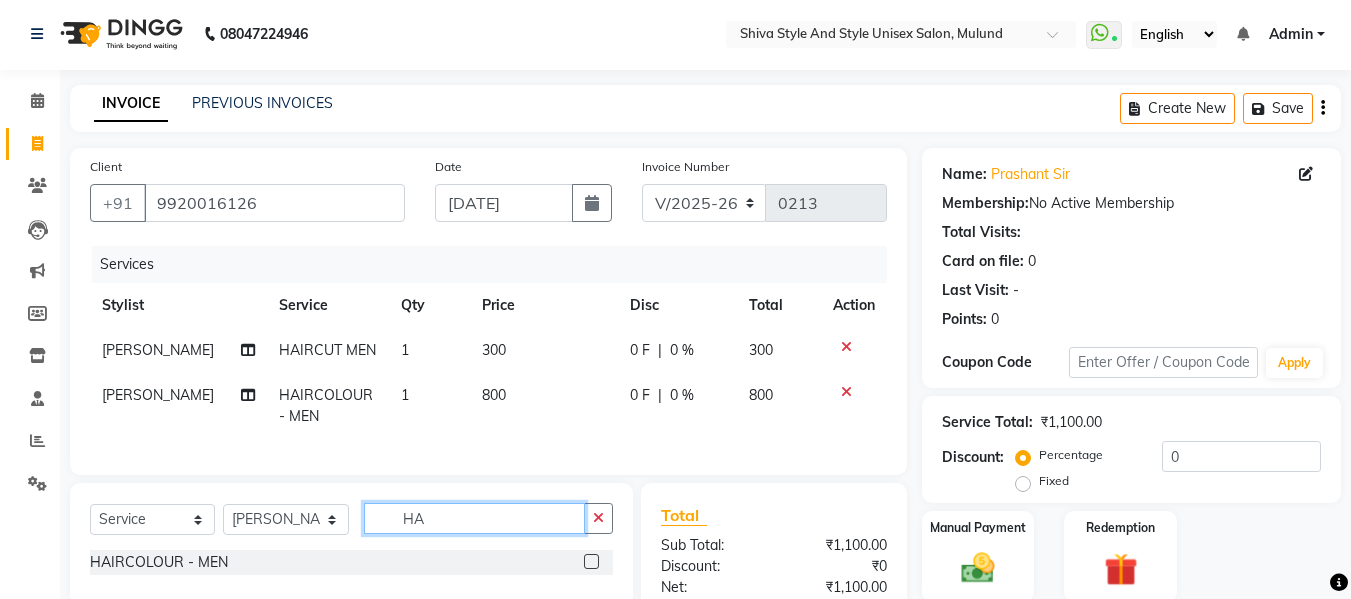 type on "H" 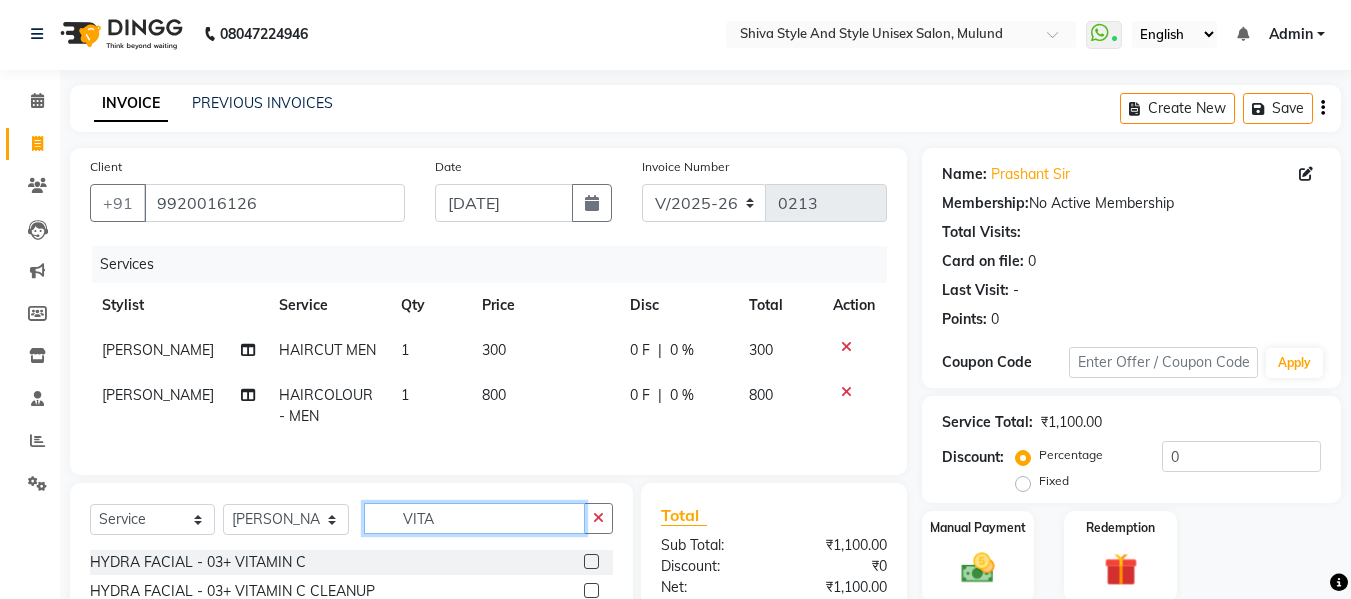type on "VITA" 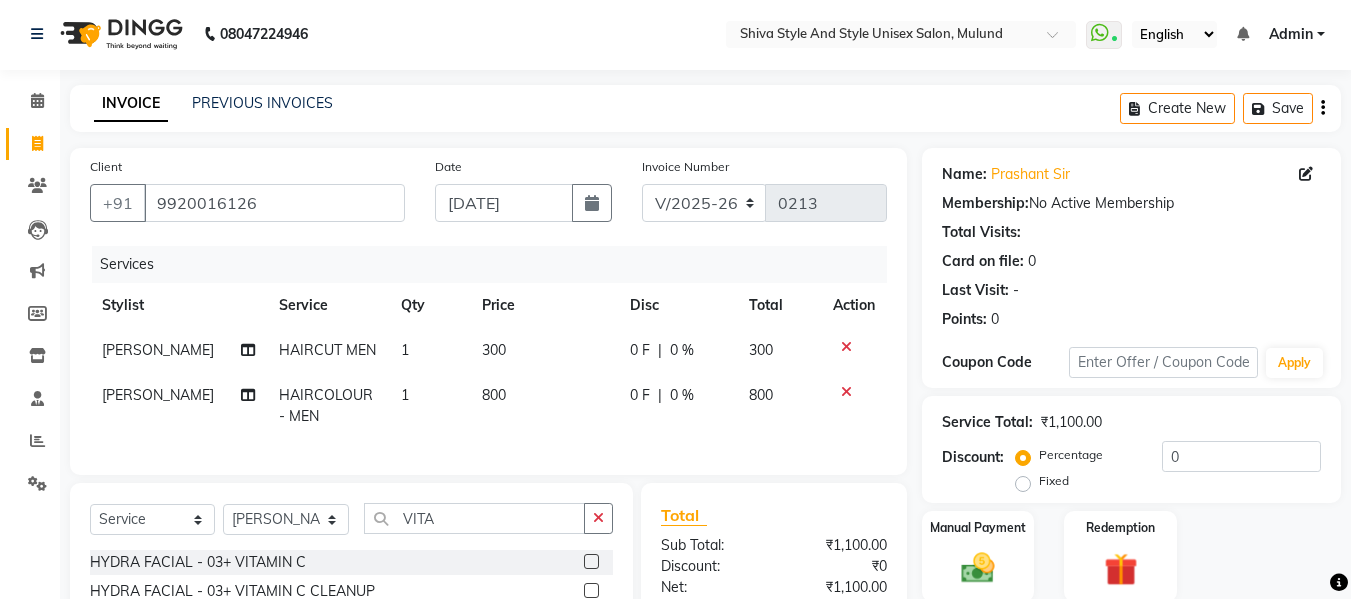 click 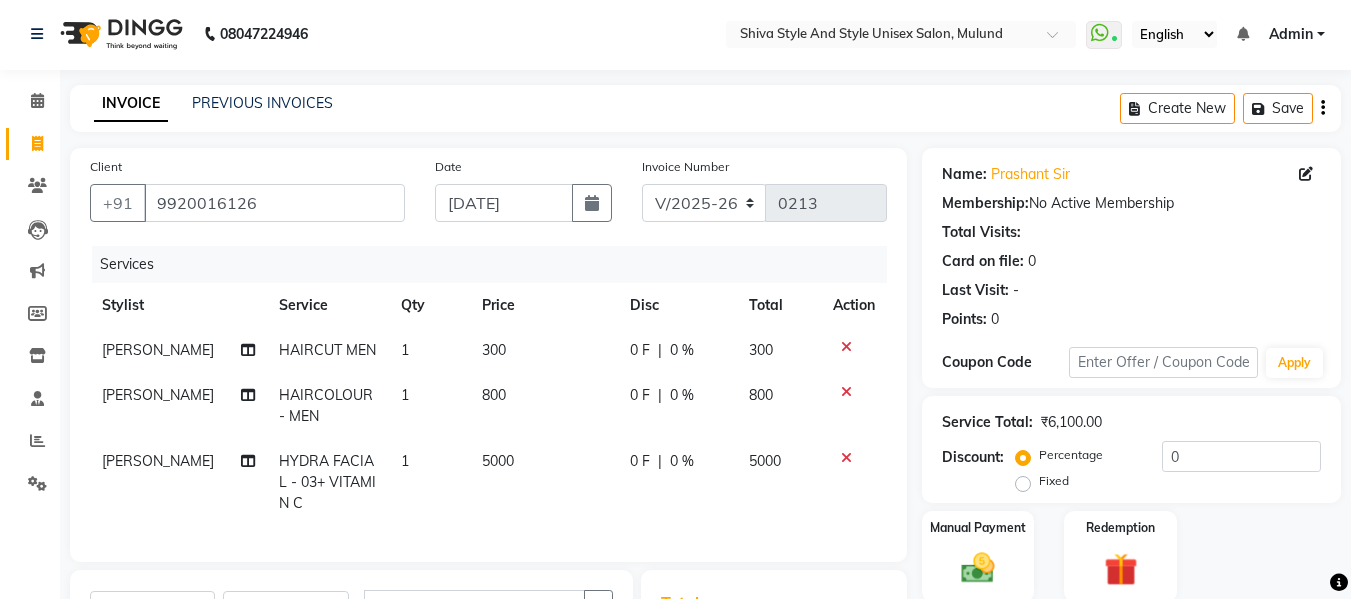 checkbox on "false" 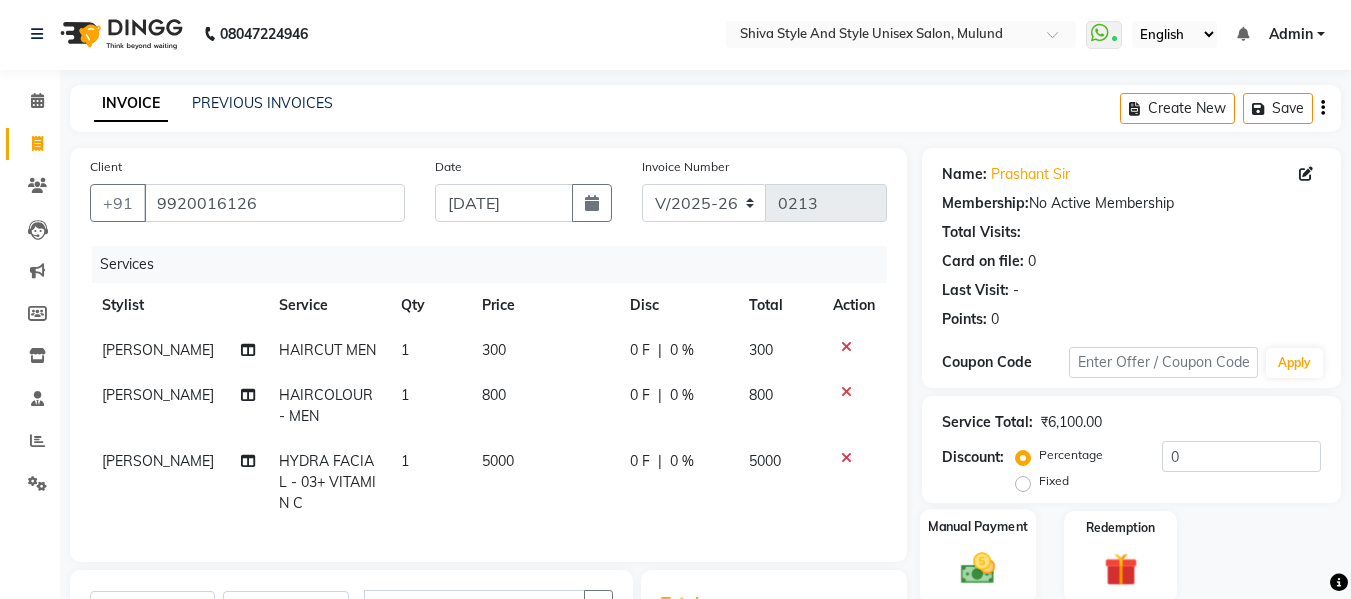 click 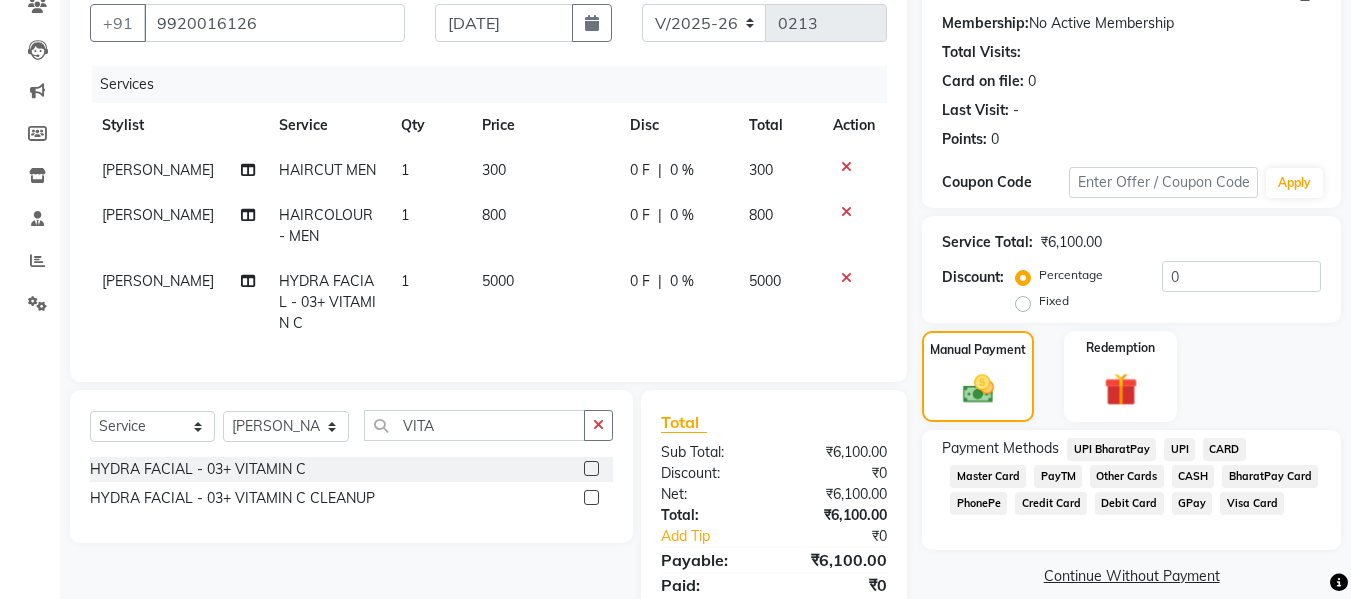 scroll, scrollTop: 240, scrollLeft: 0, axis: vertical 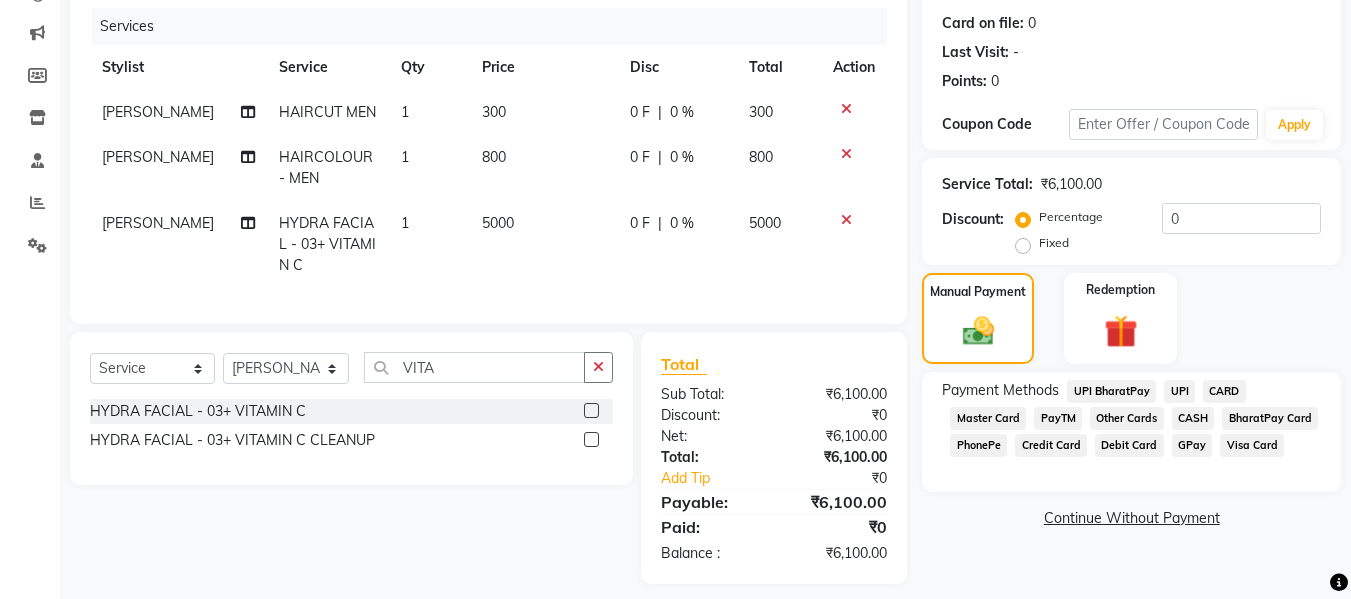 click on "GPay" 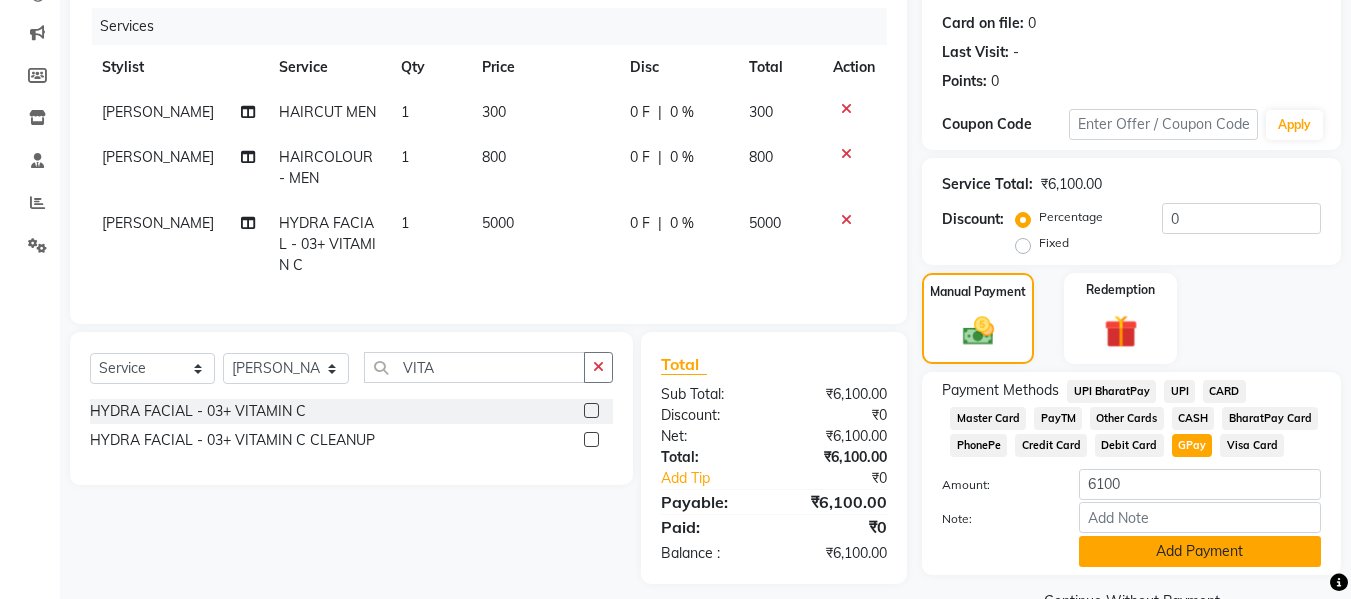 click on "Add Payment" 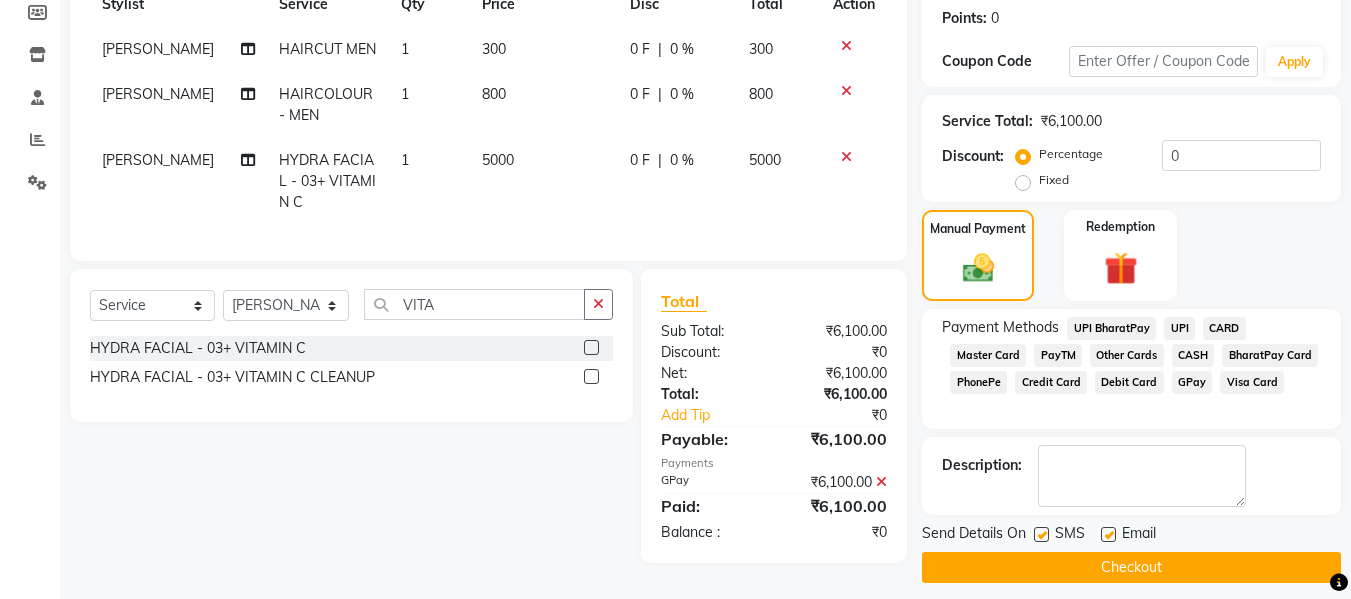 scroll, scrollTop: 317, scrollLeft: 0, axis: vertical 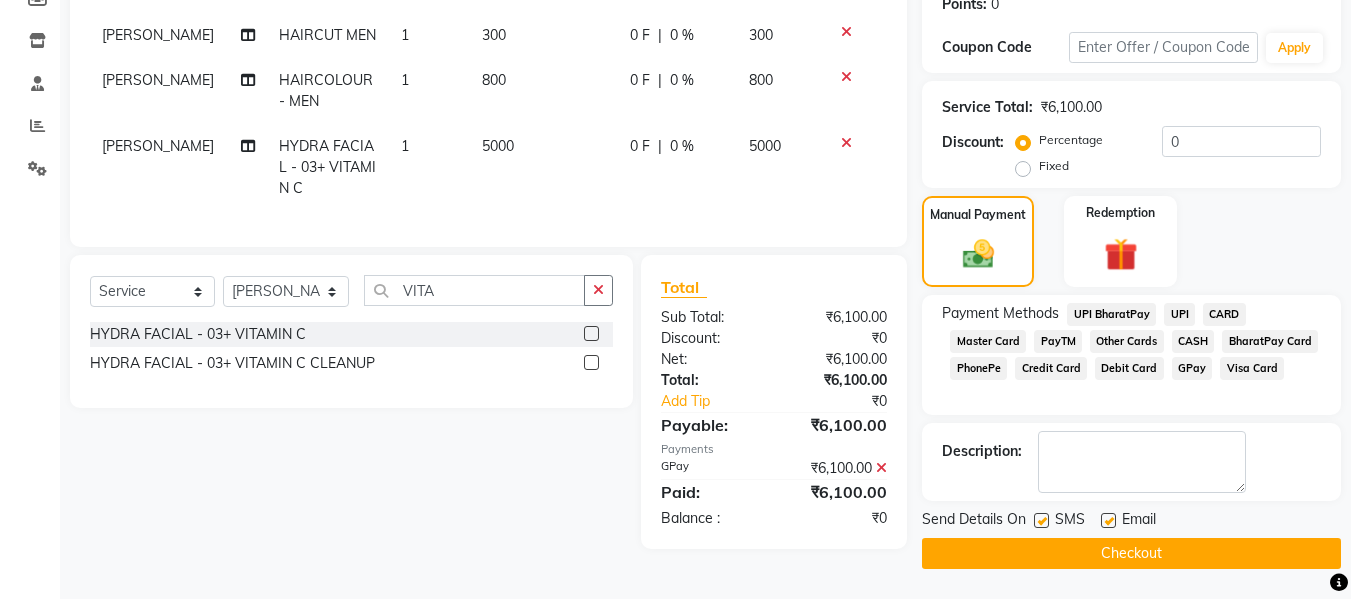 click on "Checkout" 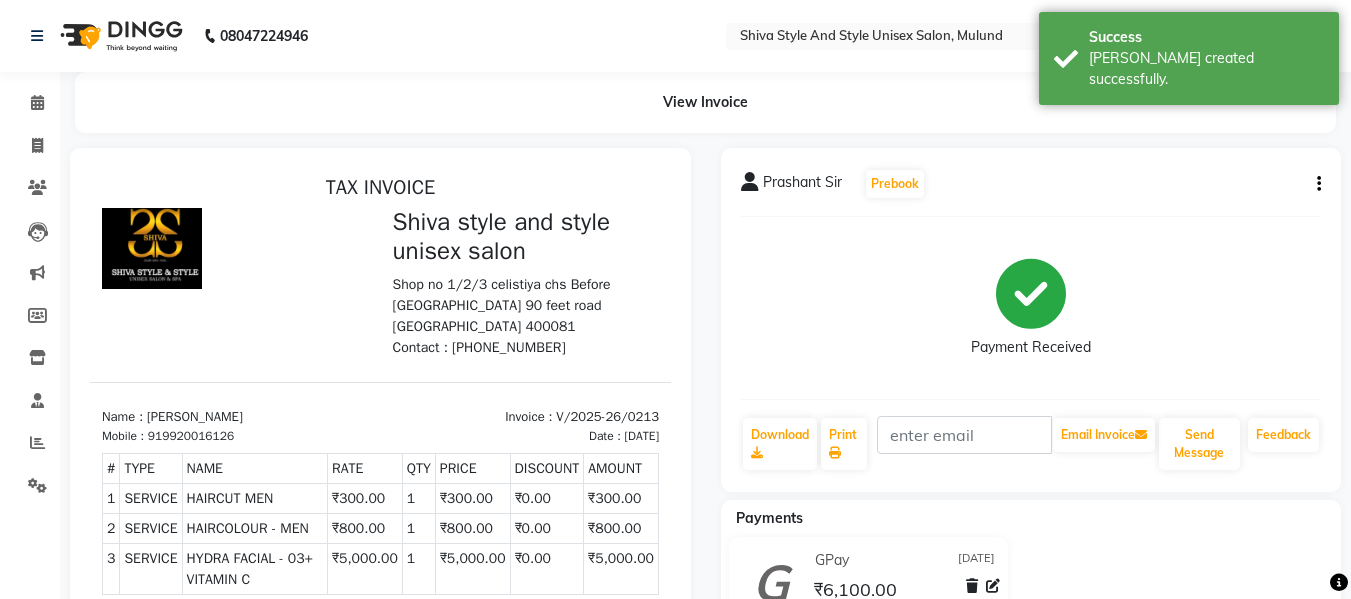 scroll, scrollTop: 0, scrollLeft: 0, axis: both 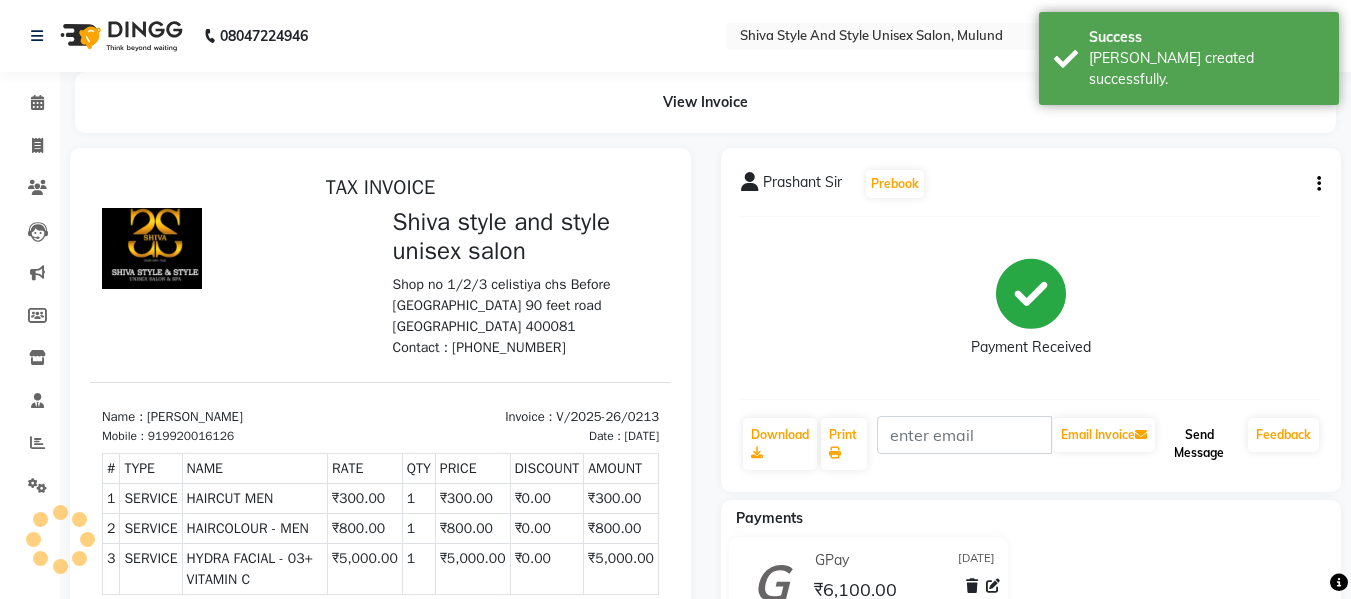 click on "Send Message" 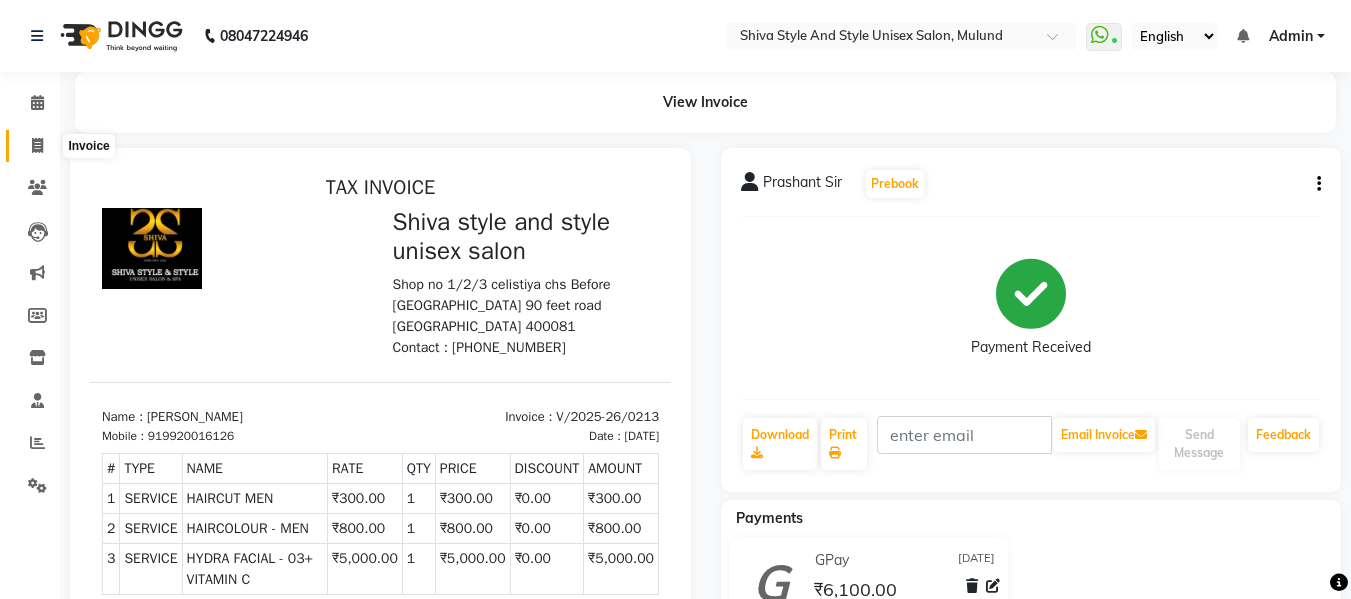 click 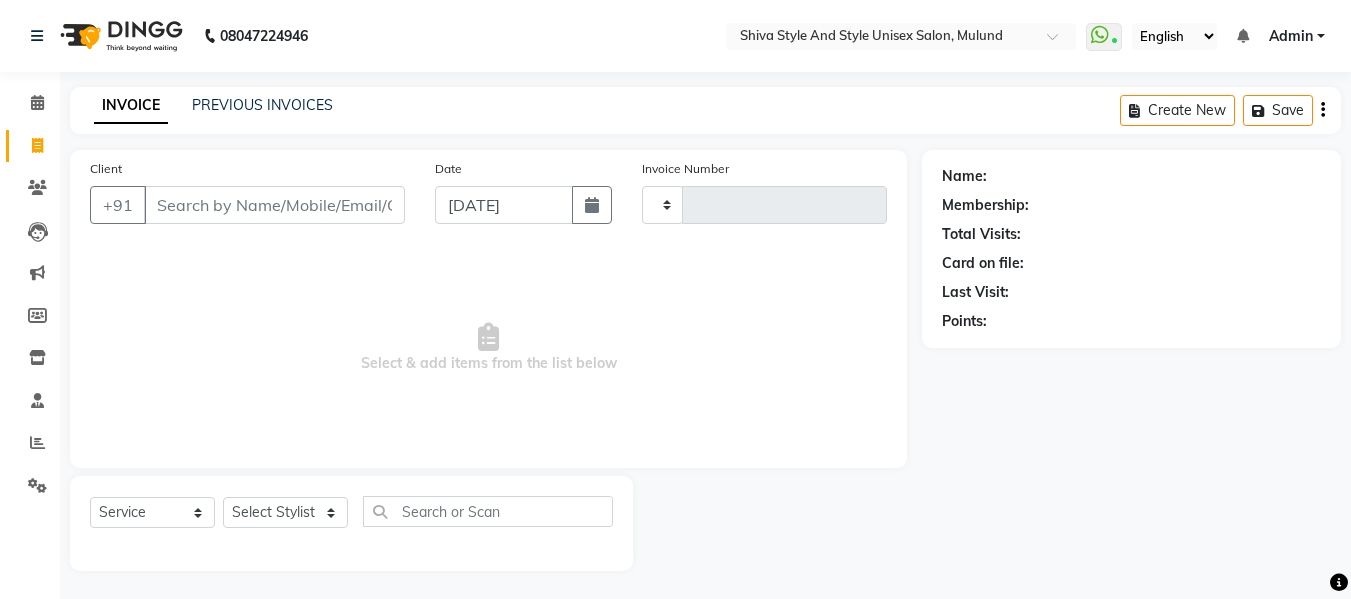 type on "0214" 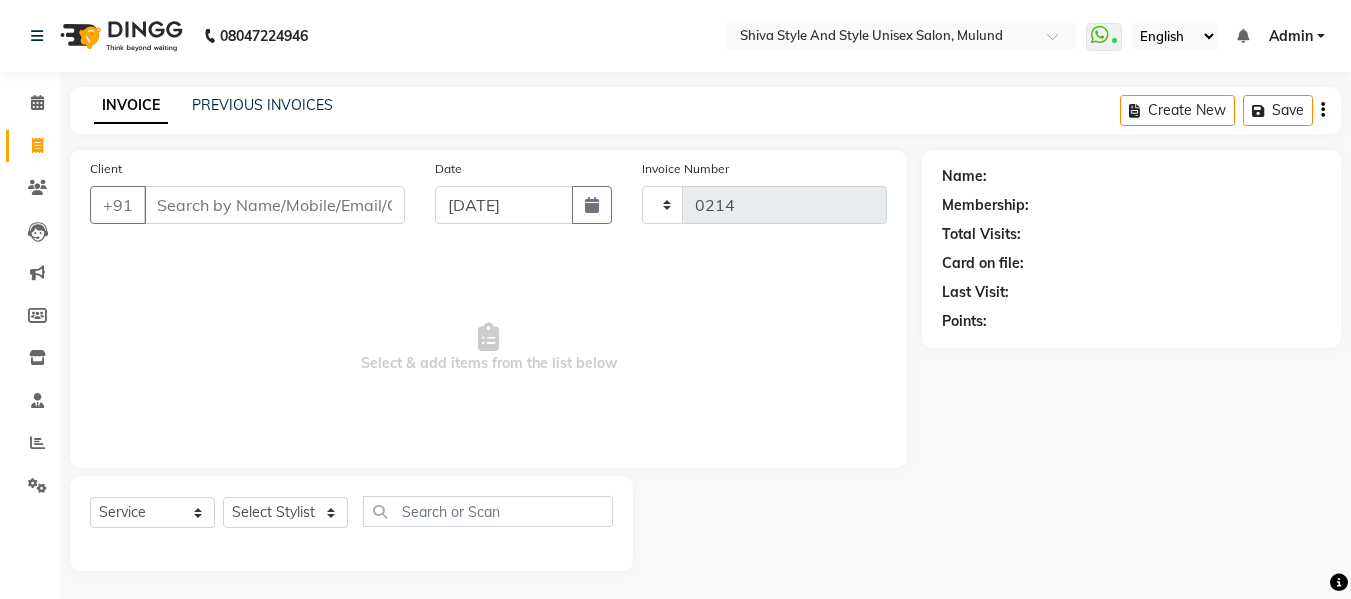 select on "7455" 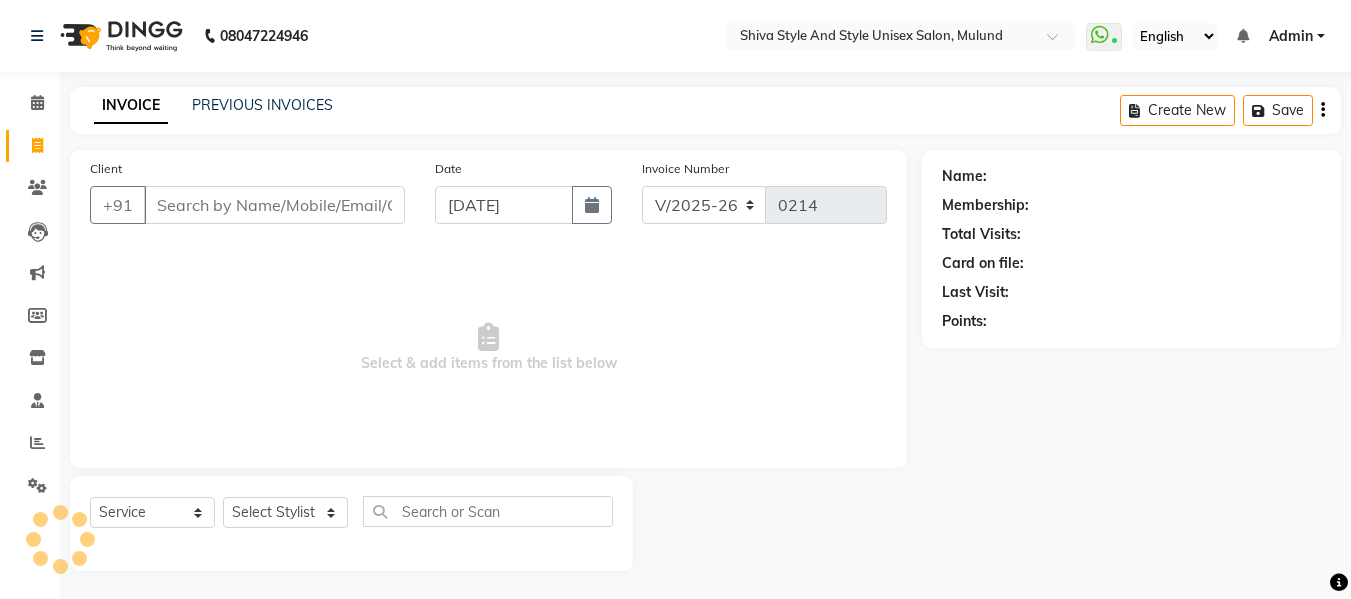scroll, scrollTop: 2, scrollLeft: 0, axis: vertical 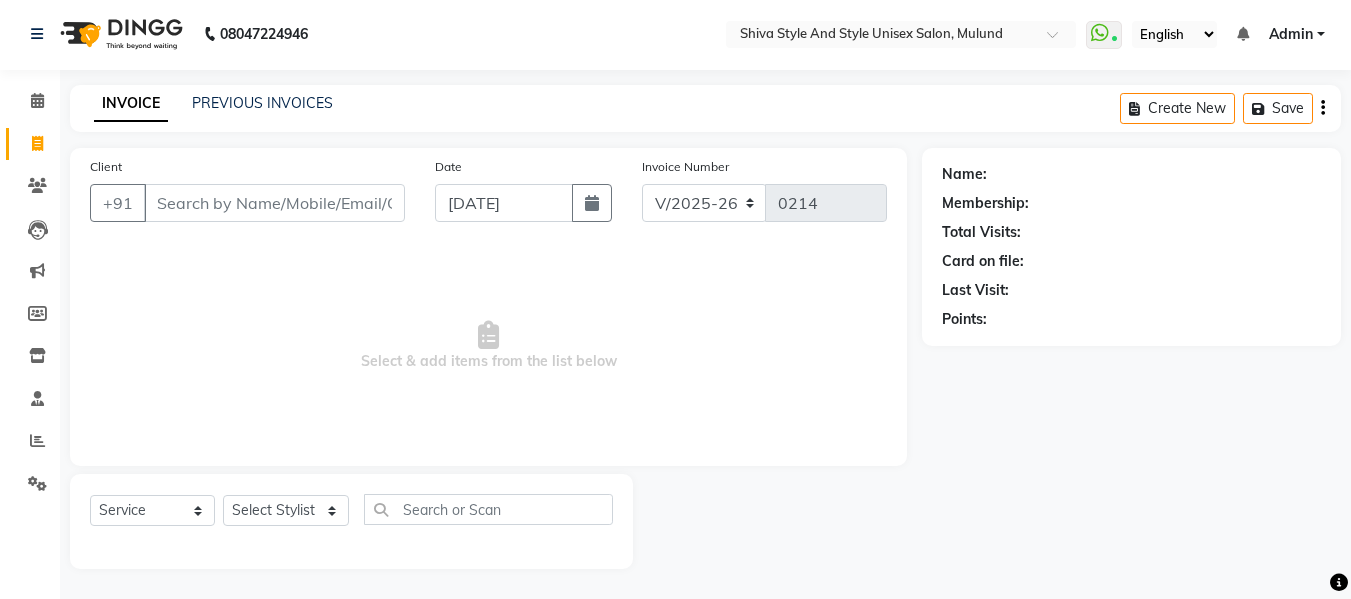 click 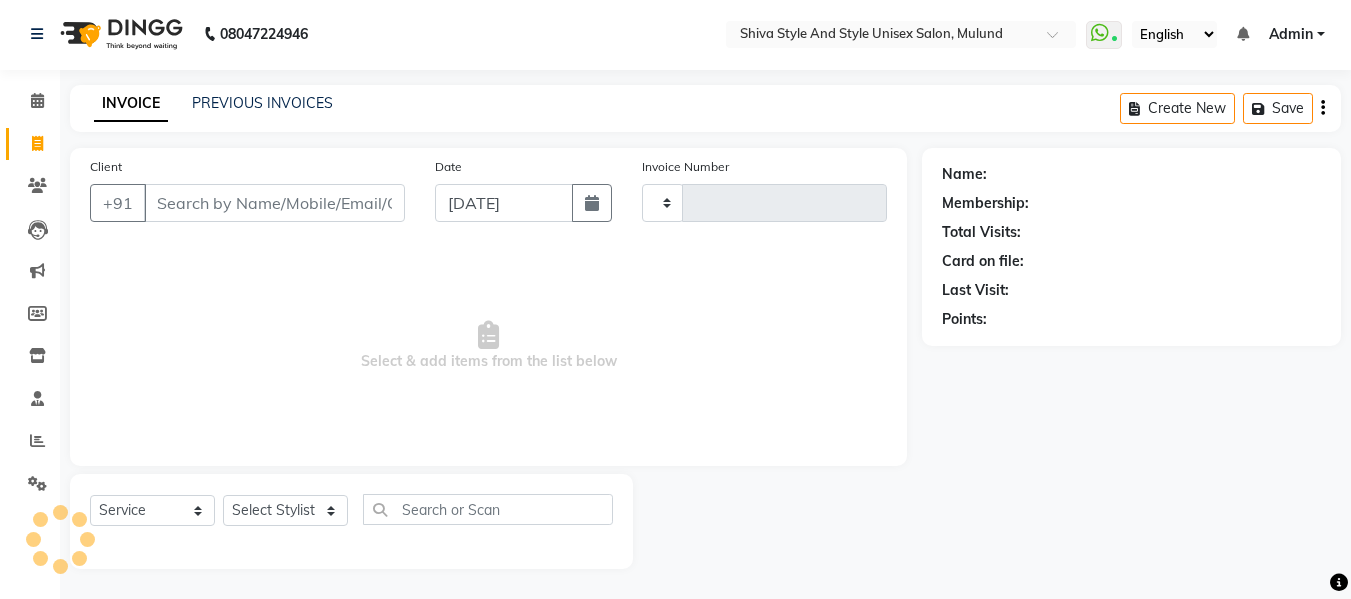 type on "0214" 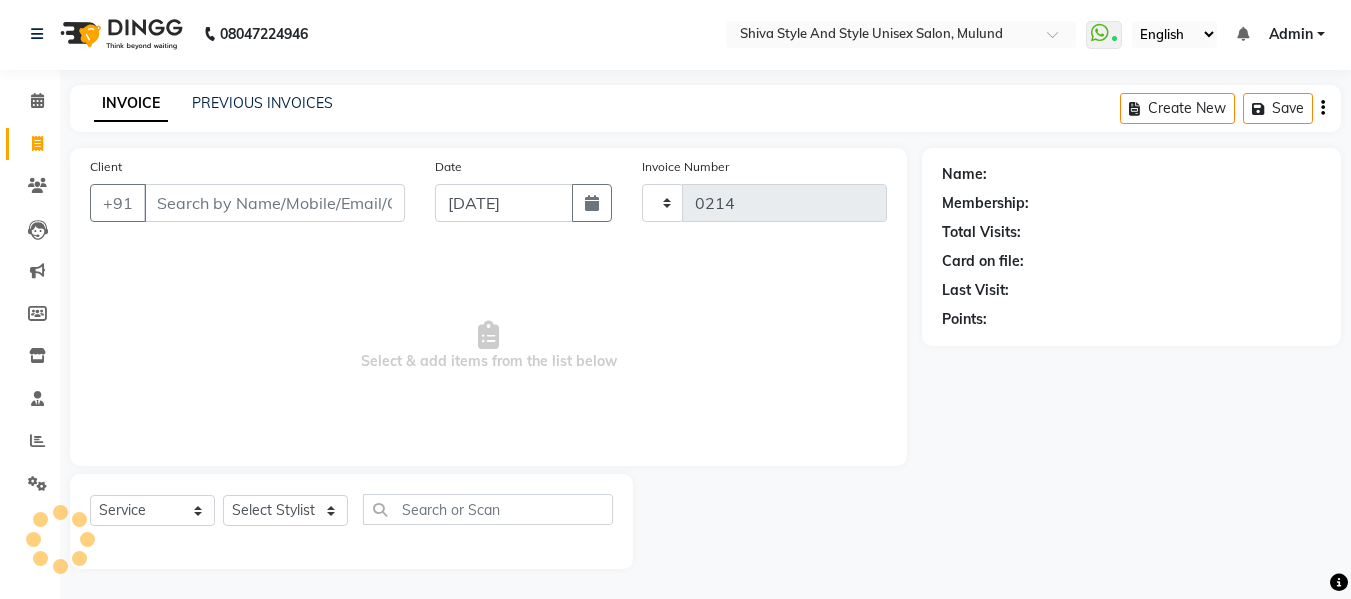 select on "7455" 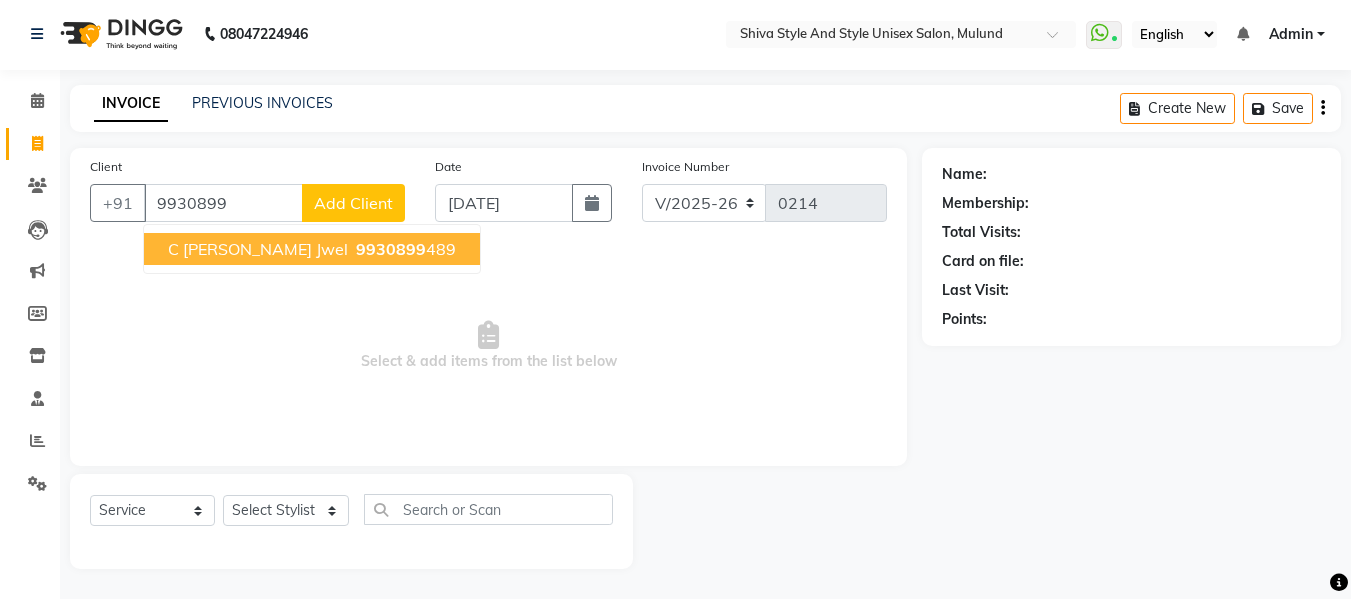 click on "C Rashmi Puranik Jwel" at bounding box center (258, 249) 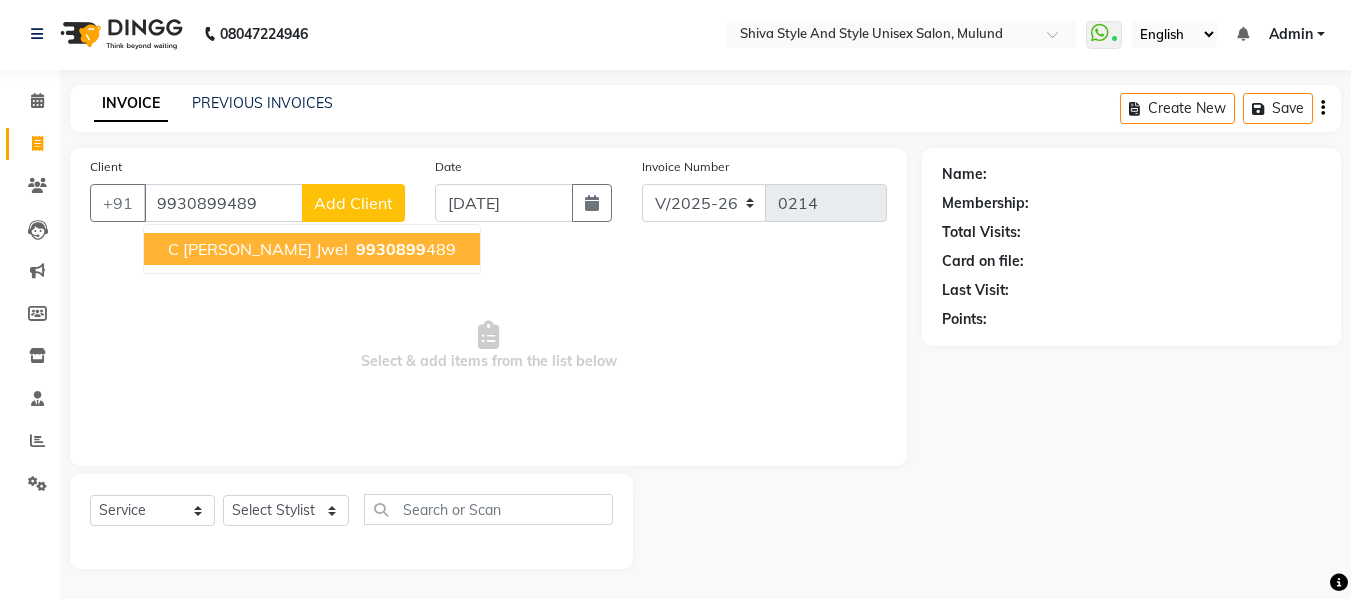 type on "9930899489" 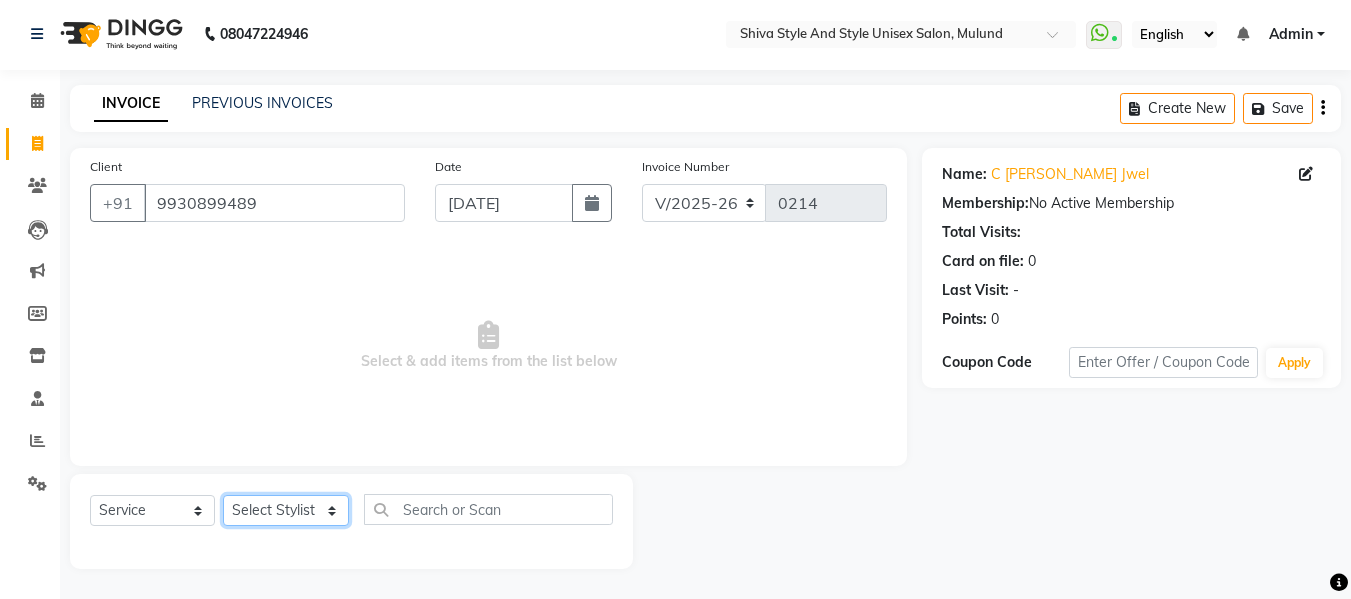click on "Select Stylist Aalam kamre [PERSON_NAME] ganesh [PERSON_NAME] [PERSON_NAME] [PERSON_NAME] [PERSON_NAME] [PERSON_NAME] [PERSON_NAME] [PERSON_NAME] [PERSON_NAME] [PERSON_NAME] [PERSON_NAME] [PERSON_NAME] [PERSON_NAME] shivaji raut [PERSON_NAME] [PERSON_NAME] [PERSON_NAME] [PERSON_NAME]" 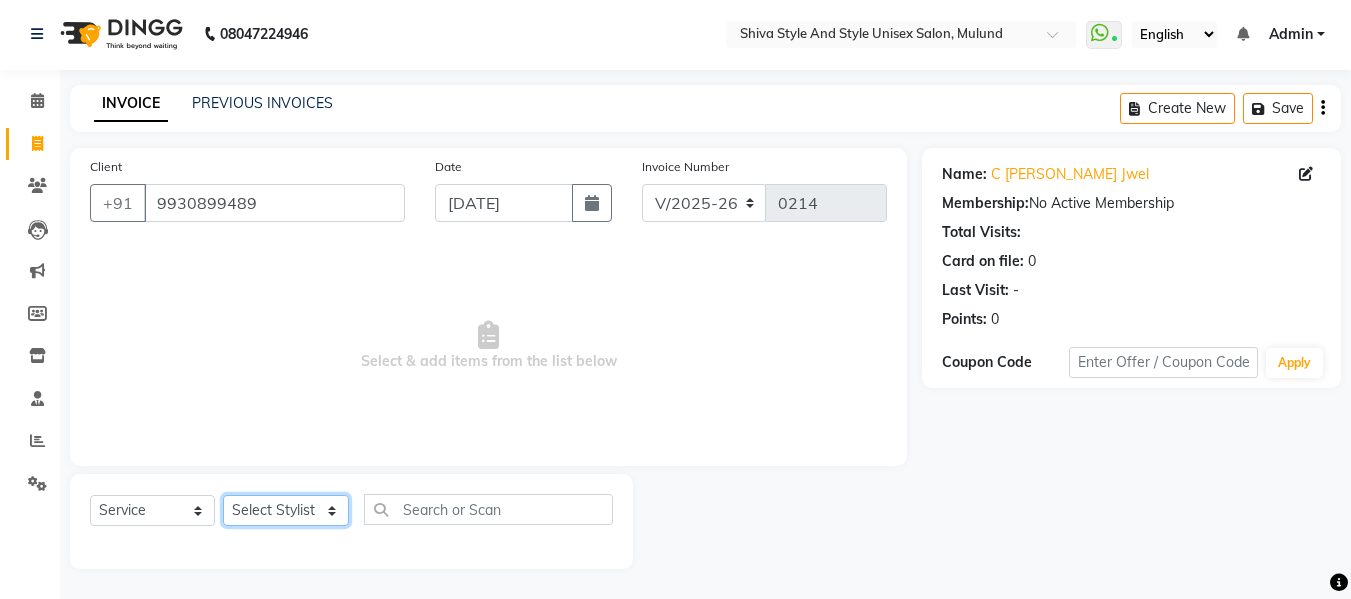 select on "65525" 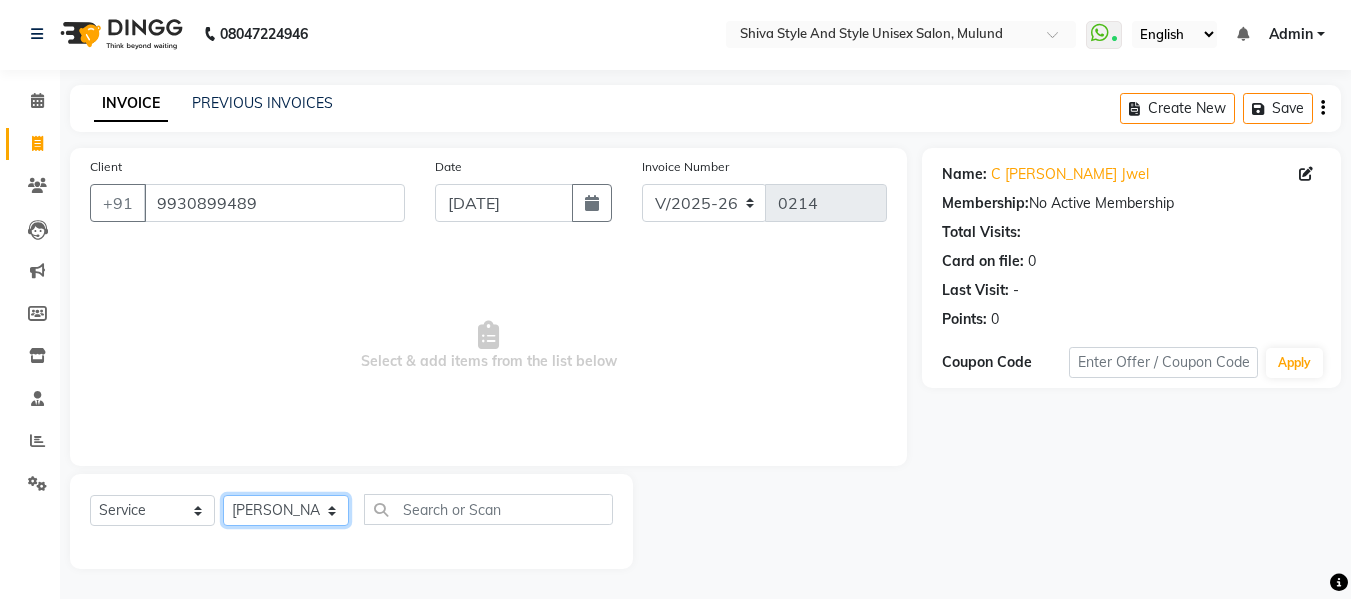 click on "Select Stylist Aalam kamre [PERSON_NAME] ganesh [PERSON_NAME] [PERSON_NAME] [PERSON_NAME] [PERSON_NAME] [PERSON_NAME] [PERSON_NAME] [PERSON_NAME] [PERSON_NAME] [PERSON_NAME] [PERSON_NAME] [PERSON_NAME] [PERSON_NAME] shivaji raut [PERSON_NAME] [PERSON_NAME] [PERSON_NAME] [PERSON_NAME]" 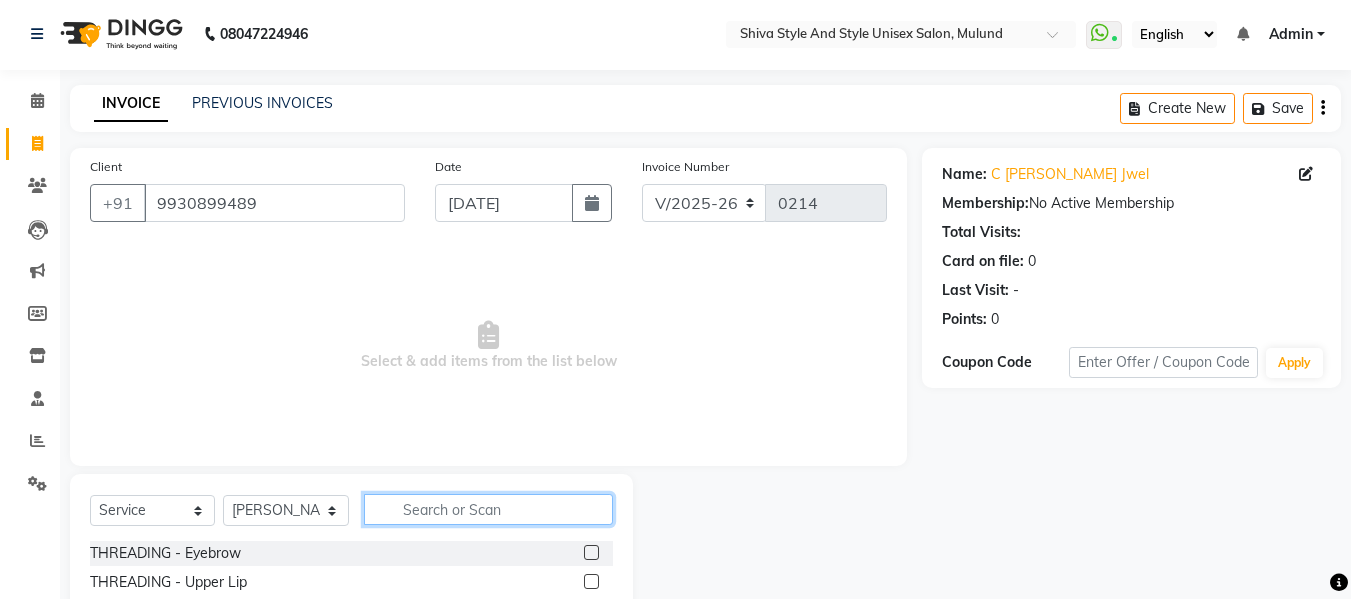 click 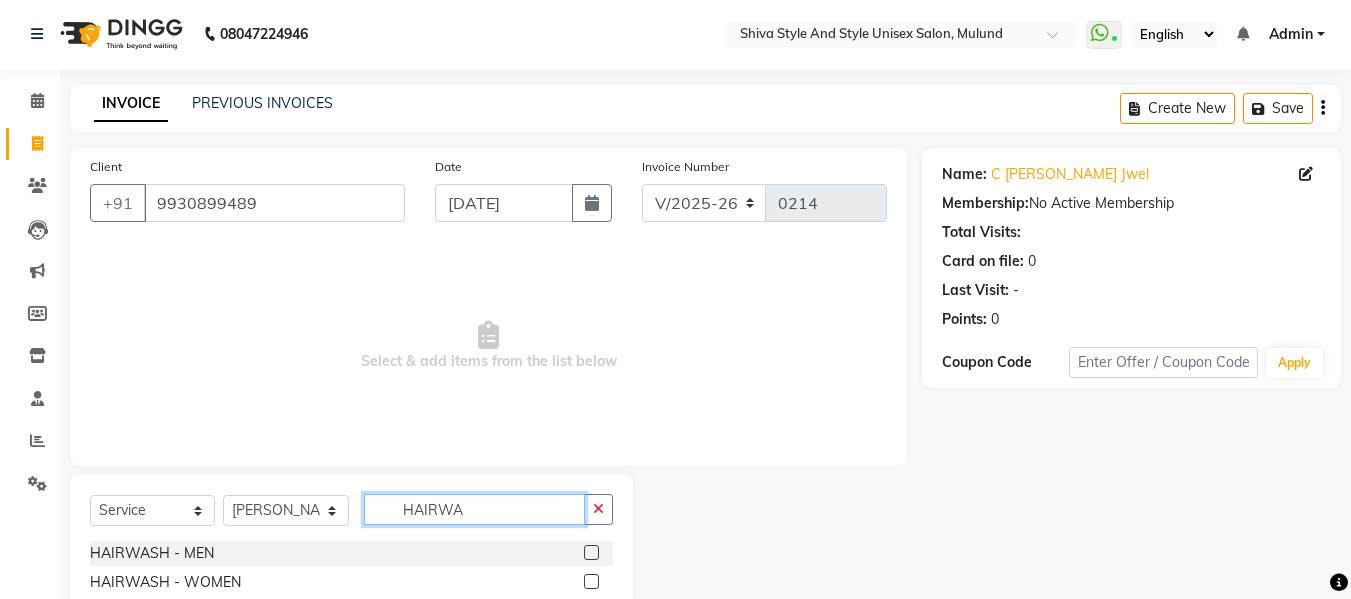 type on "HAIRWA" 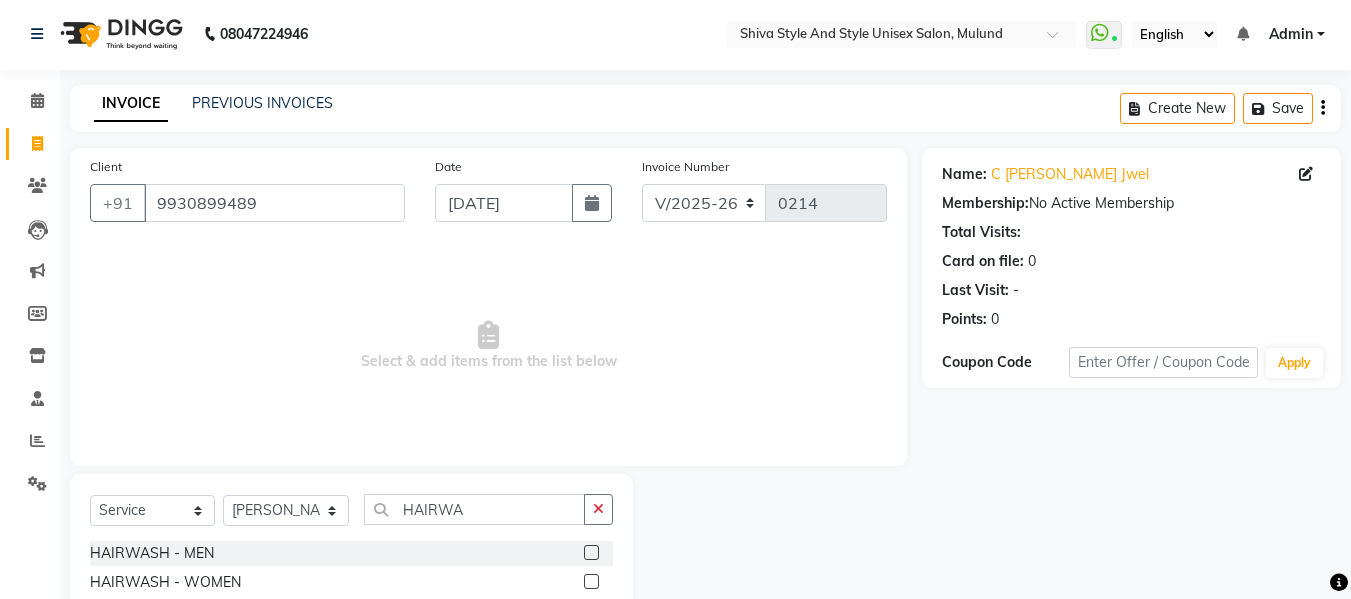 click 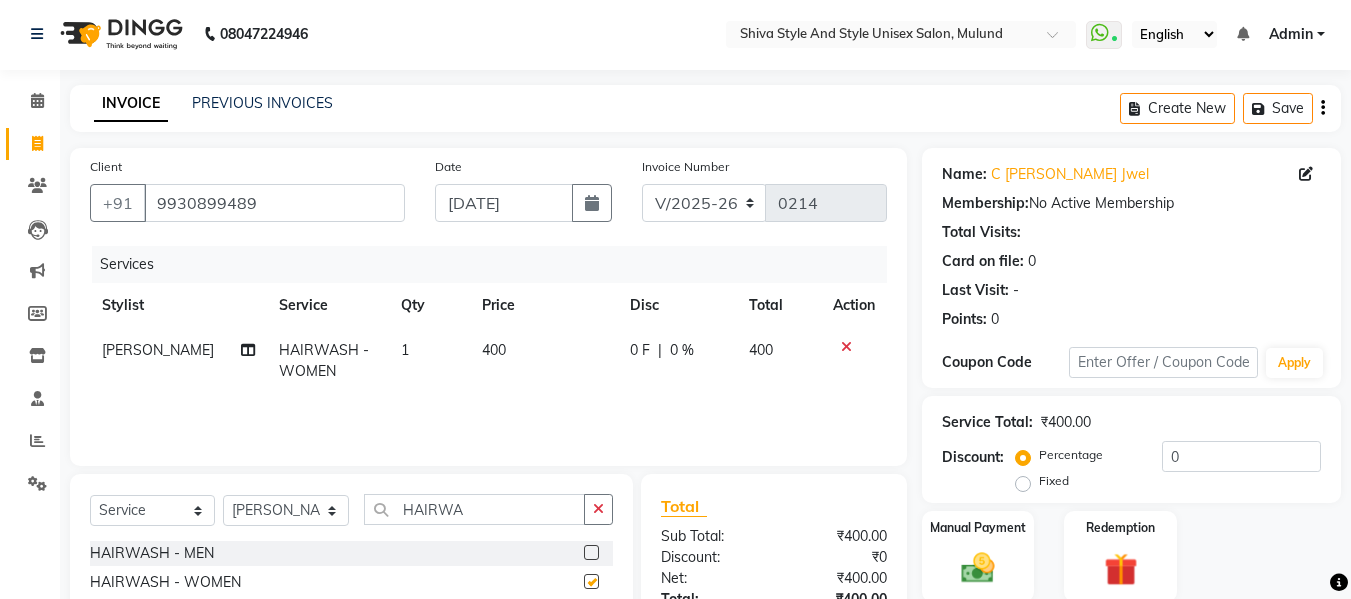 checkbox on "false" 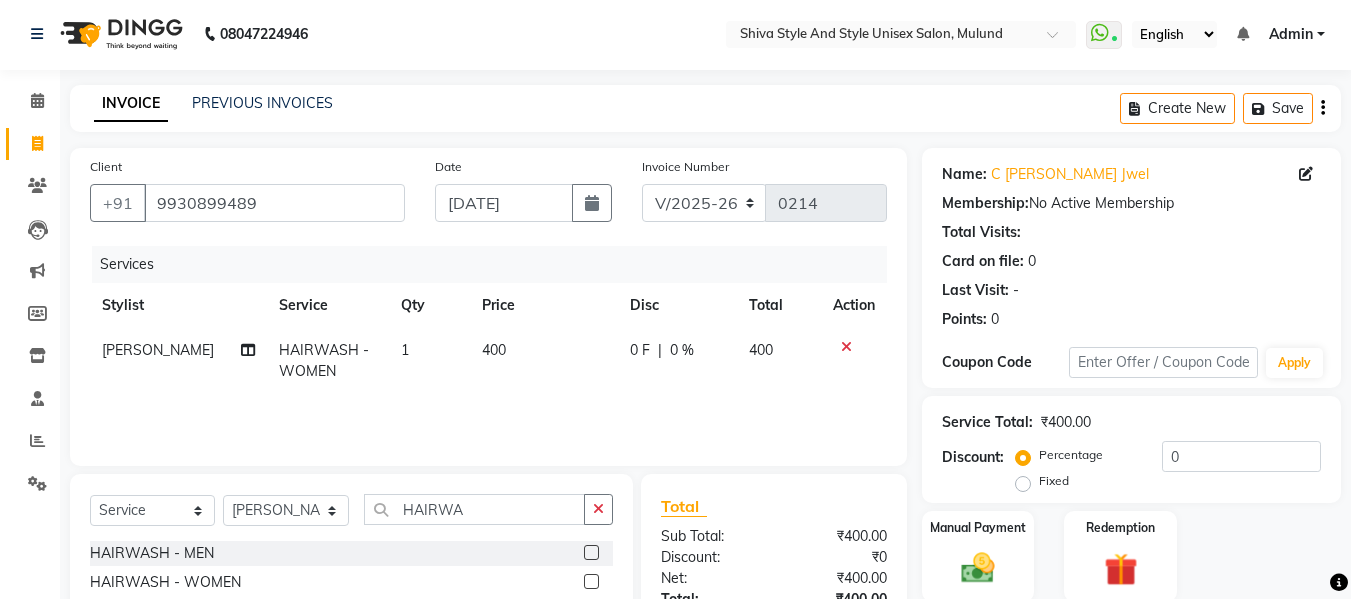 click on "400" 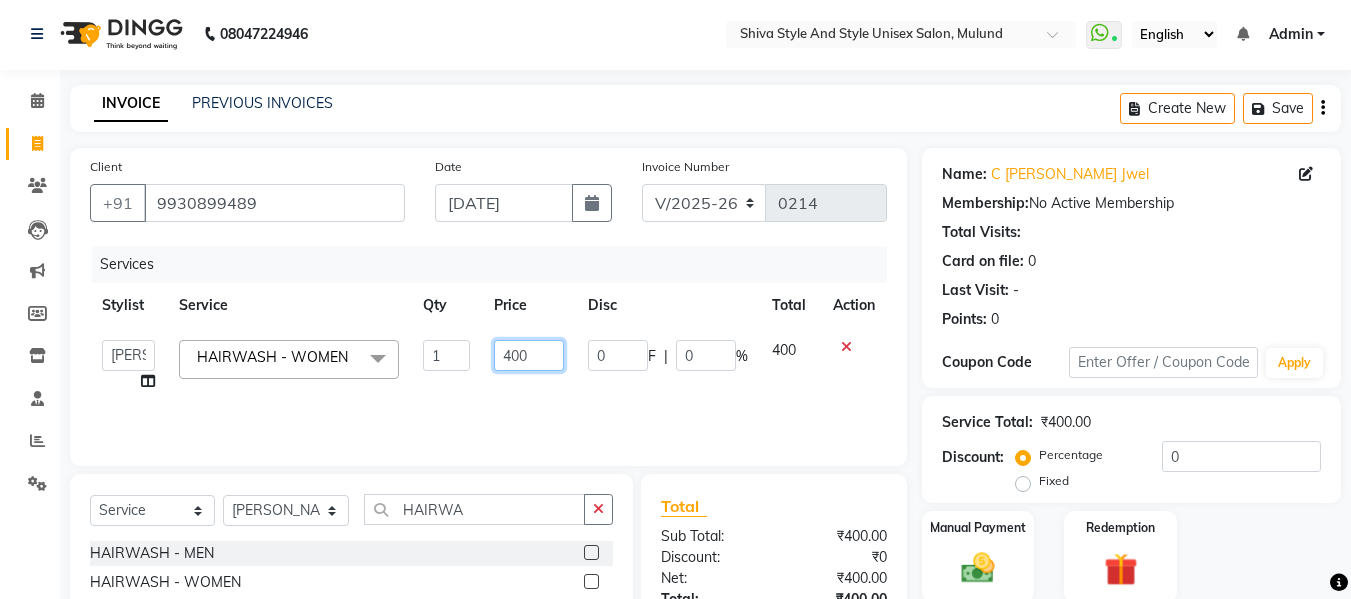 click on "400" 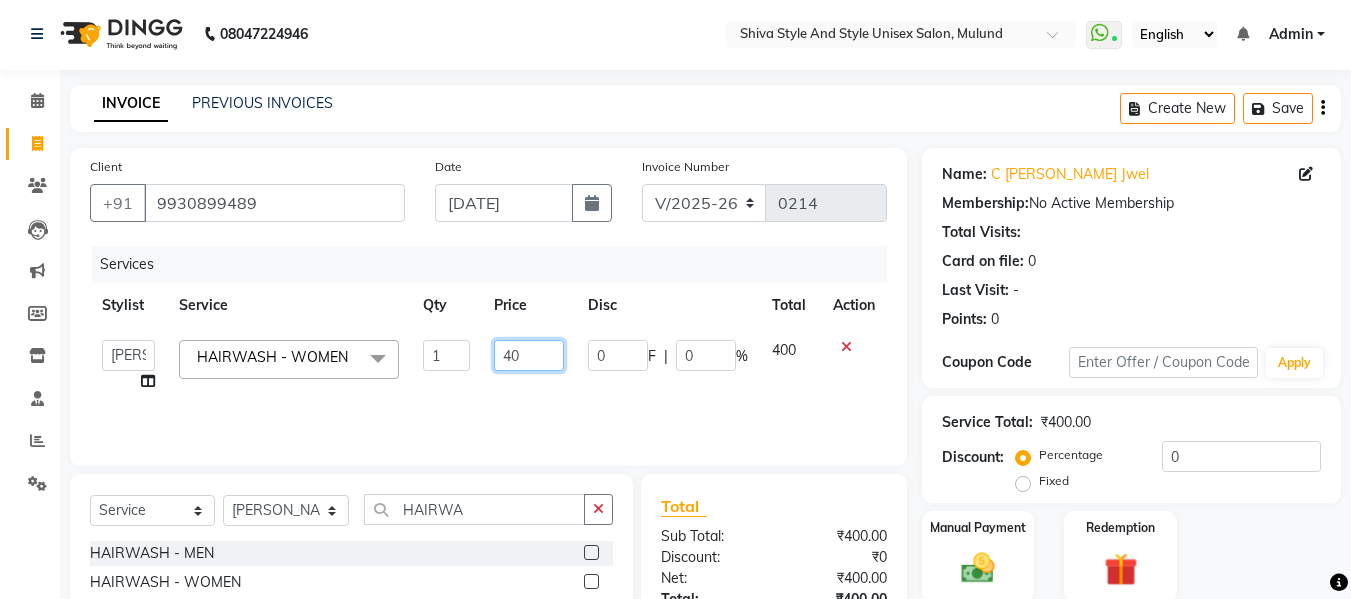 type on "4" 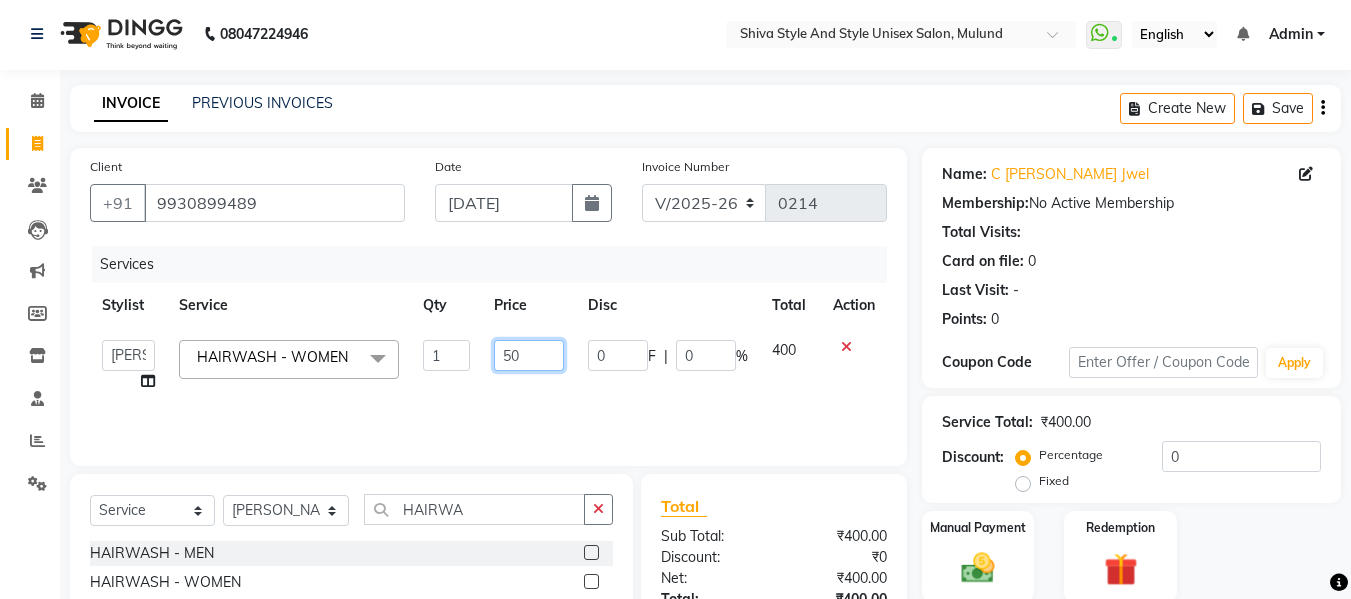 type on "500" 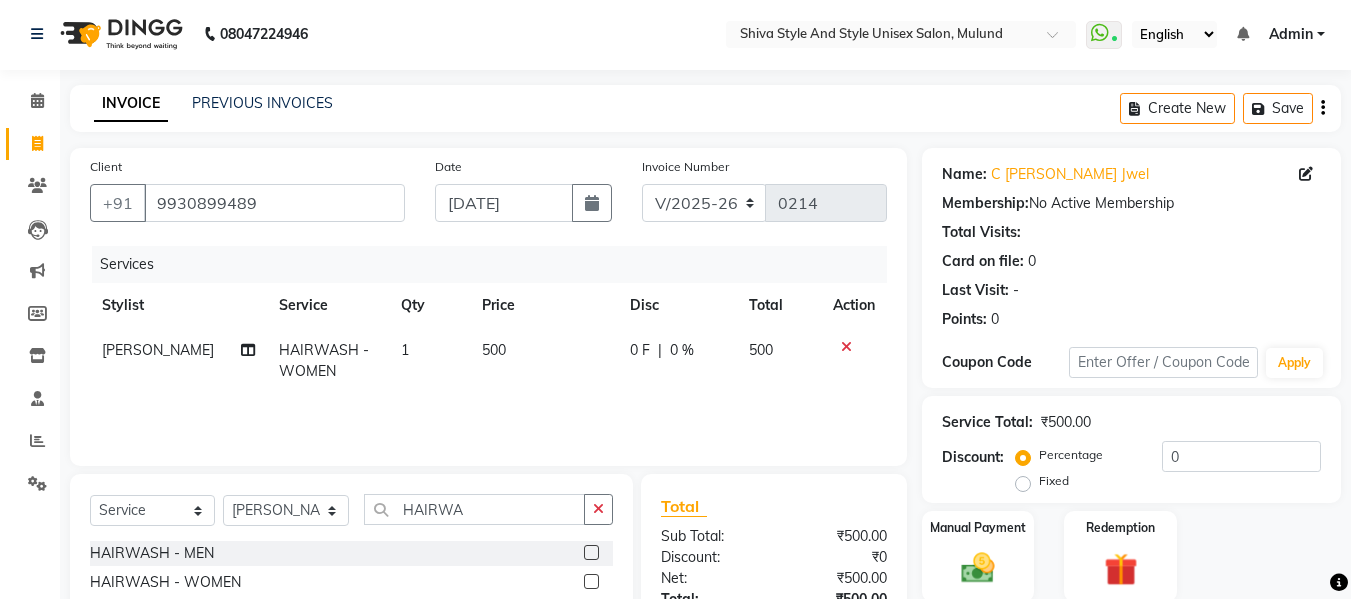 click on "500" 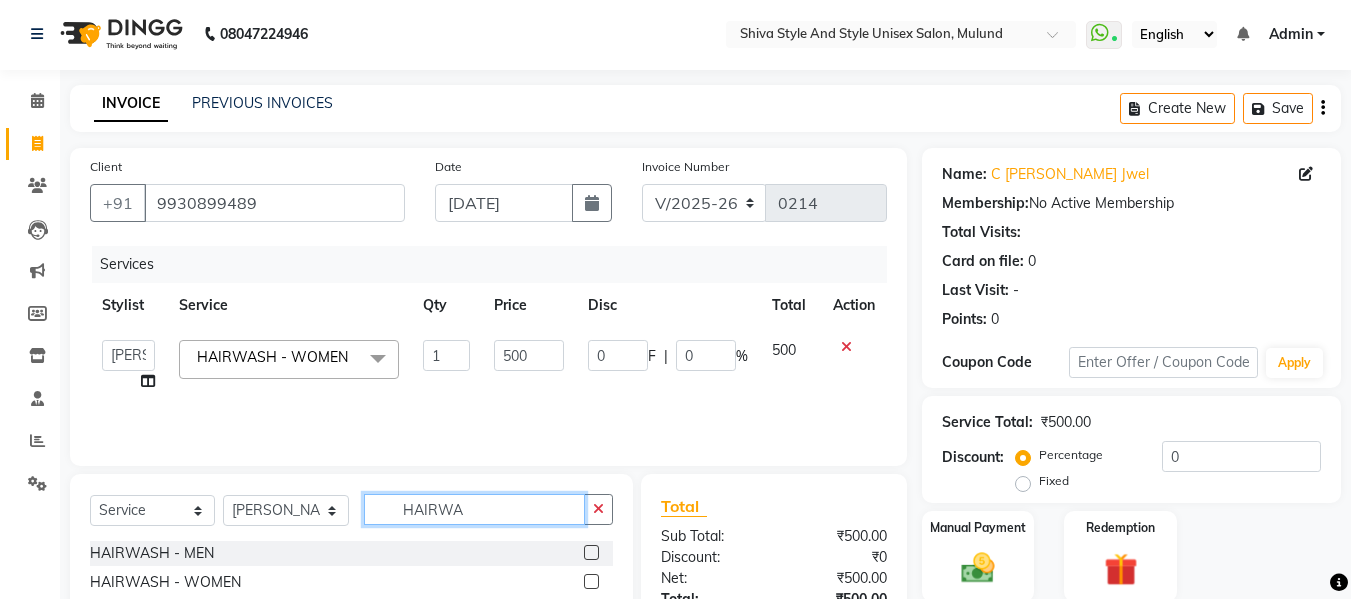 click on "HAIRWA" 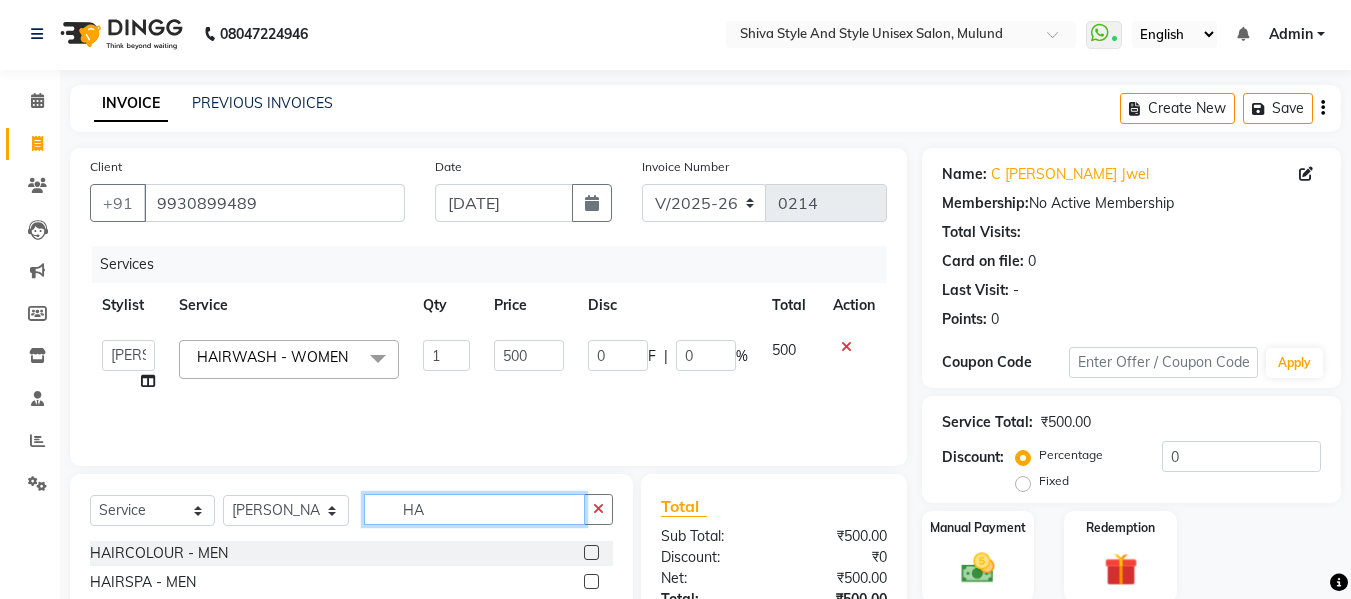 type on "H" 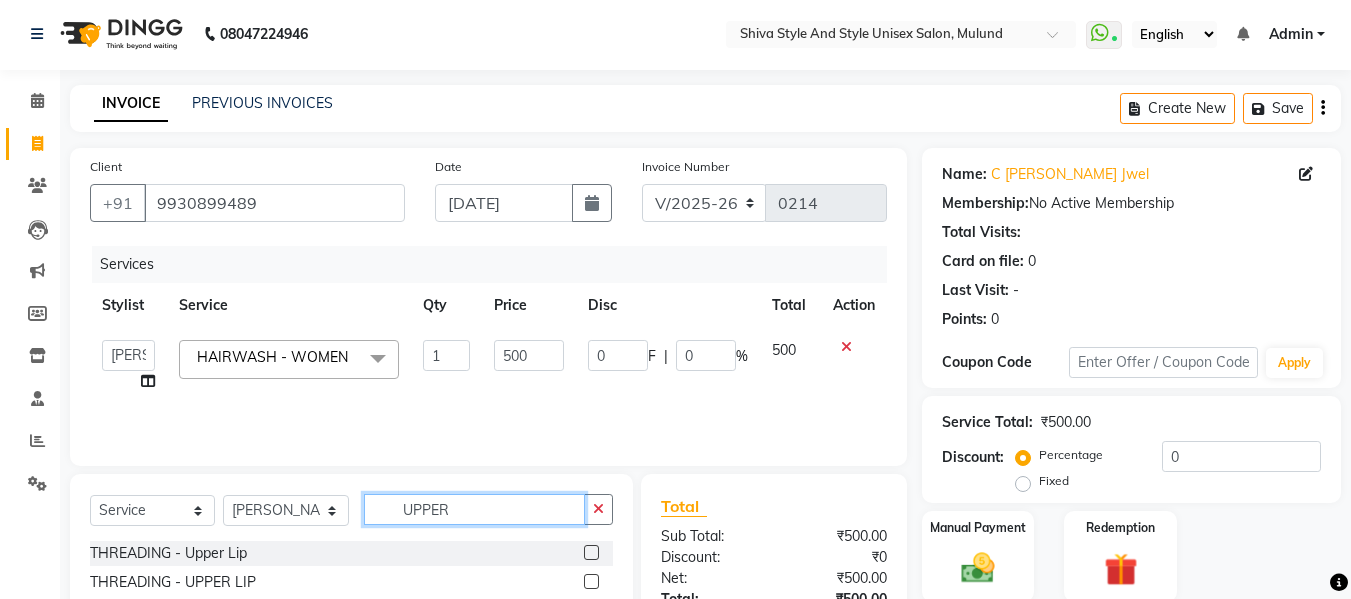 type on "UPPER" 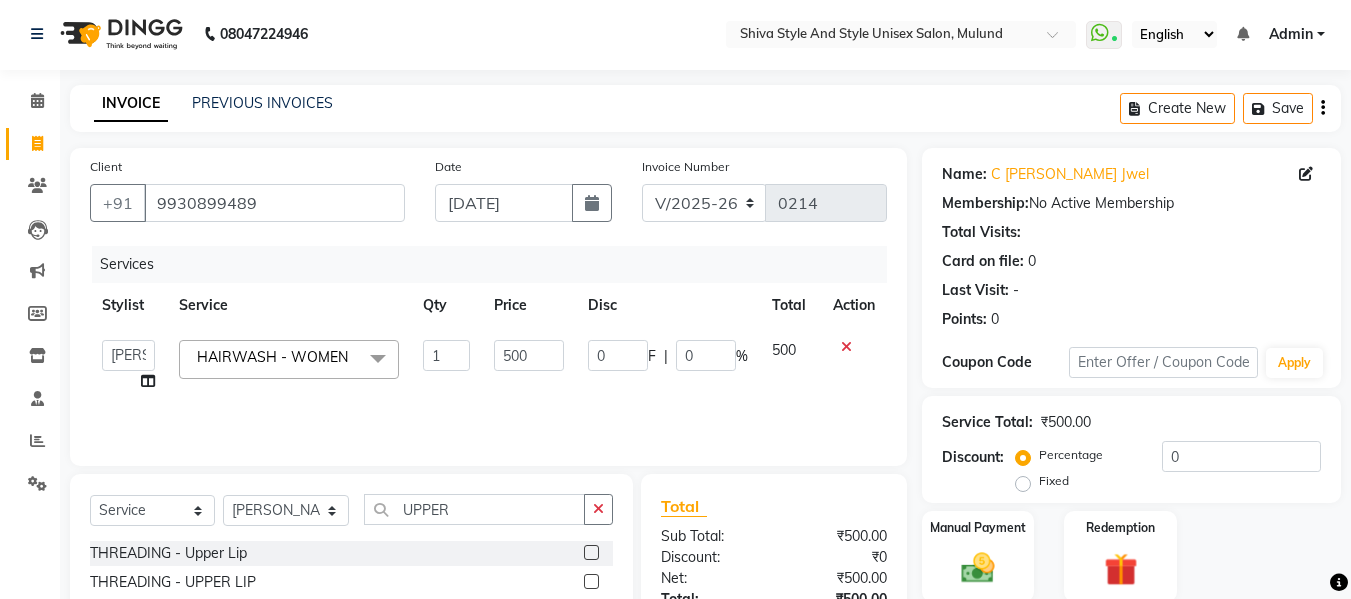 click 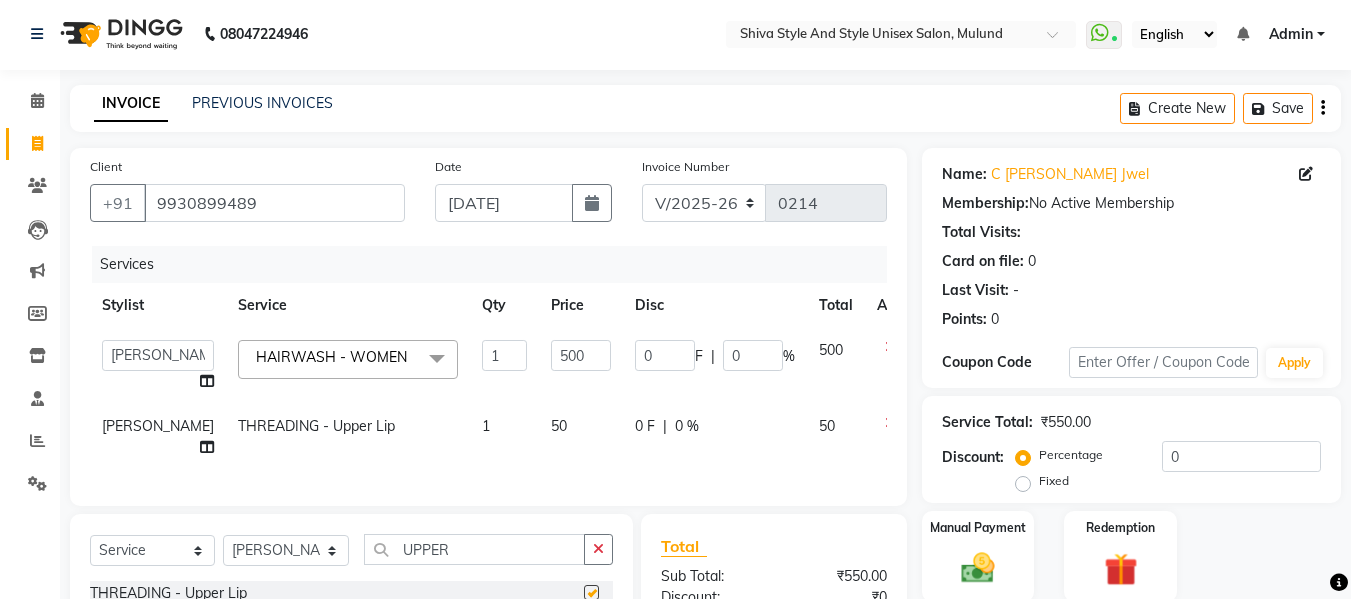 checkbox on "false" 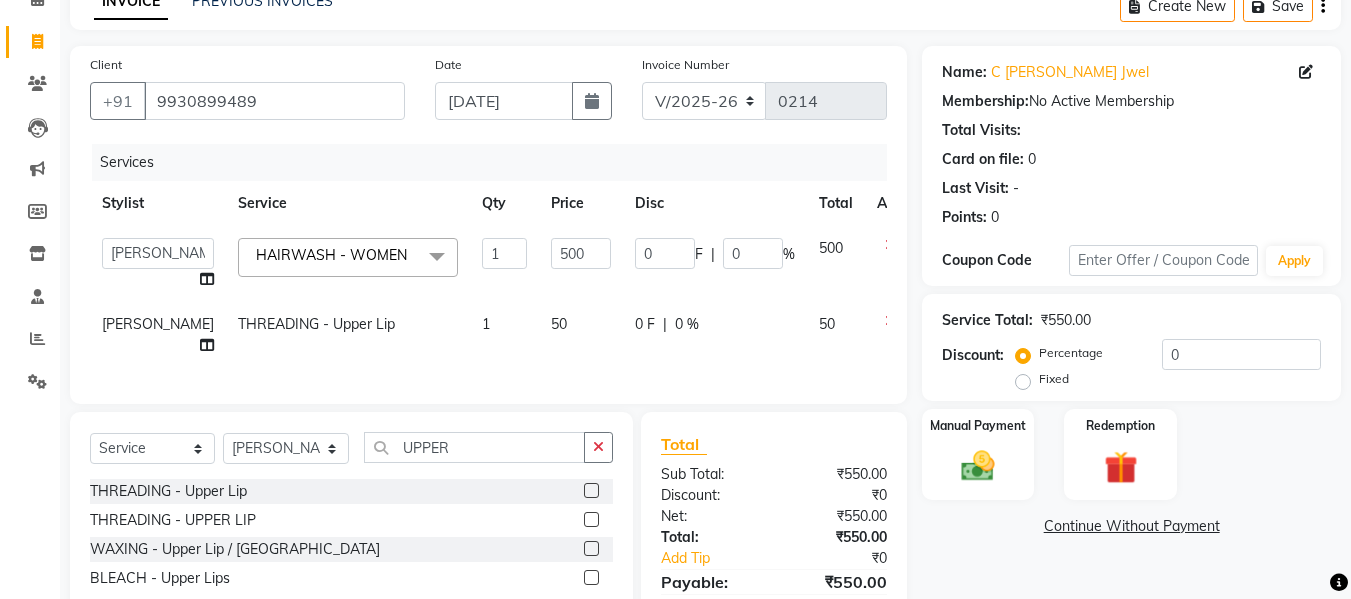 scroll, scrollTop: 105, scrollLeft: 0, axis: vertical 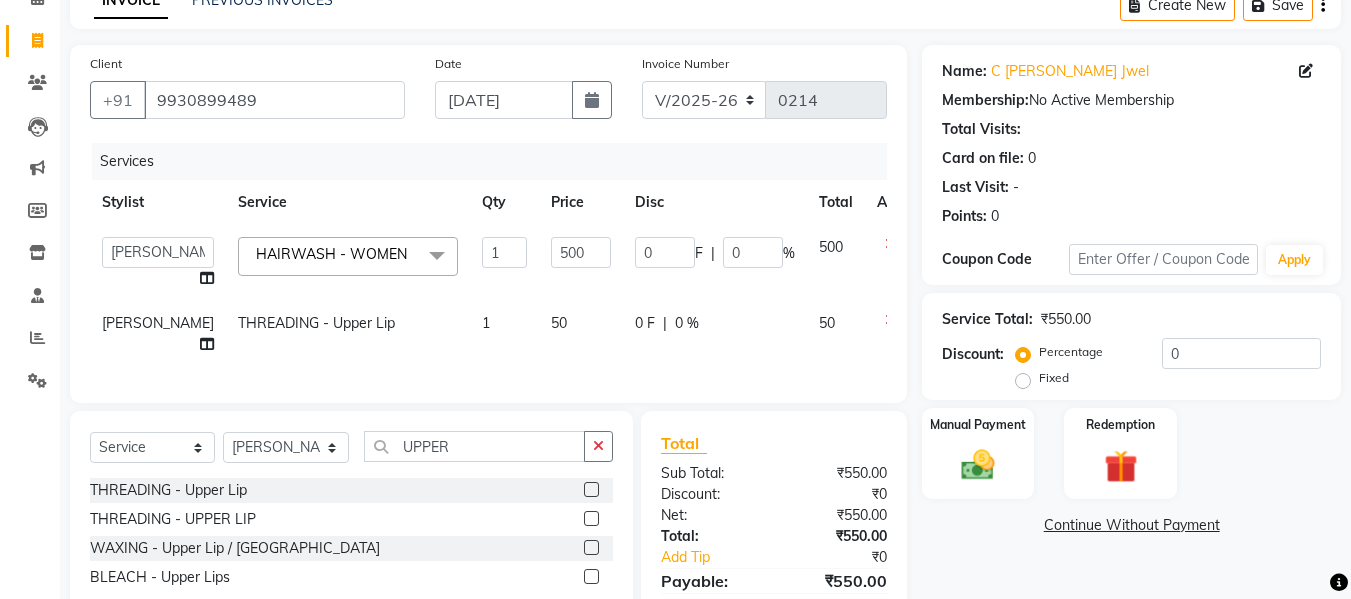click on "₹0" 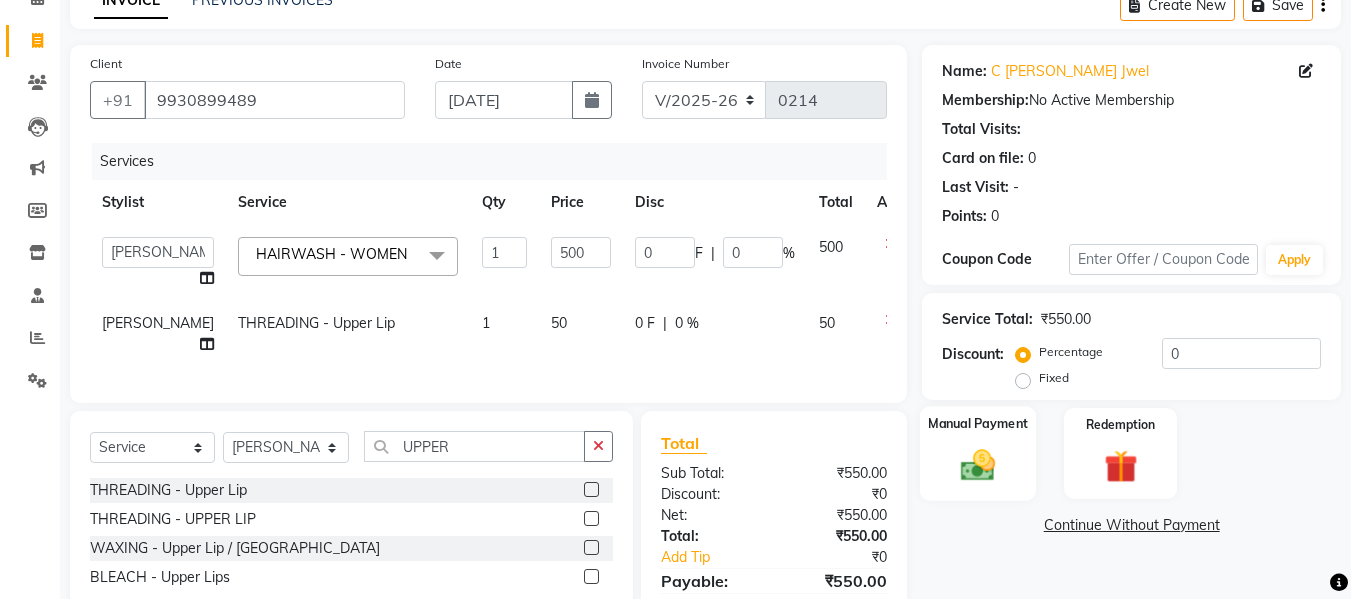 click 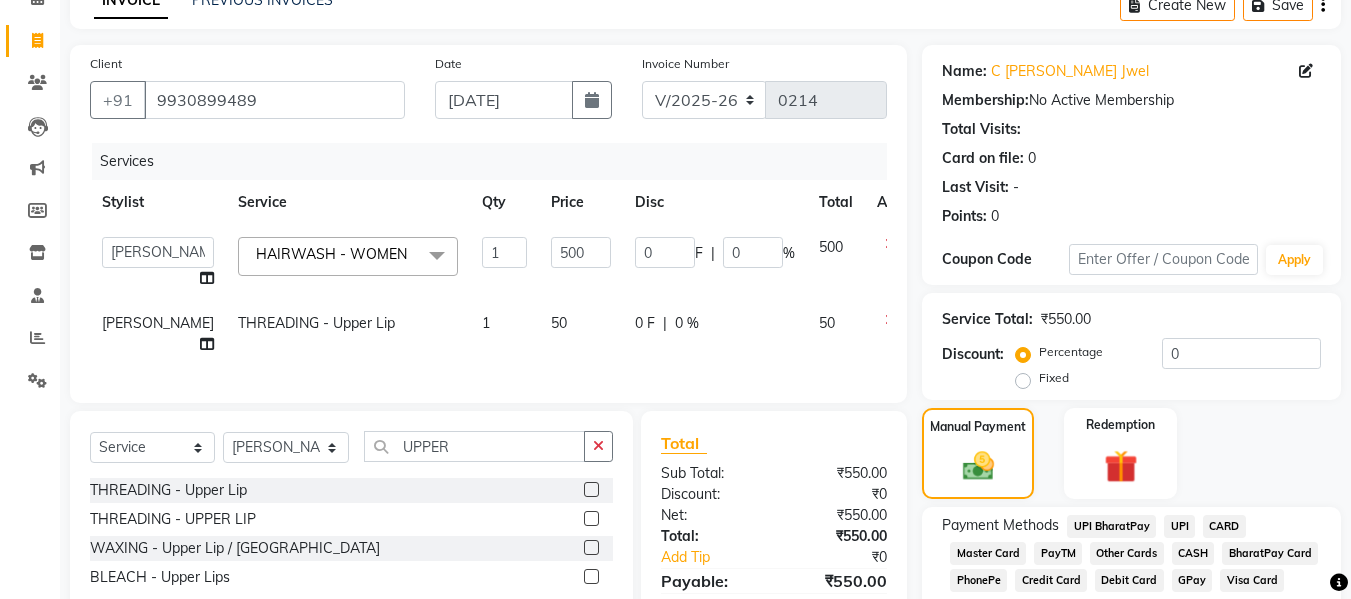 click on "GPay" 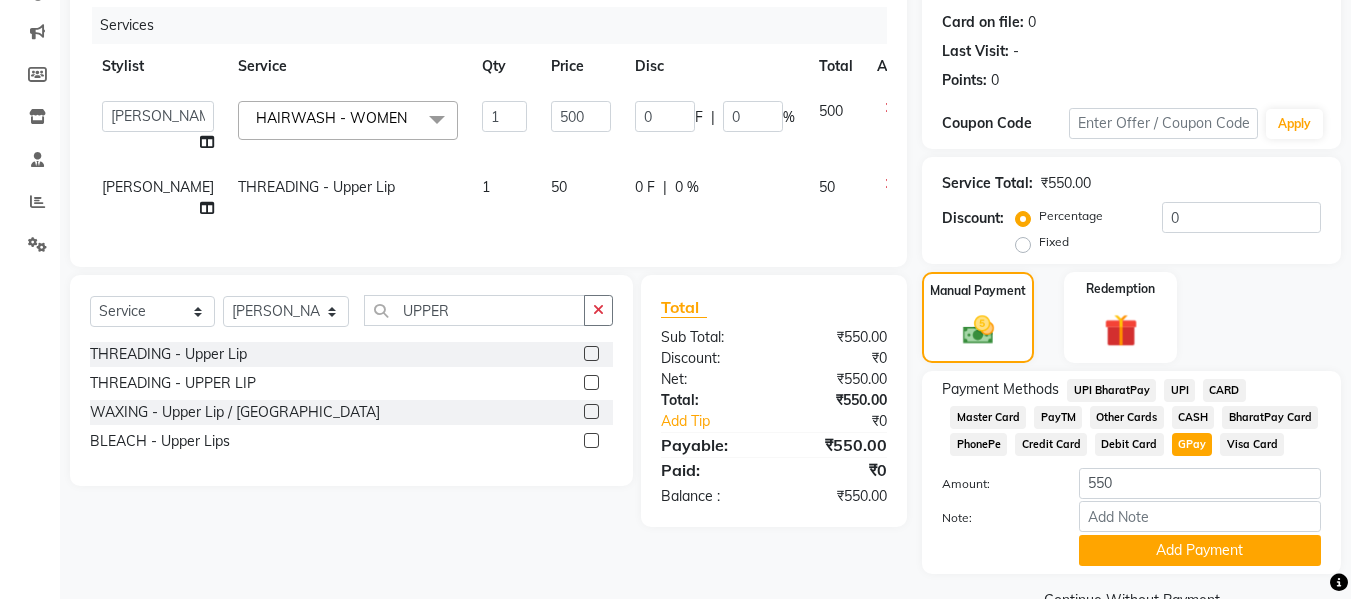 scroll, scrollTop: 278, scrollLeft: 0, axis: vertical 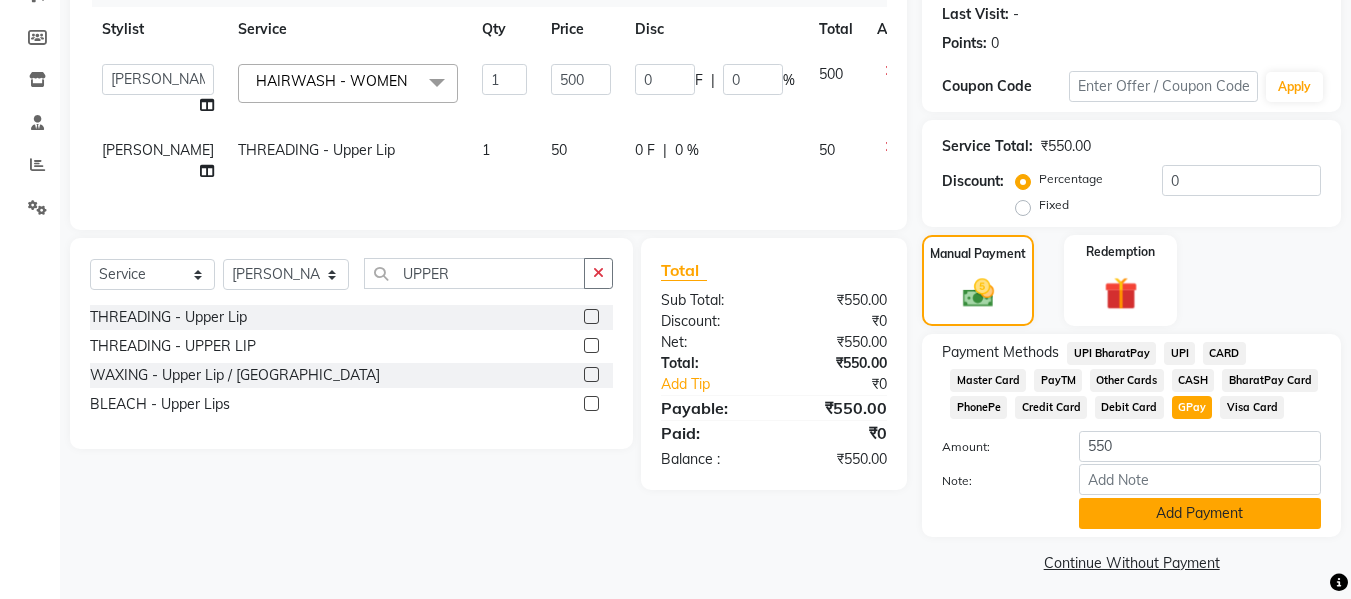 click on "Add Payment" 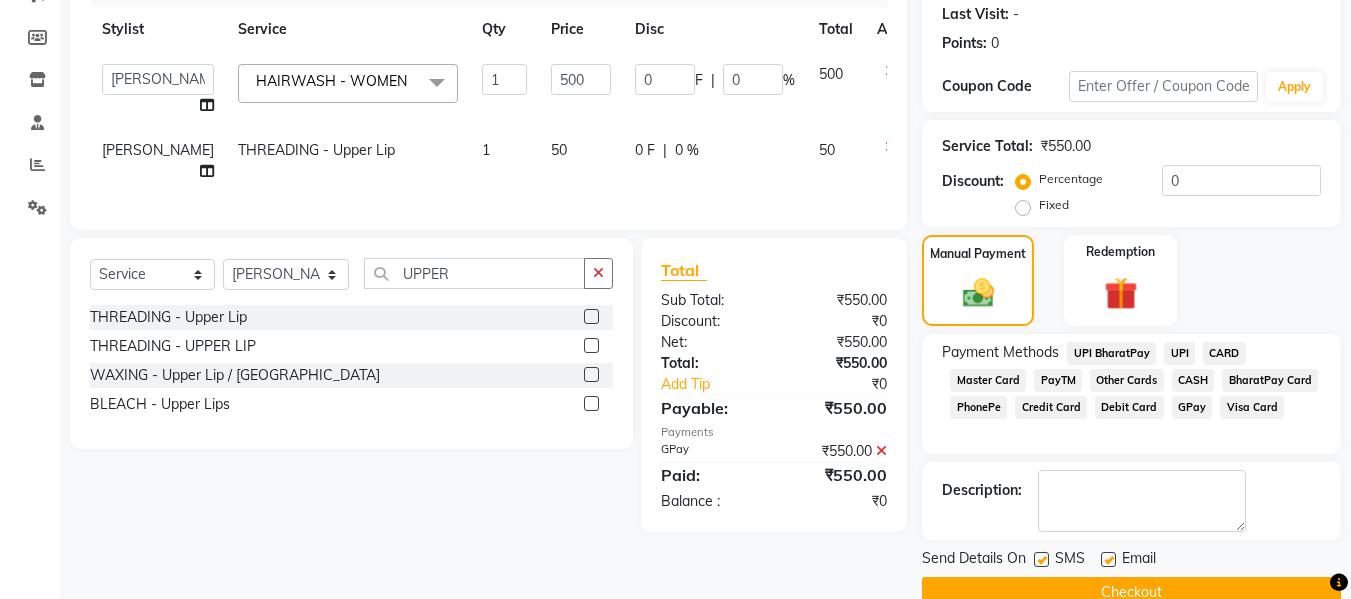 click on "Checkout" 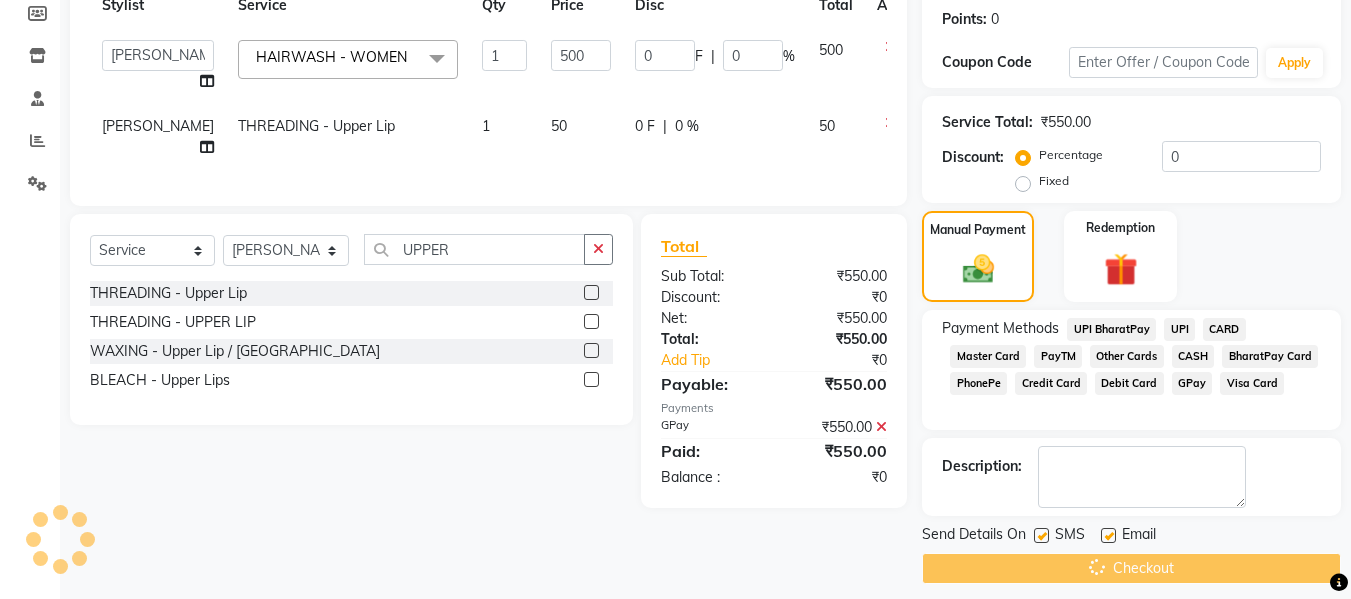 scroll, scrollTop: 317, scrollLeft: 0, axis: vertical 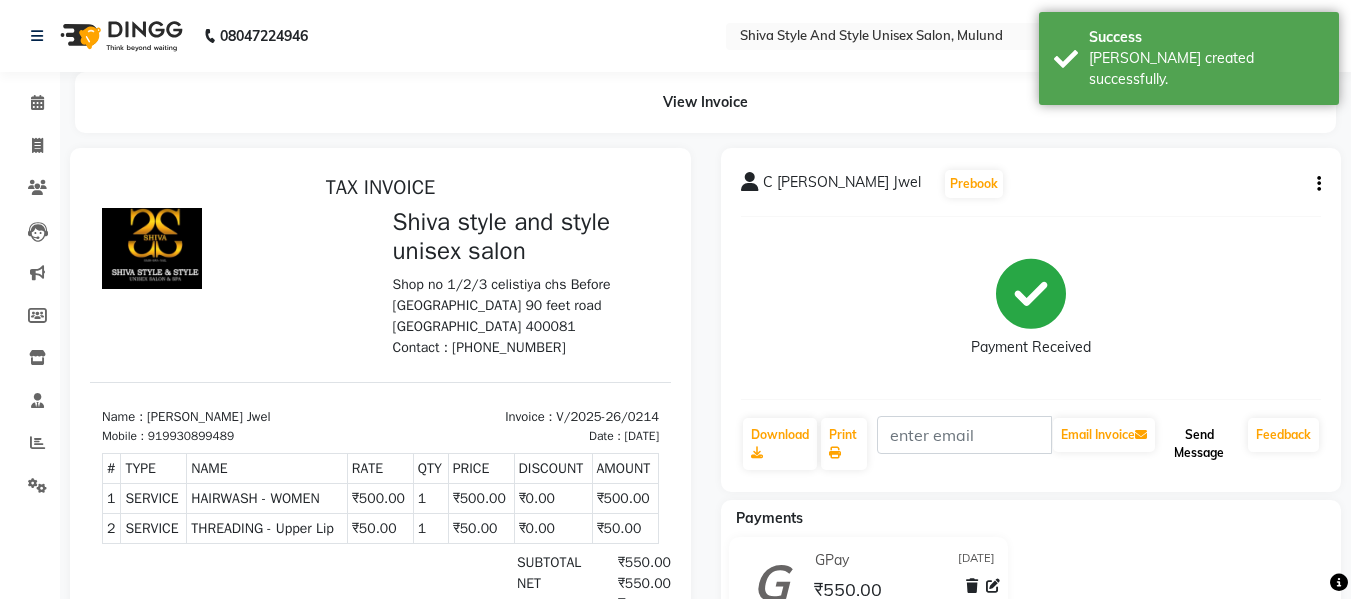 click on "Send Message" 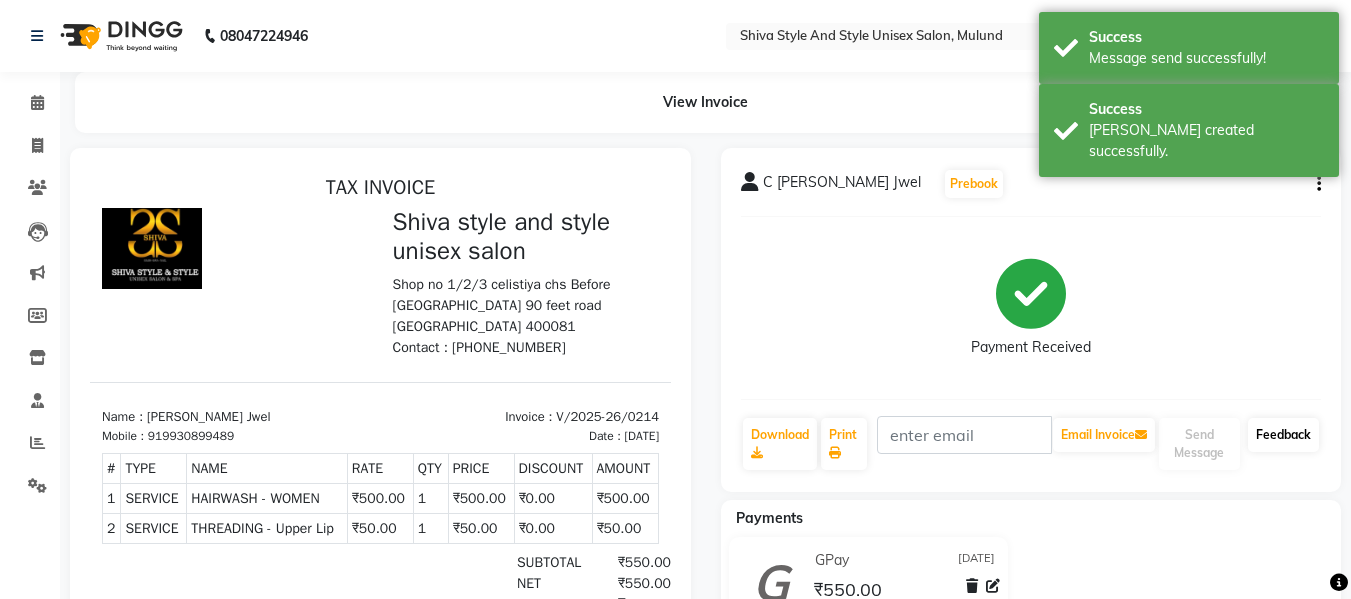 click on "Feedback" 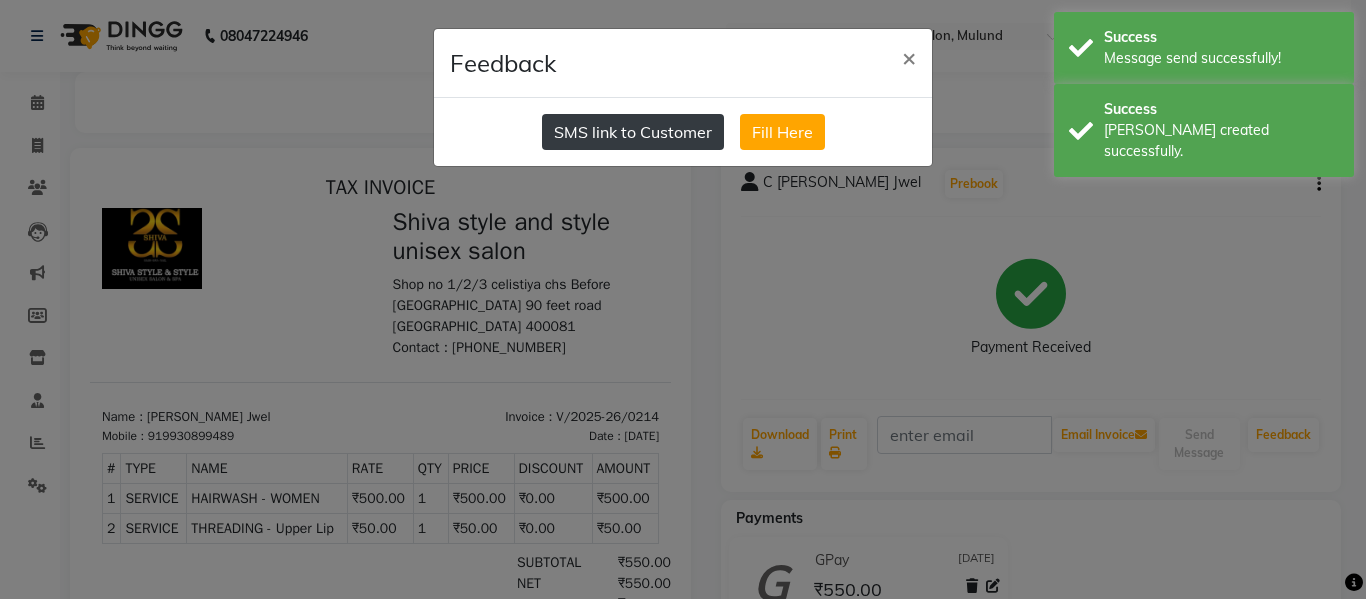click on "SMS link to Customer" 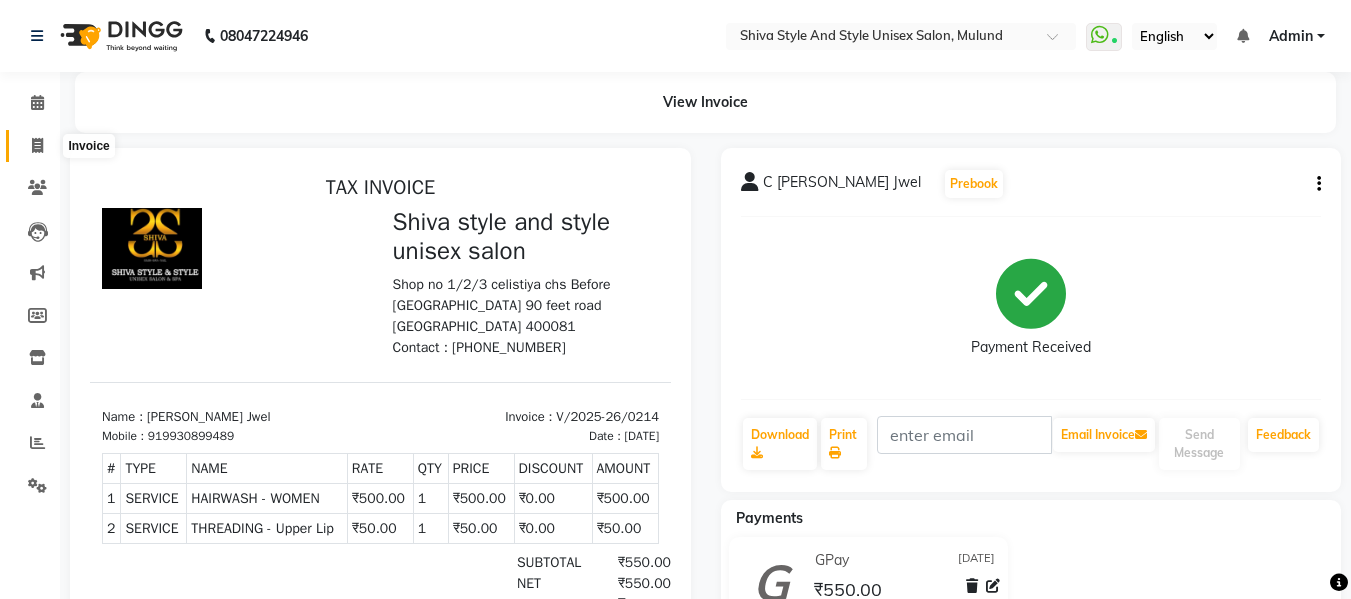 click 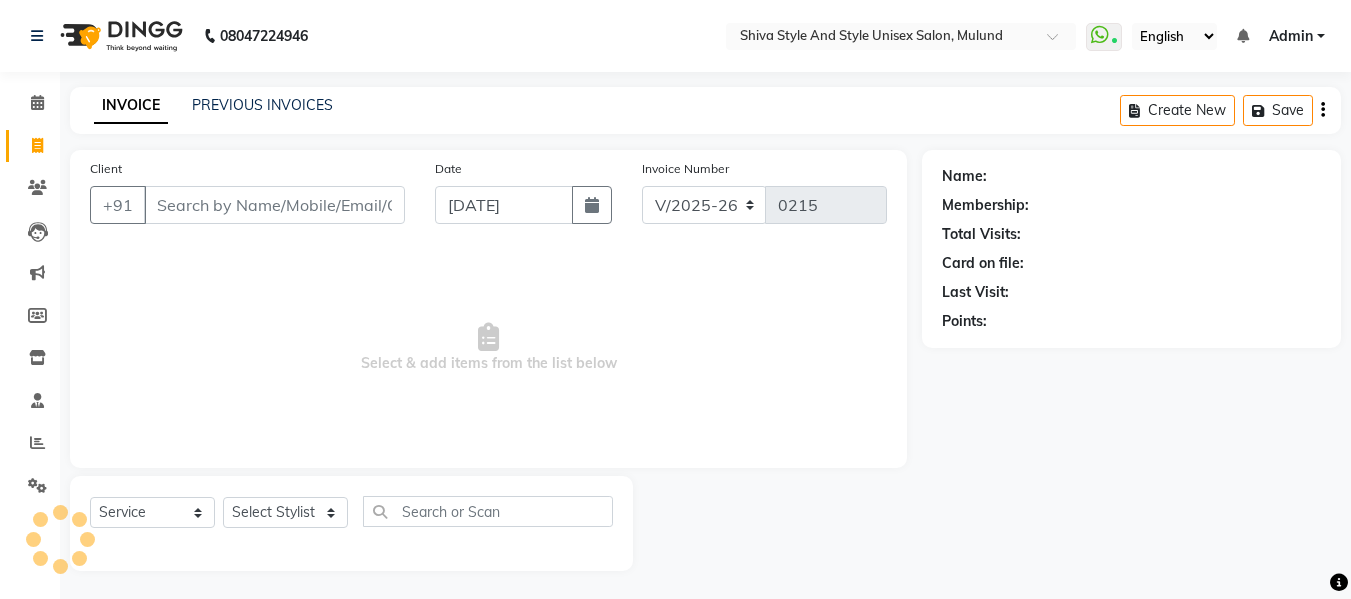 scroll, scrollTop: 2, scrollLeft: 0, axis: vertical 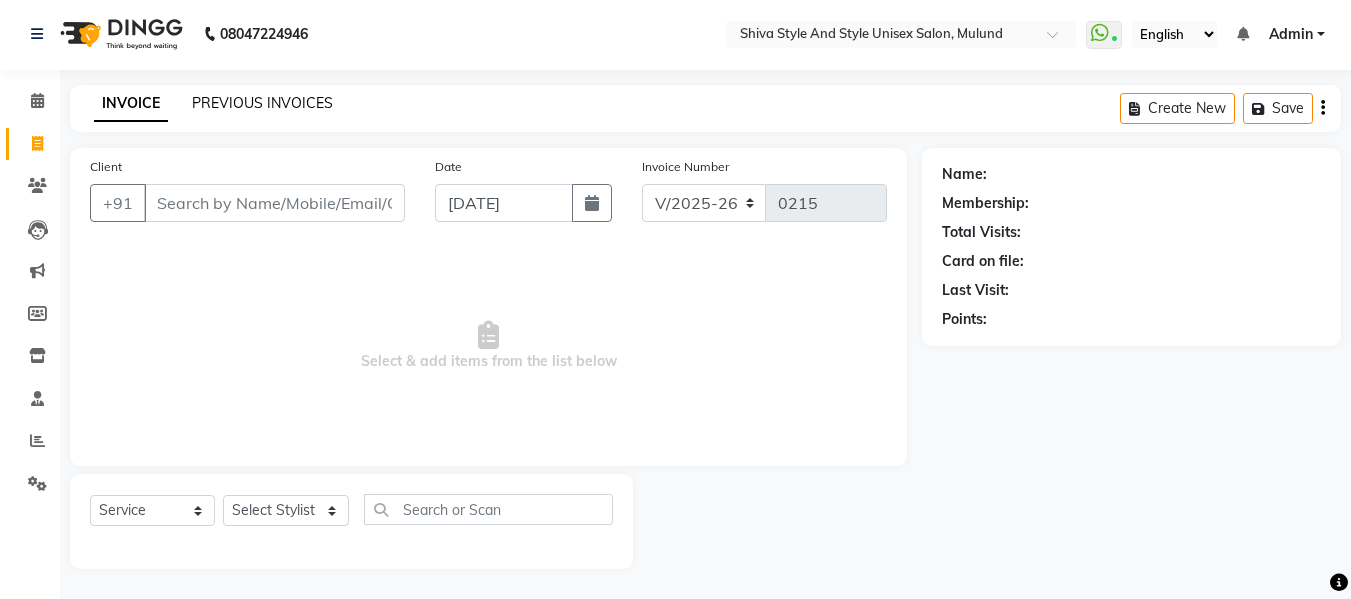 click on "PREVIOUS INVOICES" 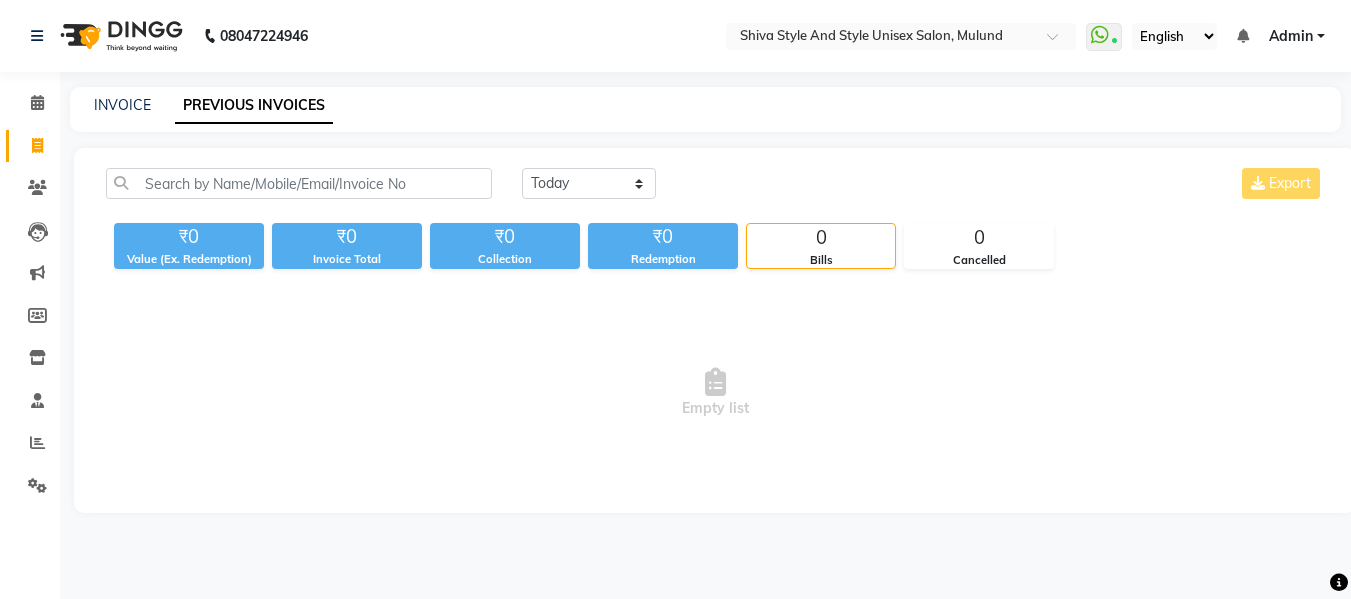 scroll, scrollTop: 0, scrollLeft: 0, axis: both 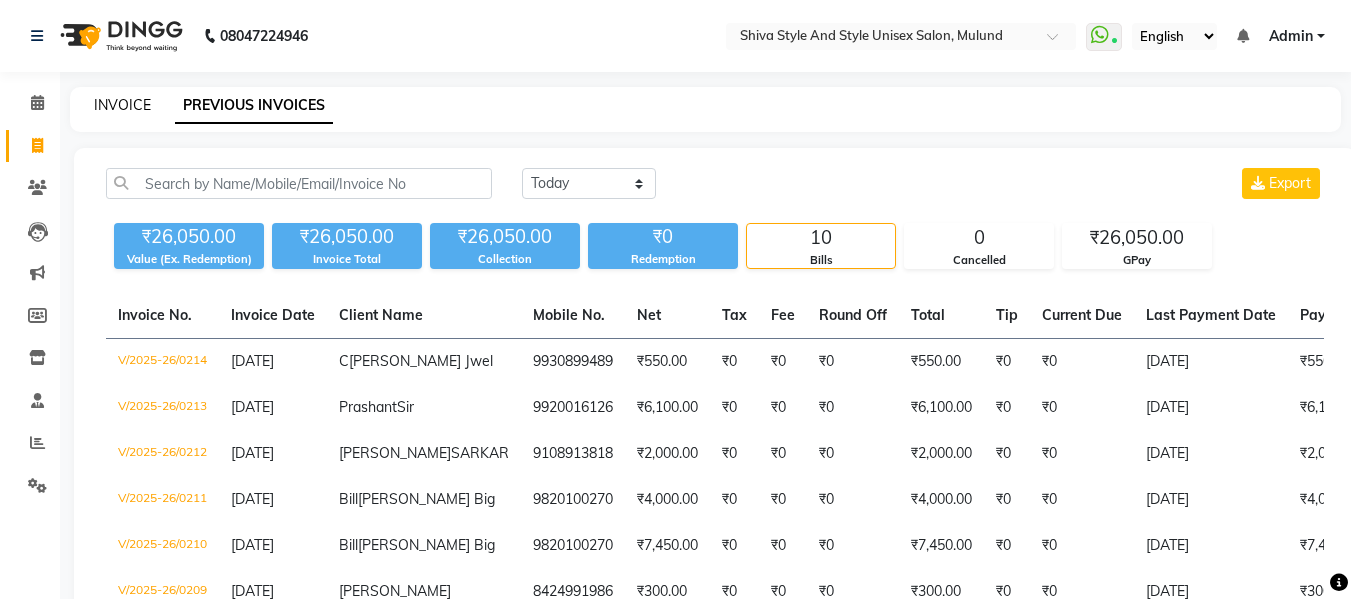 click on "INVOICE" 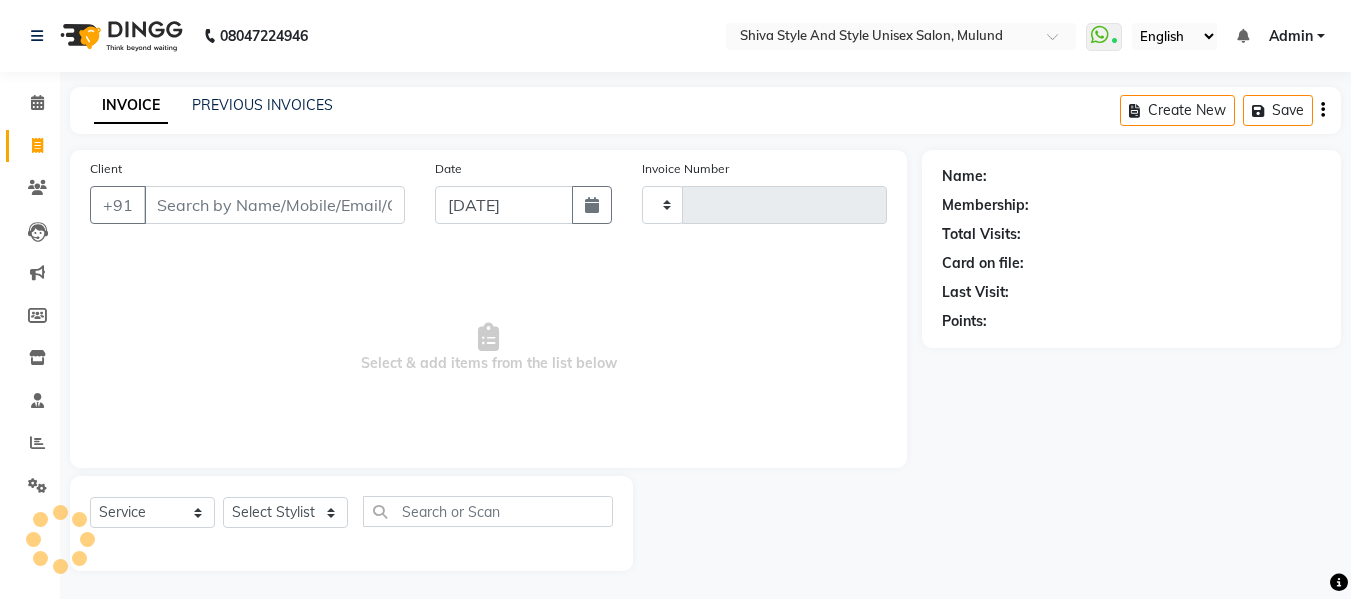 scroll, scrollTop: 2, scrollLeft: 0, axis: vertical 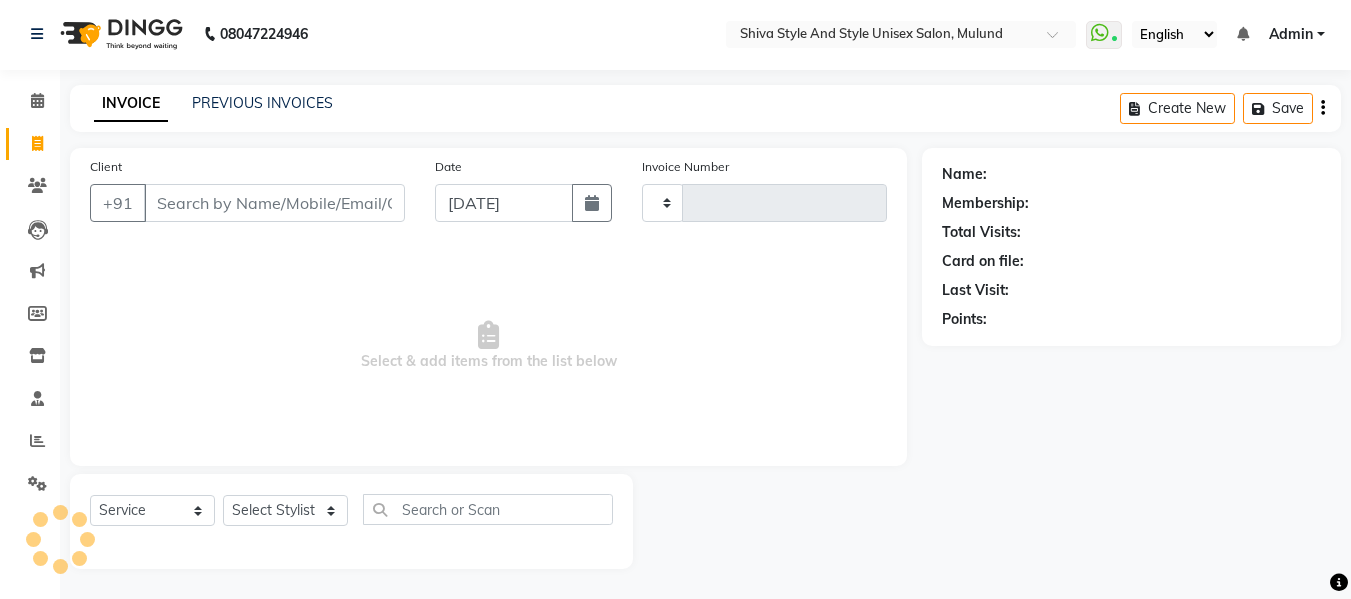 type on "0215" 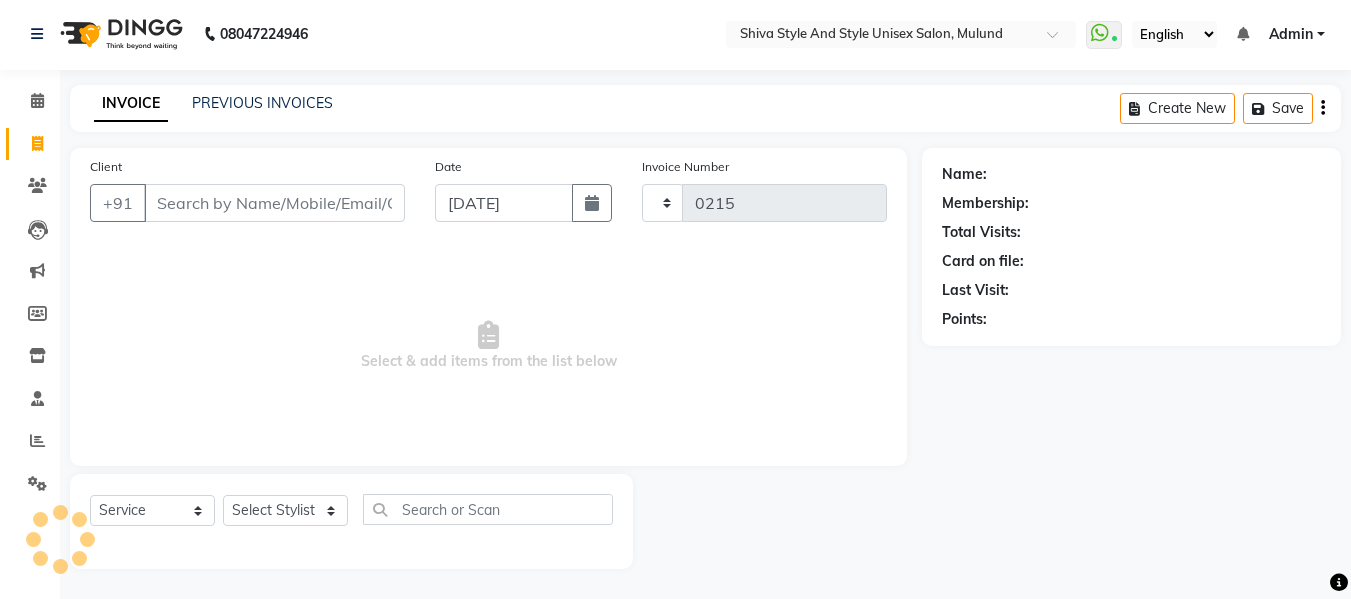 select on "7455" 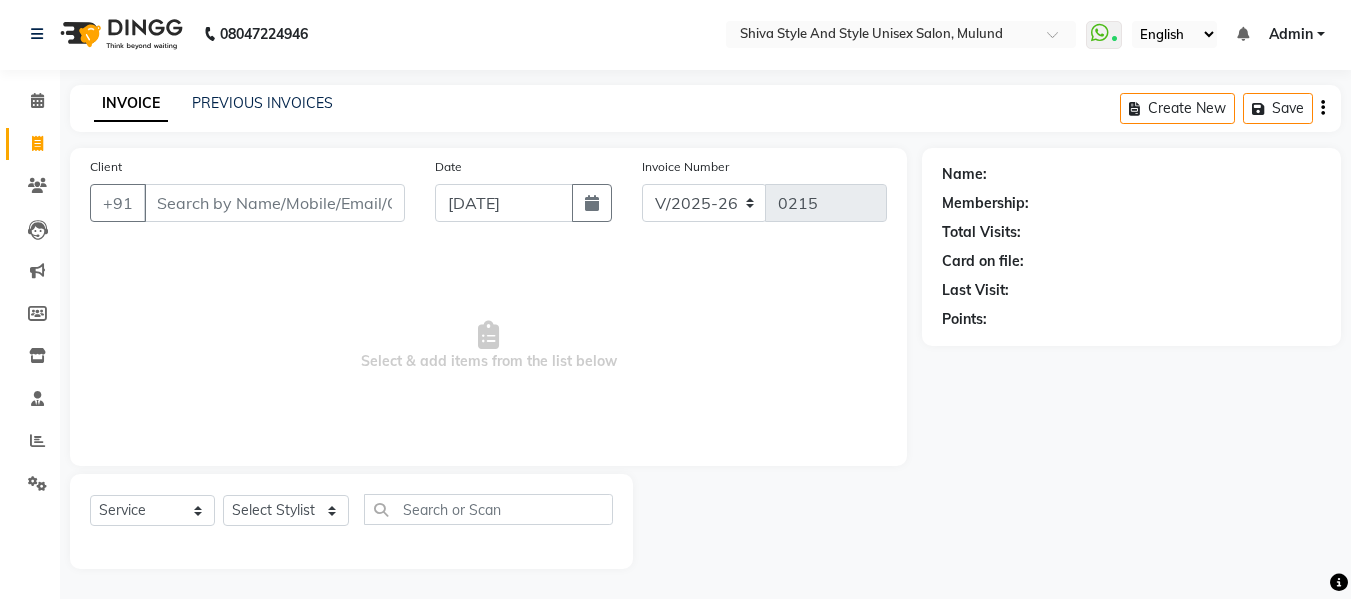 click on "Client" at bounding box center (274, 203) 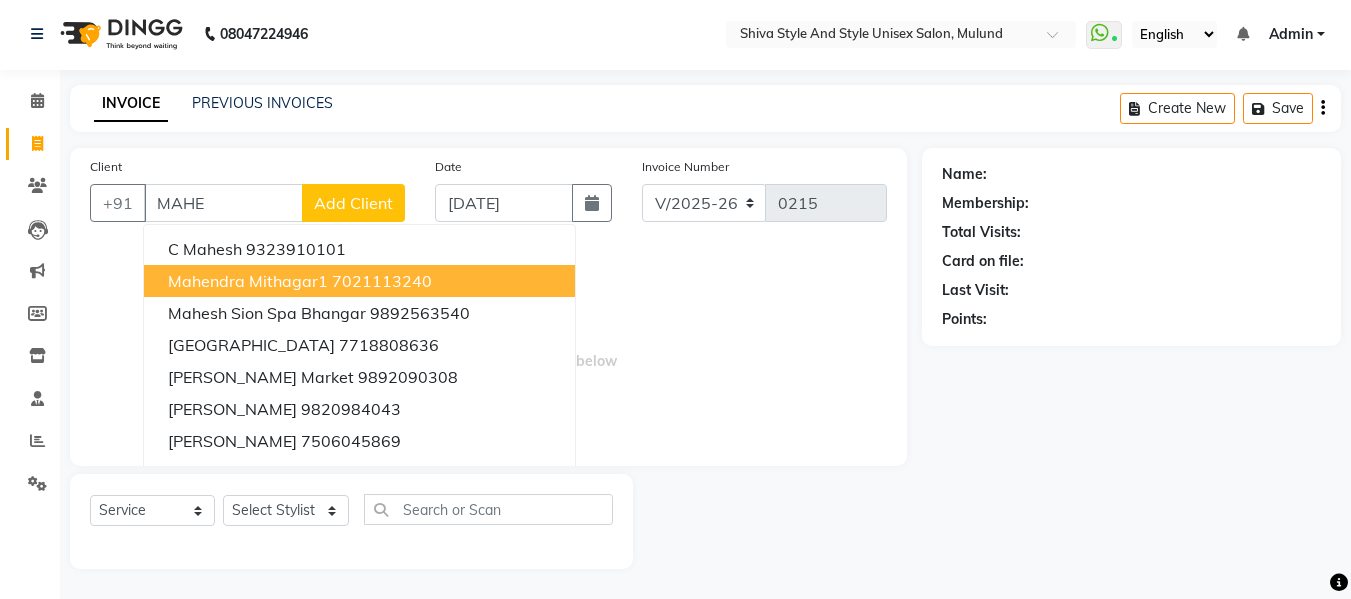 click on "Mahendra Mithagar1  7021113240" at bounding box center (359, 281) 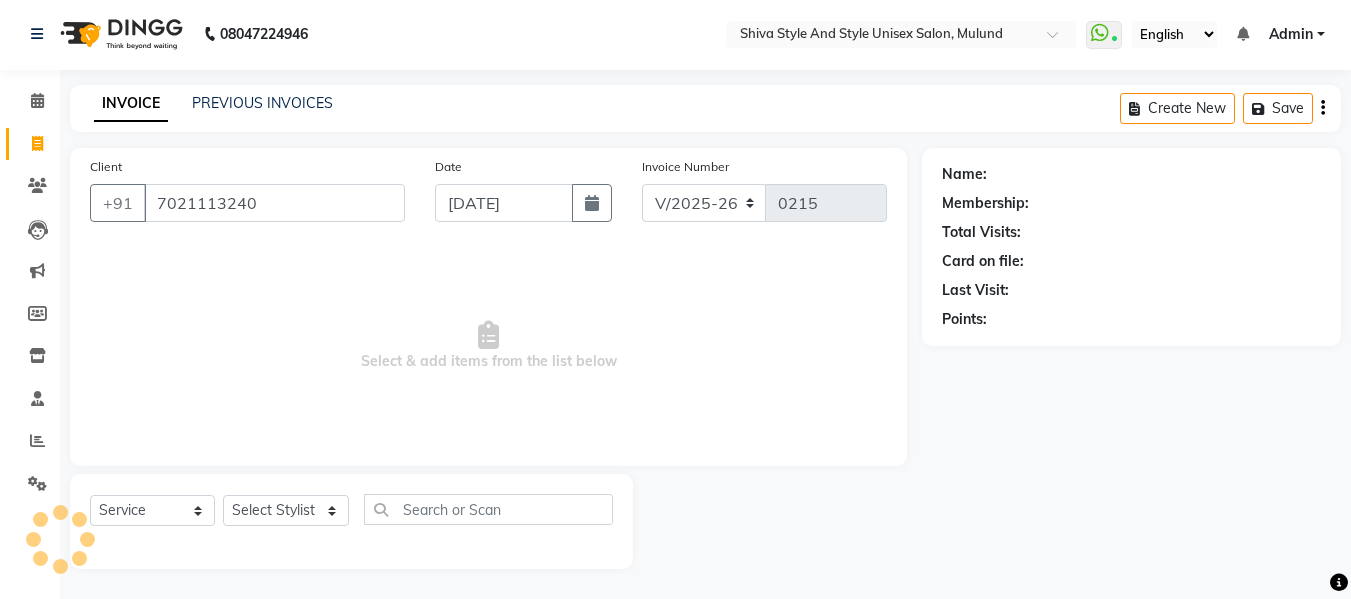 type on "7021113240" 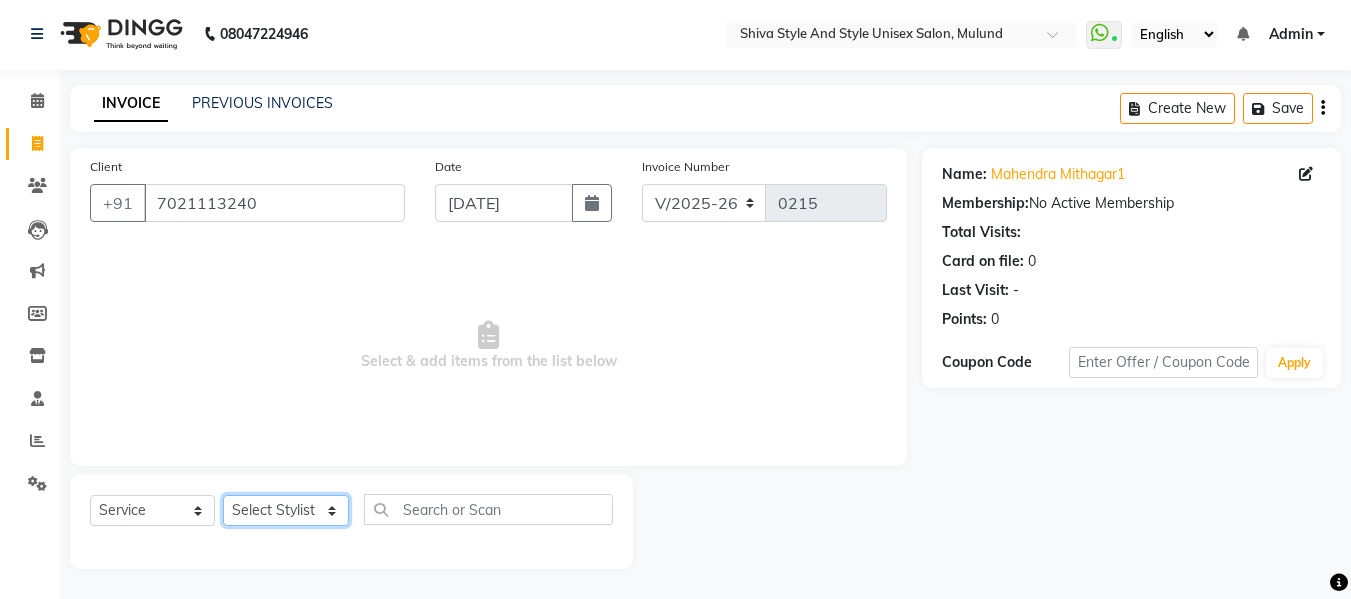 click on "Select Stylist Aalam kamre [PERSON_NAME] ganesh [PERSON_NAME] [PERSON_NAME] [PERSON_NAME] [PERSON_NAME] [PERSON_NAME] [PERSON_NAME] [PERSON_NAME] [PERSON_NAME] [PERSON_NAME] [PERSON_NAME] [PERSON_NAME] [PERSON_NAME] shivaji raut [PERSON_NAME] [PERSON_NAME] [PERSON_NAME] [PERSON_NAME]" 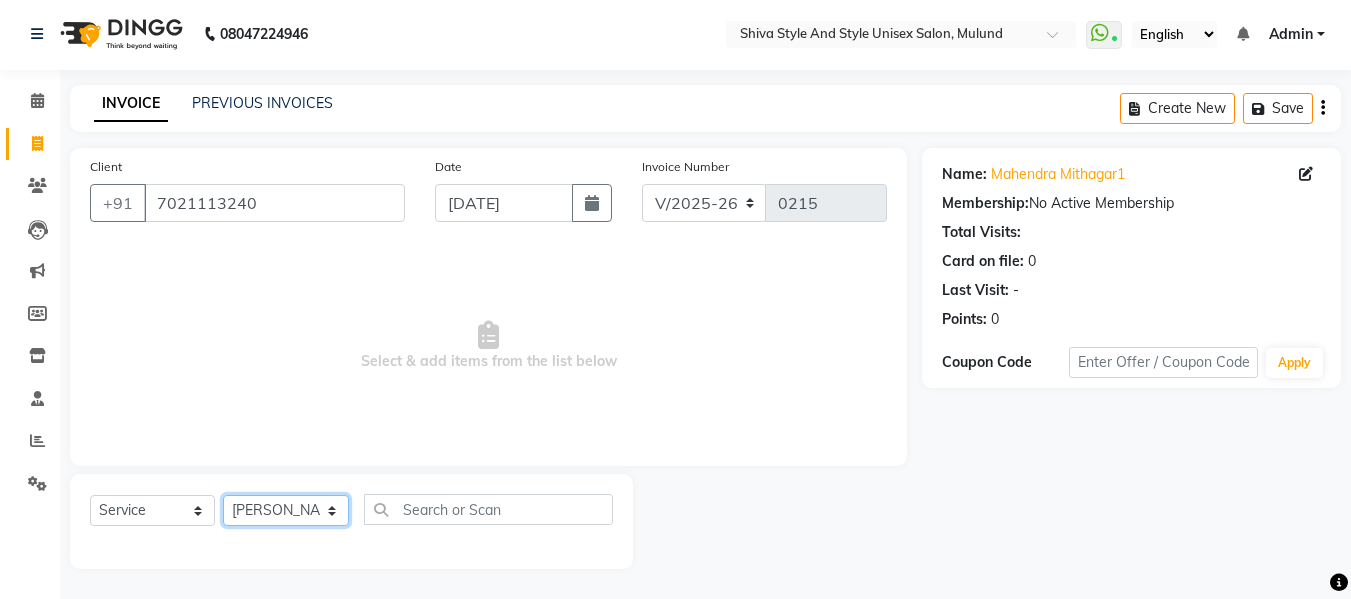 click on "Select Stylist Aalam kamre [PERSON_NAME] ganesh [PERSON_NAME] [PERSON_NAME] [PERSON_NAME] [PERSON_NAME] [PERSON_NAME] [PERSON_NAME] [PERSON_NAME] [PERSON_NAME] [PERSON_NAME] [PERSON_NAME] [PERSON_NAME] [PERSON_NAME] shivaji raut [PERSON_NAME] [PERSON_NAME] [PERSON_NAME] [PERSON_NAME]" 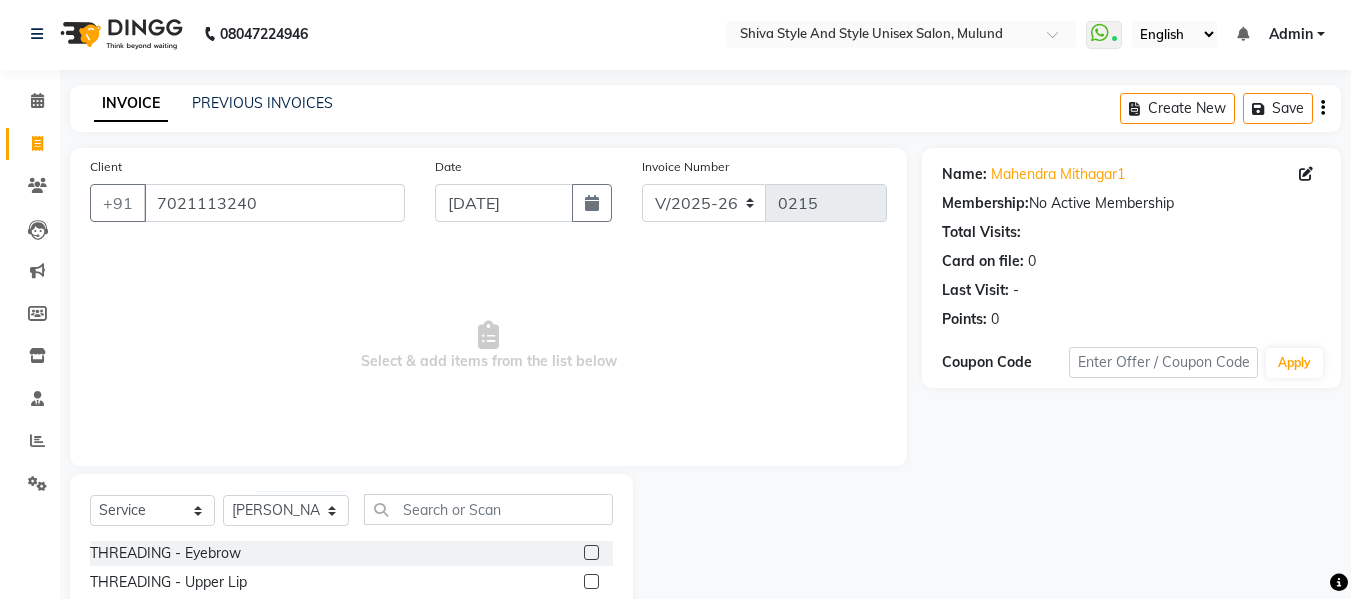 click on "Client +91 7021113240 Date 13-07-2025 Invoice Number V/2025 V/2025-26 0215  Select & add items from the list below" 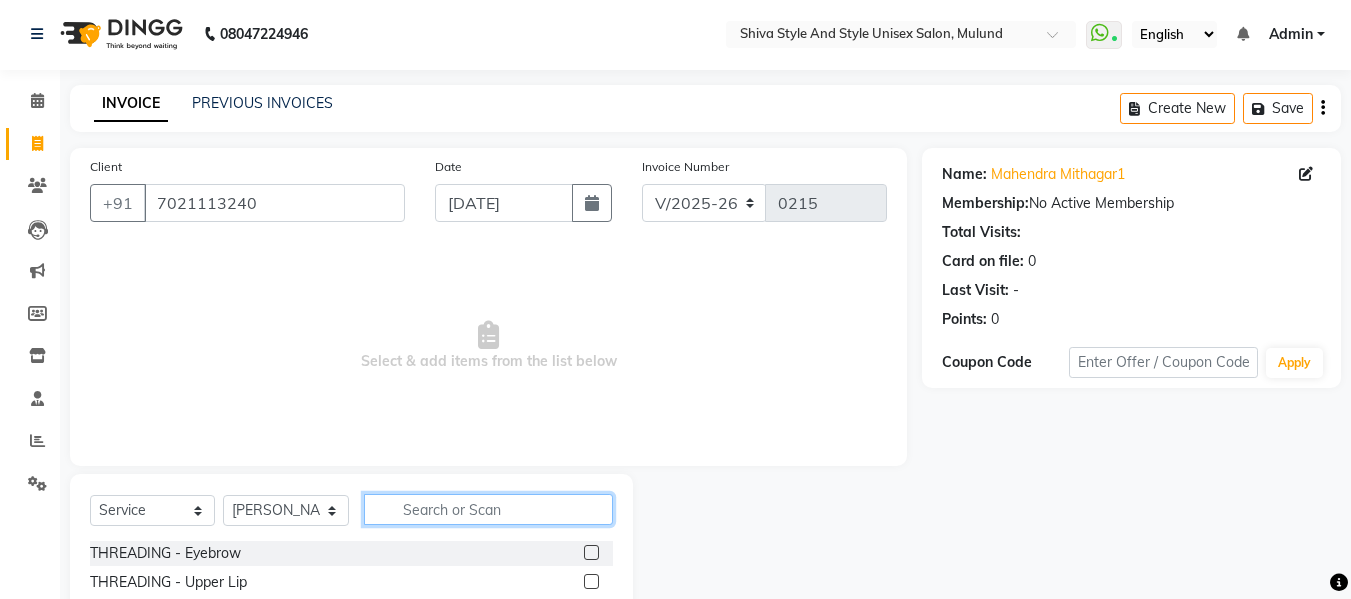 click 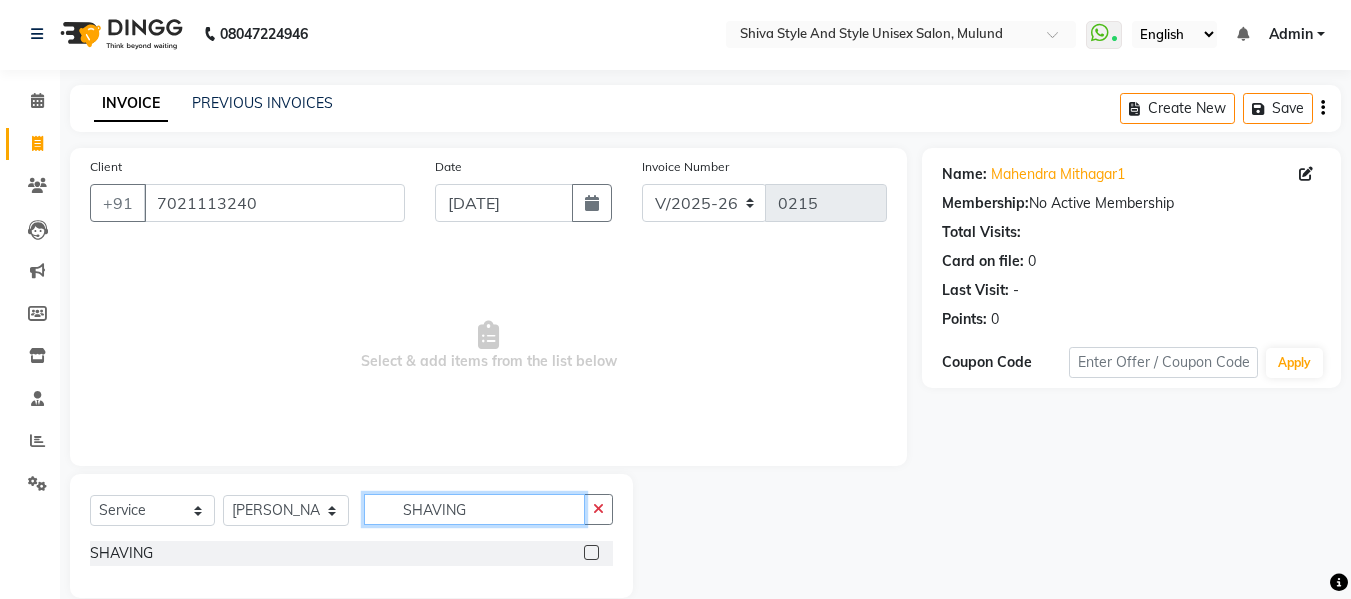 type on "SHAVING" 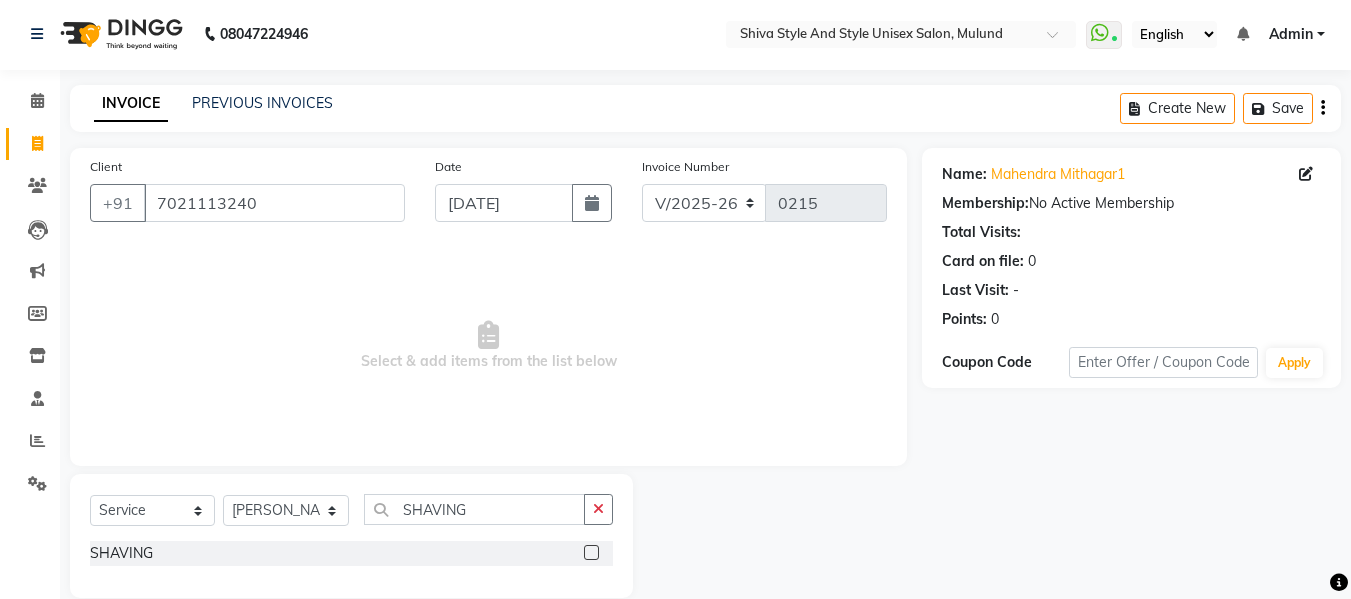 click 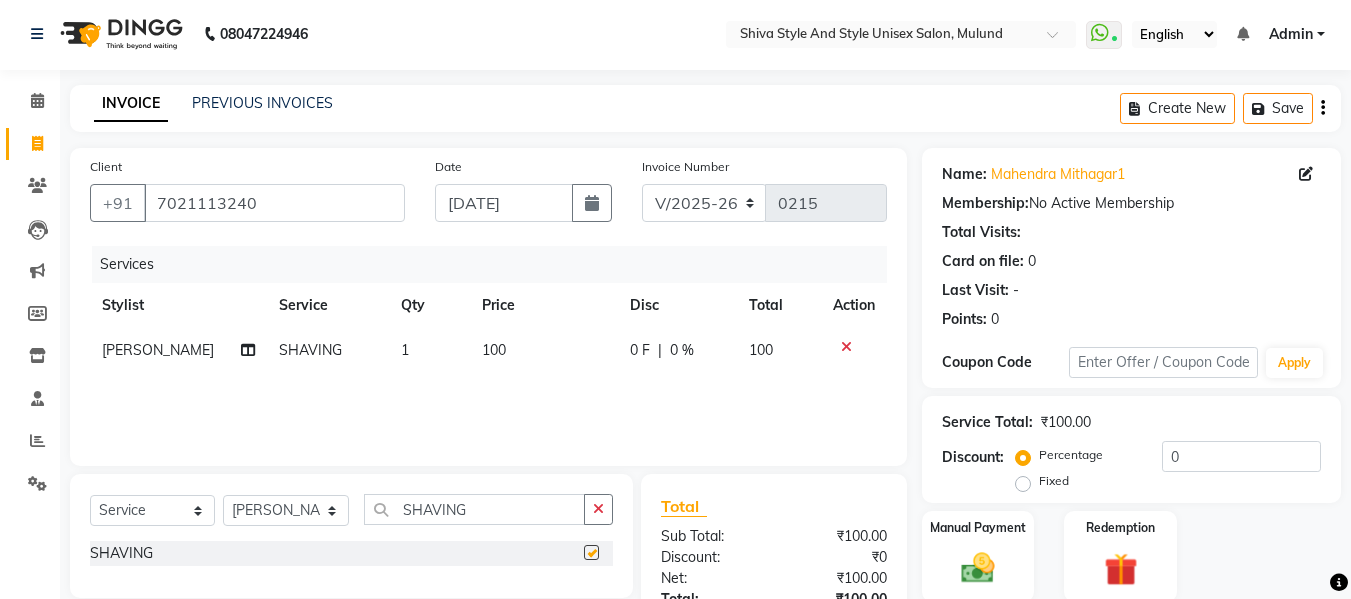 checkbox on "false" 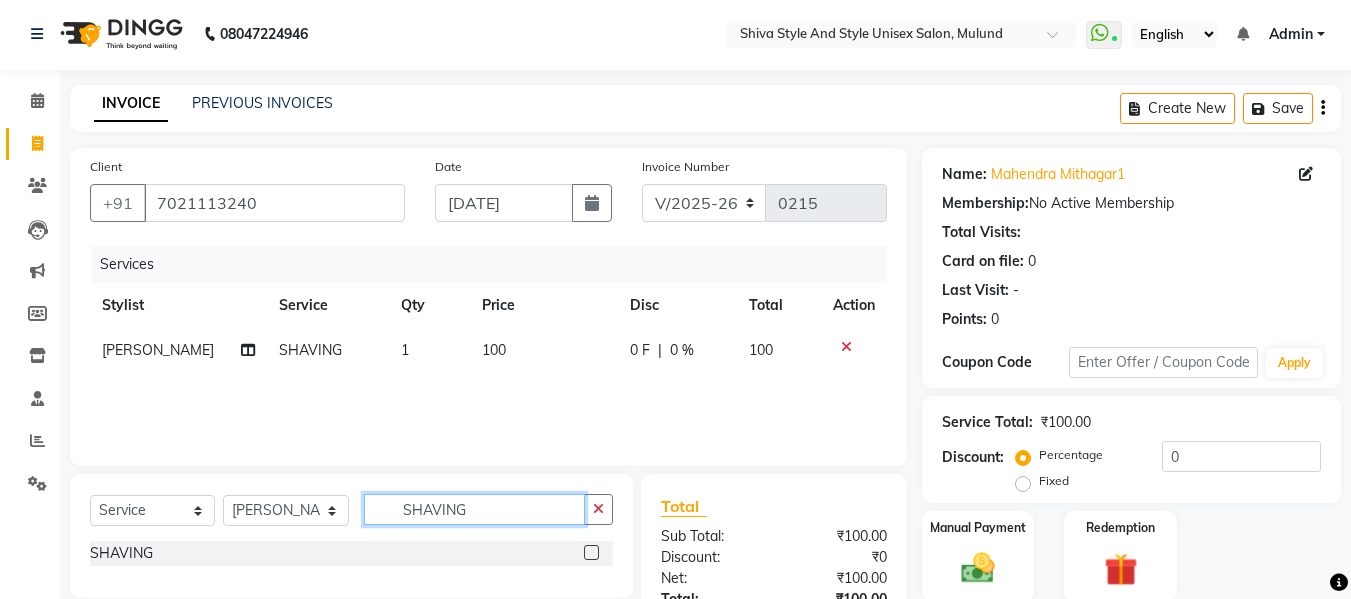 click on "SHAVING" 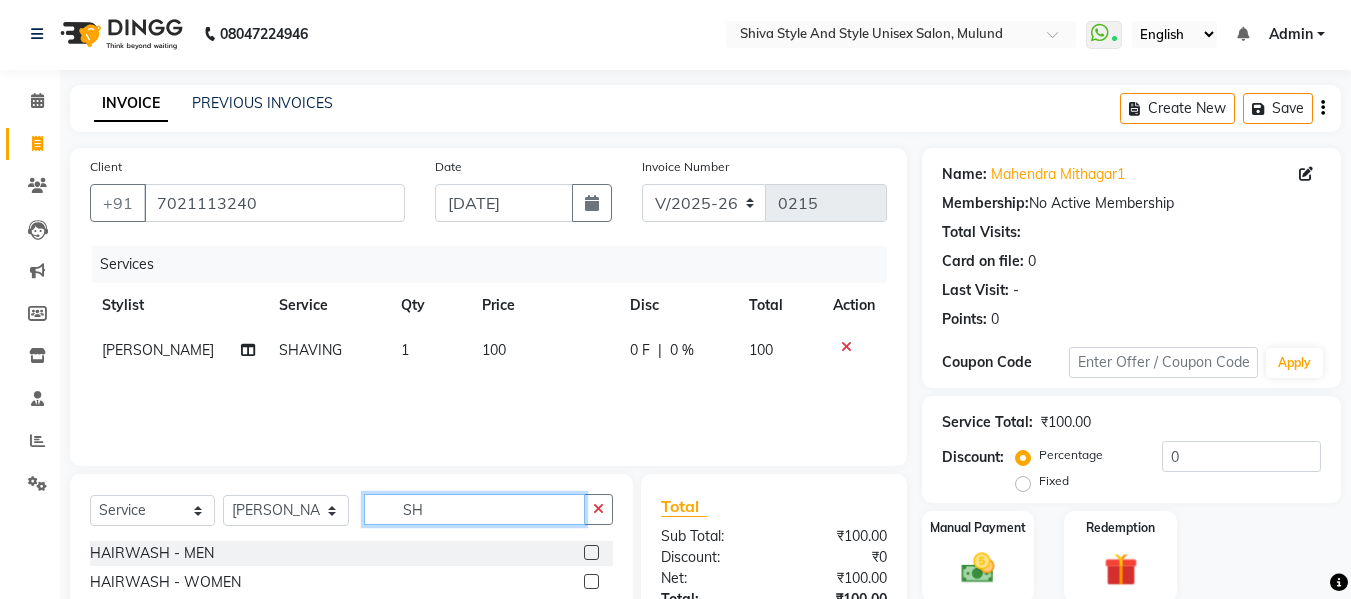 type on "S" 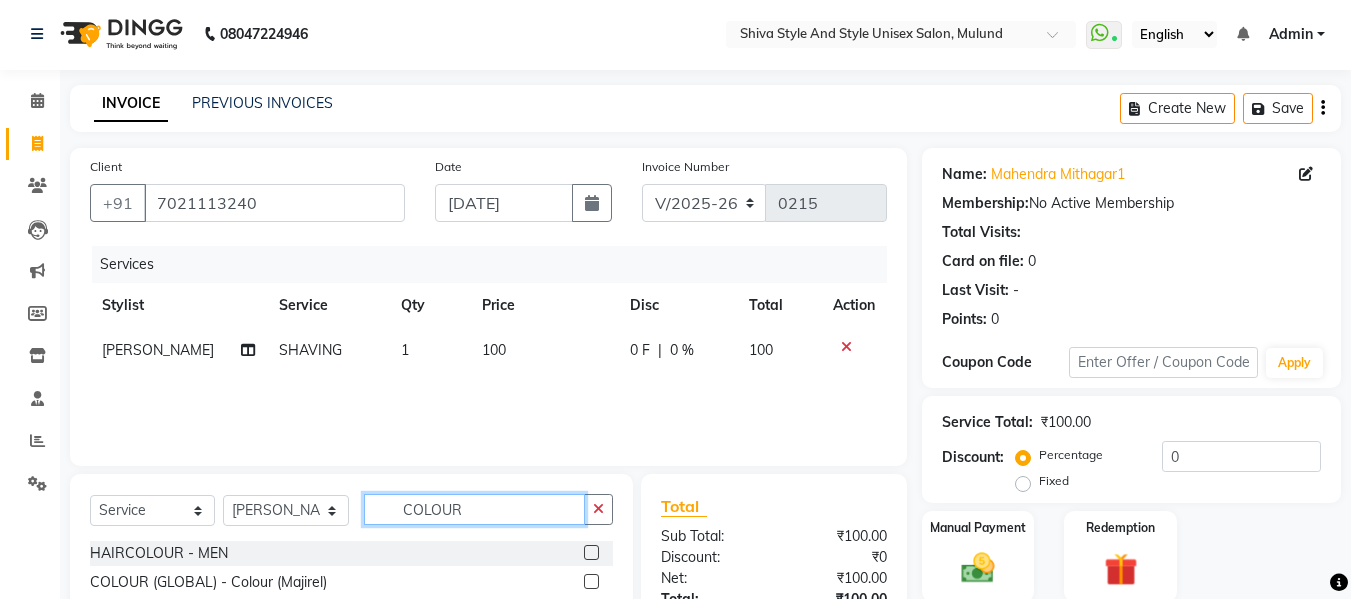 type on "COLOUR" 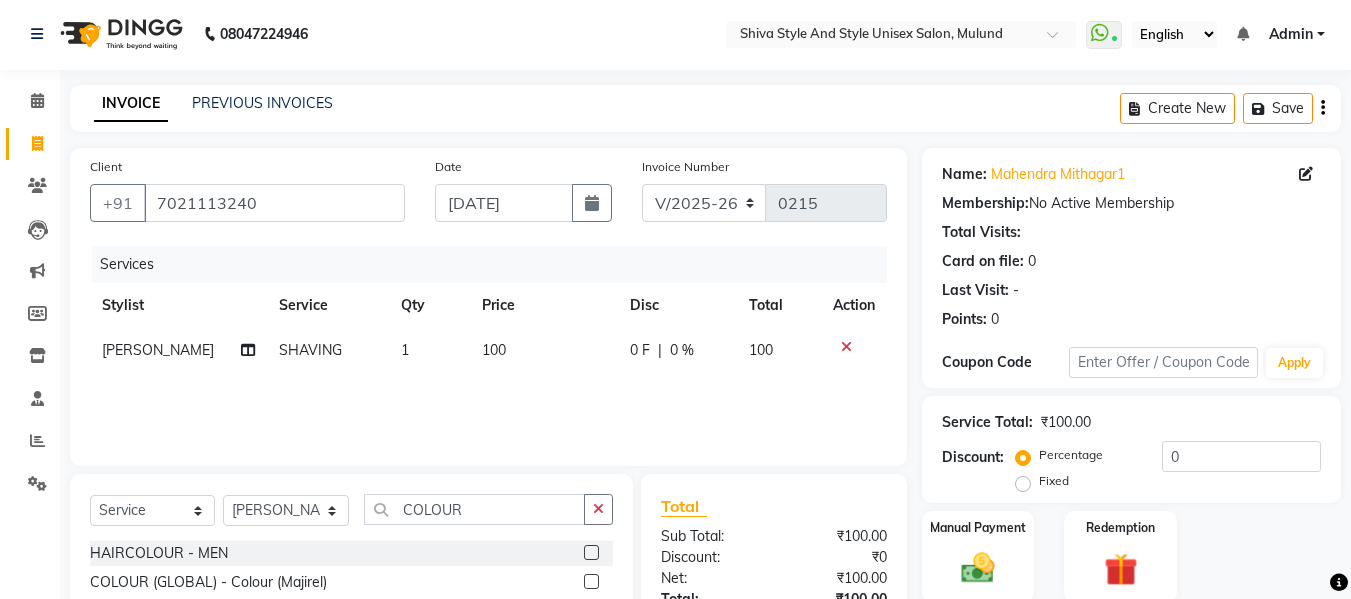 click 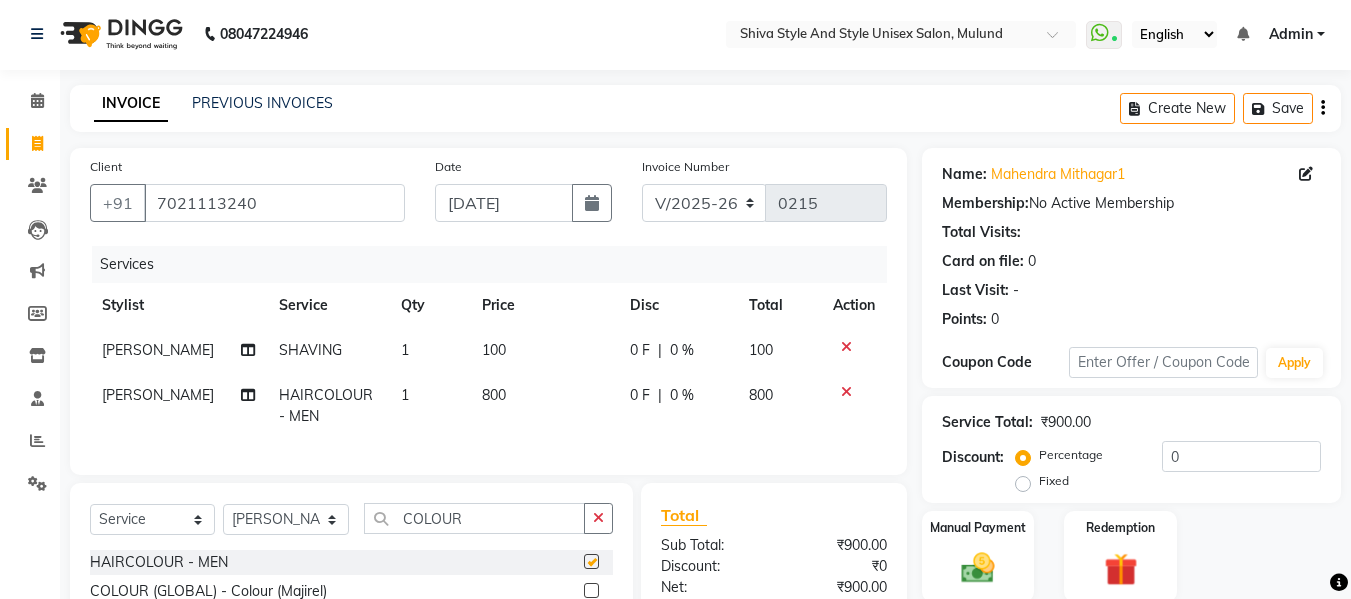 checkbox on "false" 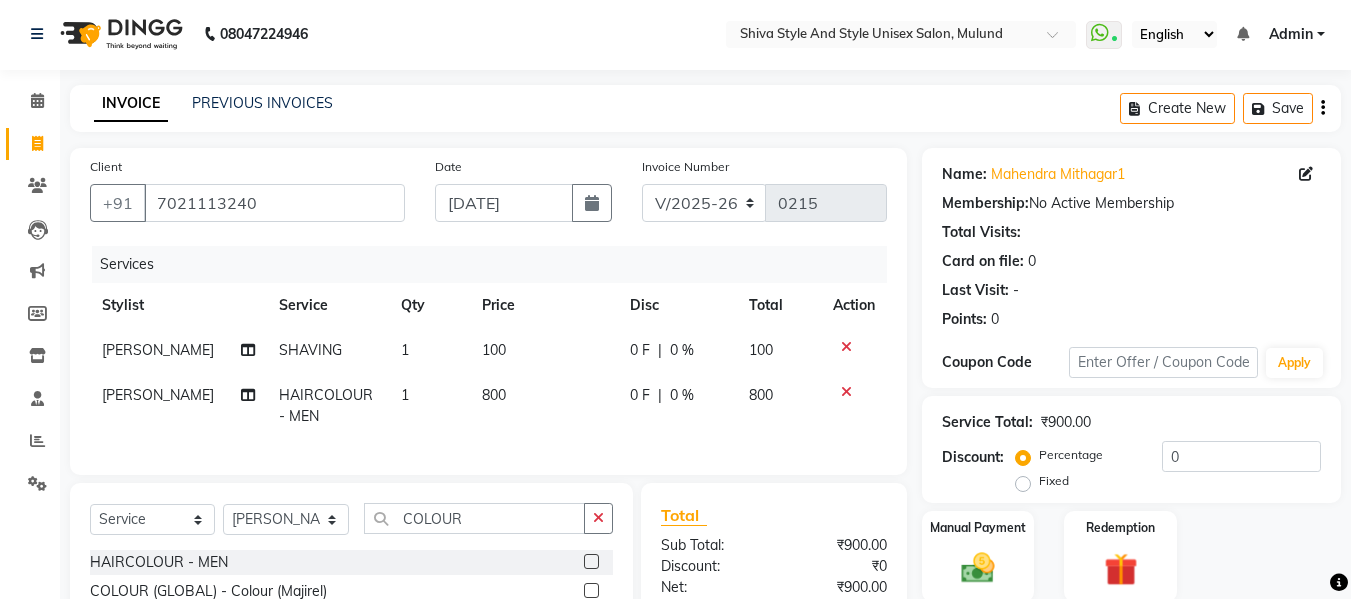 click on "100" 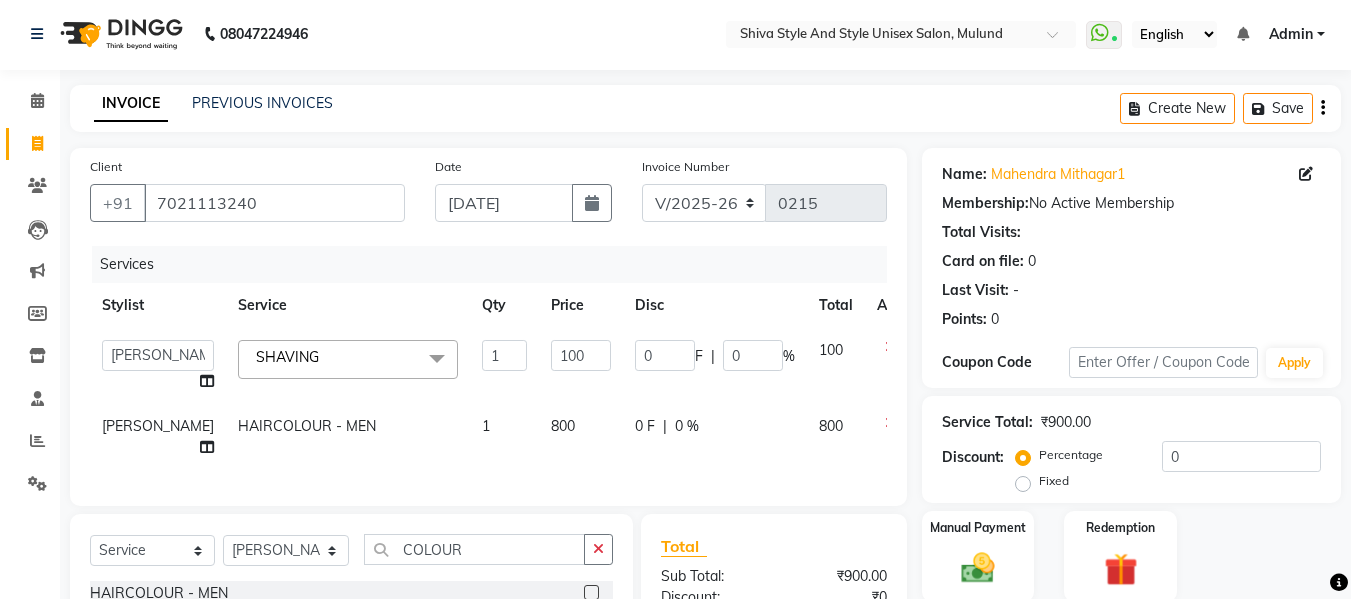 click on "800" 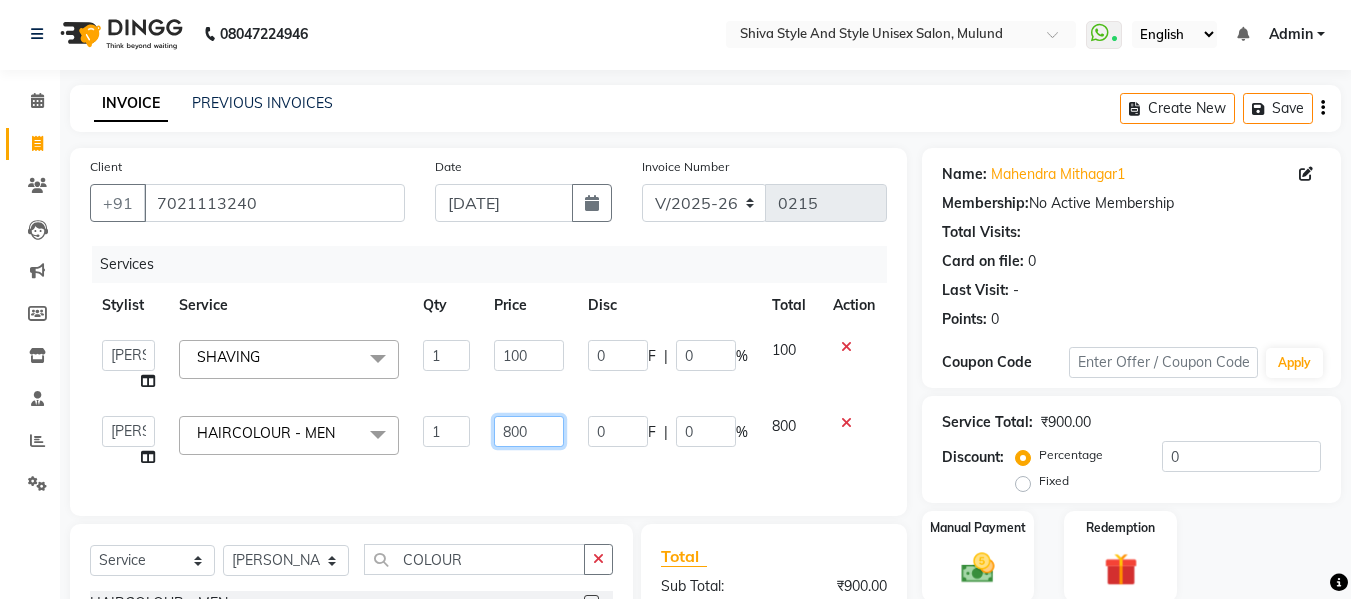 click on "800" 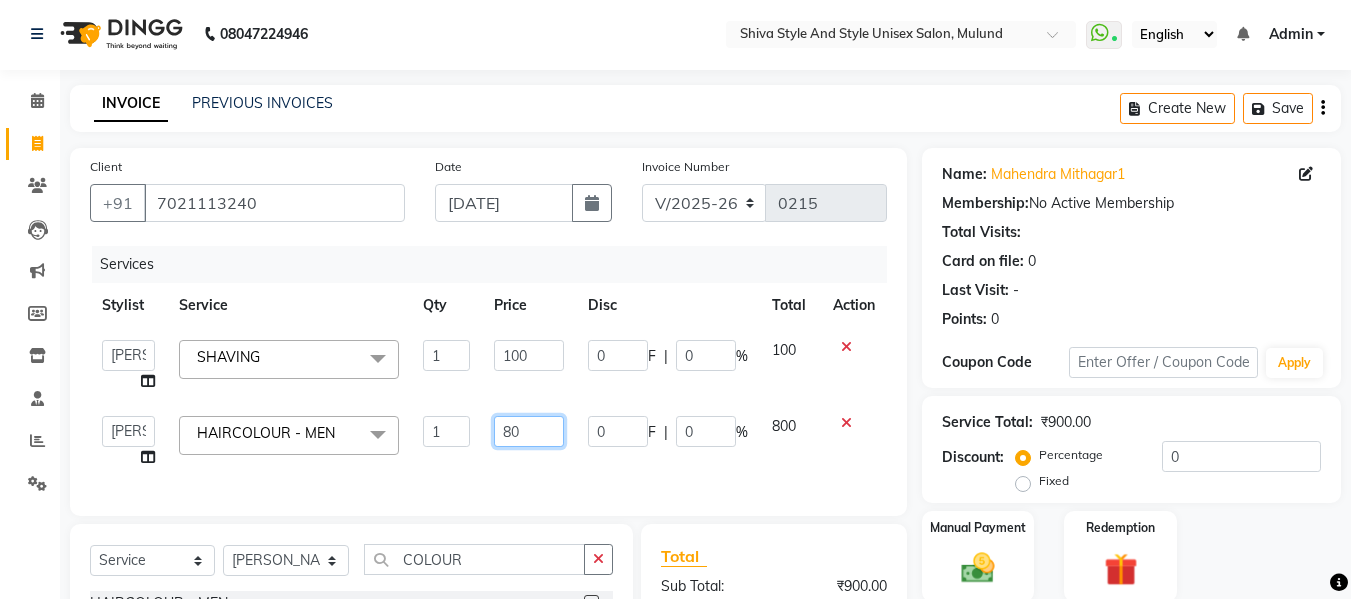 type on "8" 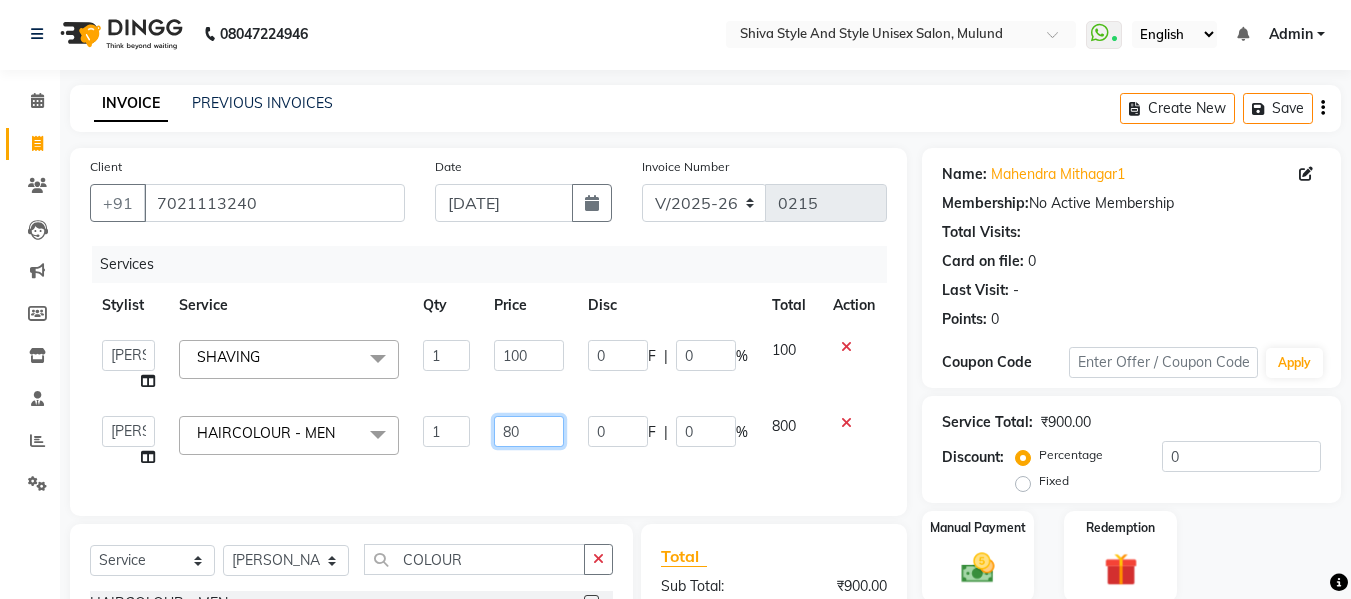 type on "800" 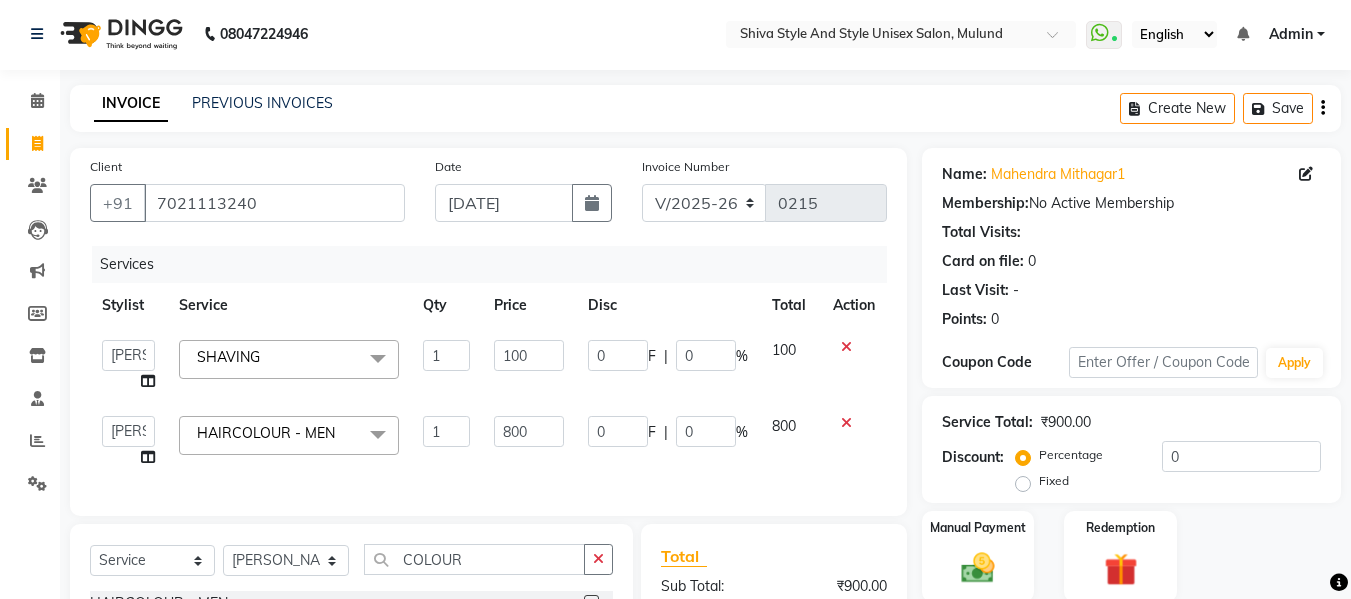 click on "800" 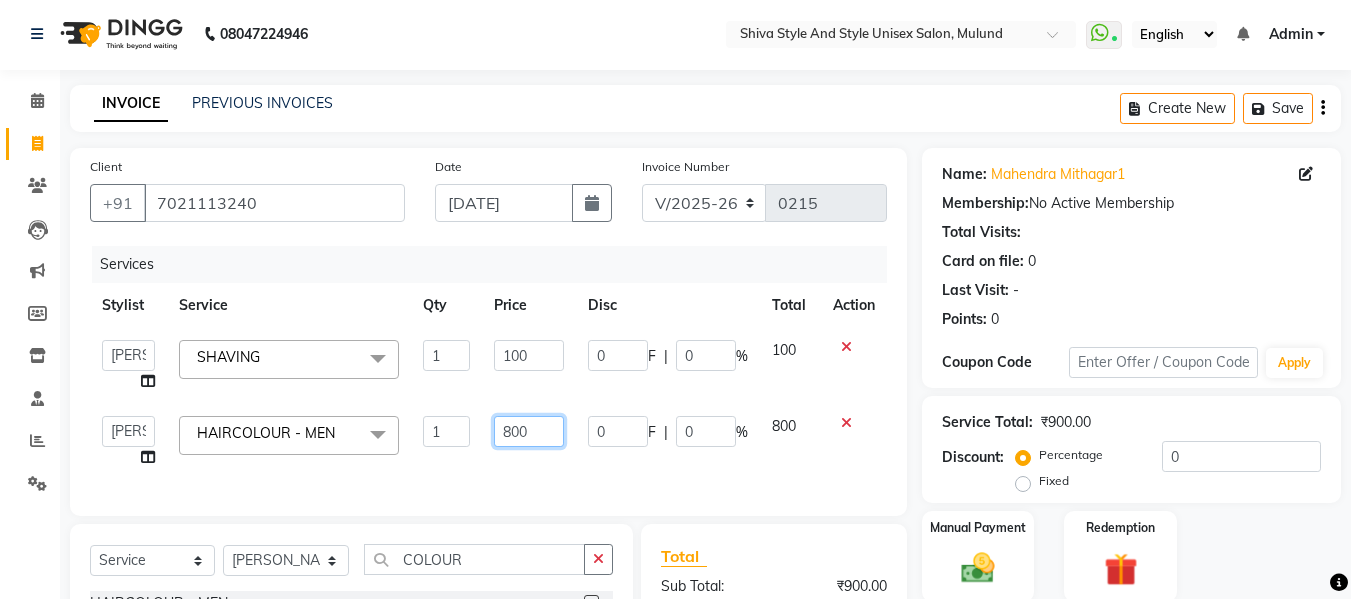click on "800" 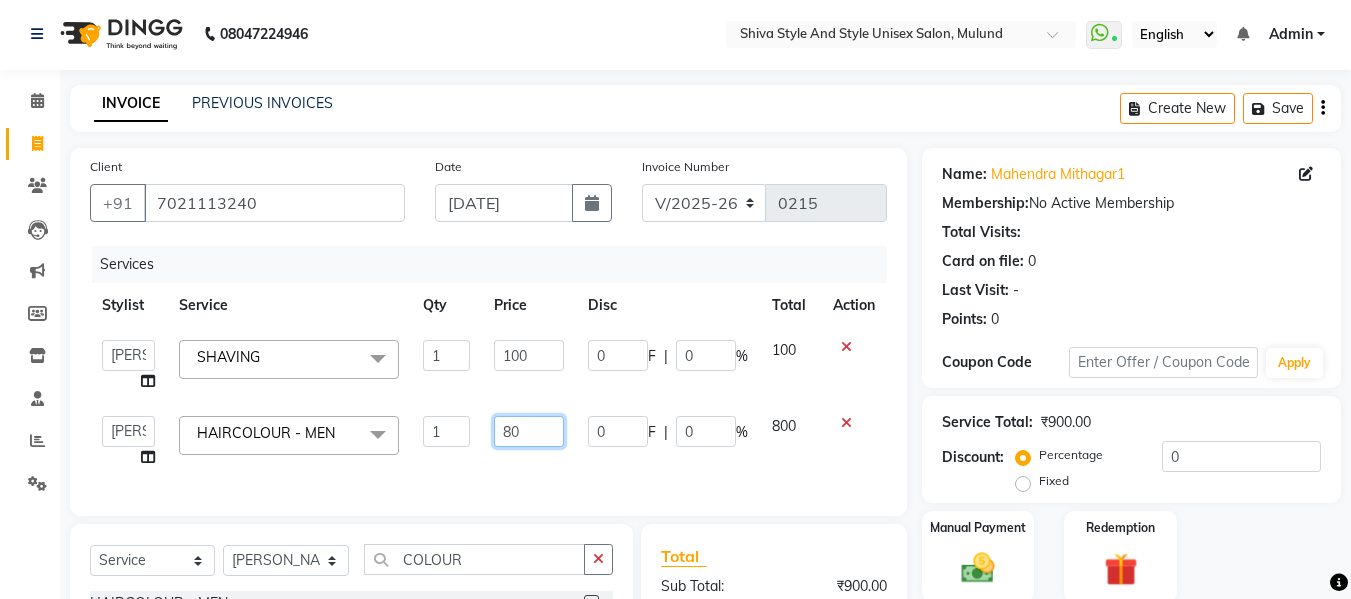 type on "8" 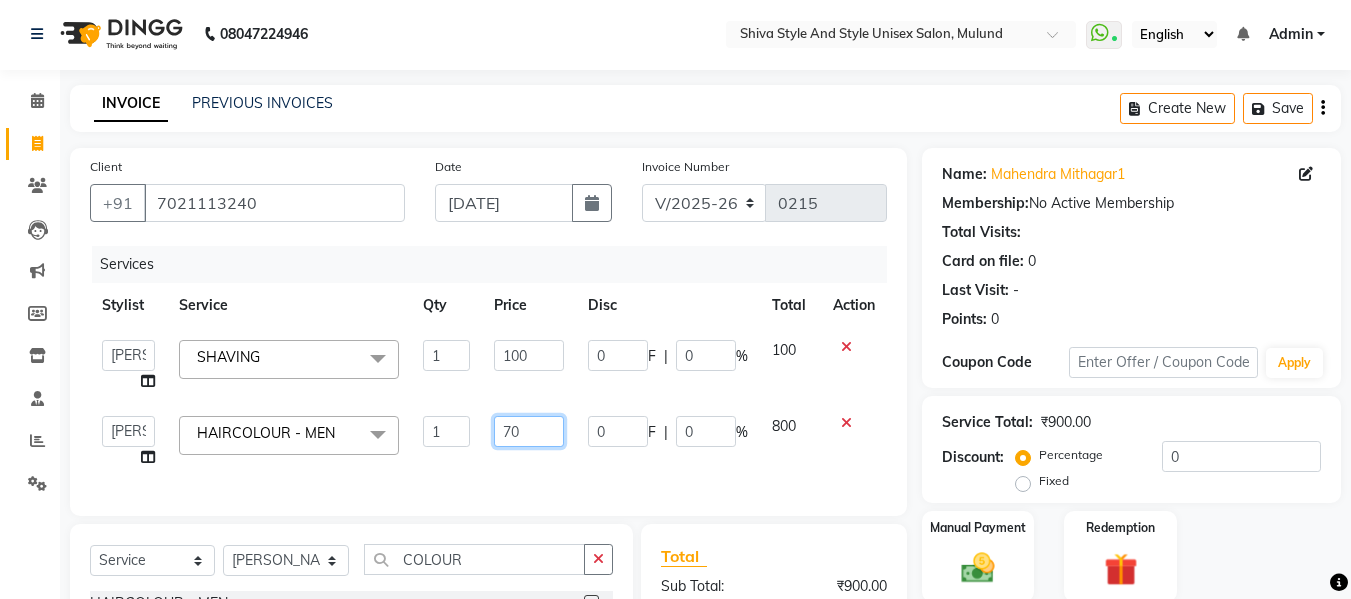 type on "700" 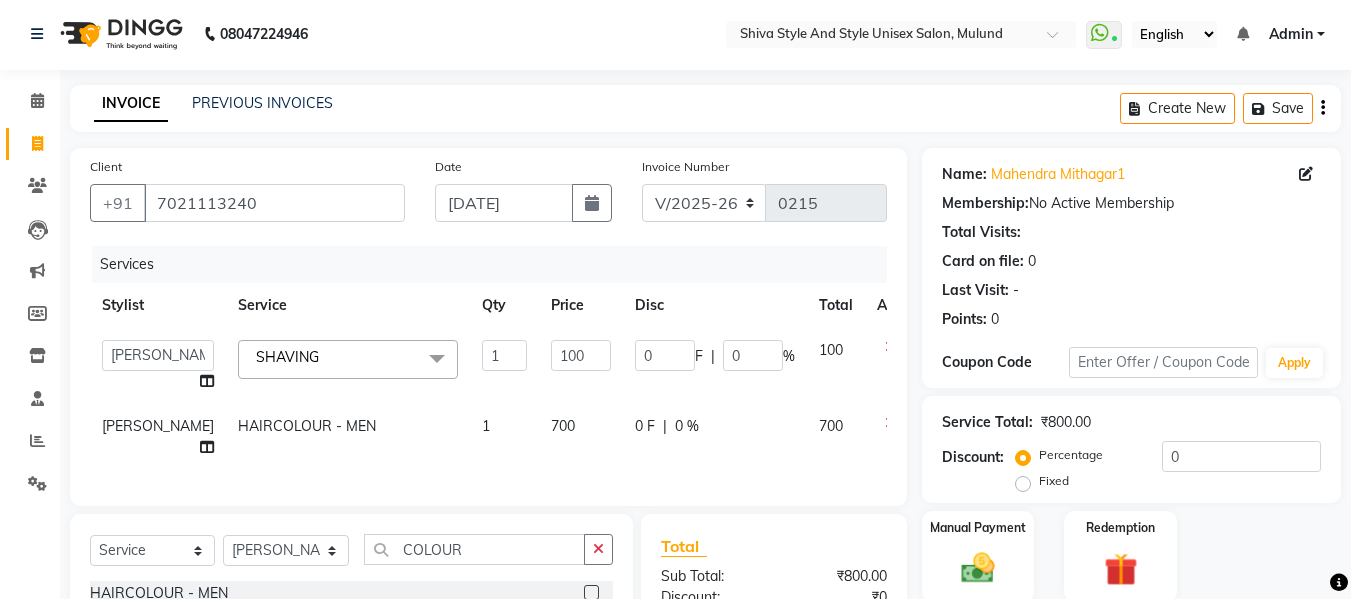 click on "700" 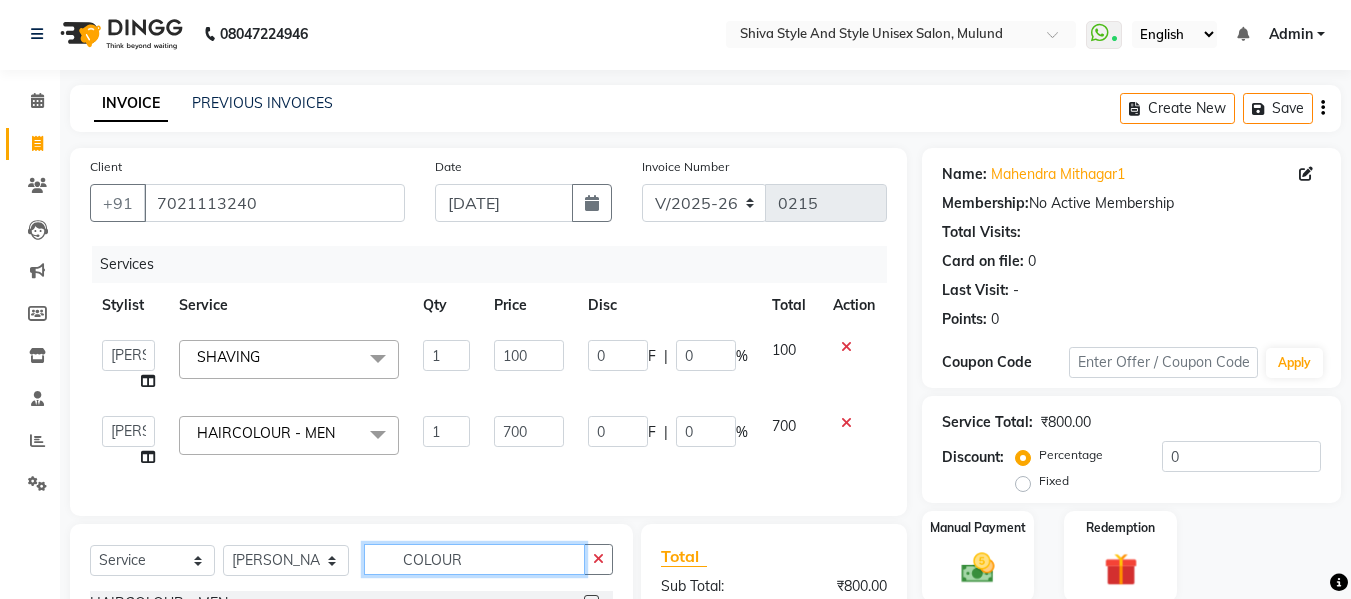 click on "COLOUR" 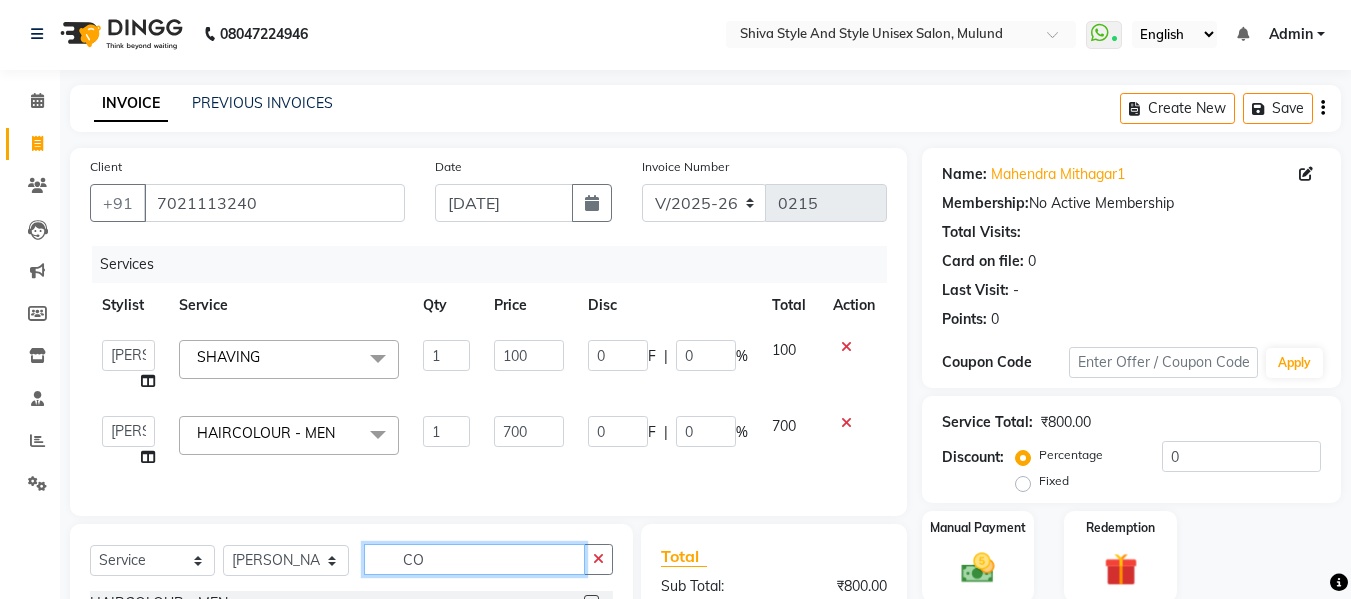 type on "C" 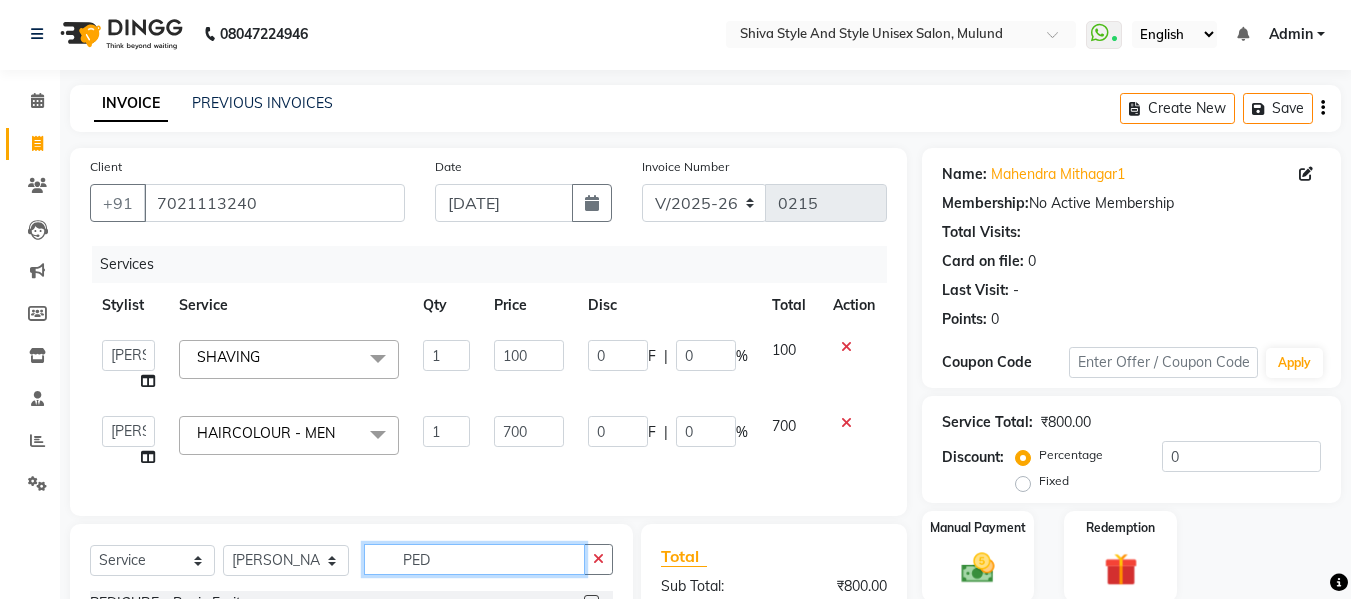 type on "PED" 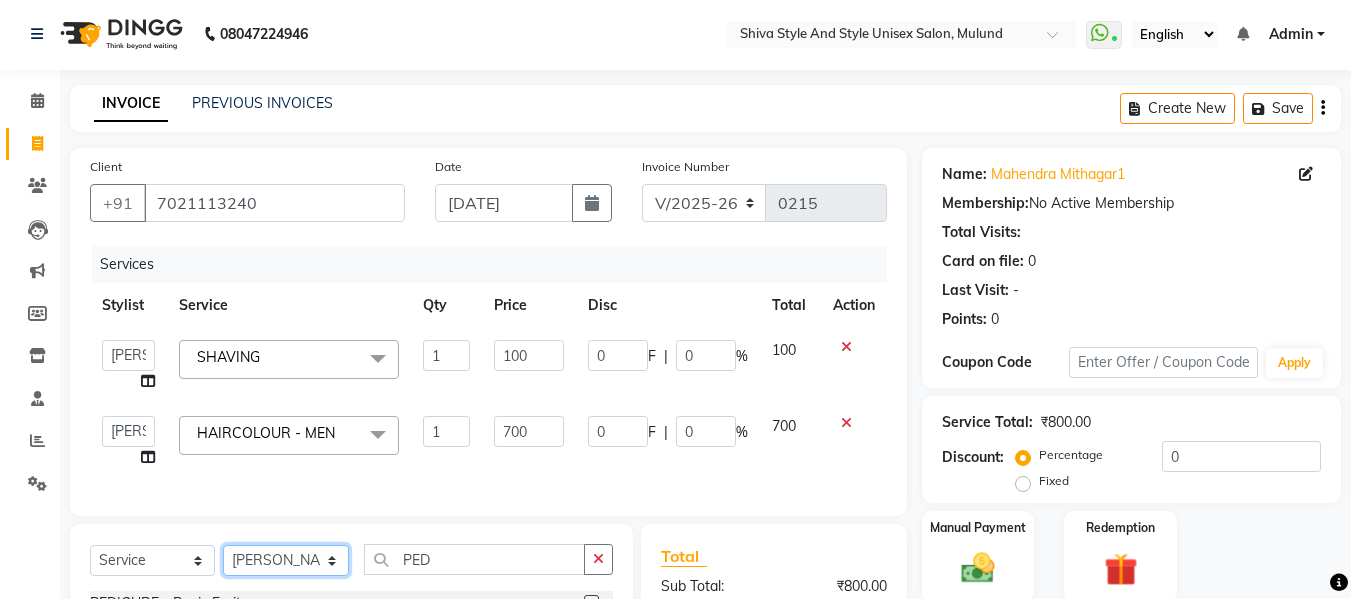 drag, startPoint x: 316, startPoint y: 581, endPoint x: 316, endPoint y: 570, distance: 11 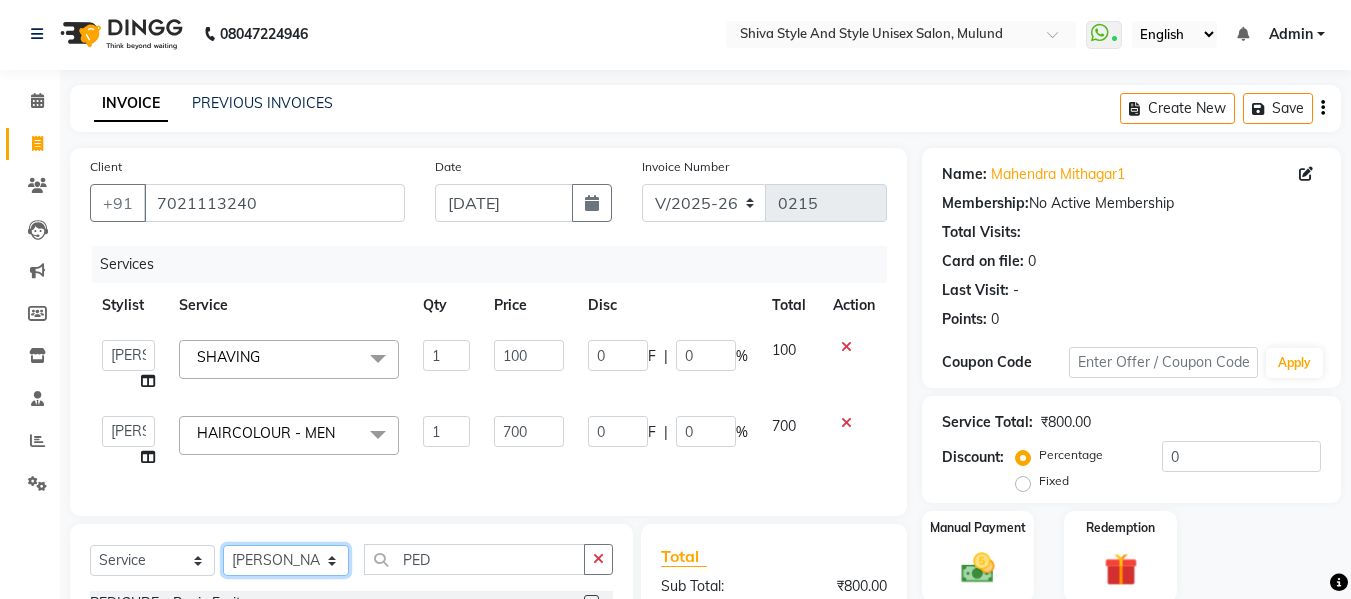 click on "Select Stylist Aalam kamre [PERSON_NAME] ganesh [PERSON_NAME] [PERSON_NAME] [PERSON_NAME] [PERSON_NAME] [PERSON_NAME] [PERSON_NAME] [PERSON_NAME] [PERSON_NAME] [PERSON_NAME] [PERSON_NAME] [PERSON_NAME] [PERSON_NAME] shivaji raut [PERSON_NAME] [PERSON_NAME] [PERSON_NAME] [PERSON_NAME]" 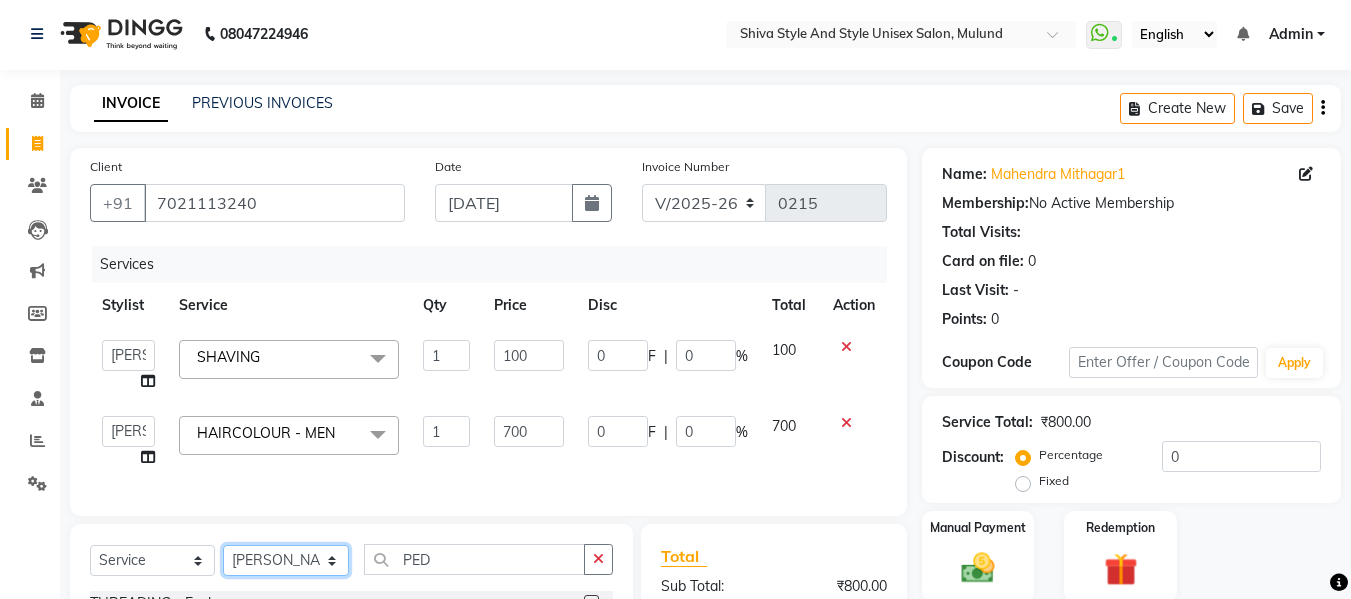 click on "Select Stylist Aalam kamre [PERSON_NAME] ganesh [PERSON_NAME] [PERSON_NAME] [PERSON_NAME] [PERSON_NAME] [PERSON_NAME] [PERSON_NAME] [PERSON_NAME] [PERSON_NAME] [PERSON_NAME] [PERSON_NAME] [PERSON_NAME] [PERSON_NAME] shivaji raut [PERSON_NAME] [PERSON_NAME] [PERSON_NAME] [PERSON_NAME]" 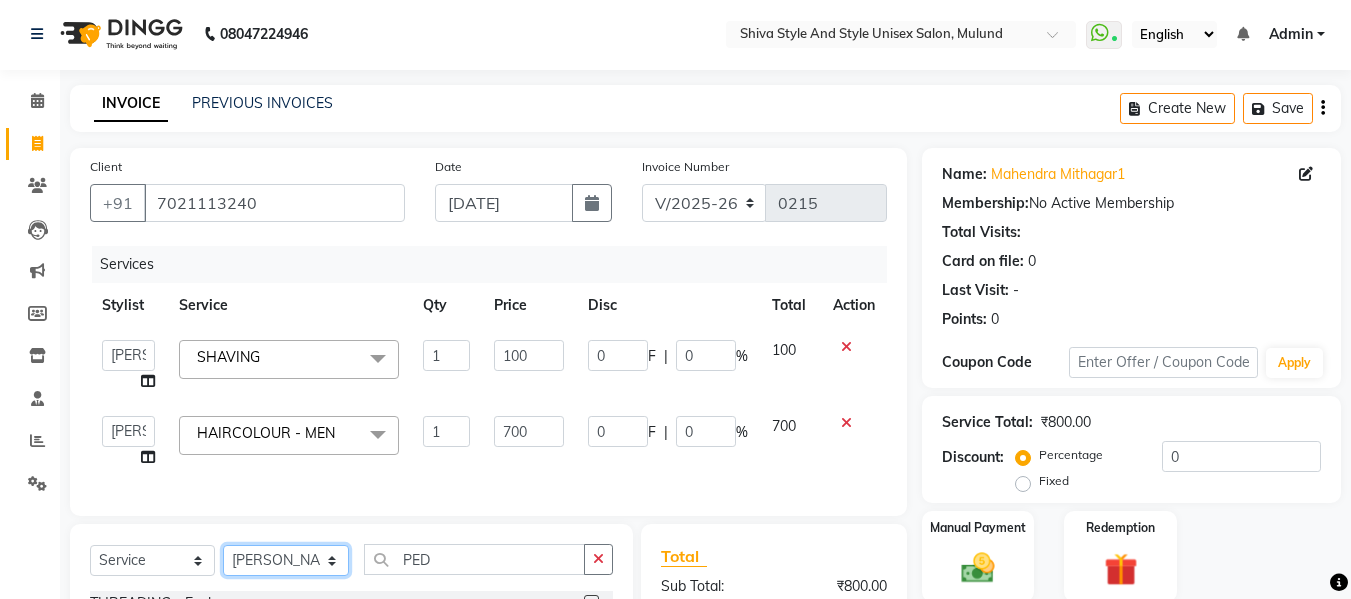 select on "65529" 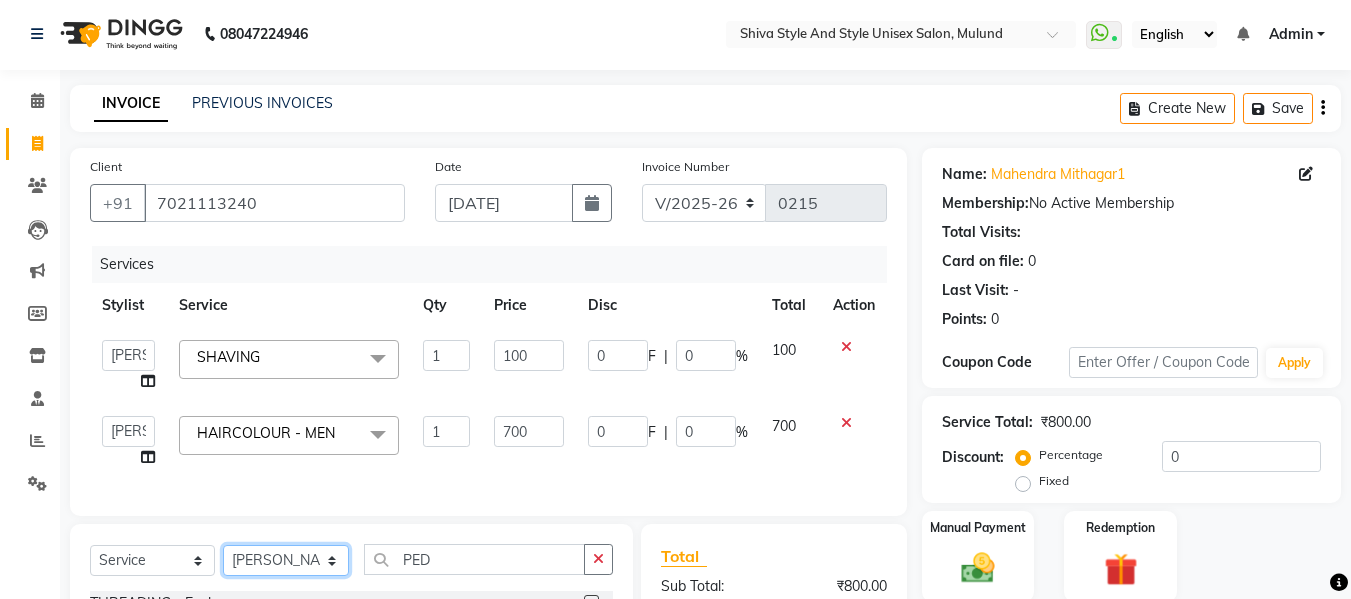 click on "Select Stylist Aalam kamre [PERSON_NAME] ganesh [PERSON_NAME] [PERSON_NAME] [PERSON_NAME] [PERSON_NAME] [PERSON_NAME] [PERSON_NAME] [PERSON_NAME] [PERSON_NAME] [PERSON_NAME] [PERSON_NAME] [PERSON_NAME] [PERSON_NAME] shivaji raut [PERSON_NAME] [PERSON_NAME] [PERSON_NAME] [PERSON_NAME]" 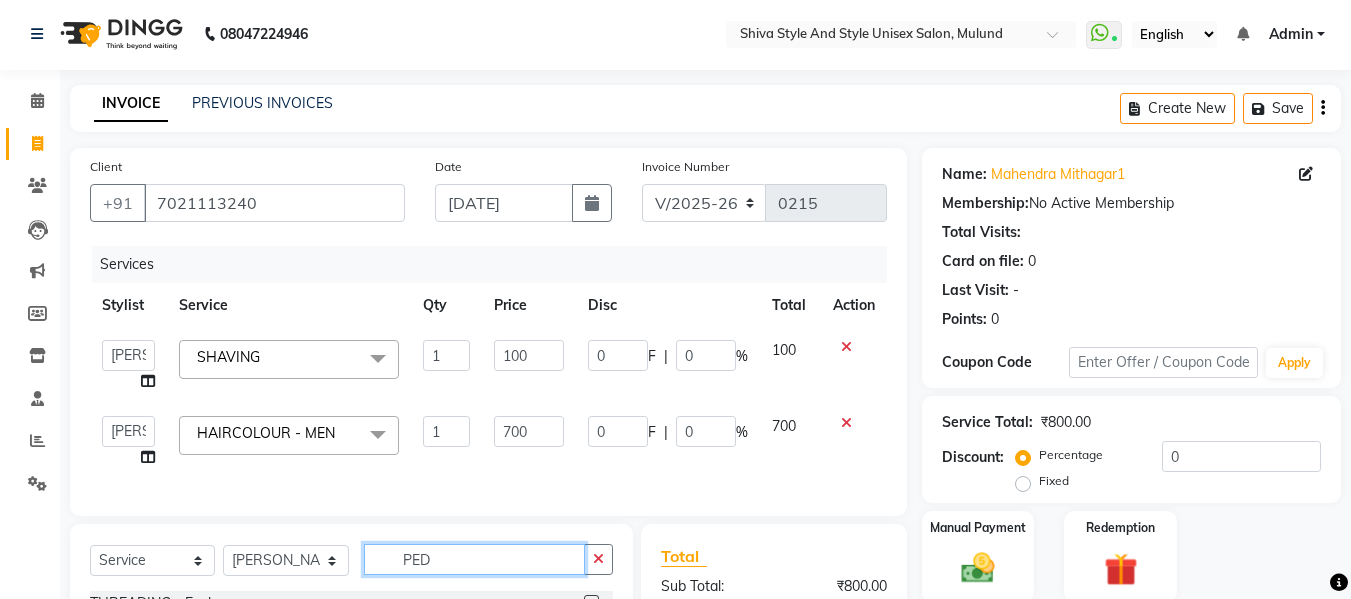 click on "PED" 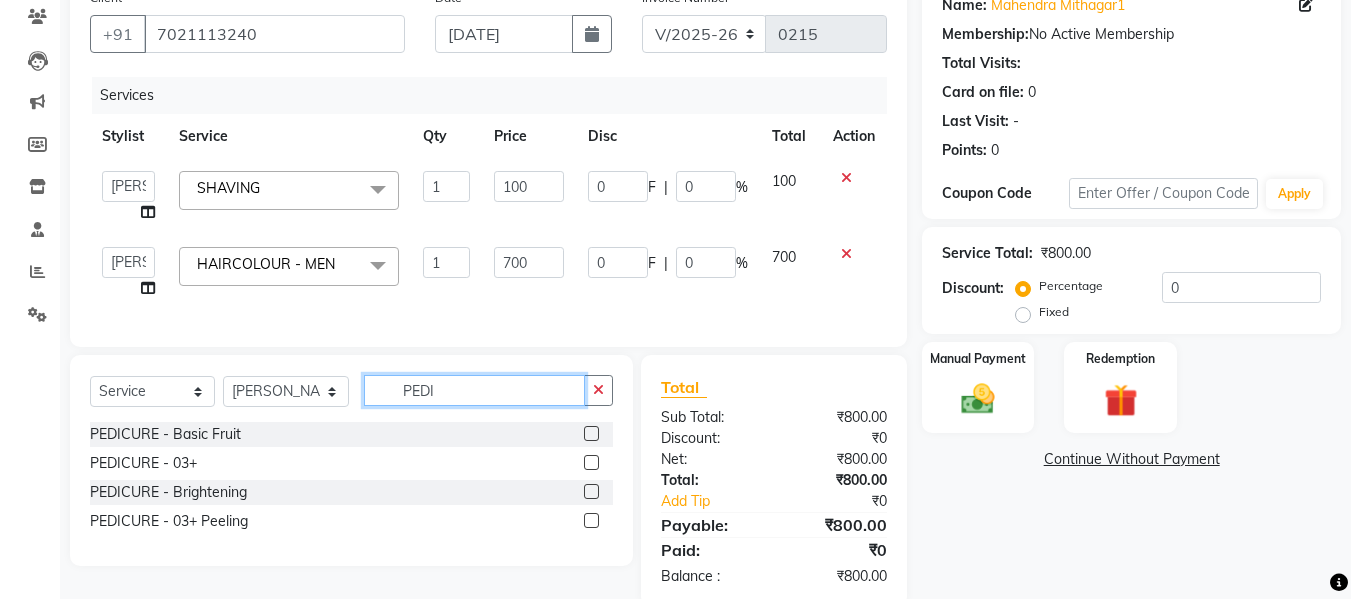 scroll, scrollTop: 219, scrollLeft: 0, axis: vertical 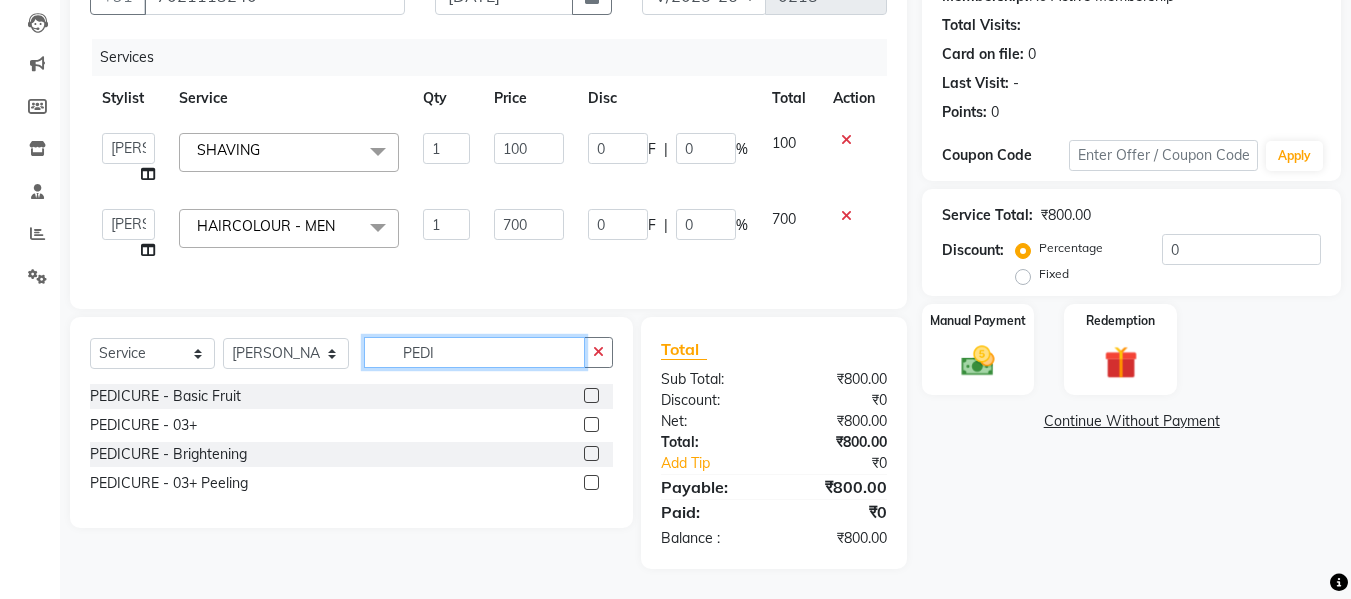 type on "PEDI" 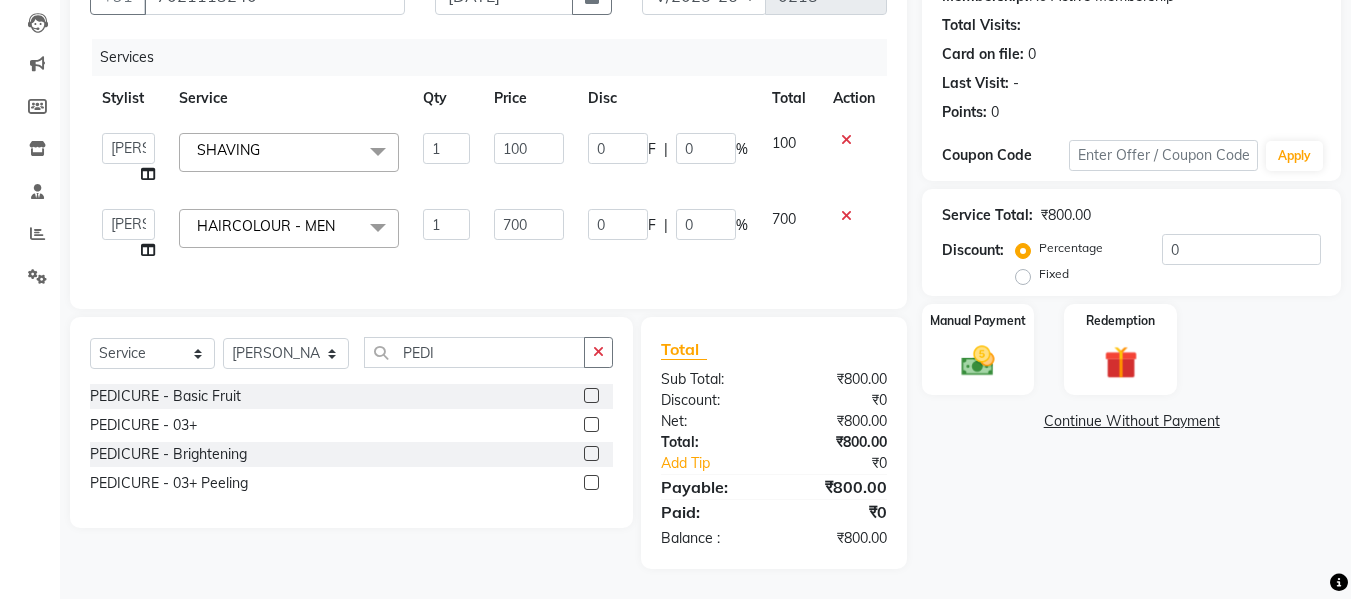 click 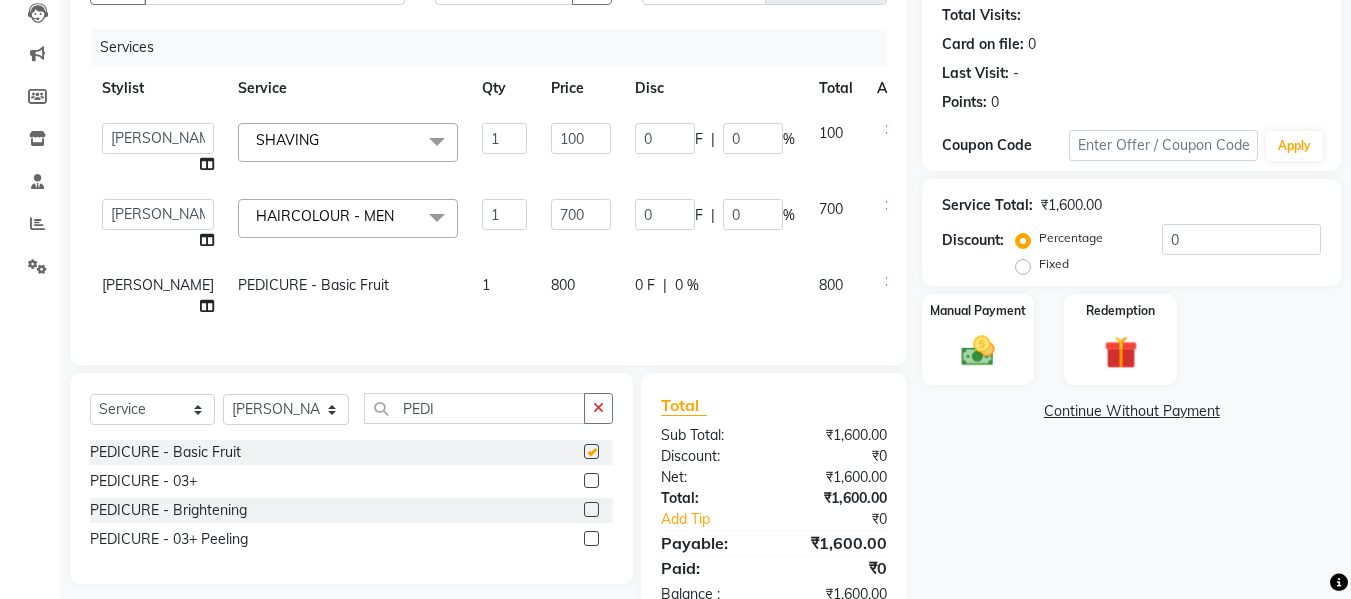 checkbox on "false" 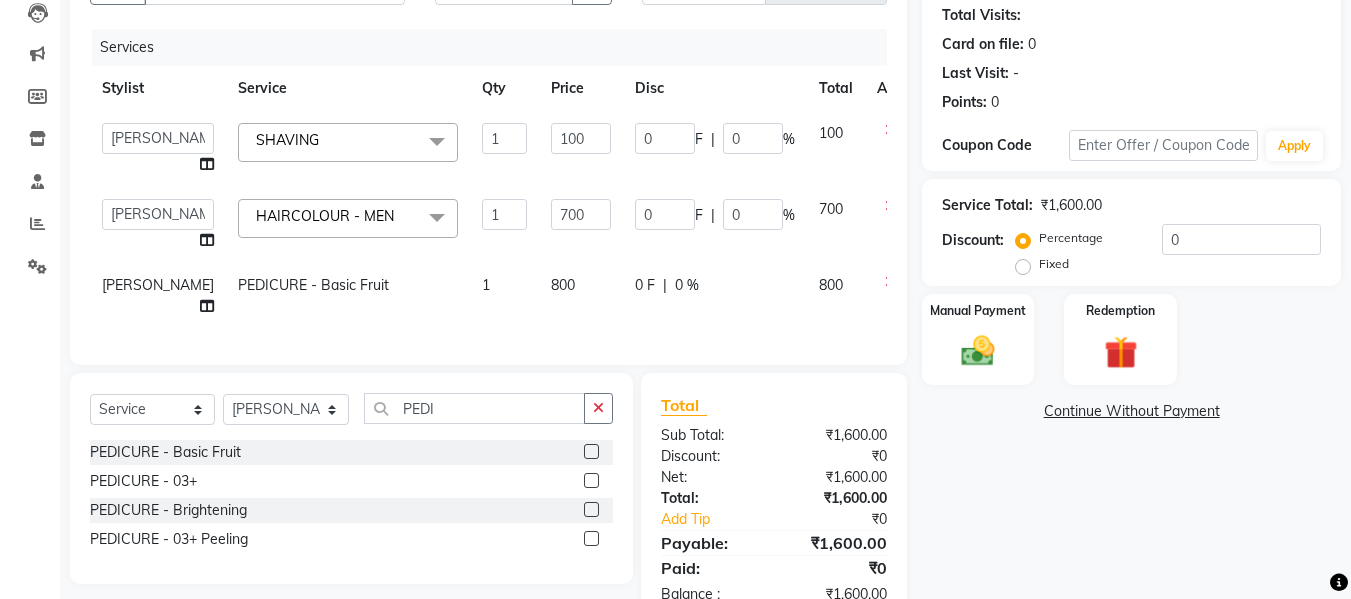 click on "800" 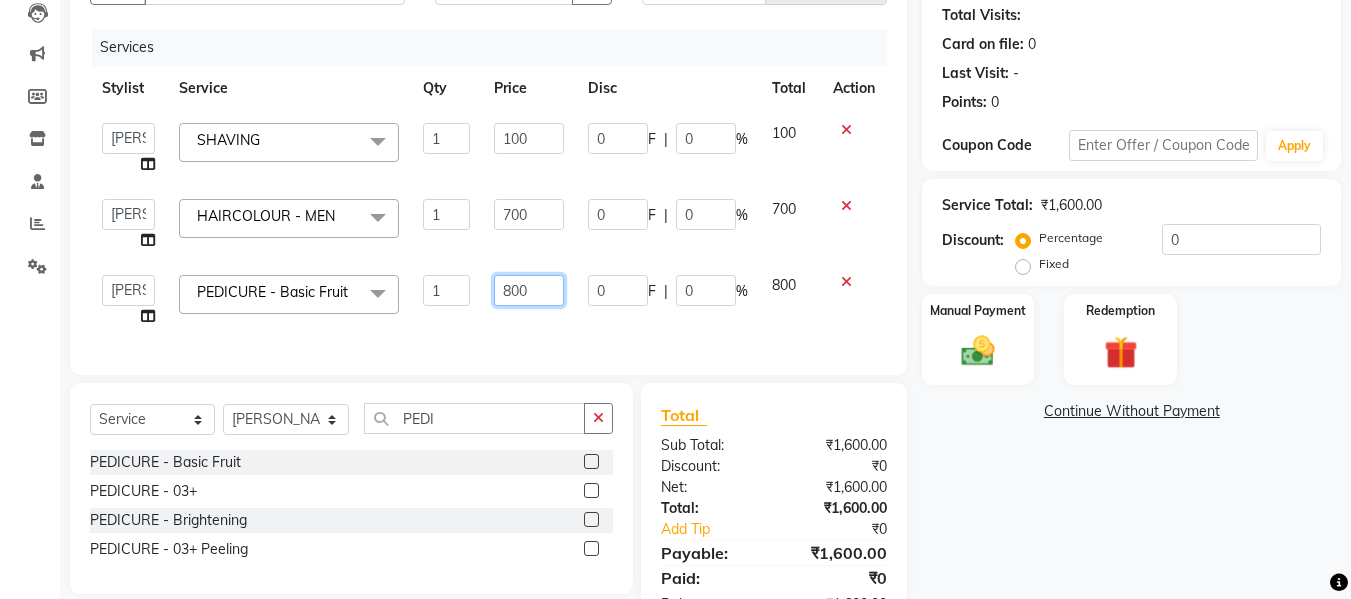 drag, startPoint x: 536, startPoint y: 271, endPoint x: 543, endPoint y: 291, distance: 21.189621 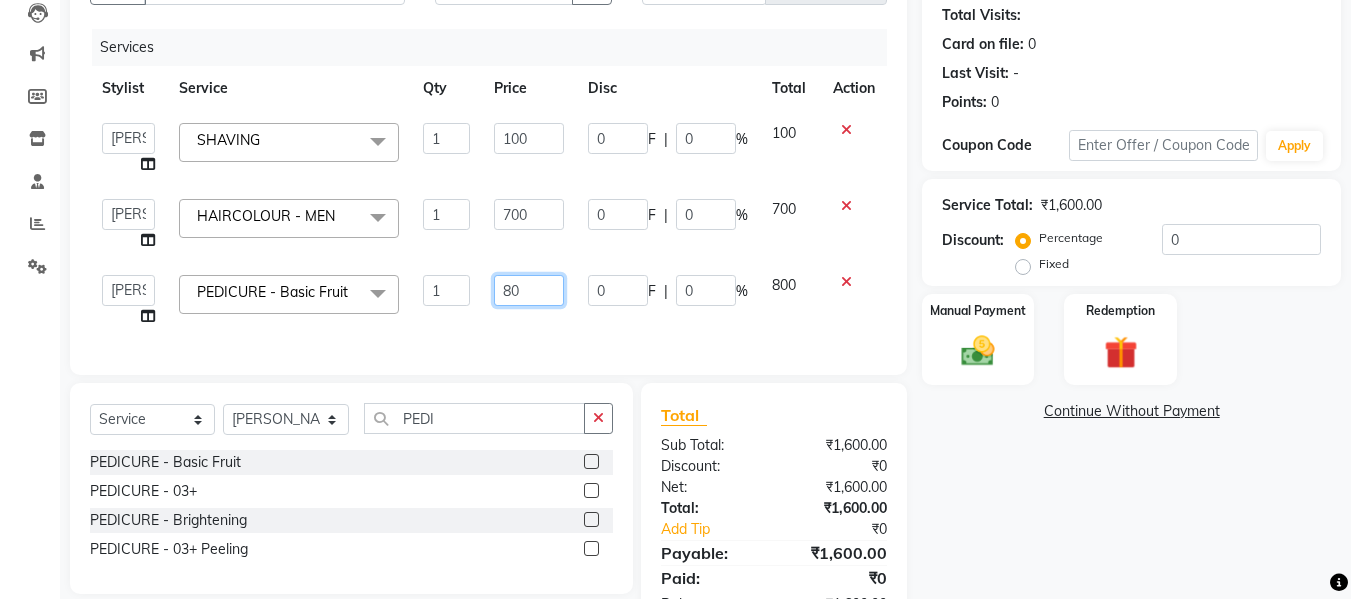 type on "8" 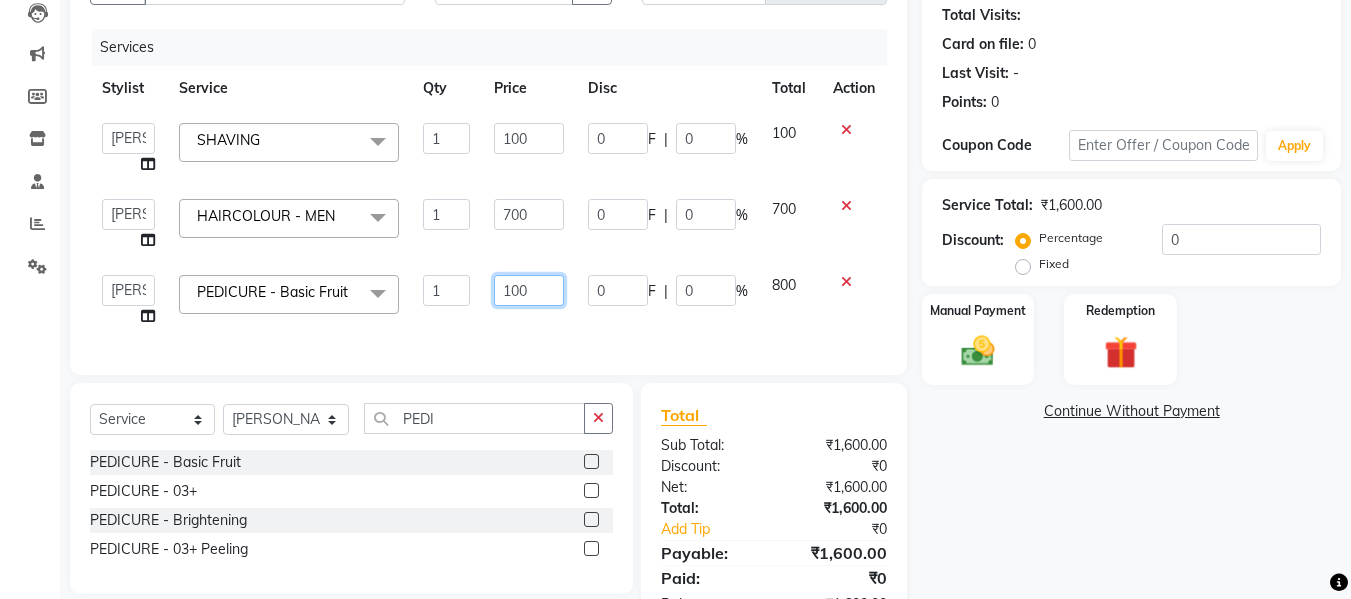 type on "1000" 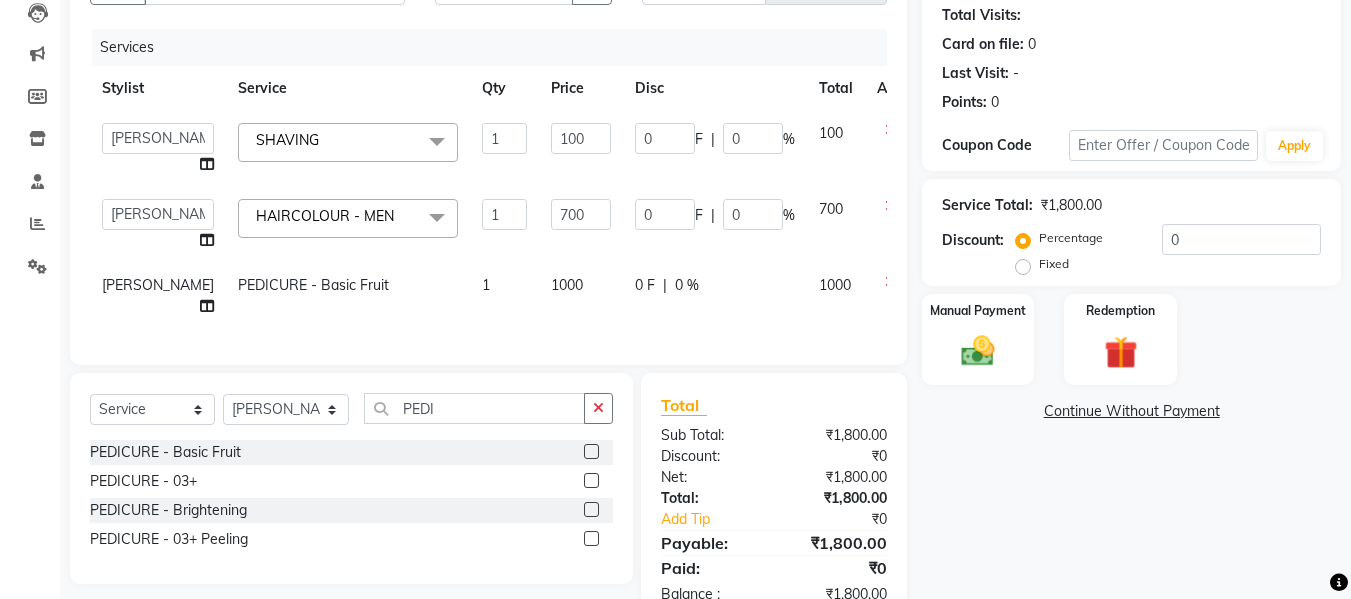 click on "1000" 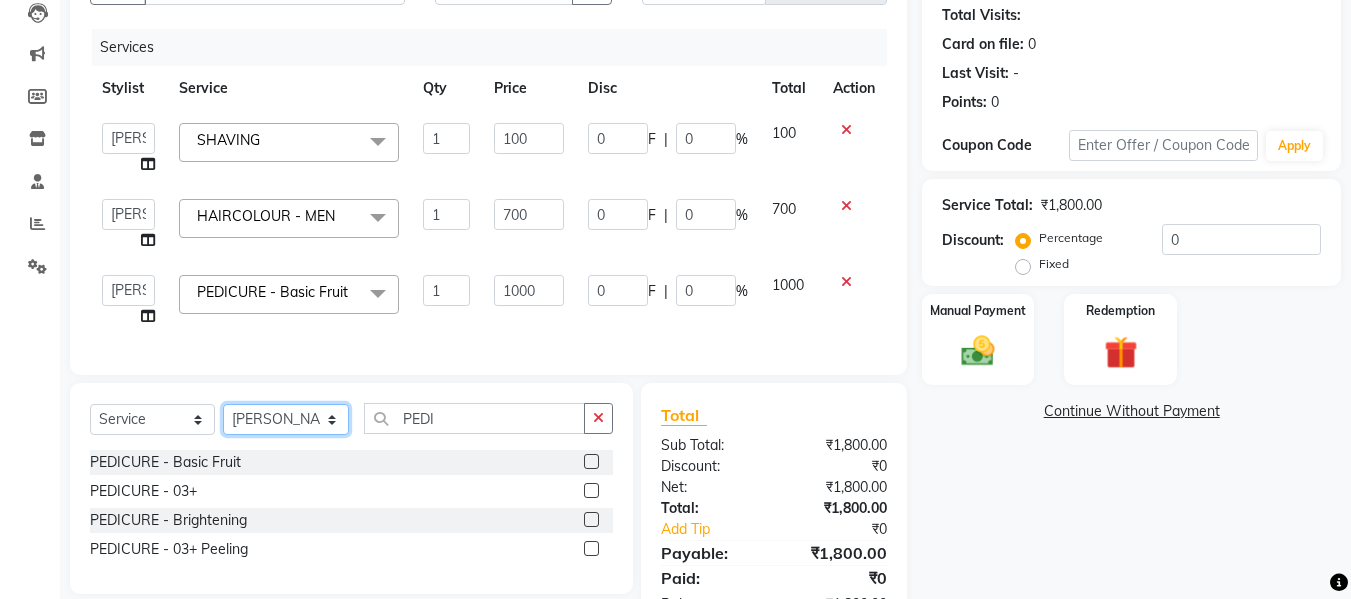 click on "Select Stylist Aalam kamre [PERSON_NAME] ganesh [PERSON_NAME] [PERSON_NAME] [PERSON_NAME] [PERSON_NAME] [PERSON_NAME] [PERSON_NAME] [PERSON_NAME] [PERSON_NAME] [PERSON_NAME] [PERSON_NAME] [PERSON_NAME] [PERSON_NAME] shivaji raut [PERSON_NAME] [PERSON_NAME] [PERSON_NAME] [PERSON_NAME]" 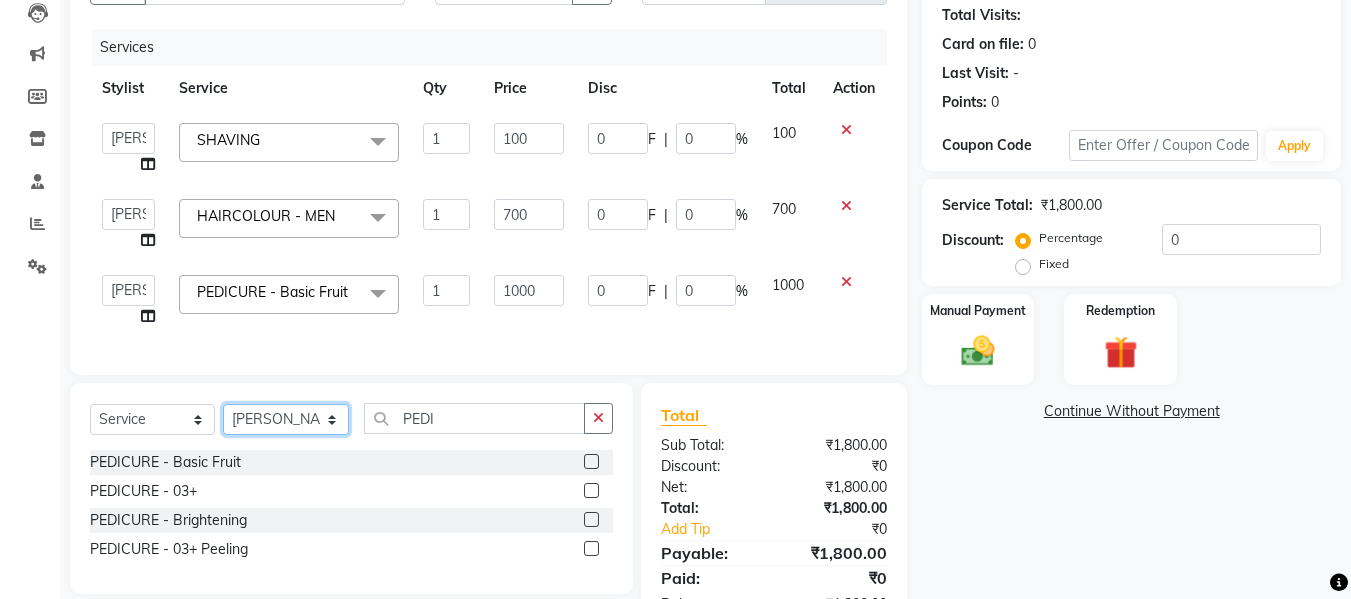 select on "69290" 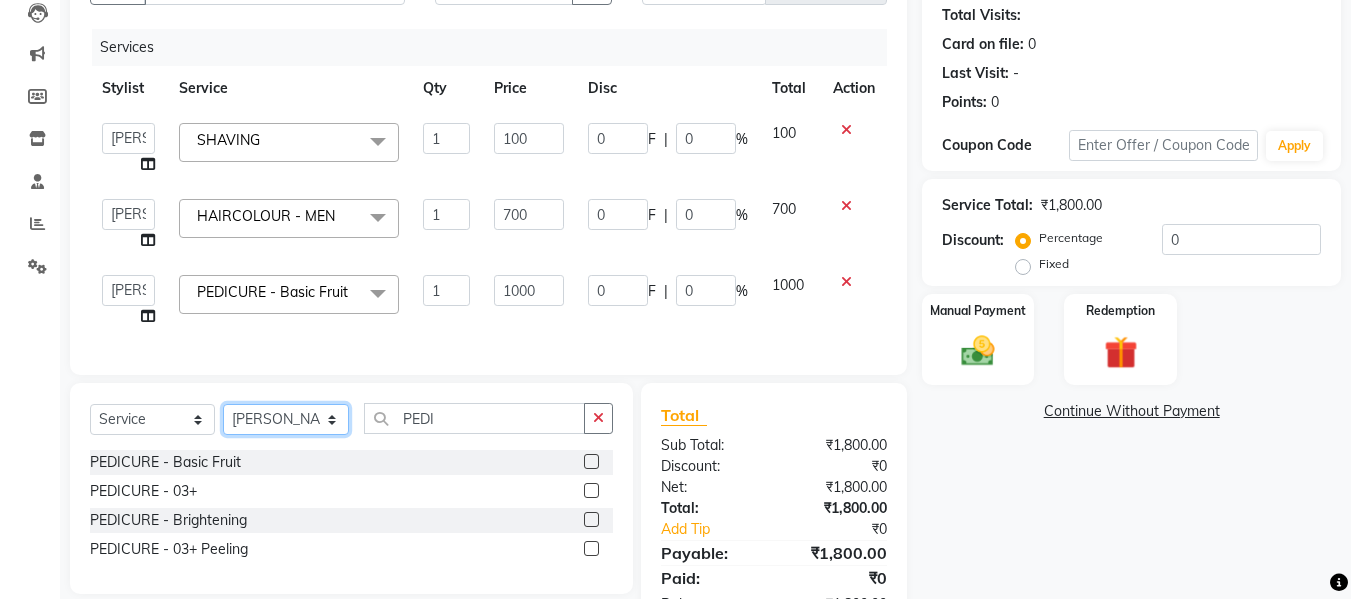 click on "Select Stylist Aalam kamre [PERSON_NAME] ganesh [PERSON_NAME] [PERSON_NAME] [PERSON_NAME] [PERSON_NAME] [PERSON_NAME] [PERSON_NAME] [PERSON_NAME] [PERSON_NAME] [PERSON_NAME] [PERSON_NAME] [PERSON_NAME] [PERSON_NAME] shivaji raut [PERSON_NAME] [PERSON_NAME] [PERSON_NAME] [PERSON_NAME]" 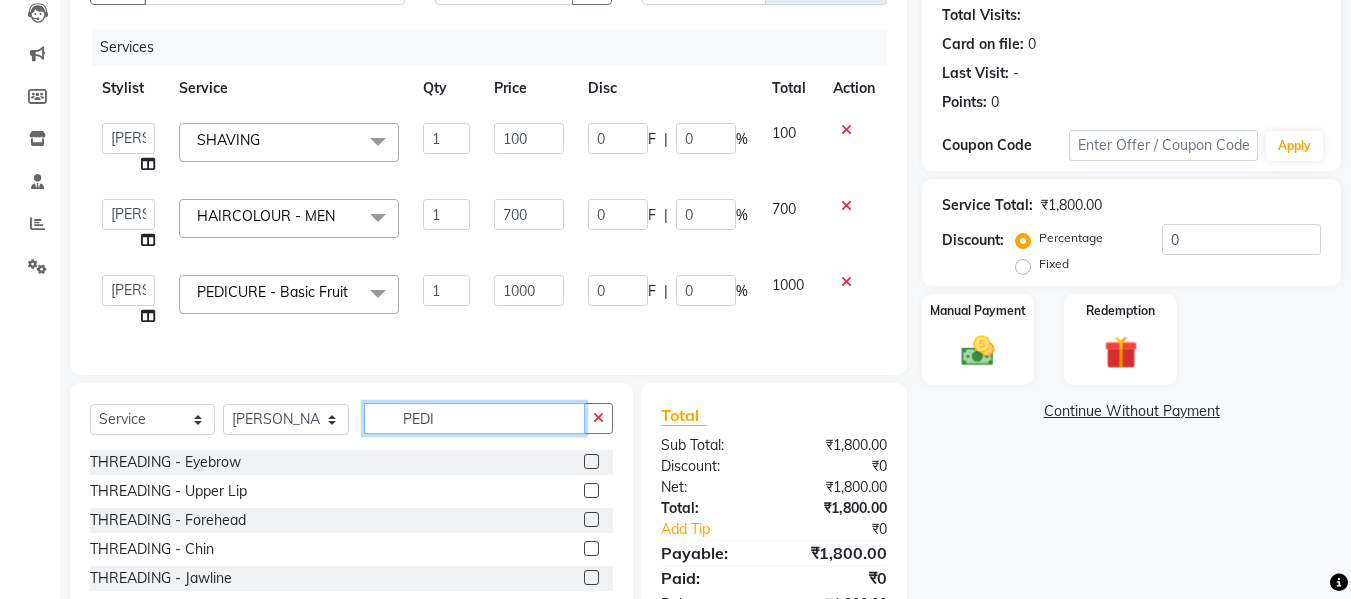 click on "PEDI" 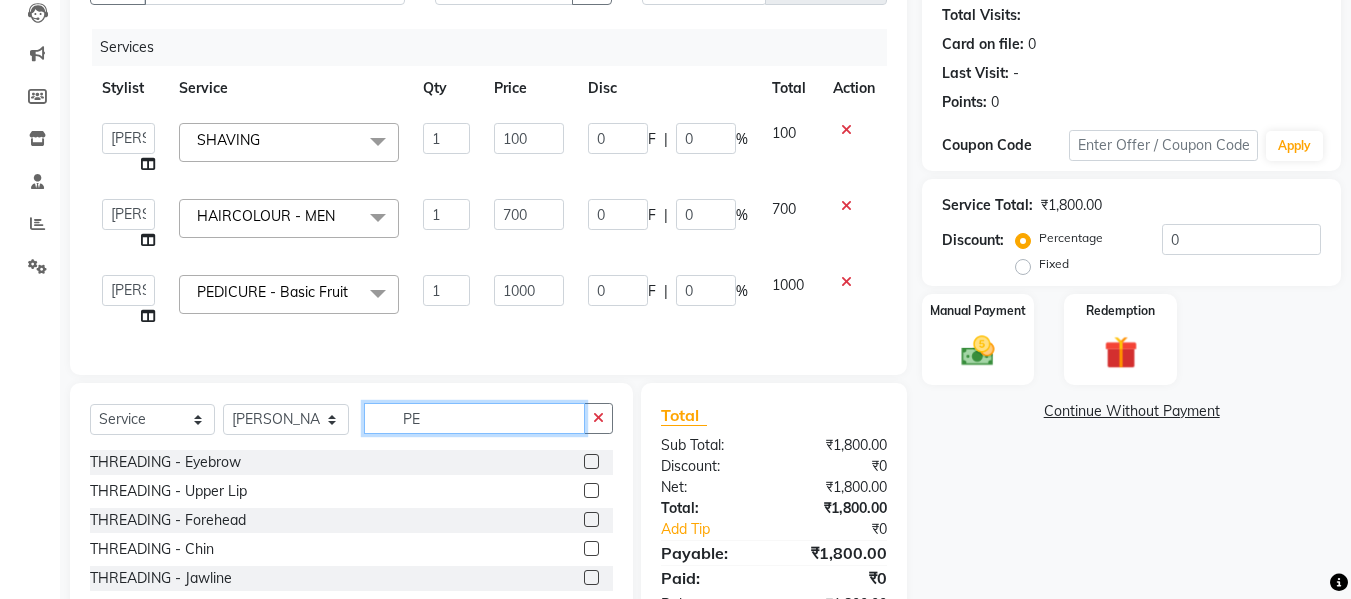 type on "P" 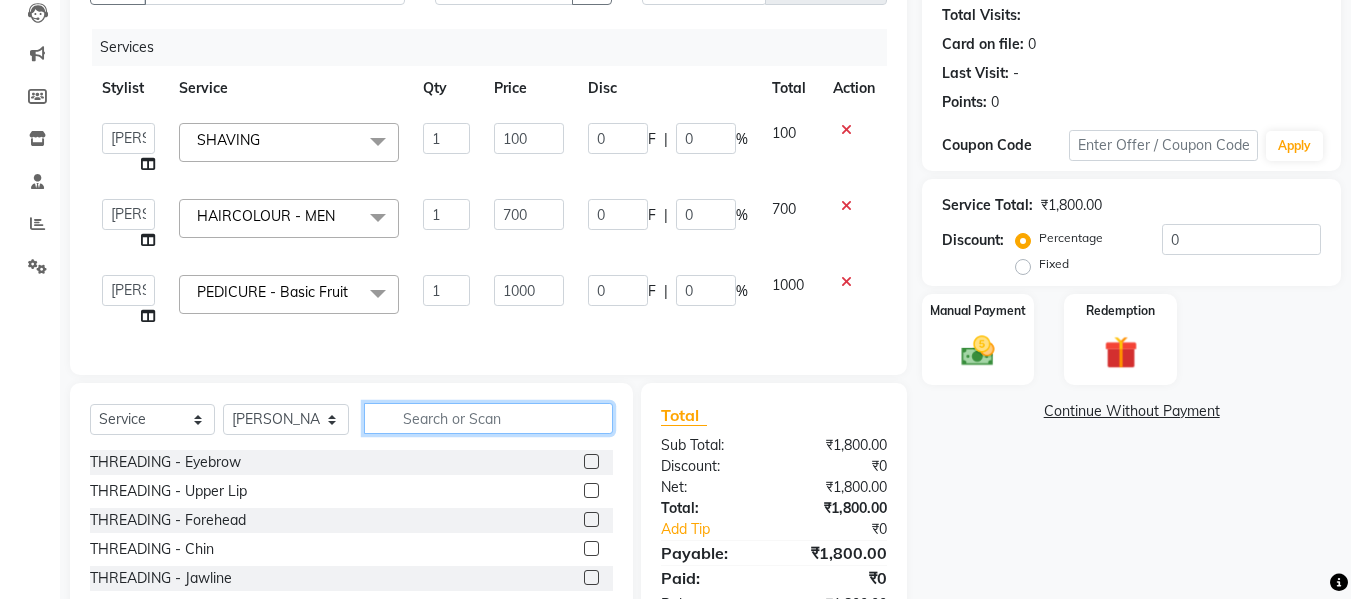 type 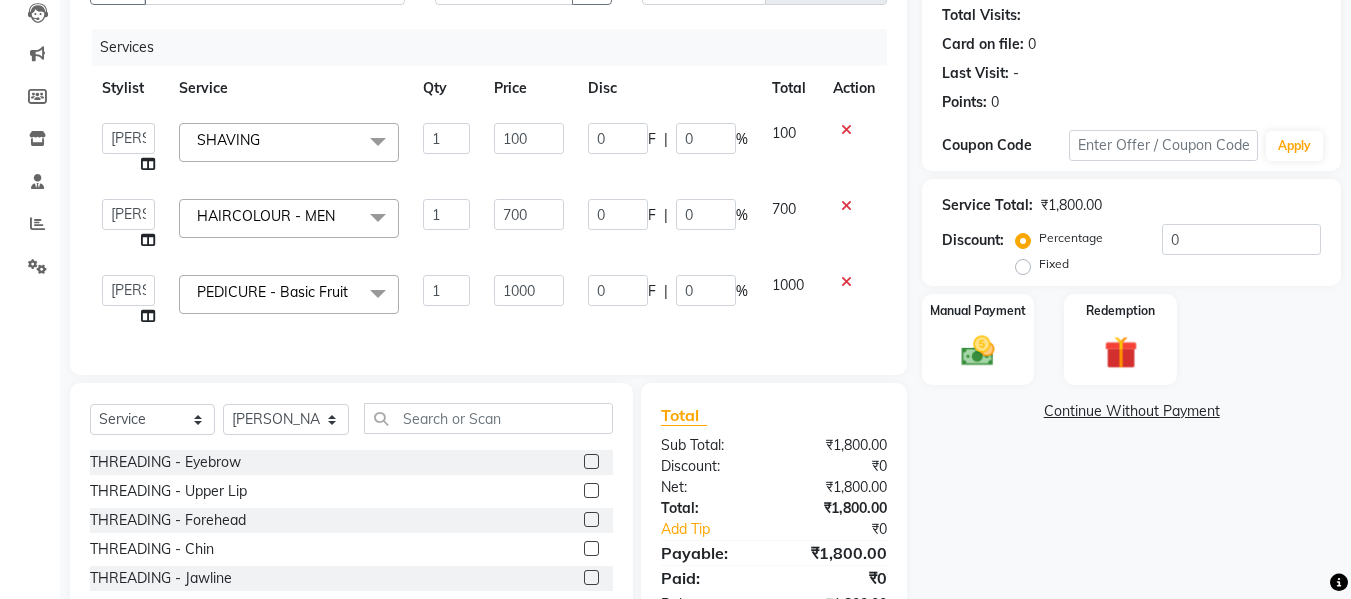 click 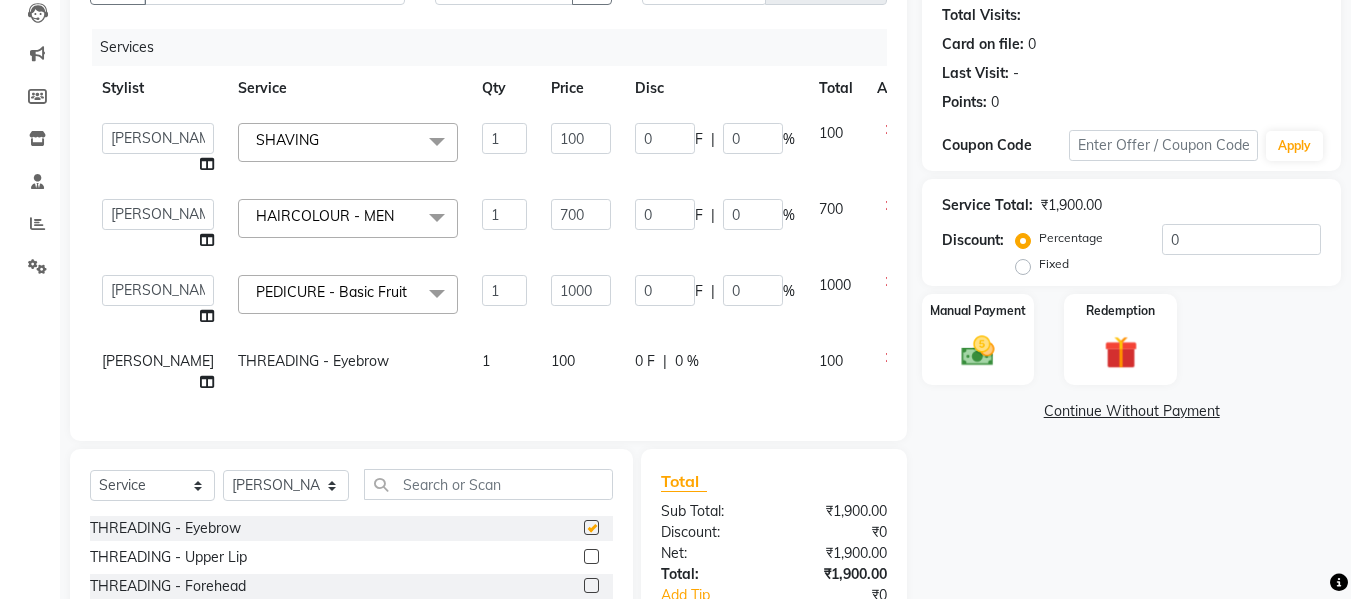 checkbox on "false" 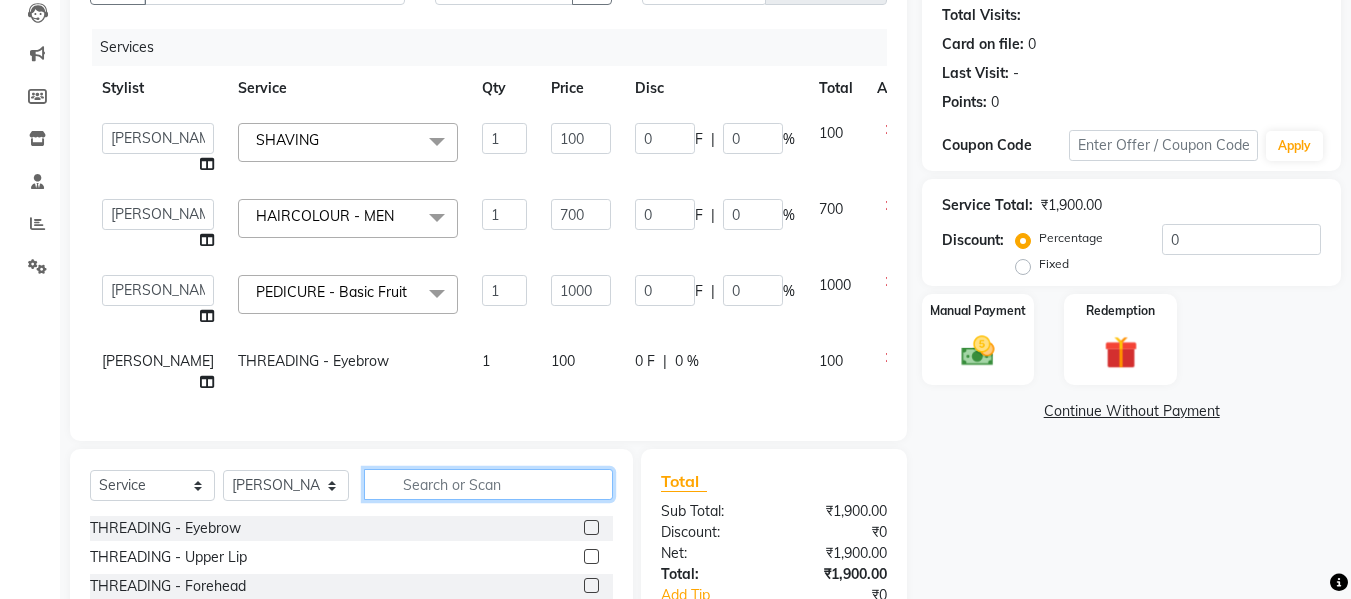 click 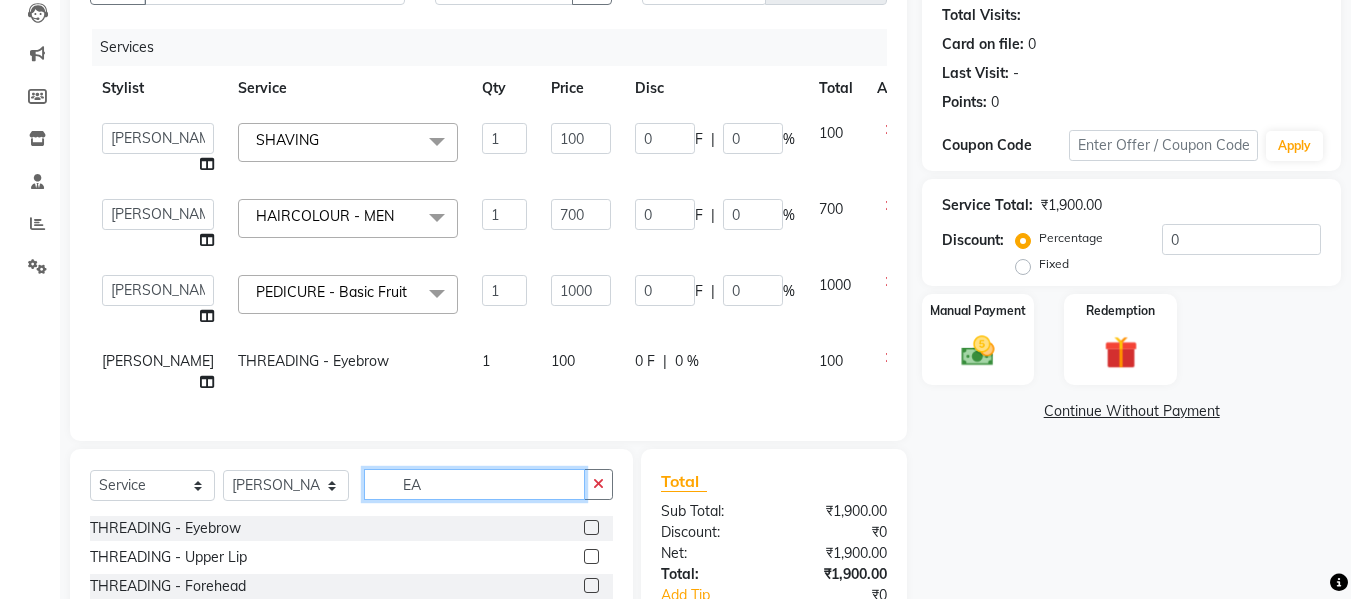 type on "E" 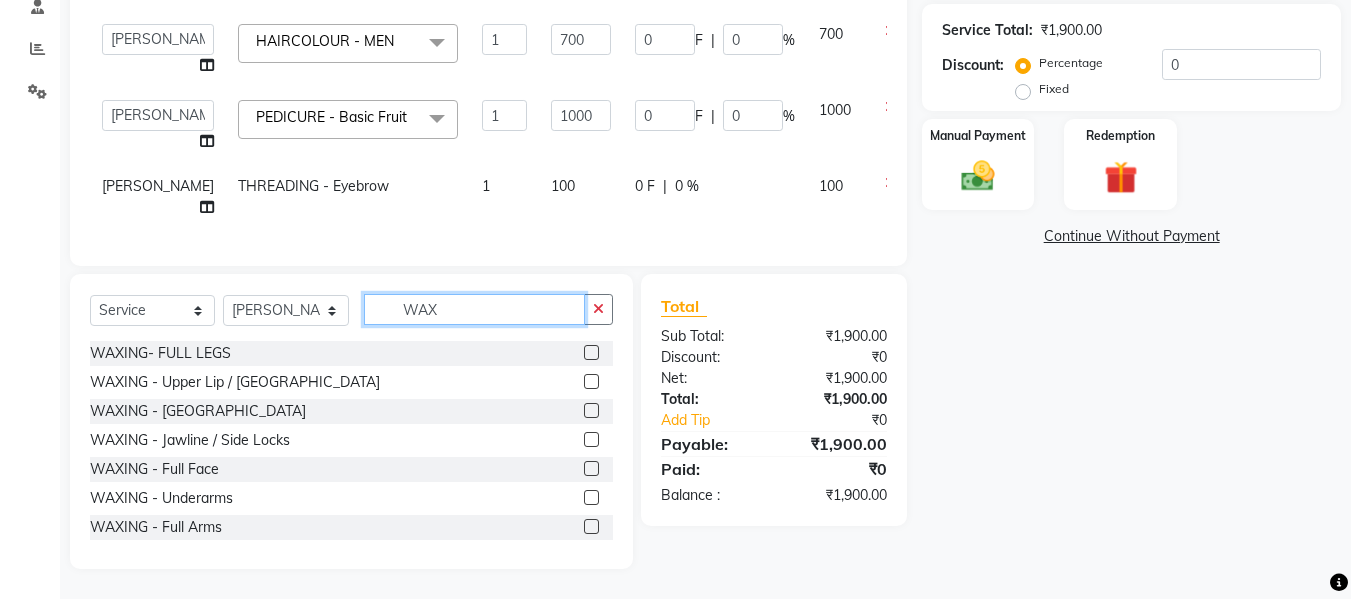 scroll, scrollTop: 430, scrollLeft: 0, axis: vertical 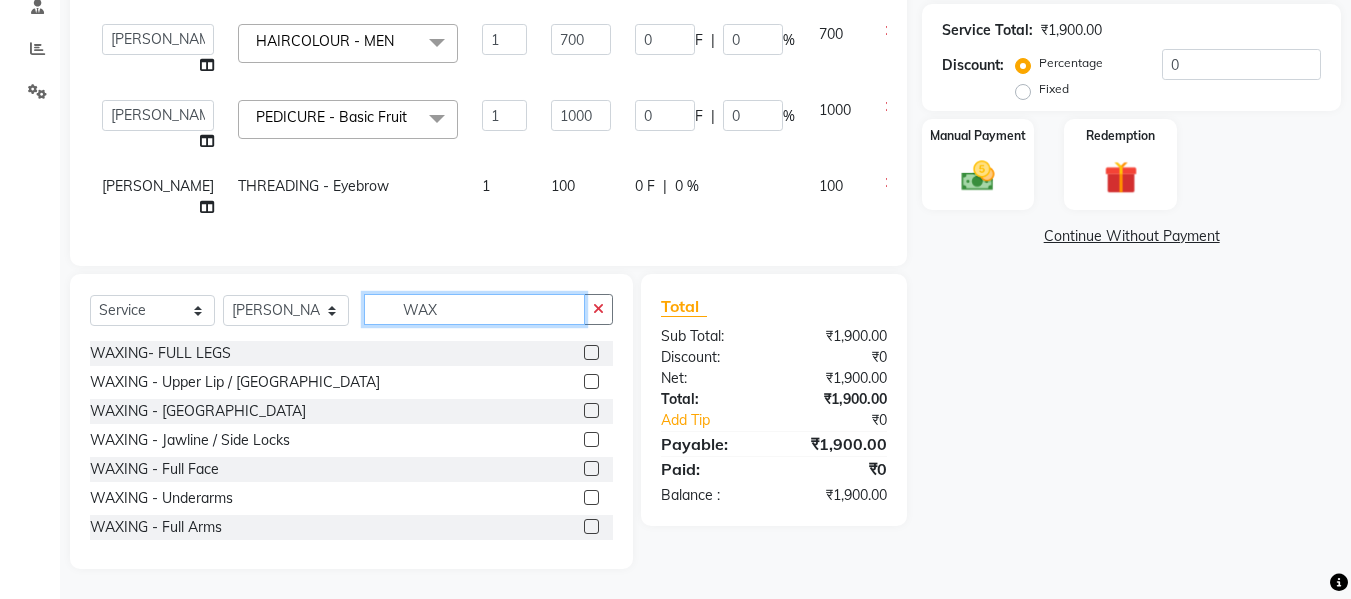 type on "WAX" 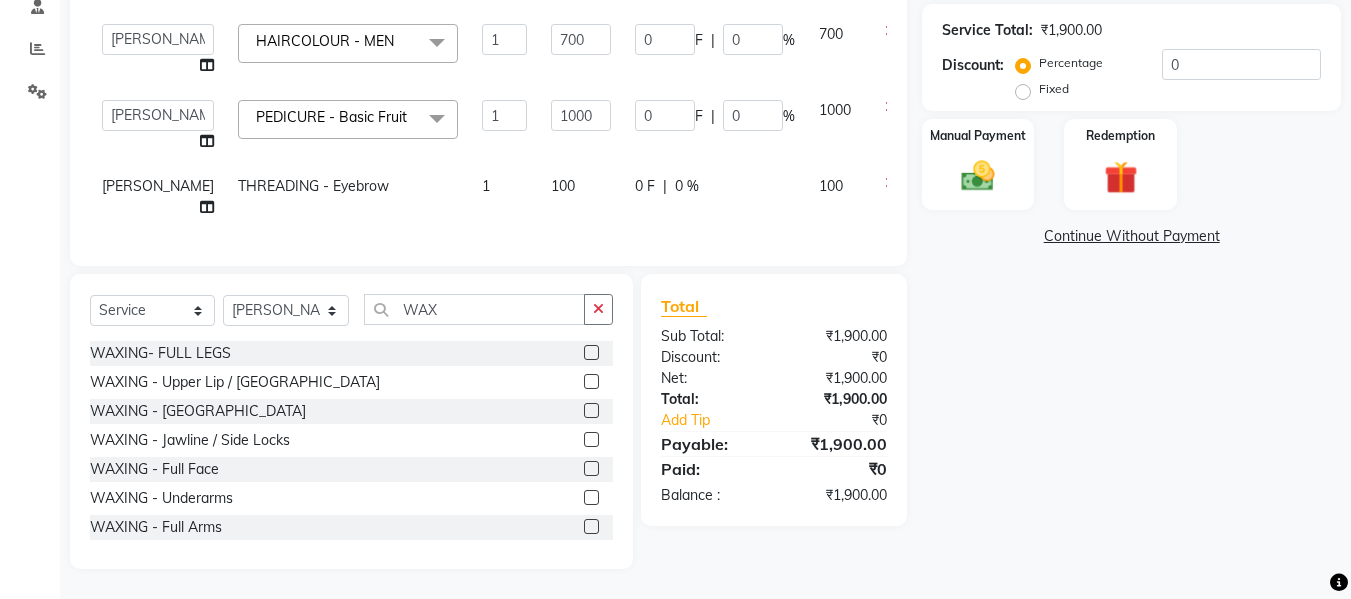 click 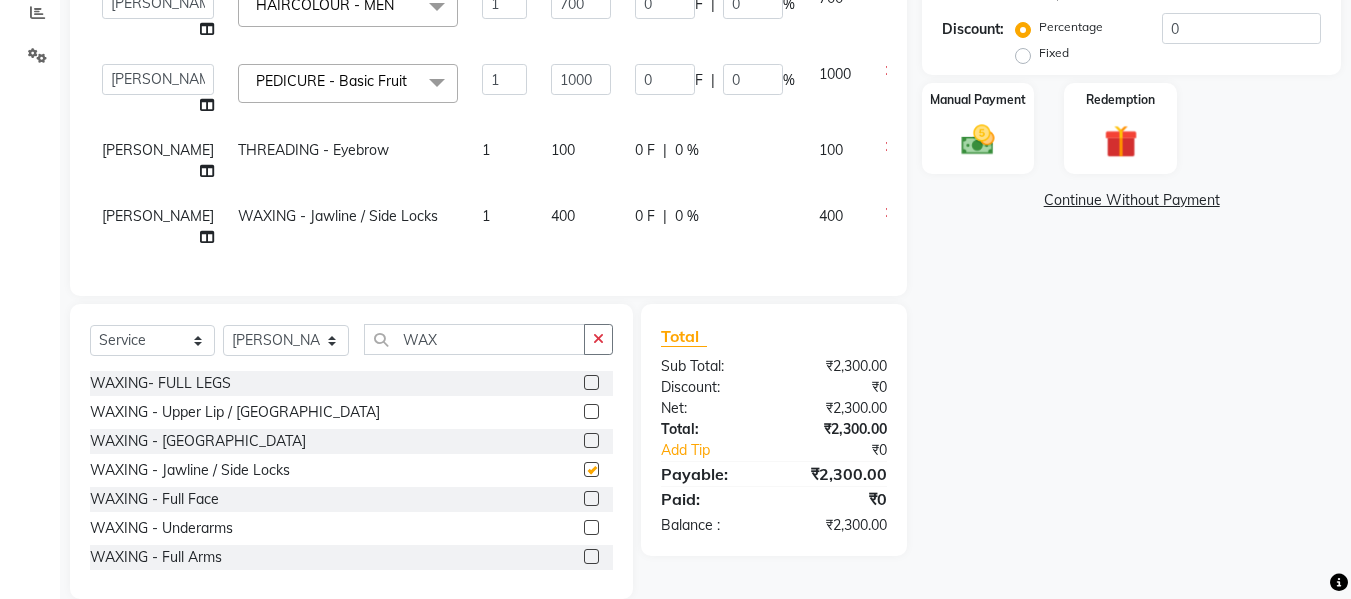 checkbox on "false" 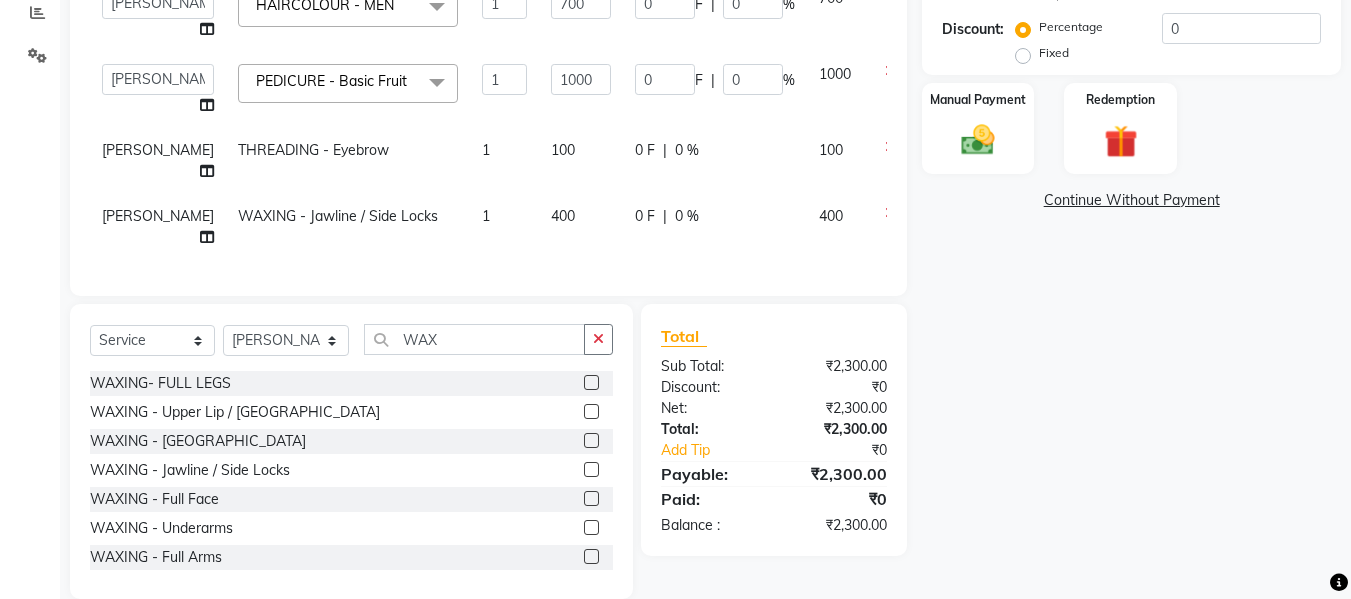 click on "400" 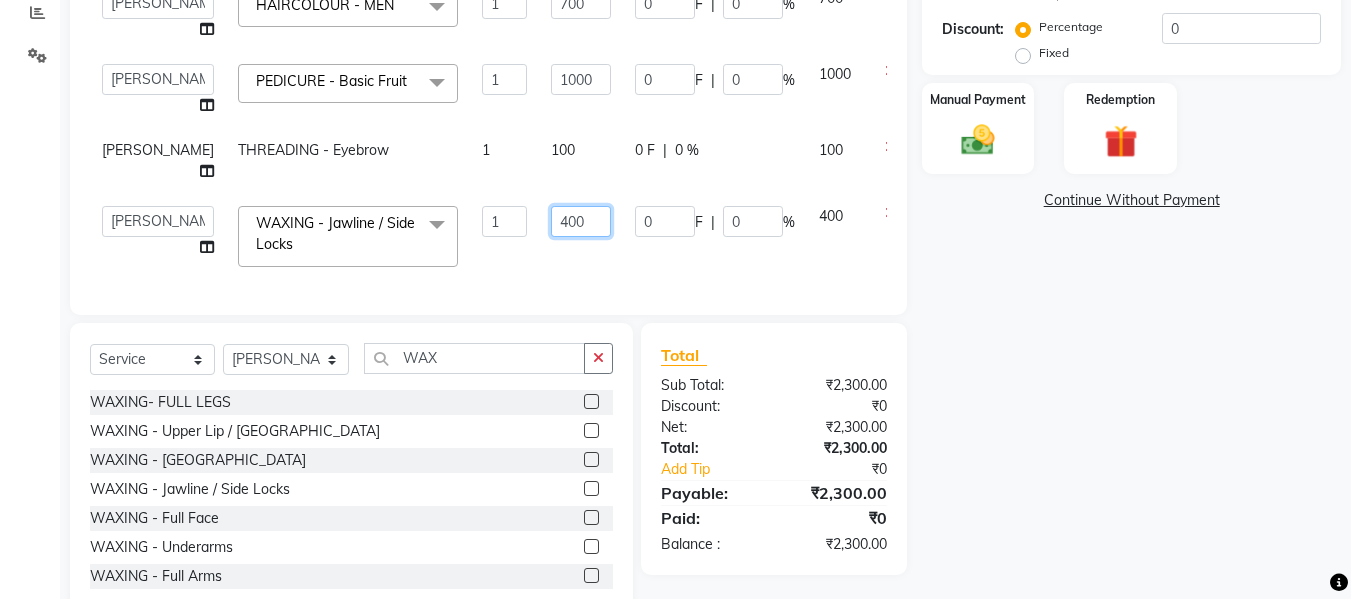 click on "400" 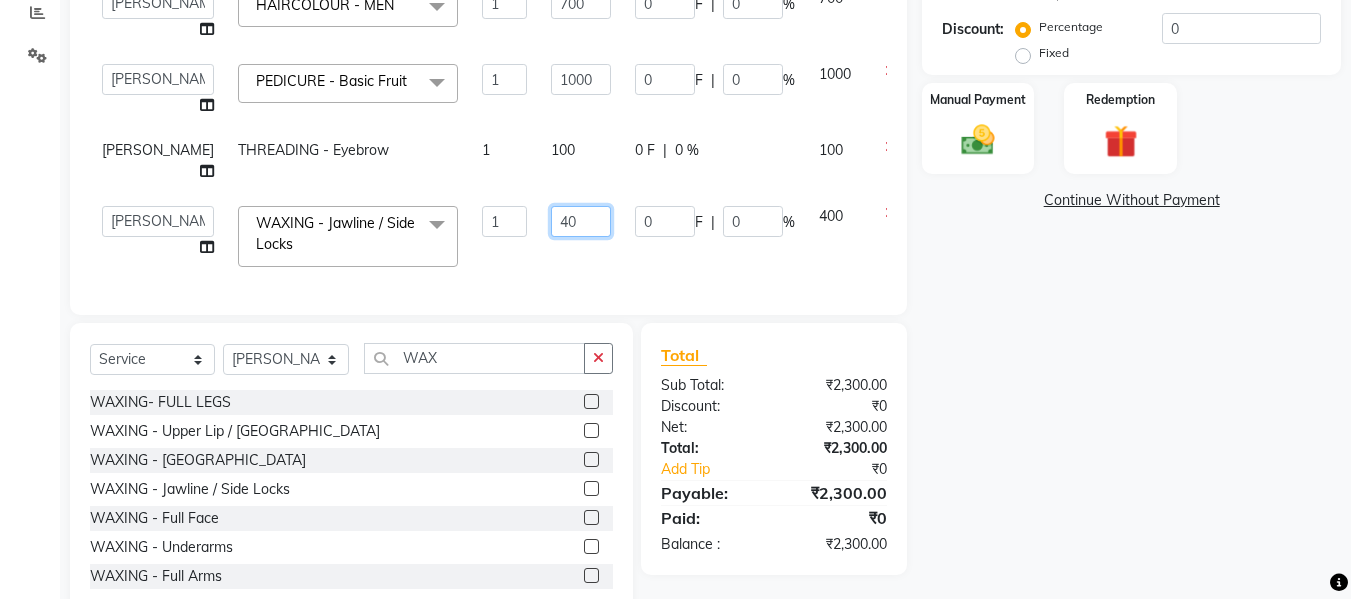 type on "4" 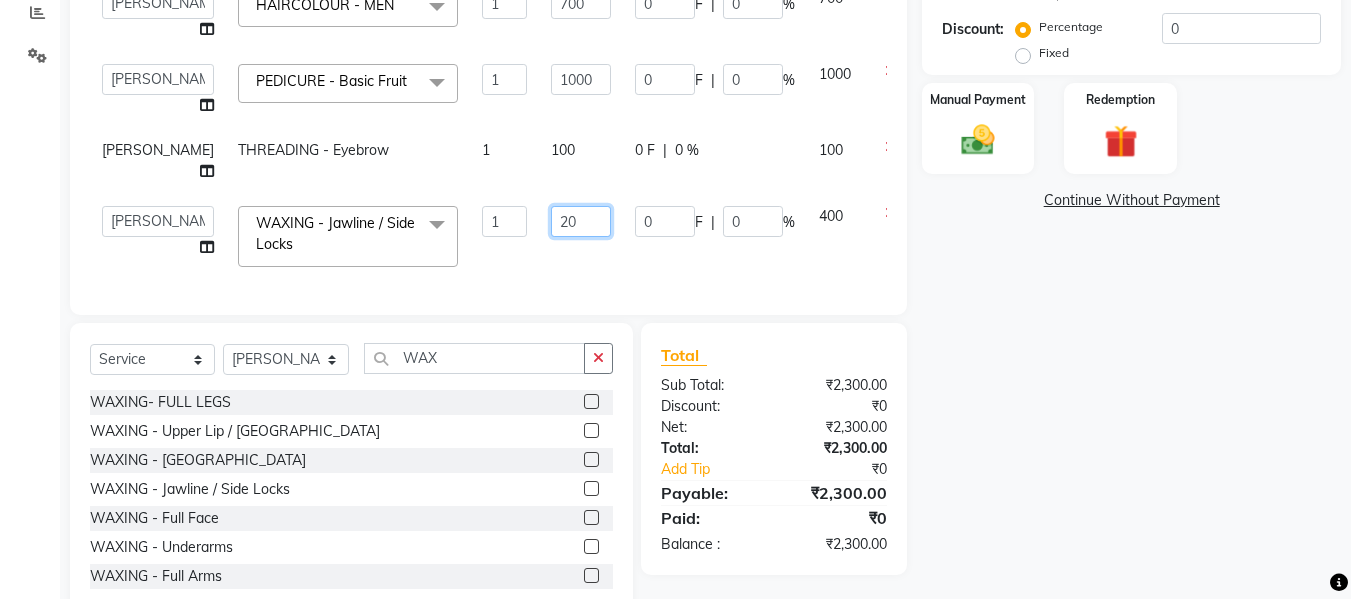 type on "200" 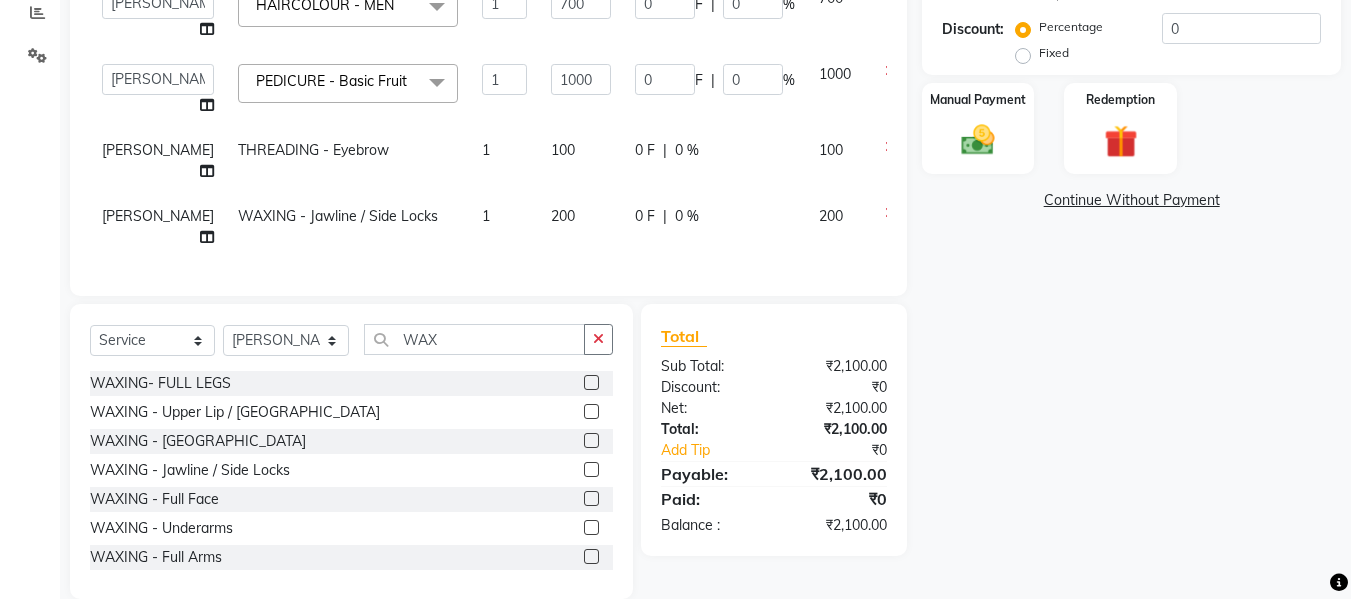 click on "200" 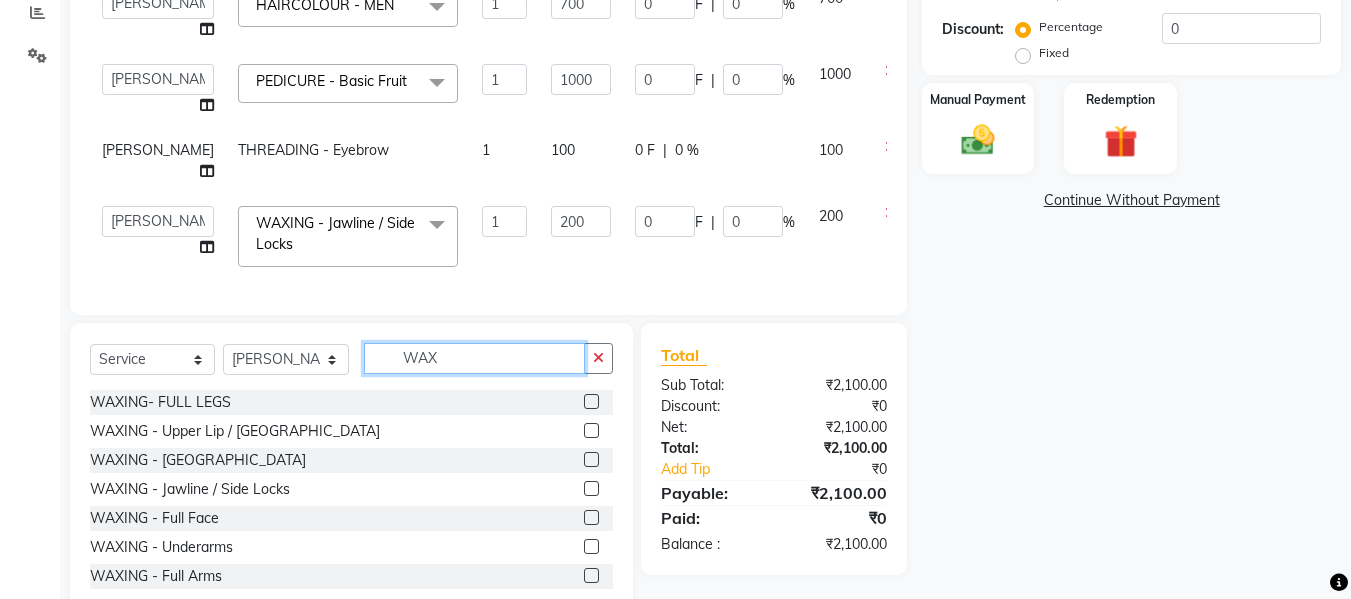 click on "WAX" 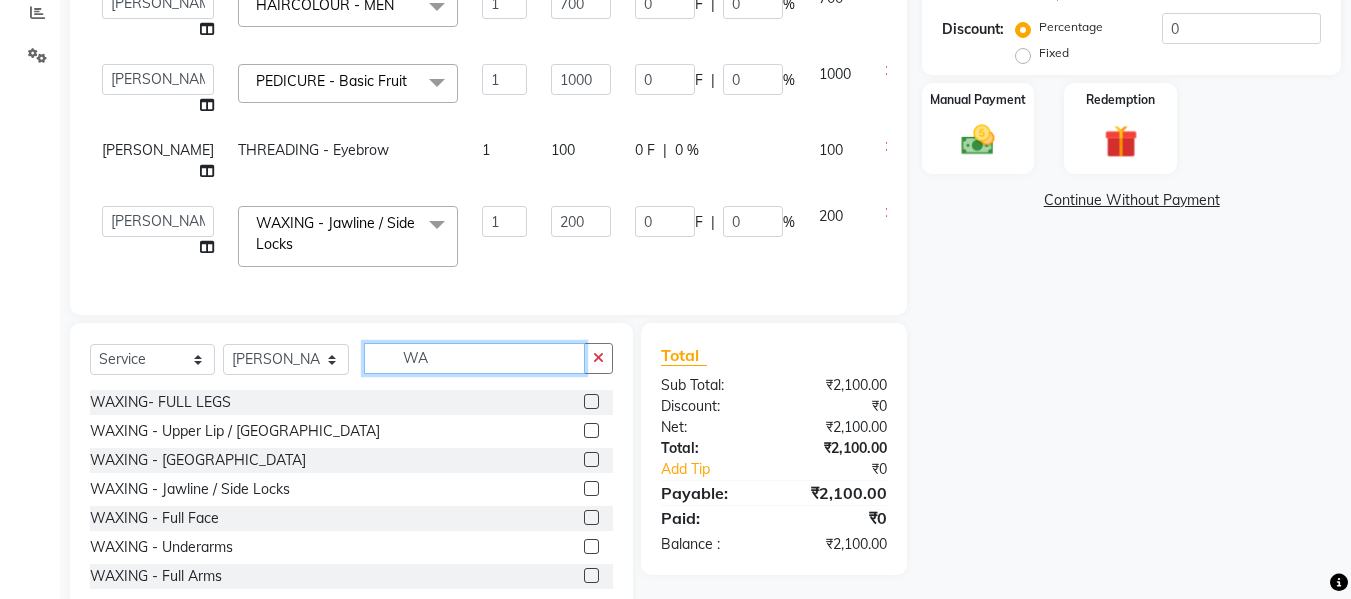 type on "W" 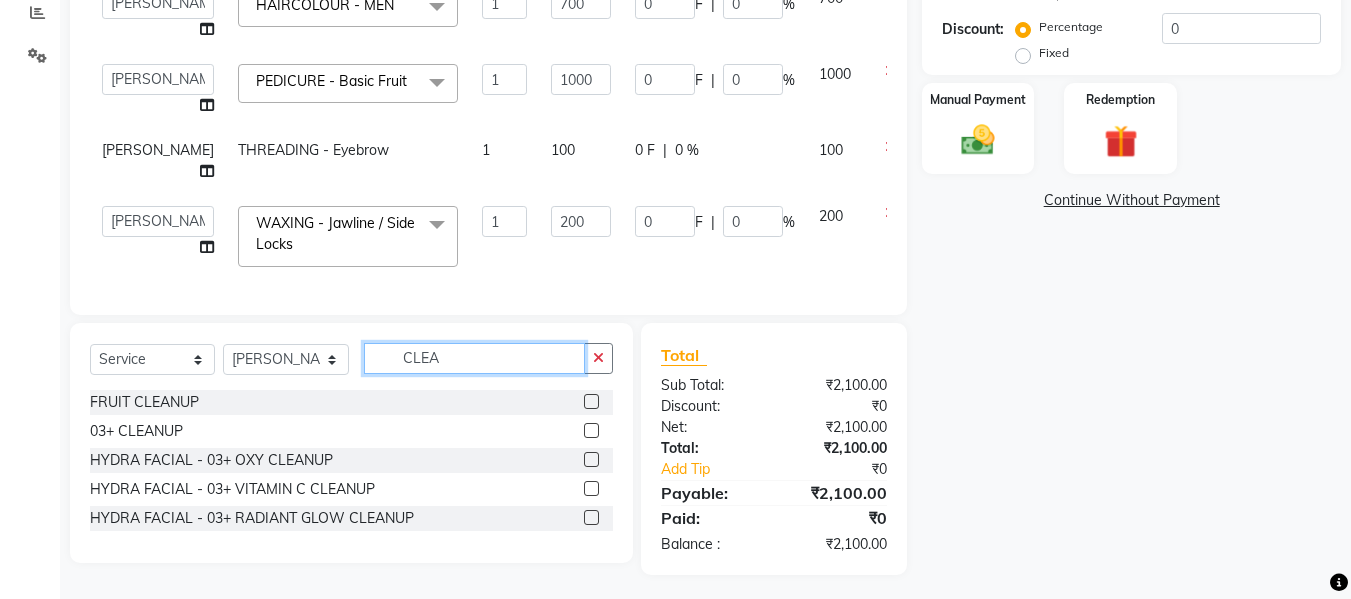 type on "CLEA" 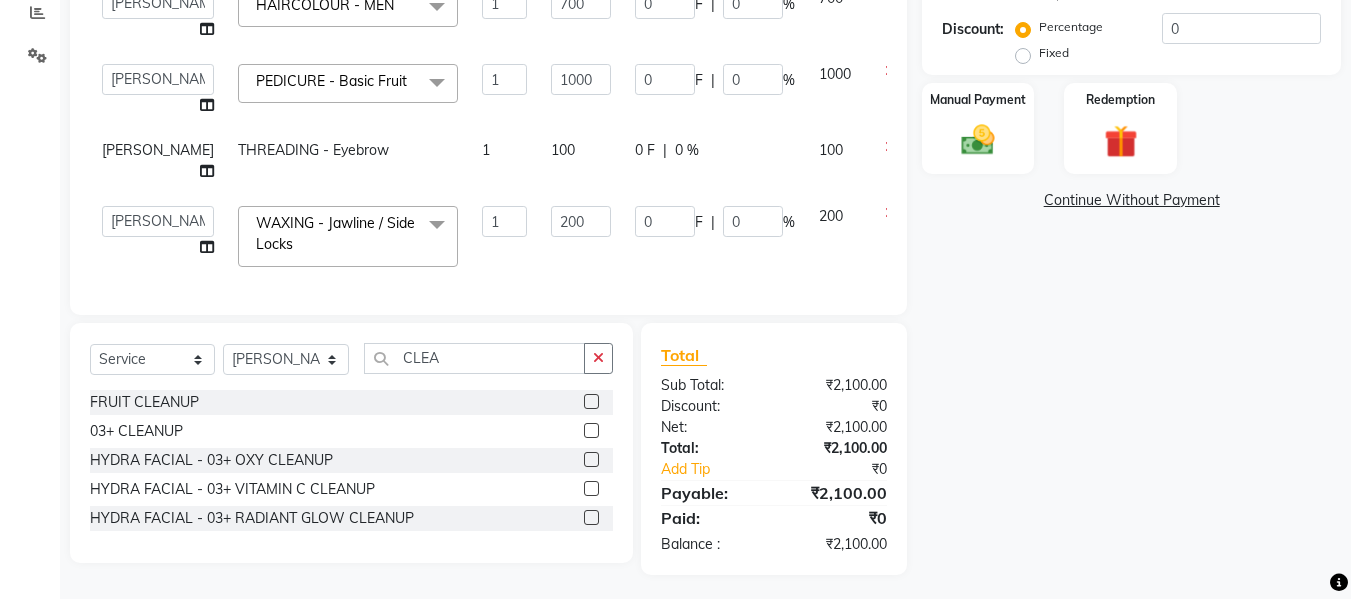 click 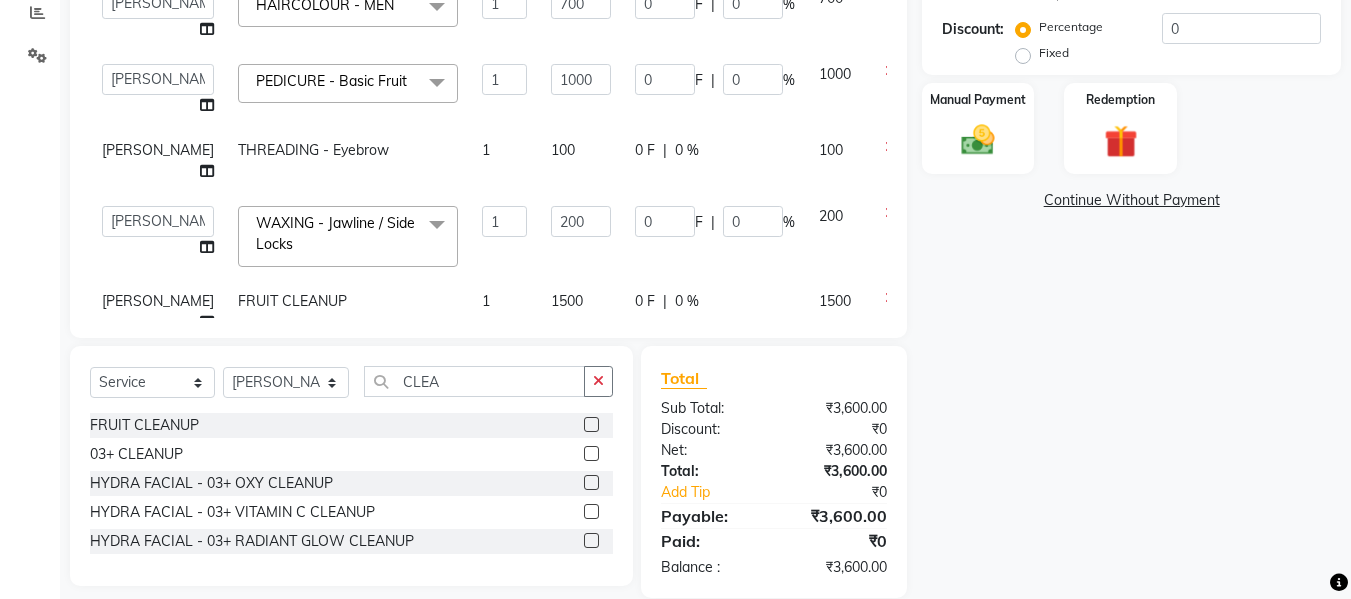 click 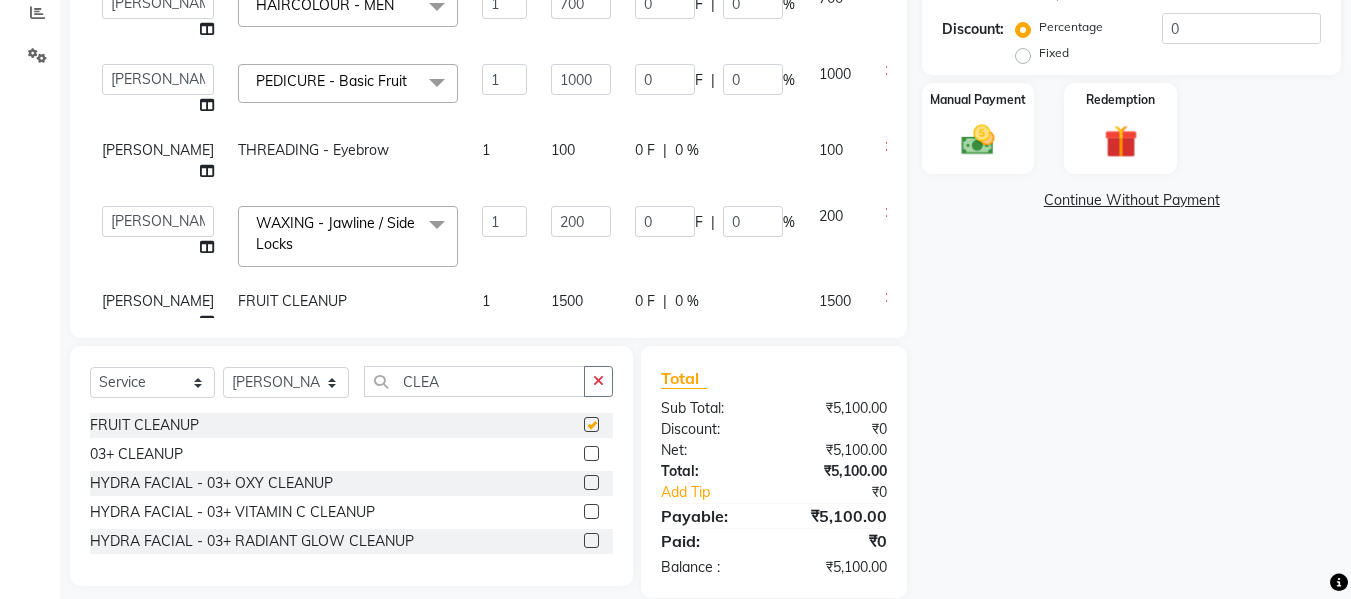 checkbox on "false" 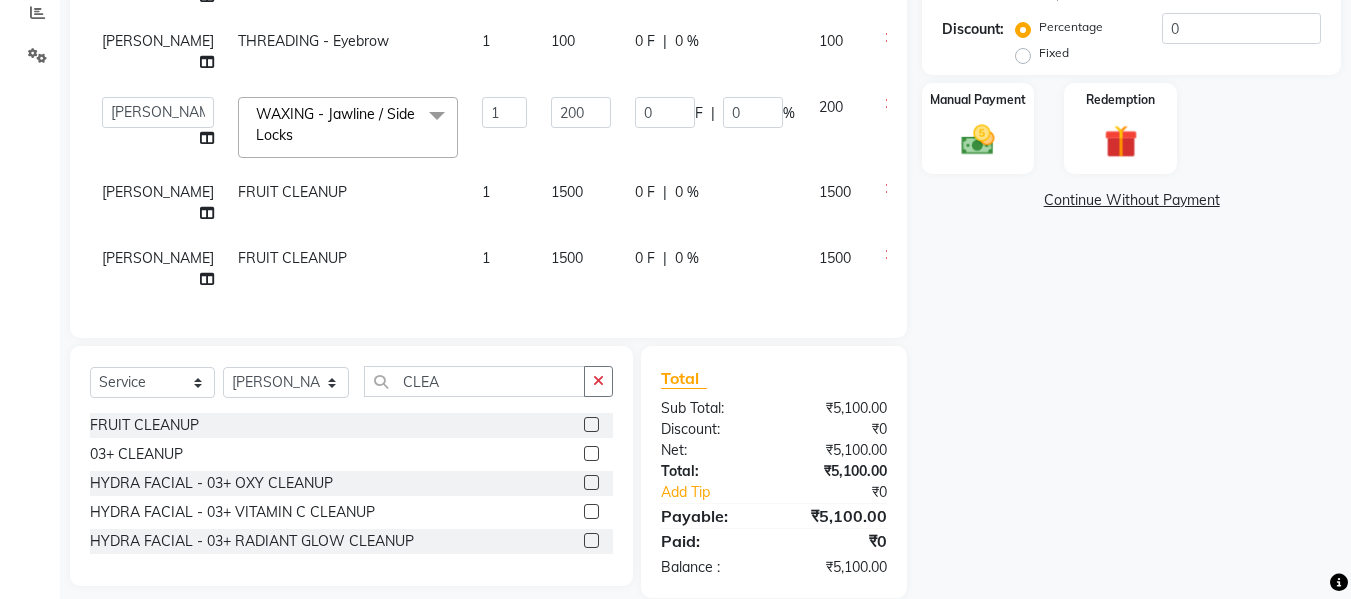 scroll, scrollTop: 160, scrollLeft: 0, axis: vertical 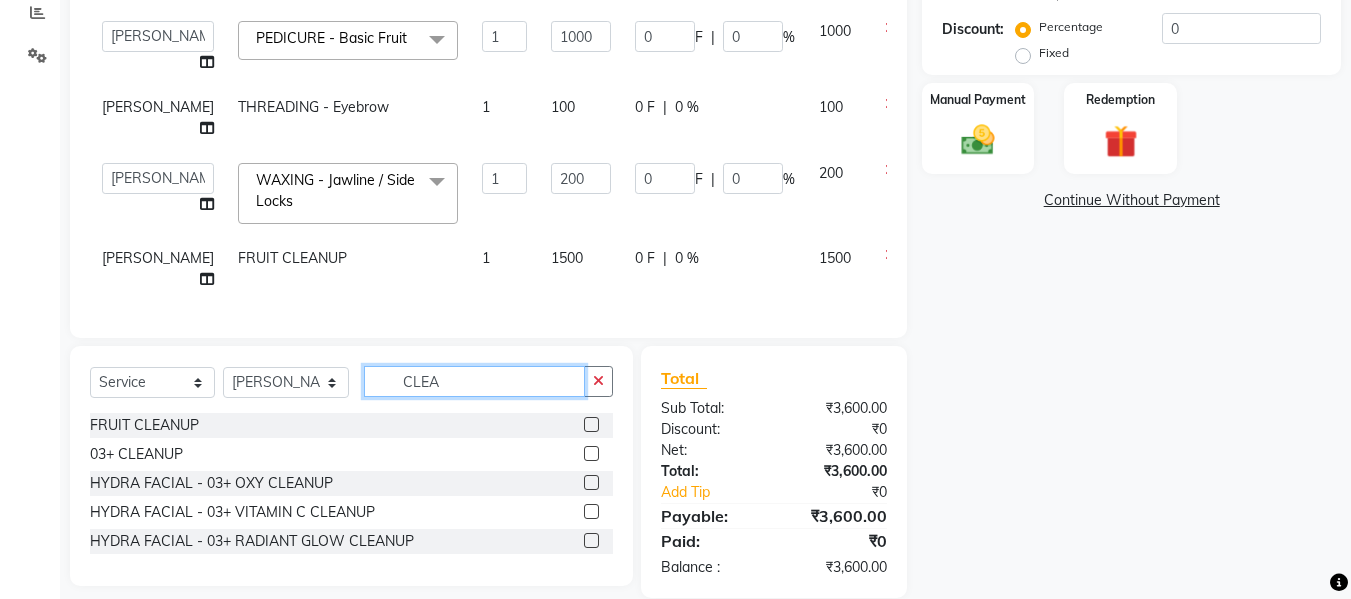 click on "CLEA" 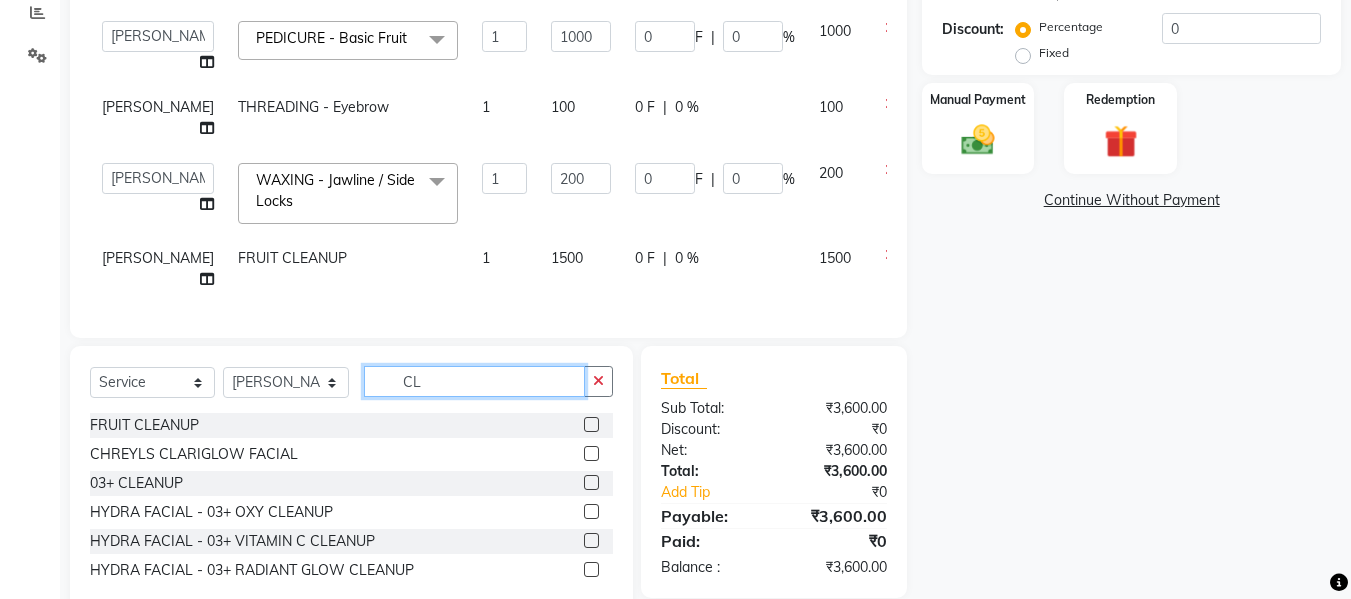 type on "C" 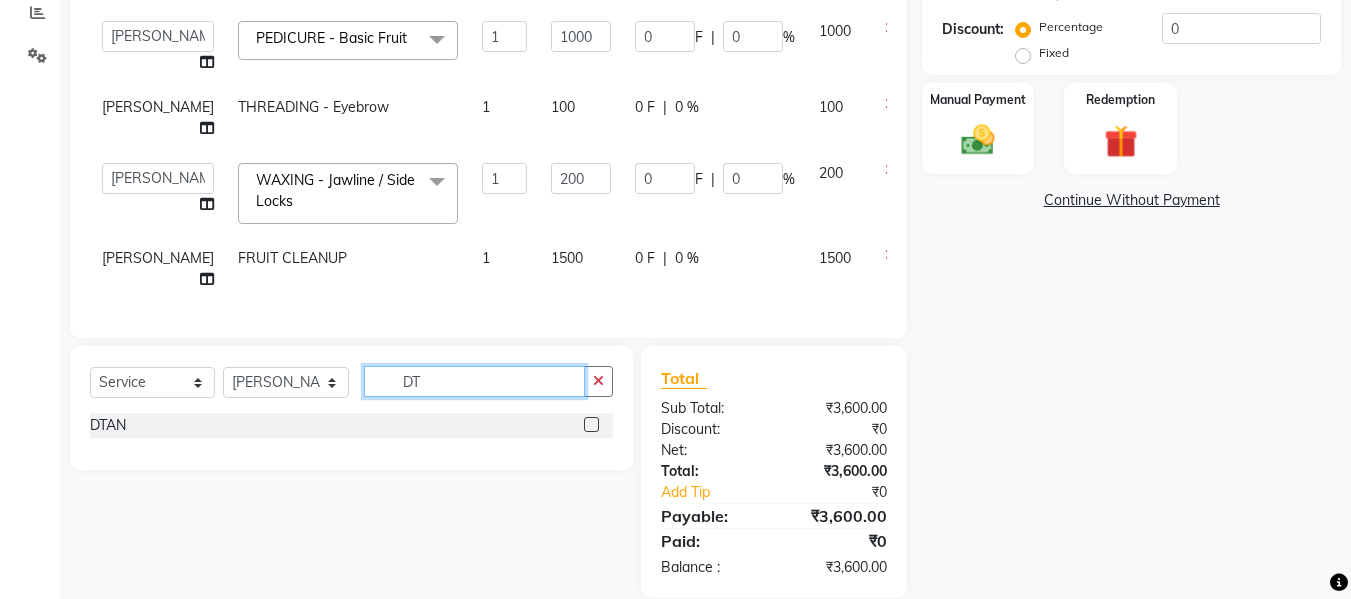 type on "DT" 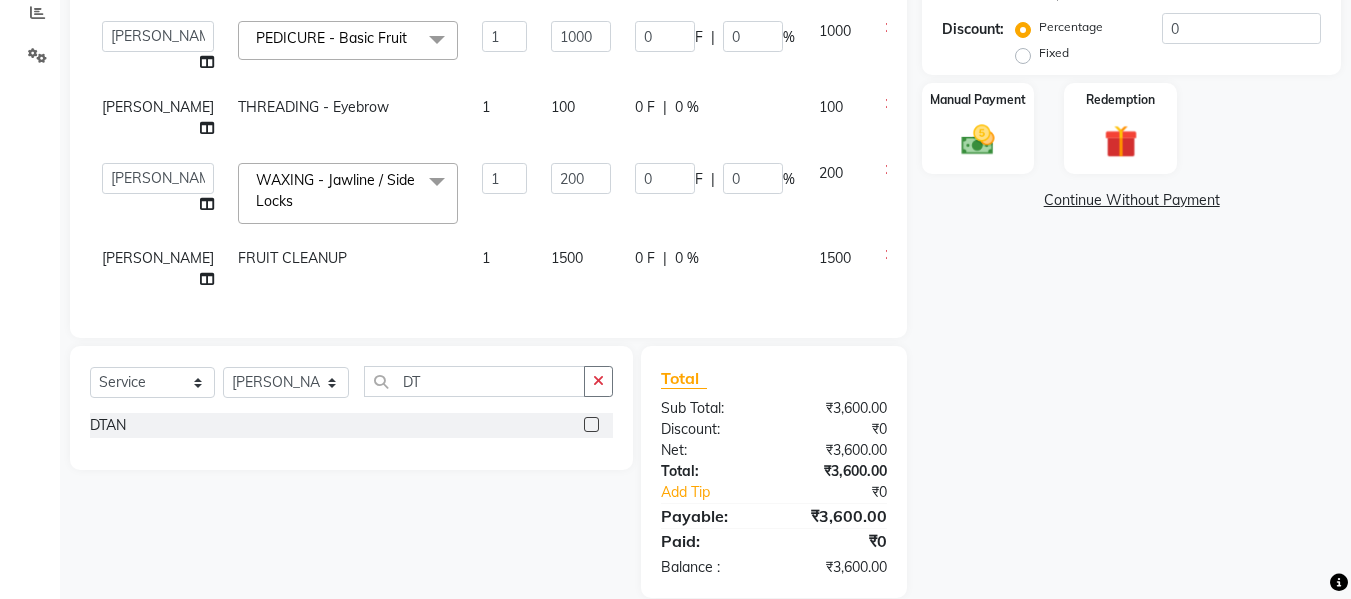 click 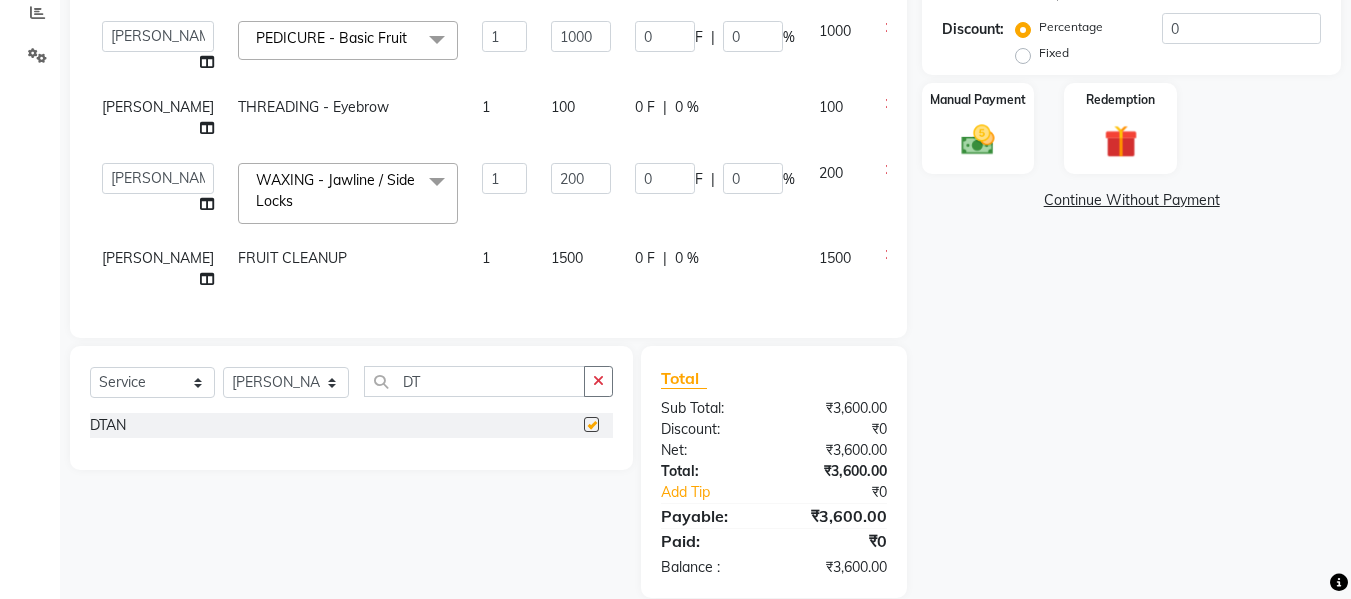 scroll, scrollTop: 160, scrollLeft: 0, axis: vertical 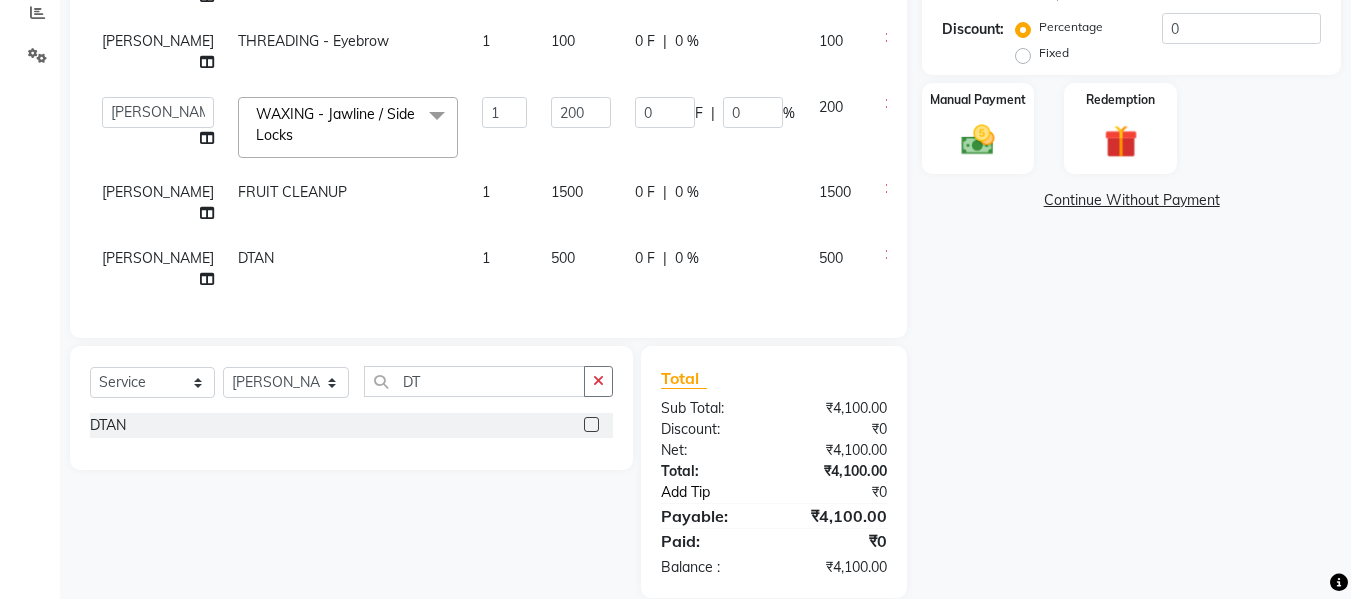 checkbox on "false" 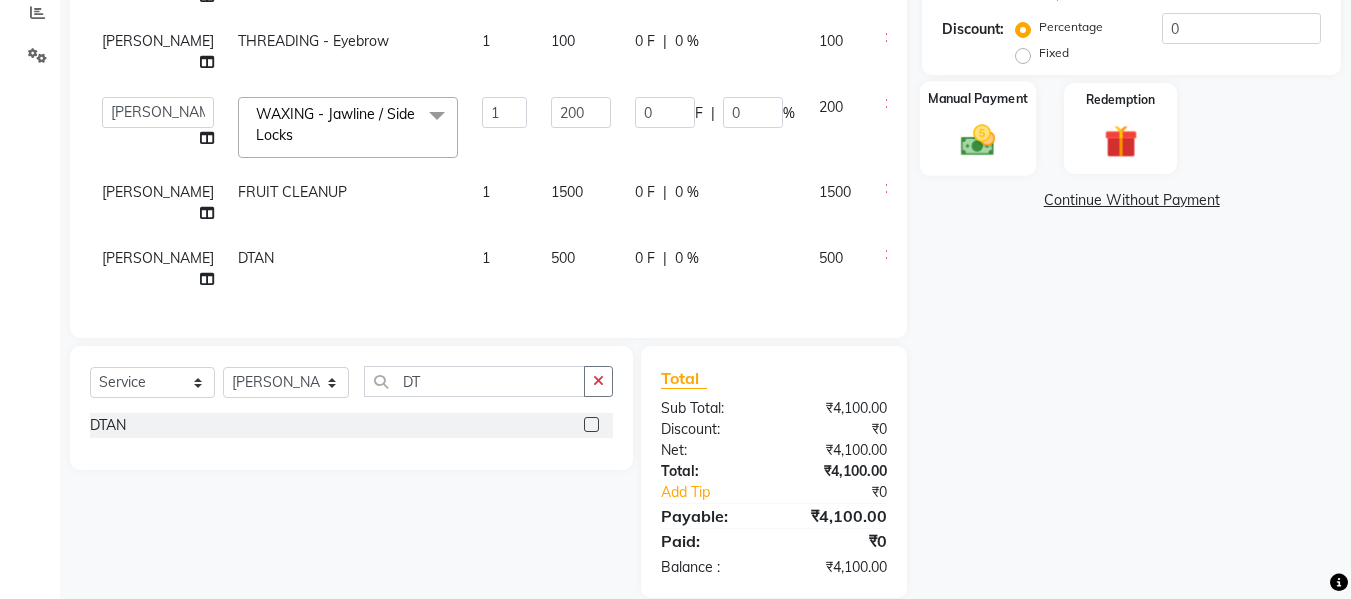 click on "Manual Payment" 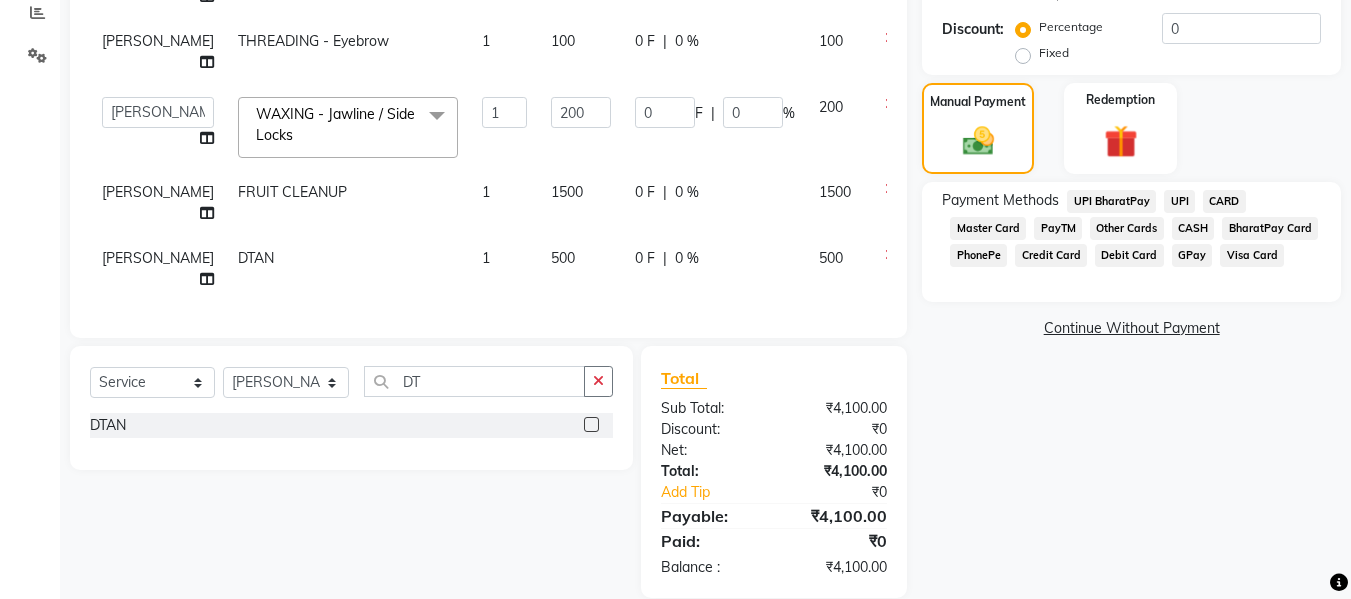 click on "GPay" 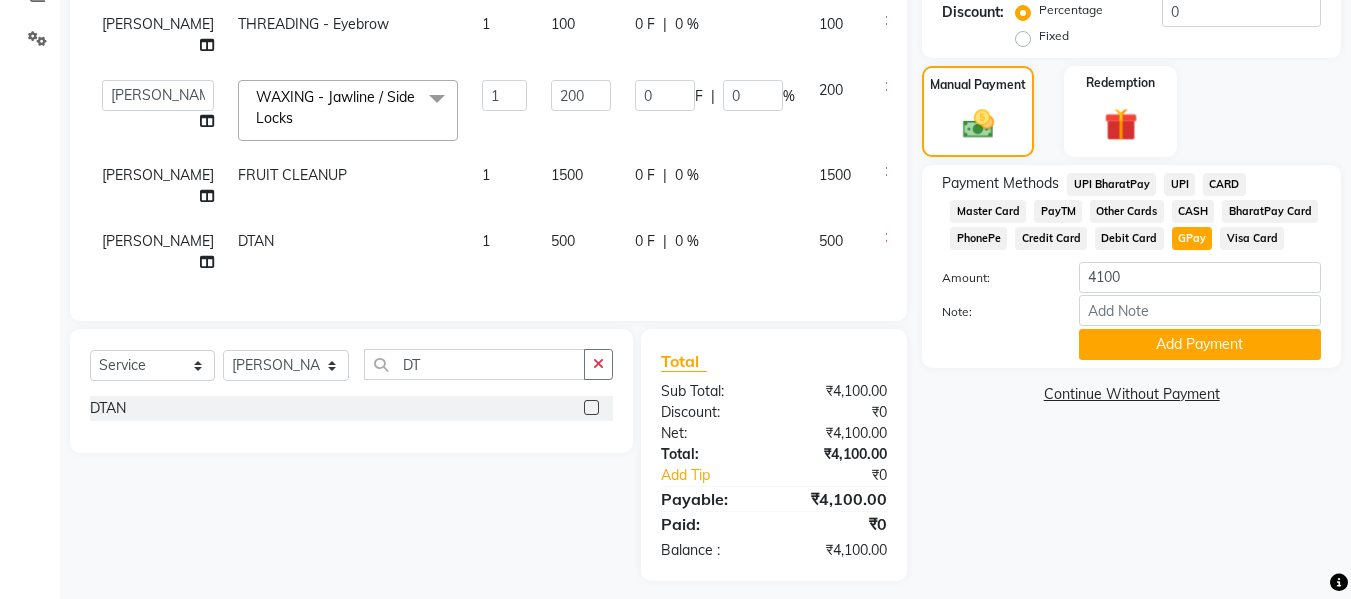 scroll, scrollTop: 459, scrollLeft: 0, axis: vertical 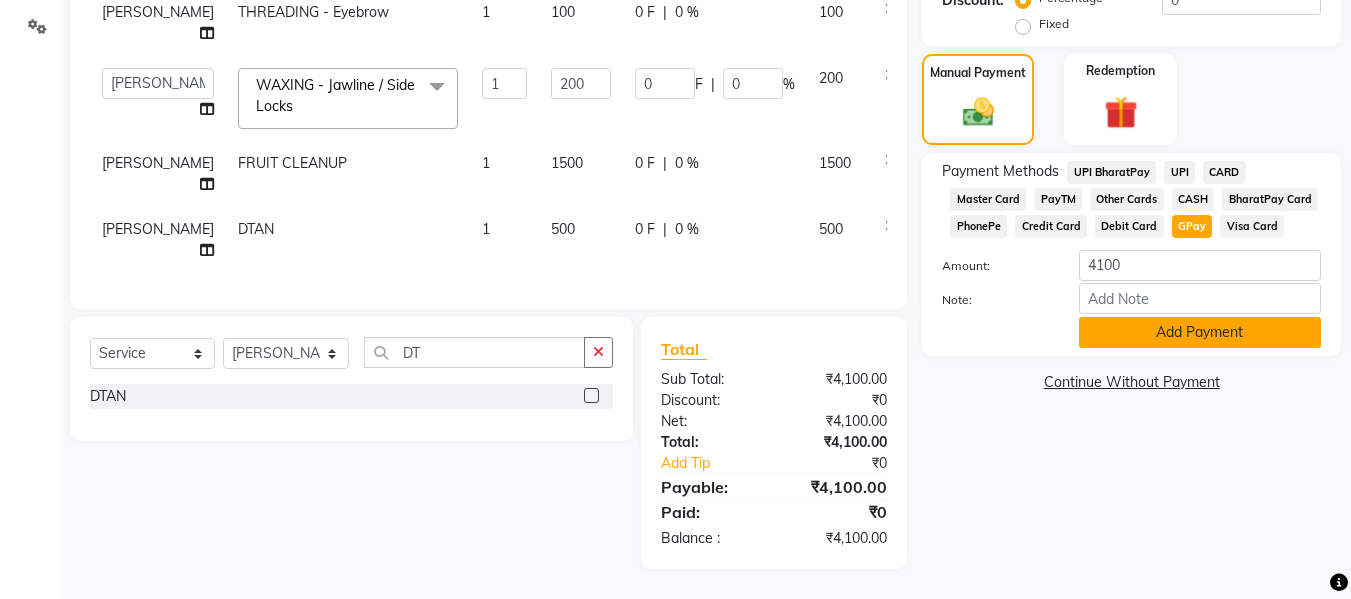 click on "Add Payment" 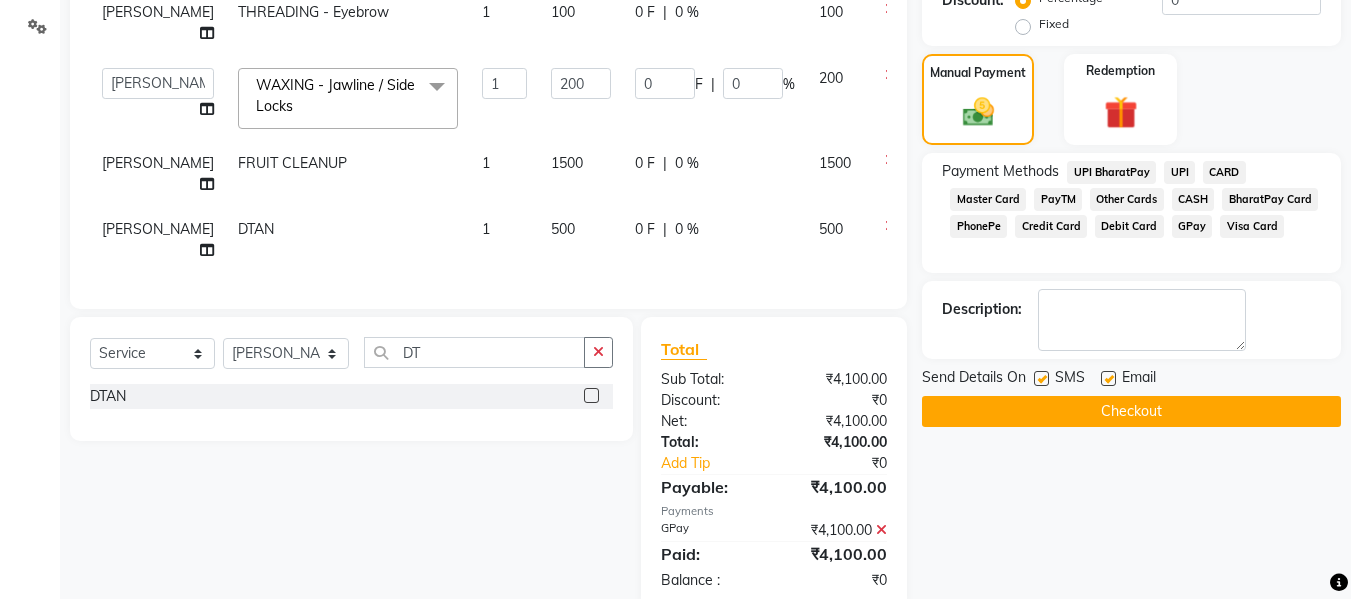 click on "Checkout" 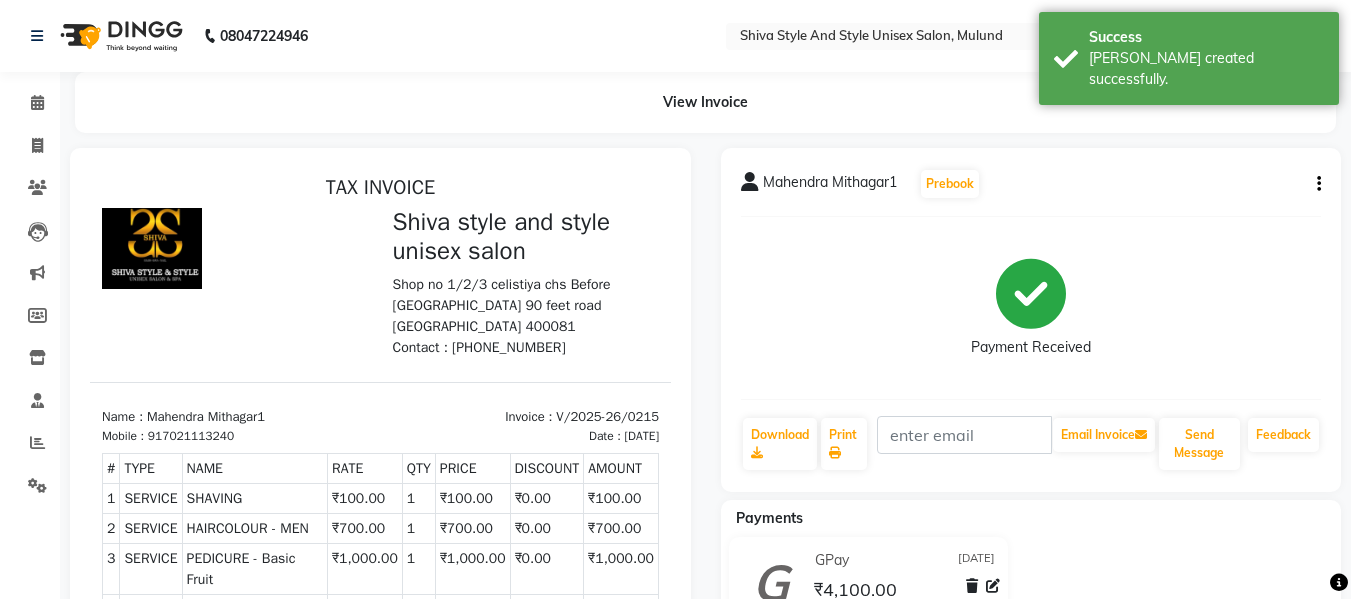 scroll, scrollTop: 0, scrollLeft: 0, axis: both 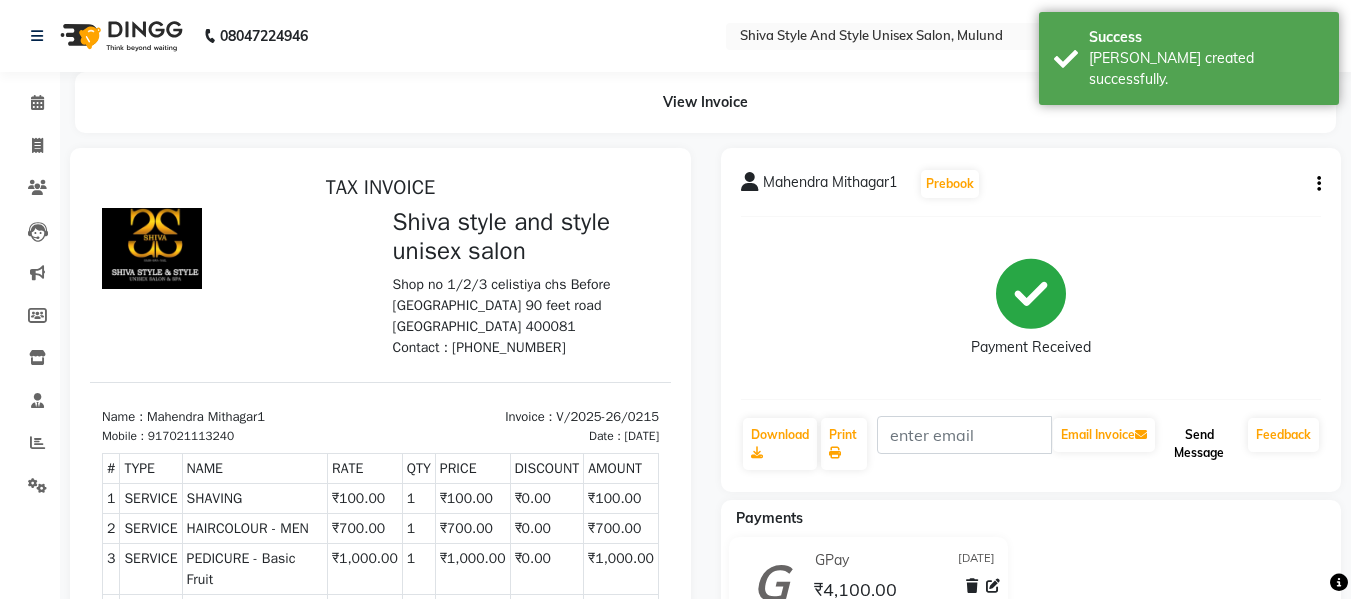 click on "Send Message" 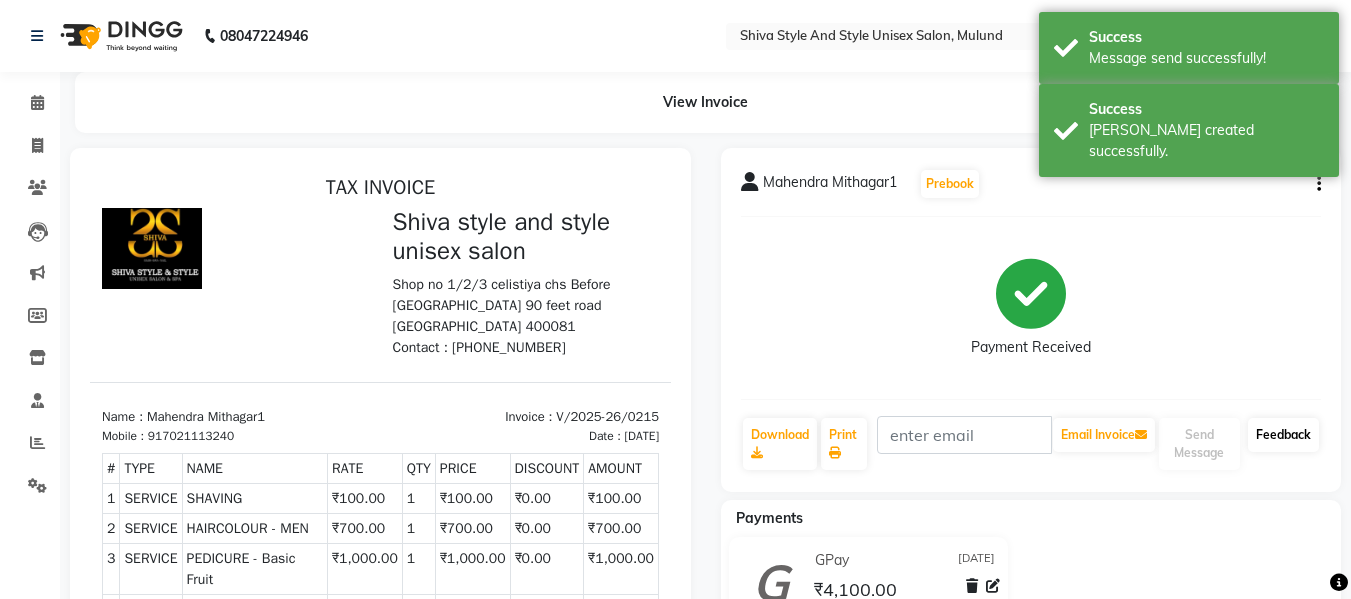click on "Feedback" 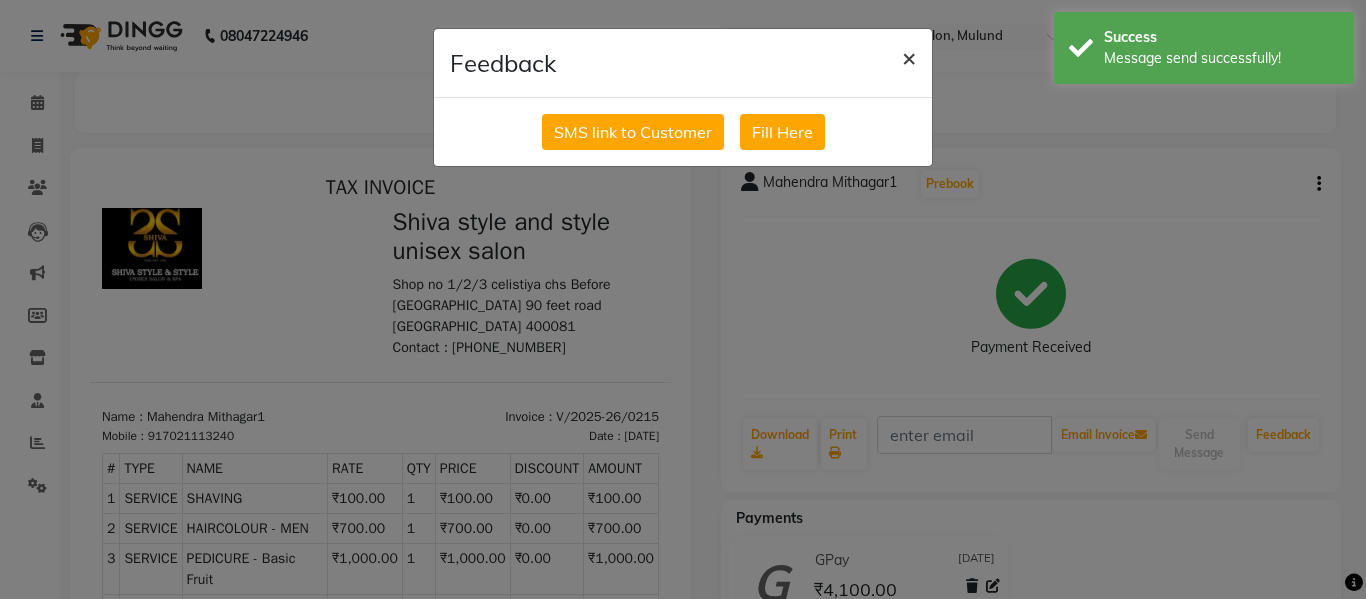 click on "×" 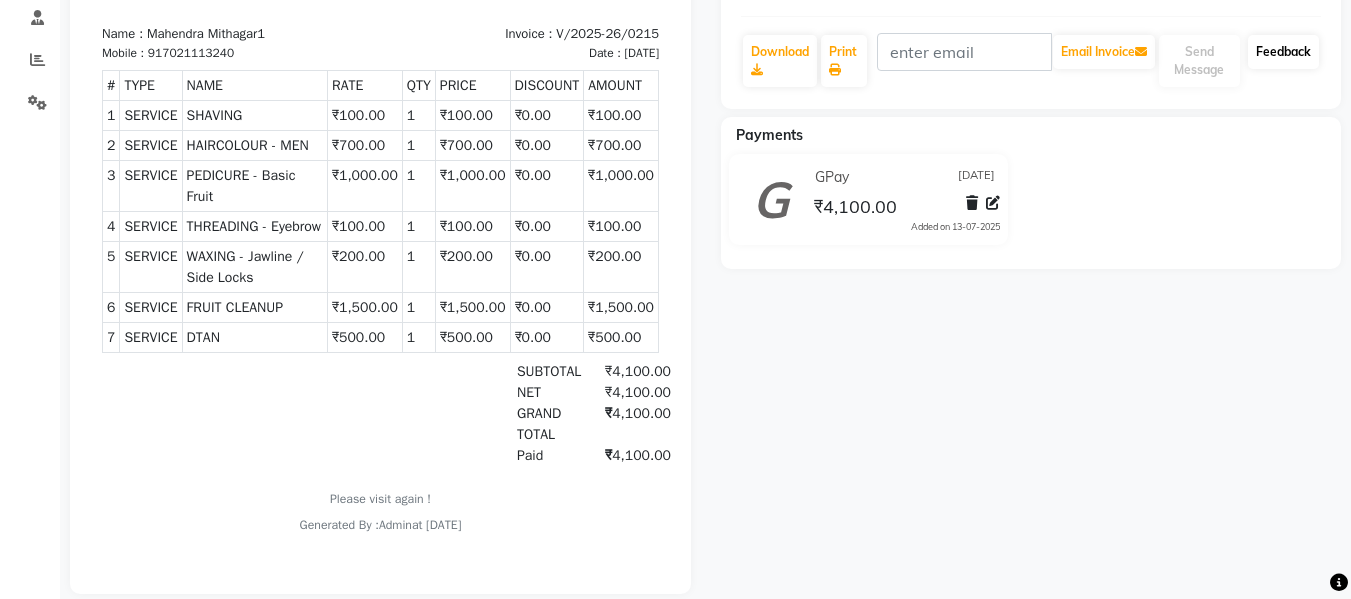 scroll, scrollTop: 423, scrollLeft: 0, axis: vertical 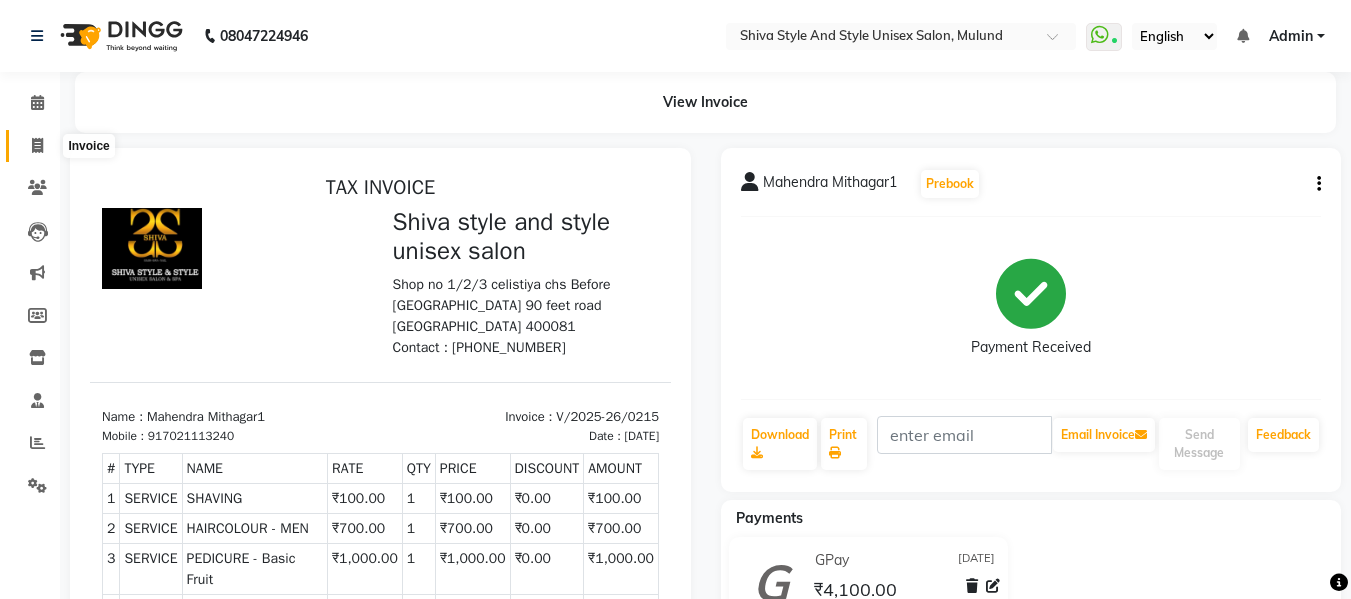 click 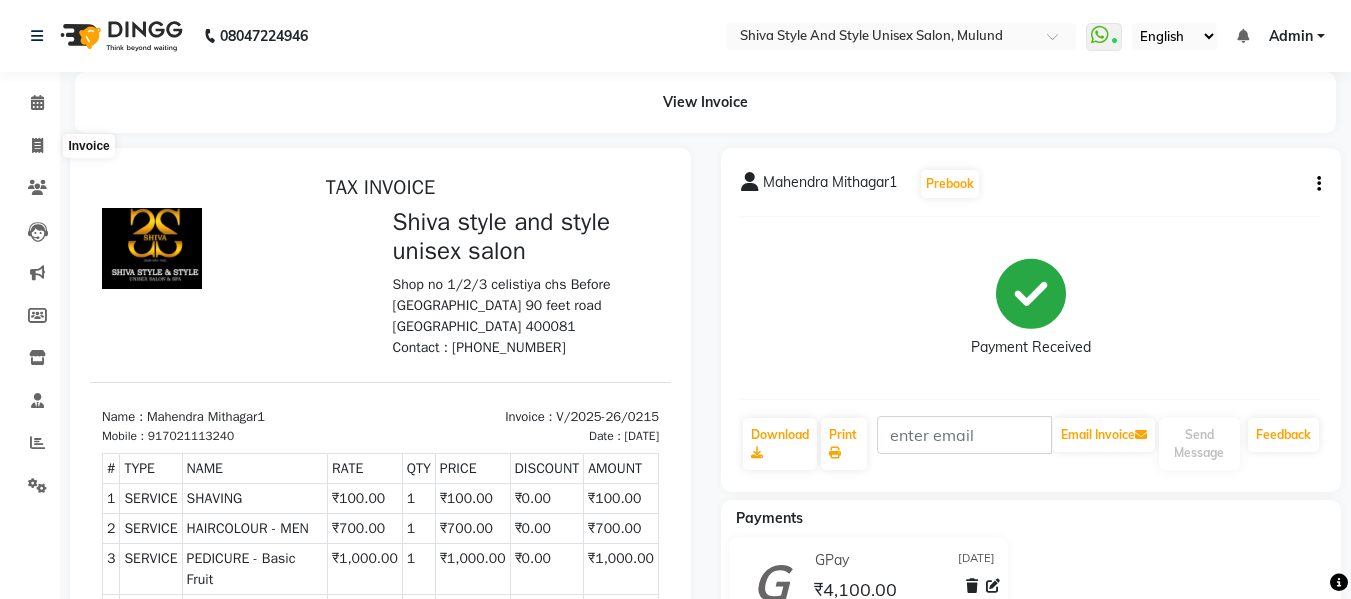 select on "service" 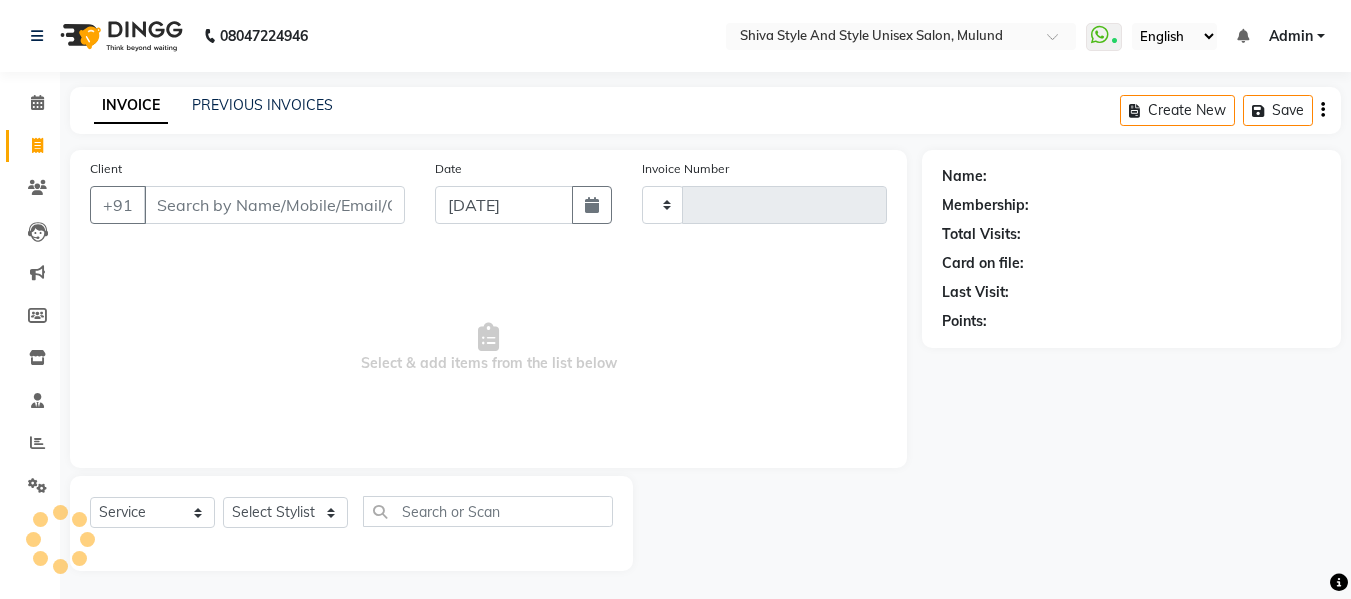 scroll, scrollTop: 2, scrollLeft: 0, axis: vertical 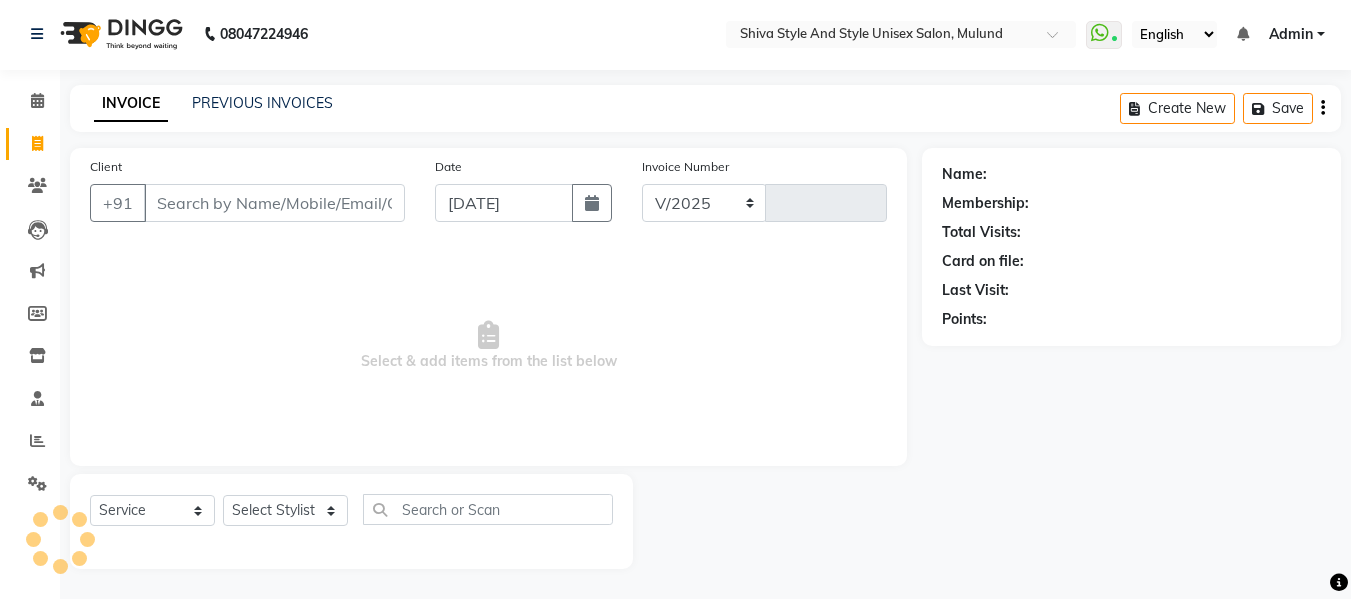 select on "7455" 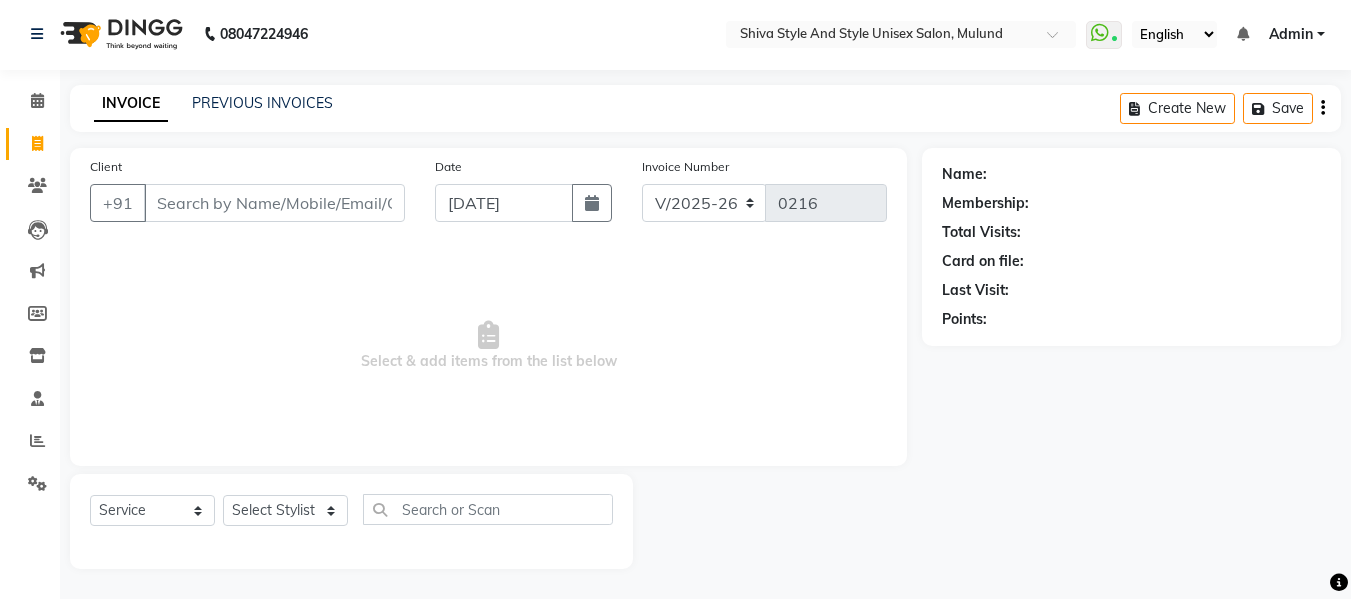 click on "Client" at bounding box center [274, 203] 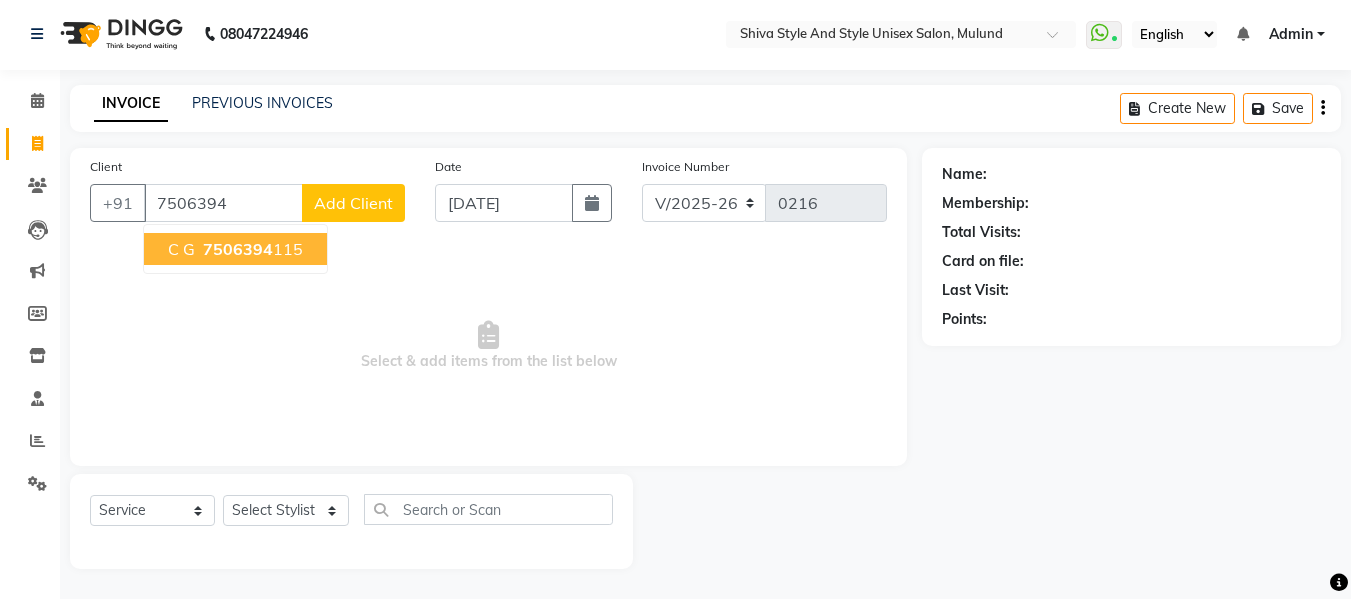 click on "7506394" at bounding box center [238, 249] 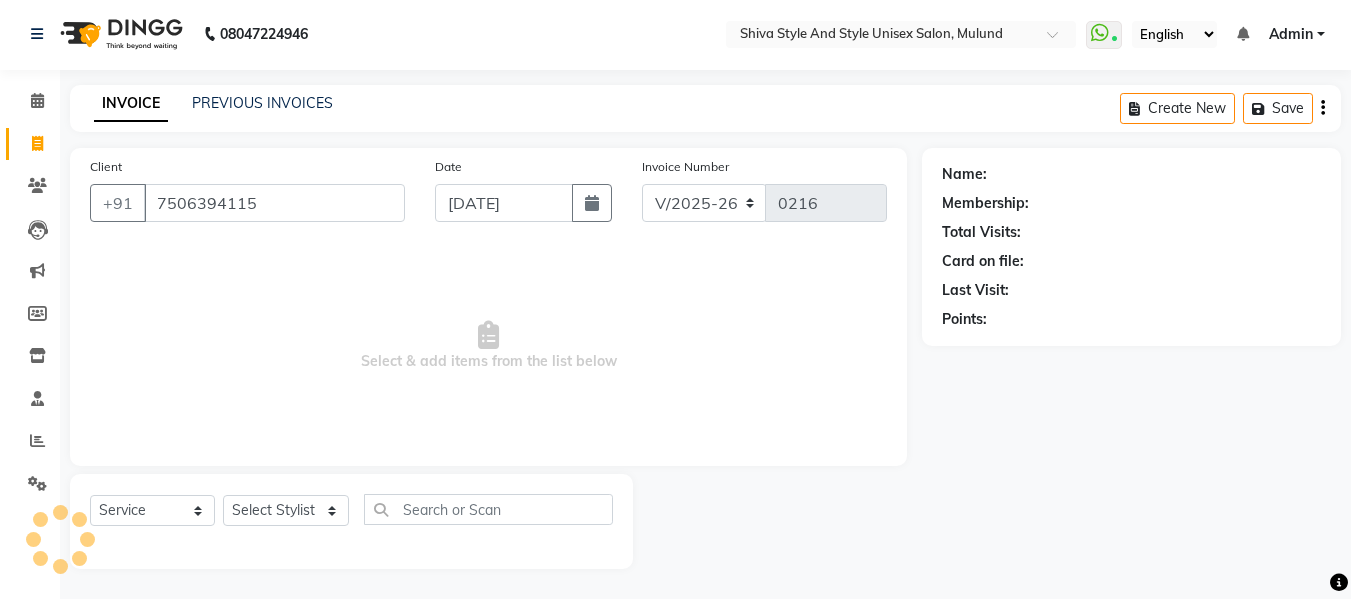 type on "7506394115" 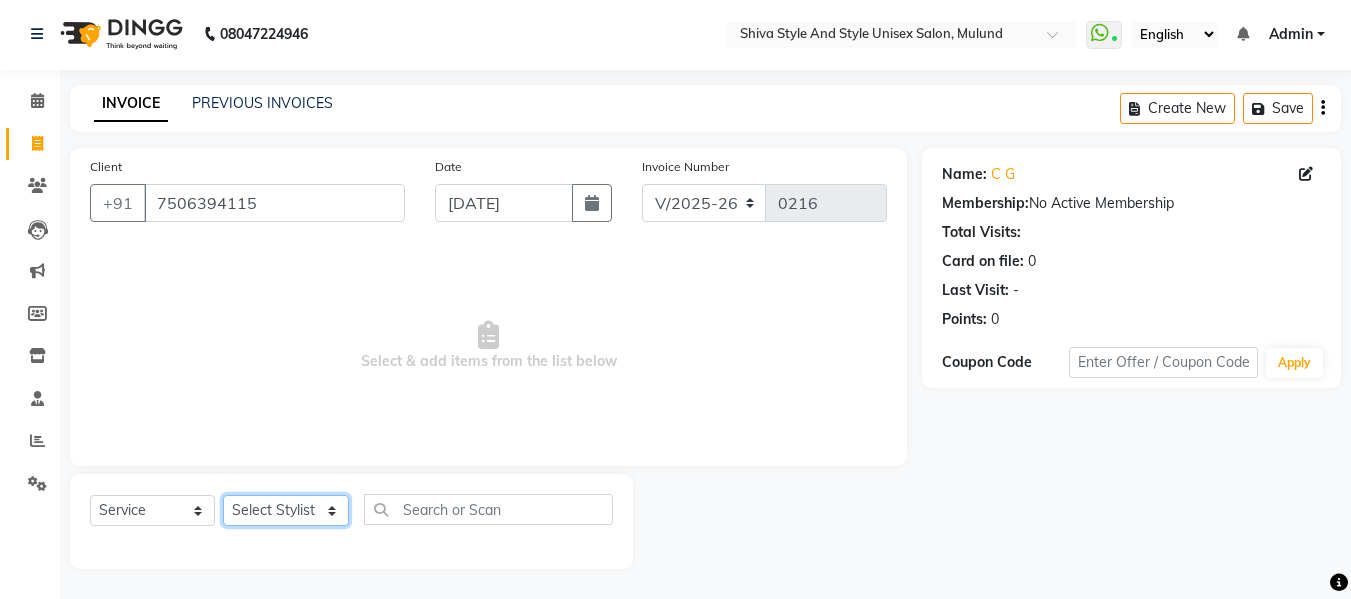 click on "Select Stylist Aalam kamre [PERSON_NAME] ganesh [PERSON_NAME] [PERSON_NAME] [PERSON_NAME] [PERSON_NAME] [PERSON_NAME] [PERSON_NAME] [PERSON_NAME] [PERSON_NAME] [PERSON_NAME] [PERSON_NAME] [PERSON_NAME] [PERSON_NAME] shivaji raut [PERSON_NAME] [PERSON_NAME] [PERSON_NAME] [PERSON_NAME]" 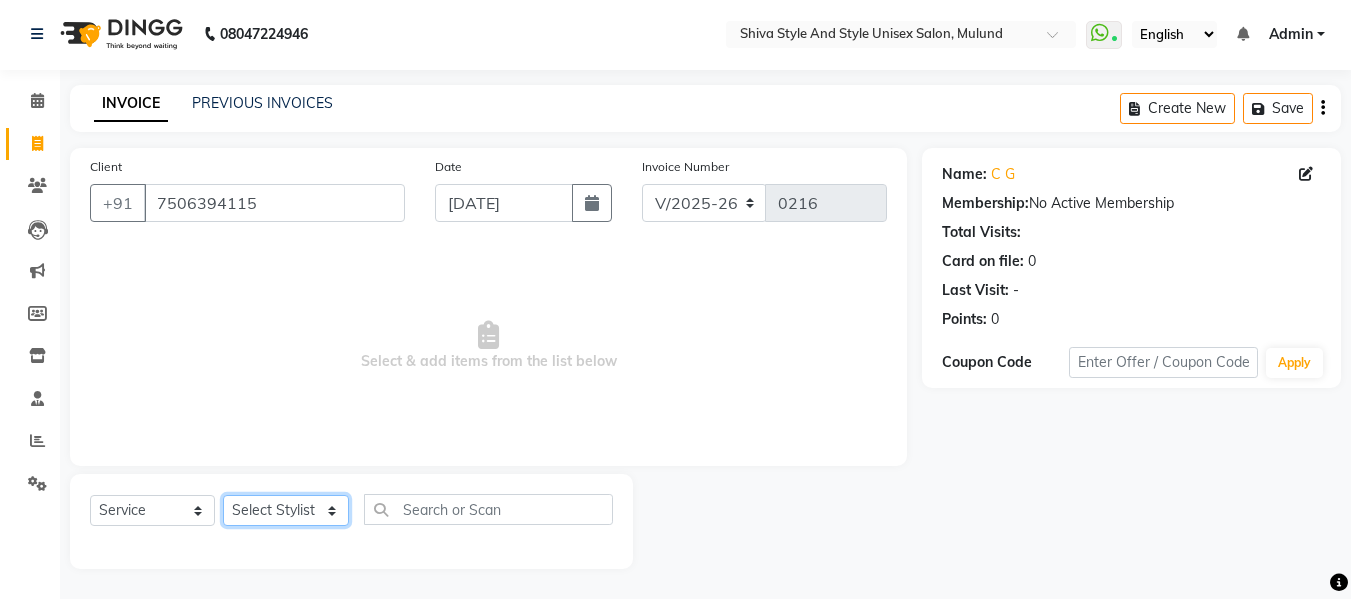 select on "65527" 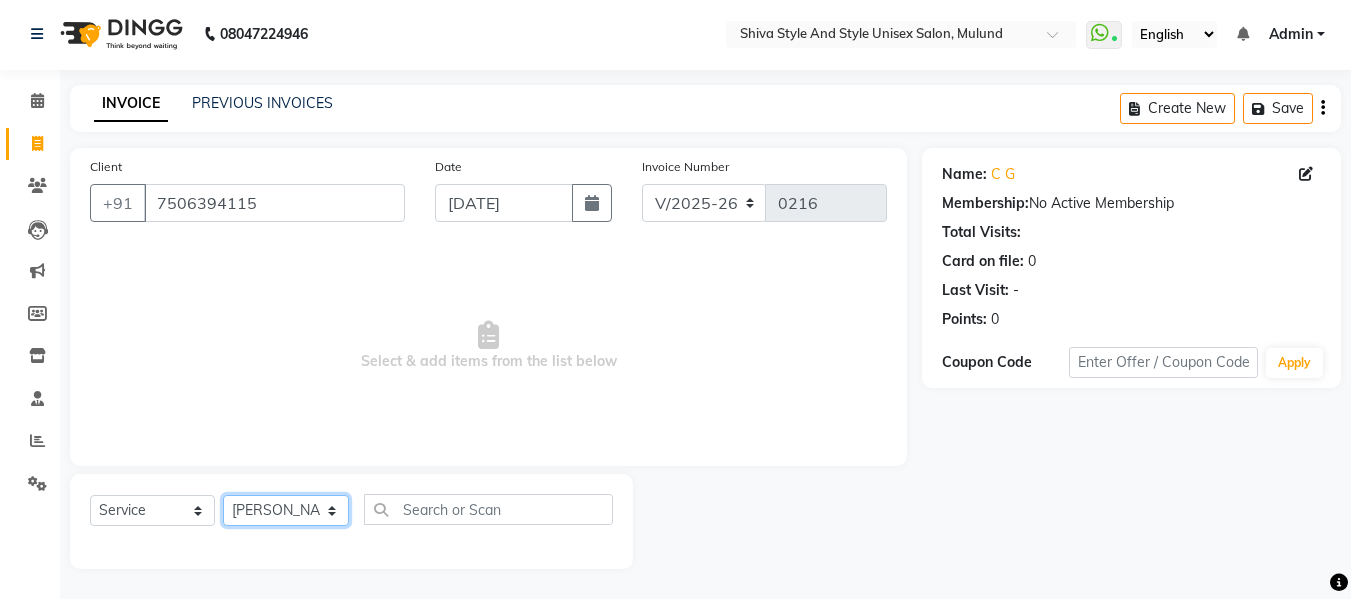 click on "Select Stylist Aalam kamre [PERSON_NAME] ganesh [PERSON_NAME] [PERSON_NAME] [PERSON_NAME] [PERSON_NAME] [PERSON_NAME] [PERSON_NAME] [PERSON_NAME] [PERSON_NAME] [PERSON_NAME] [PERSON_NAME] [PERSON_NAME] [PERSON_NAME] shivaji raut [PERSON_NAME] [PERSON_NAME] [PERSON_NAME] [PERSON_NAME]" 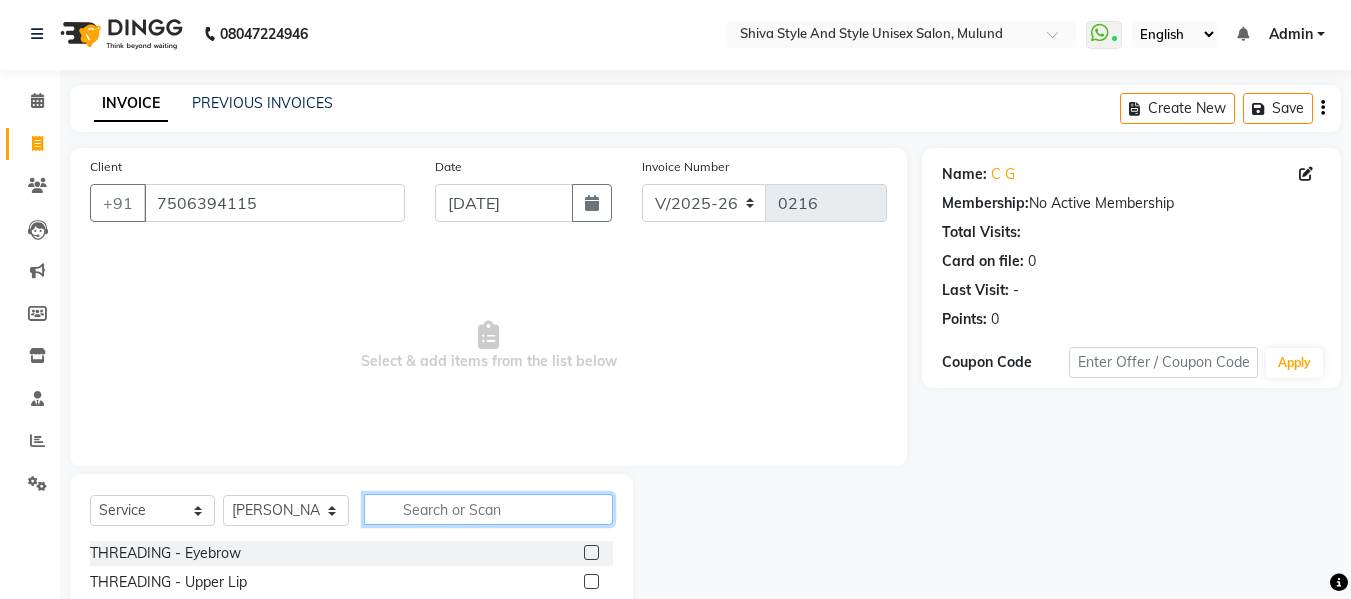 click 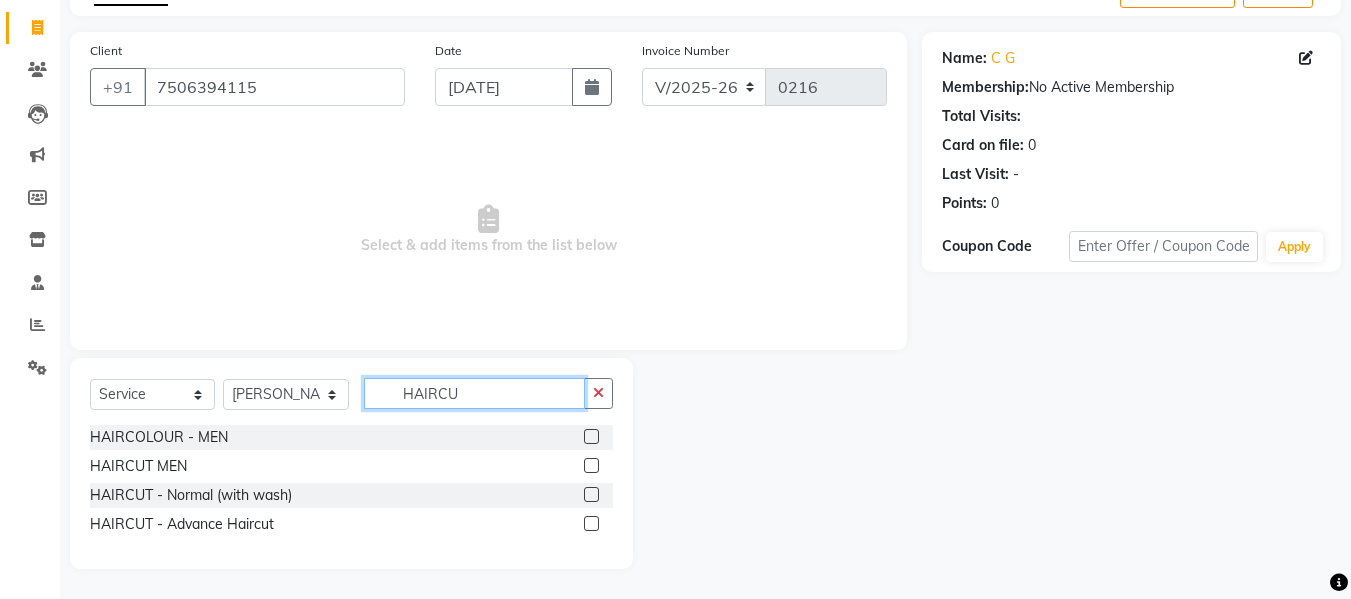 scroll, scrollTop: 89, scrollLeft: 0, axis: vertical 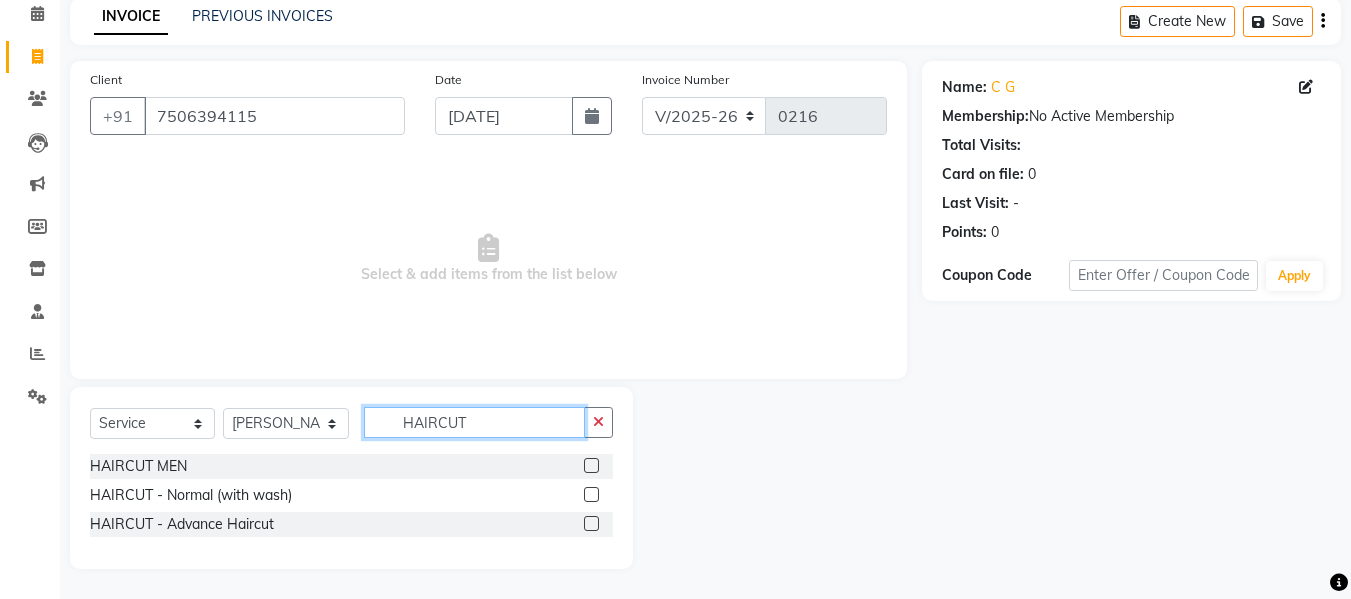 type on "HAIRCUT" 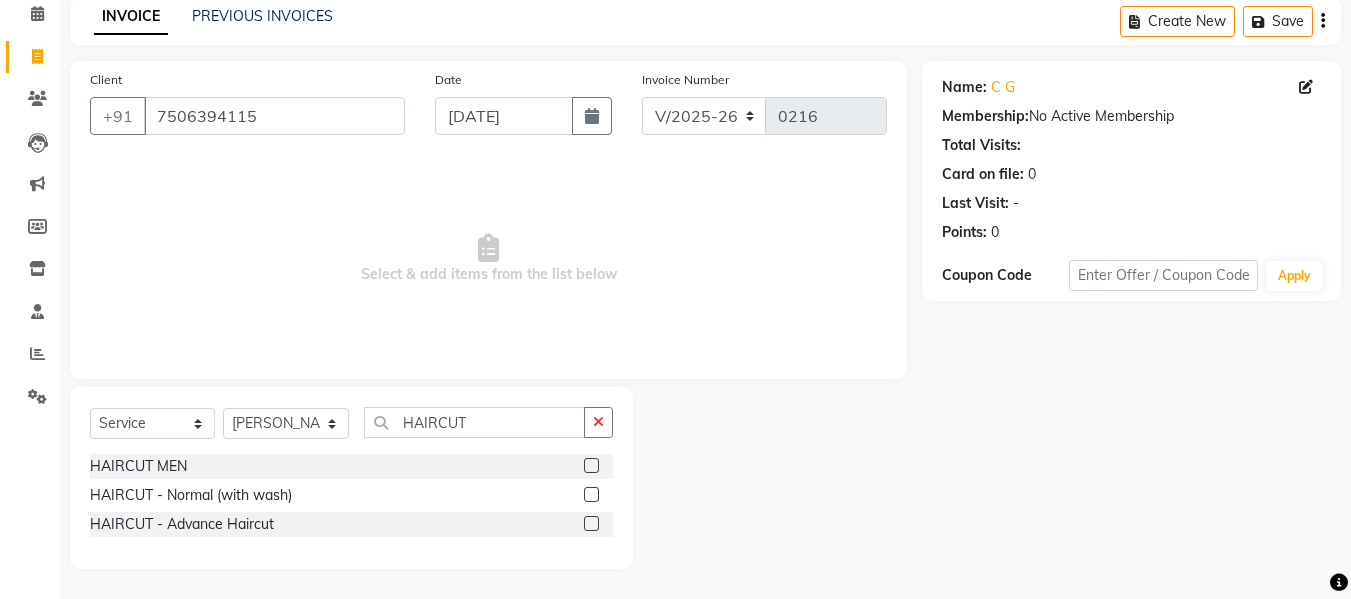 click 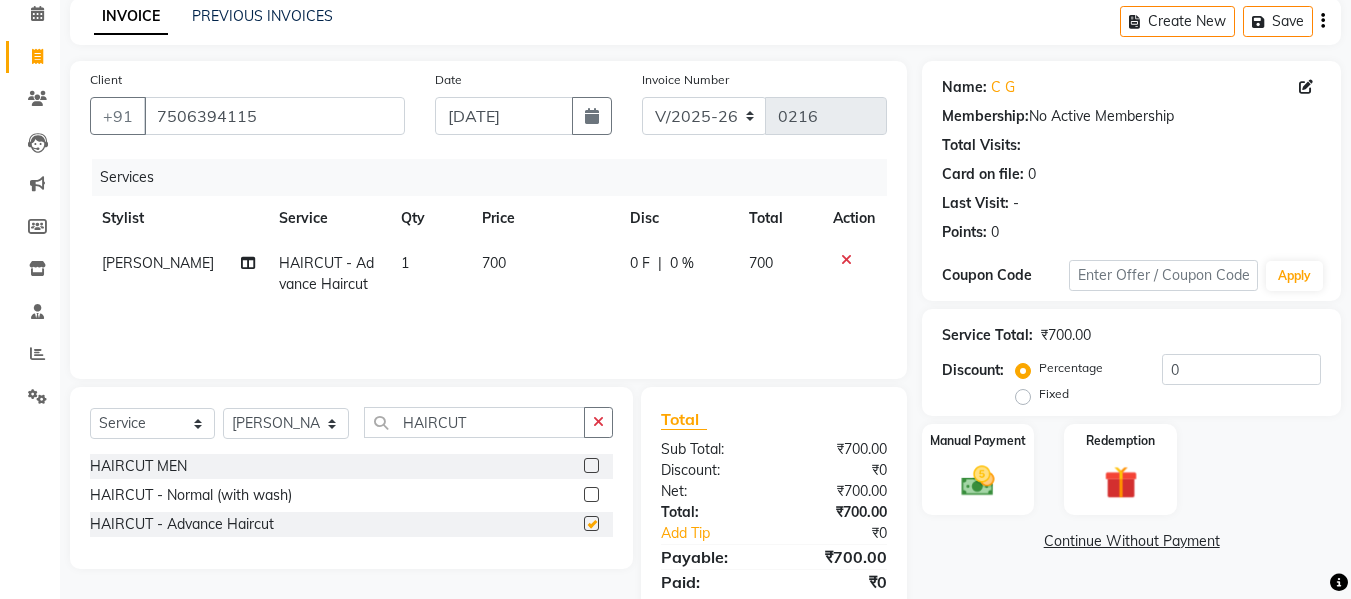 checkbox on "false" 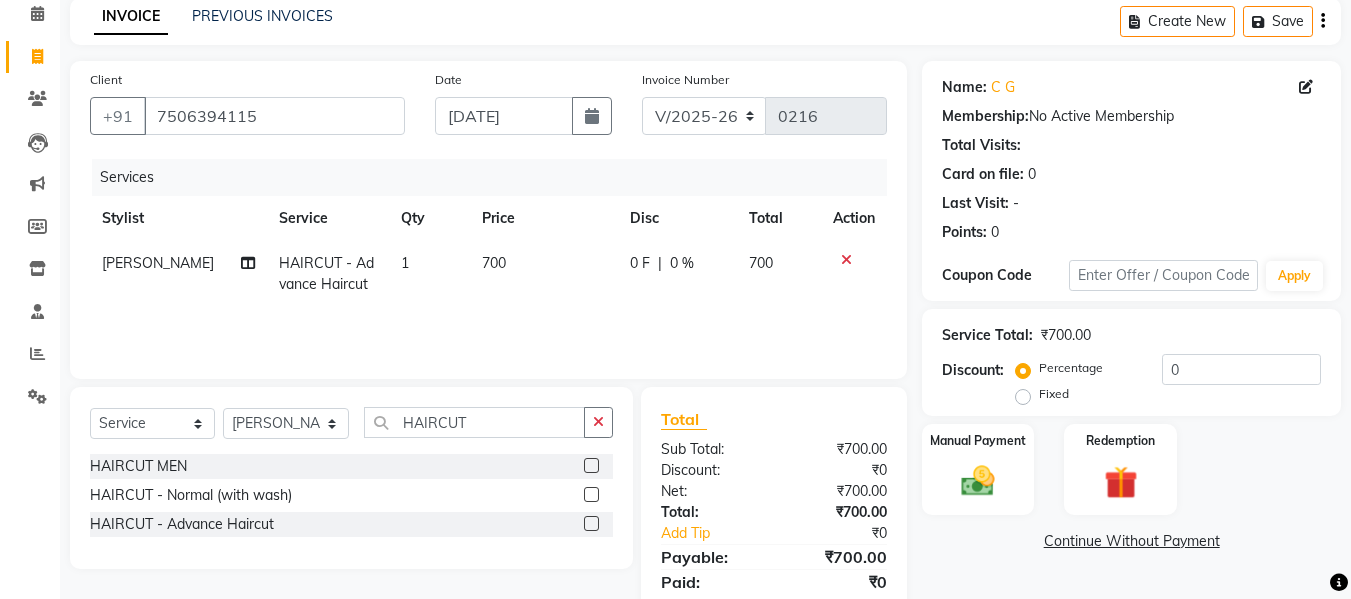 click on "700" 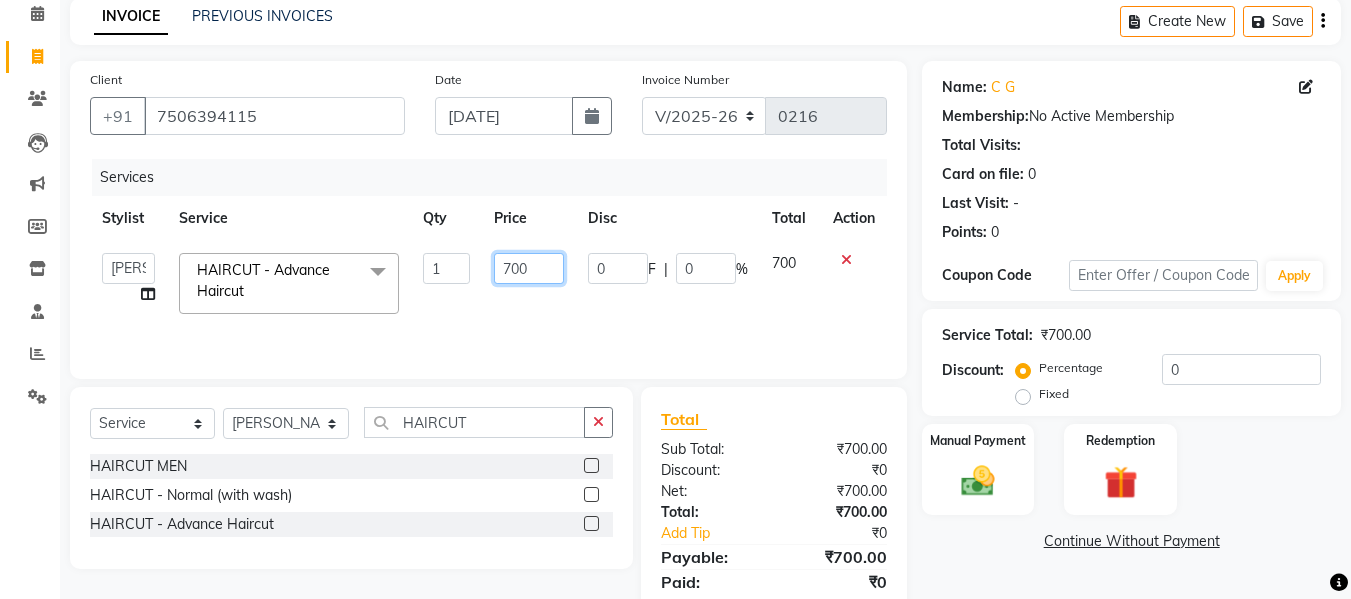click on "700" 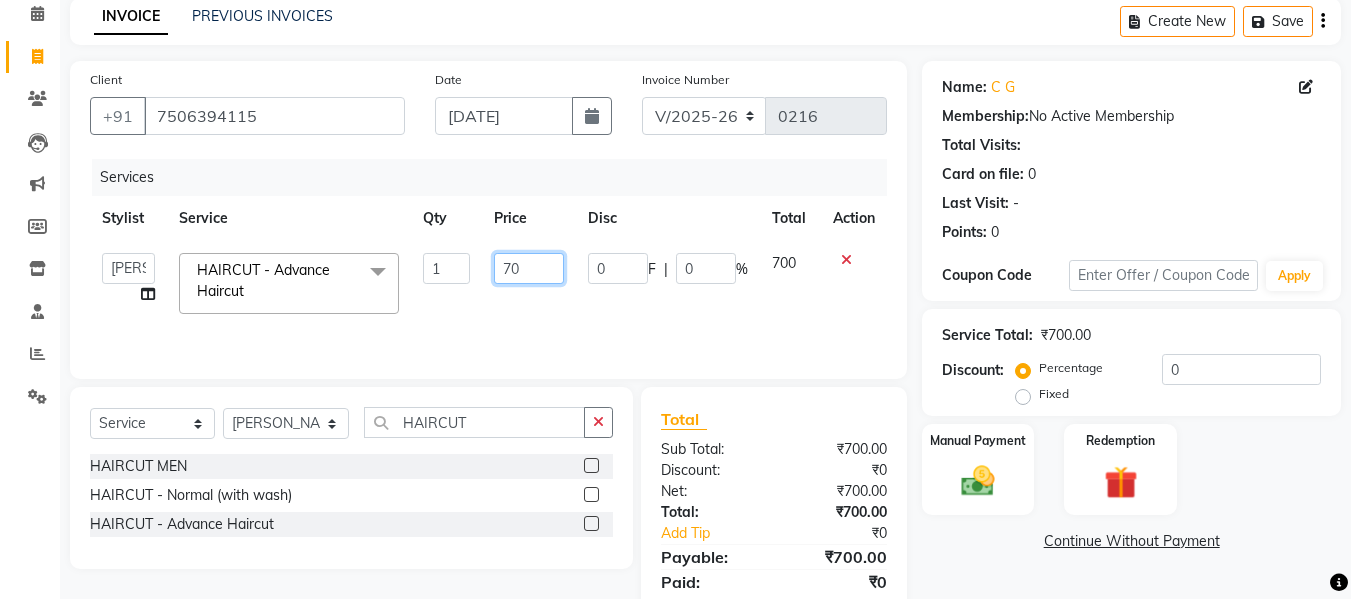 type on "7" 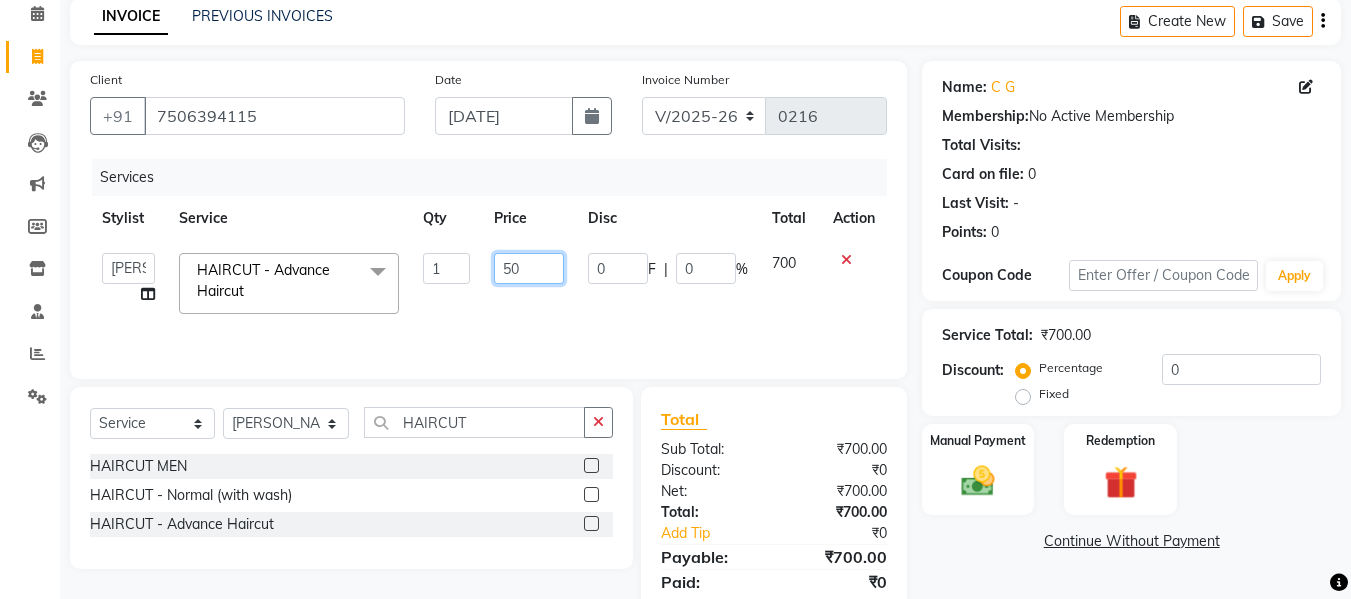 type on "500" 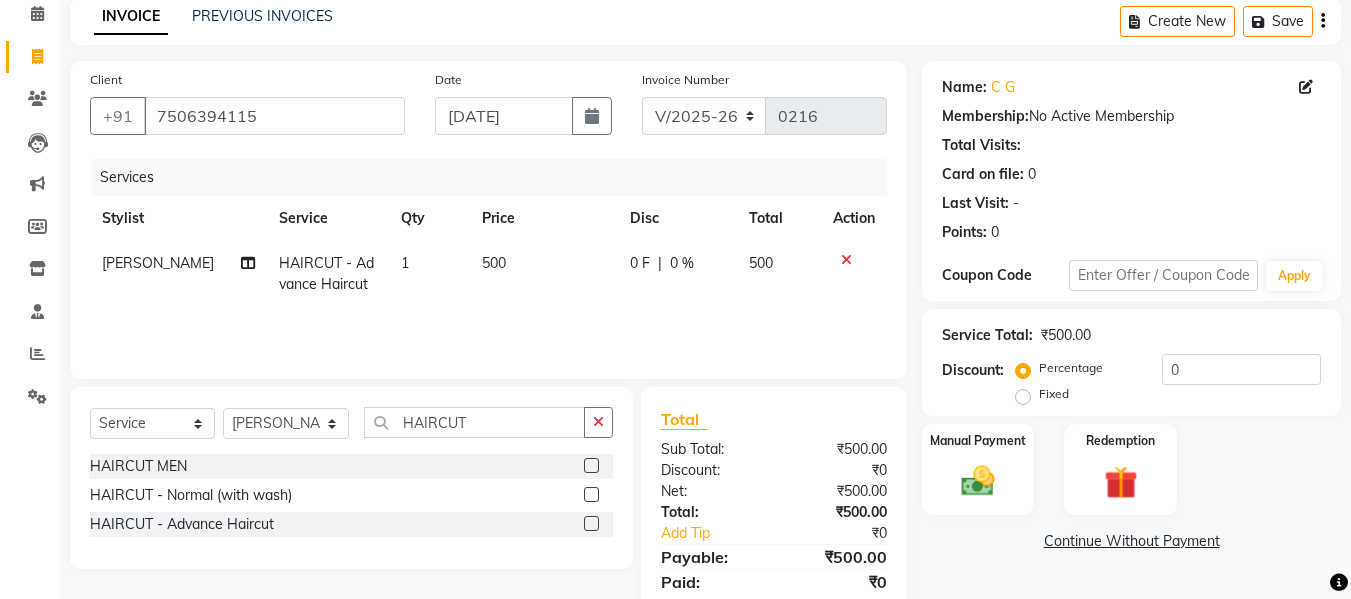 click on "500" 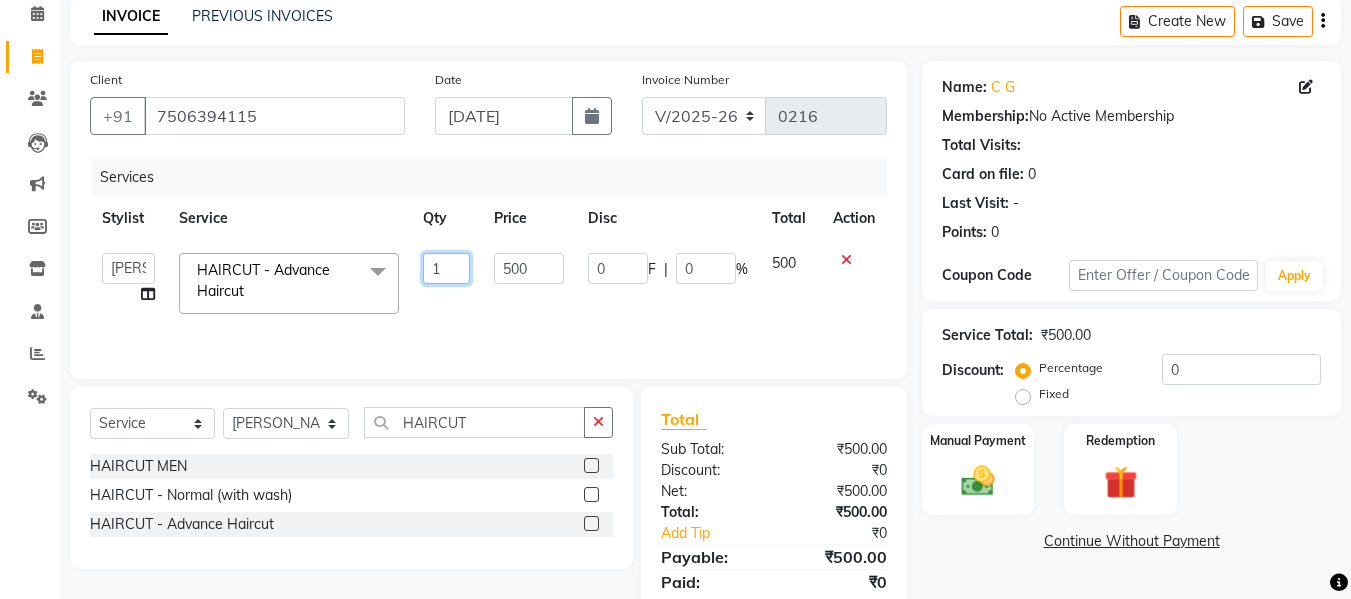 click on "1" 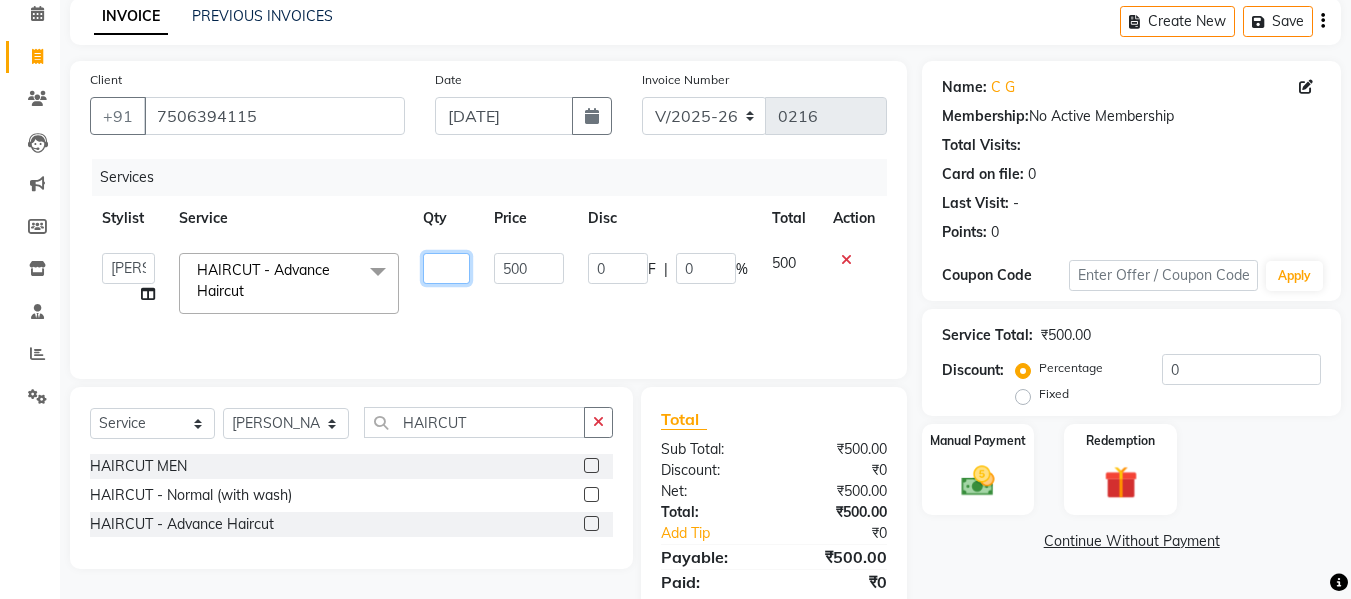 type on "2" 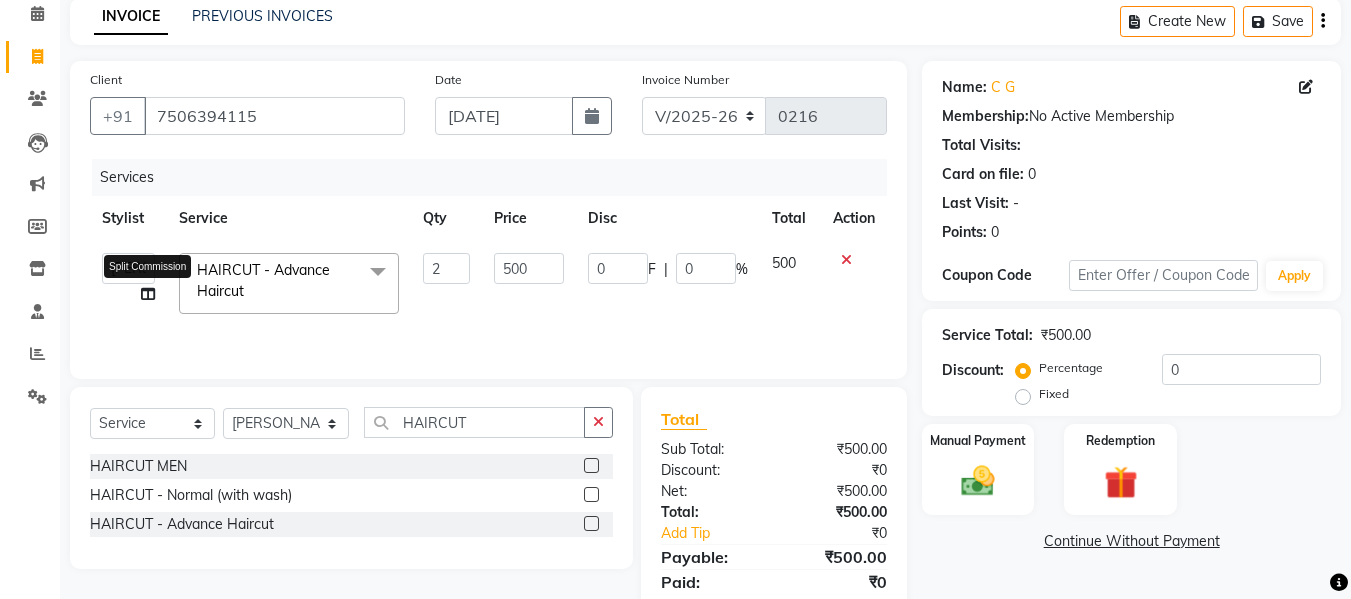 click on "Aalam kamre   antima Kulkarni   ganesh   husna turk   imran salmani   janvi mogre   jishan salmani   jyoti rajoriya   Komal salunke   navshad salmani   Pooja yadav   Rahul thakur   ritika tayde   sajid salmani   Seeta vishwakarma   shivaji raut   Sonali borade   vinish pawar   Warsi salmani  Split Commission" 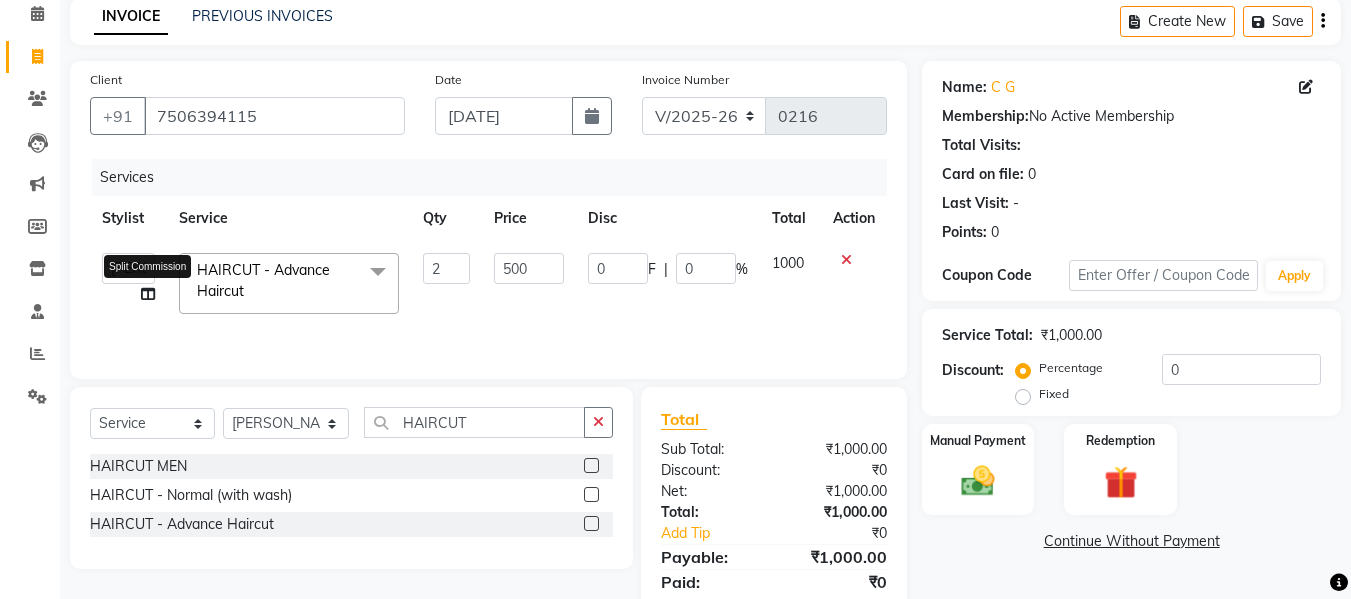 click 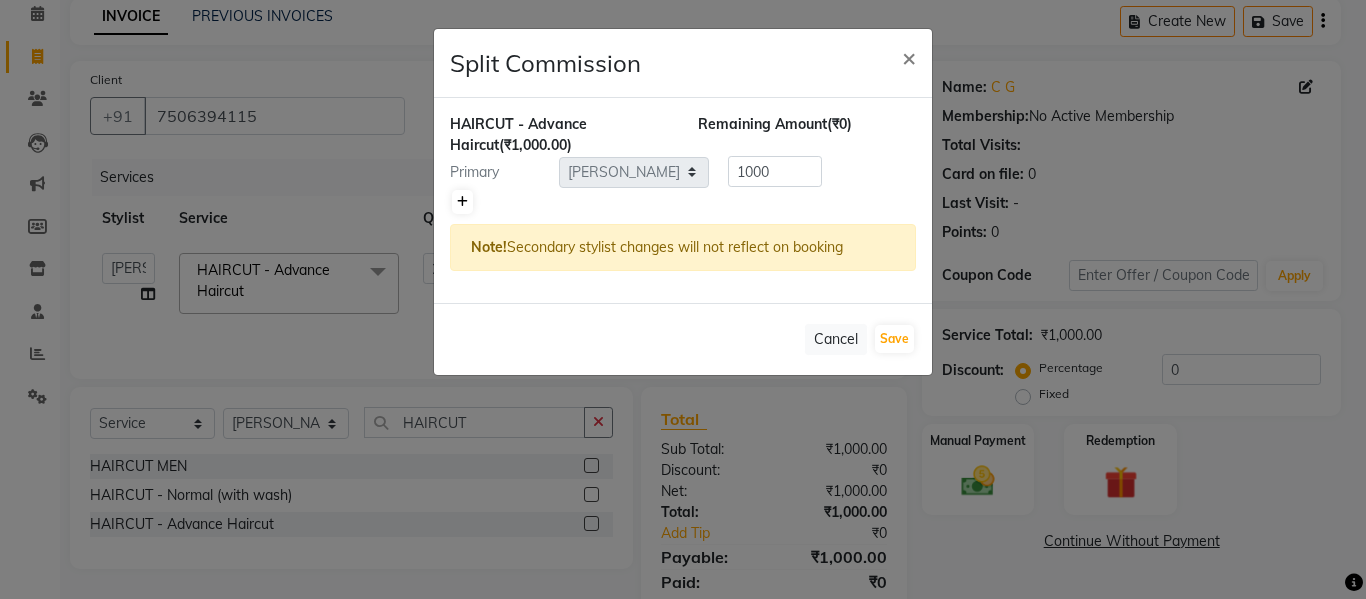click 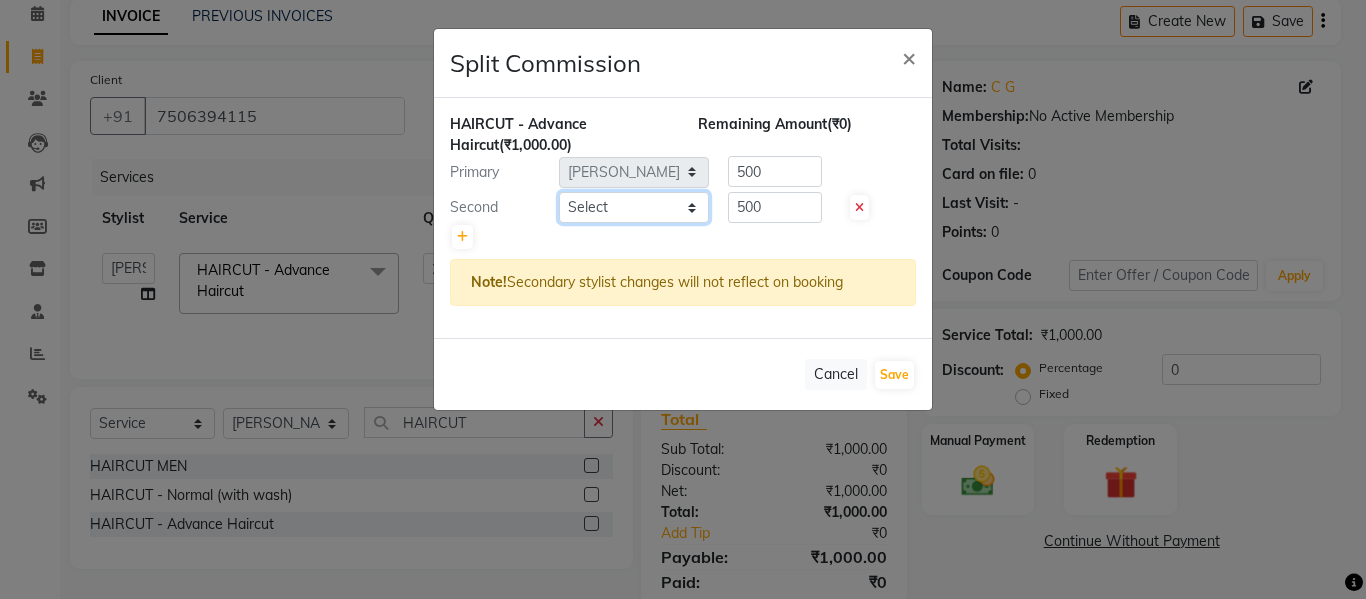 click on "Select  Aalam kamre   antima Kulkarni   ganesh   husna turk   imran salmani   janvi mogre   jishan salmani   jyoti rajoriya   Komal salunke   navshad salmani   Pooja yadav   Rahul thakur   ritika tayde   sajid salmani   Seeta vishwakarma   shivaji raut   Sonali borade   vinish pawar   Warsi salmani" 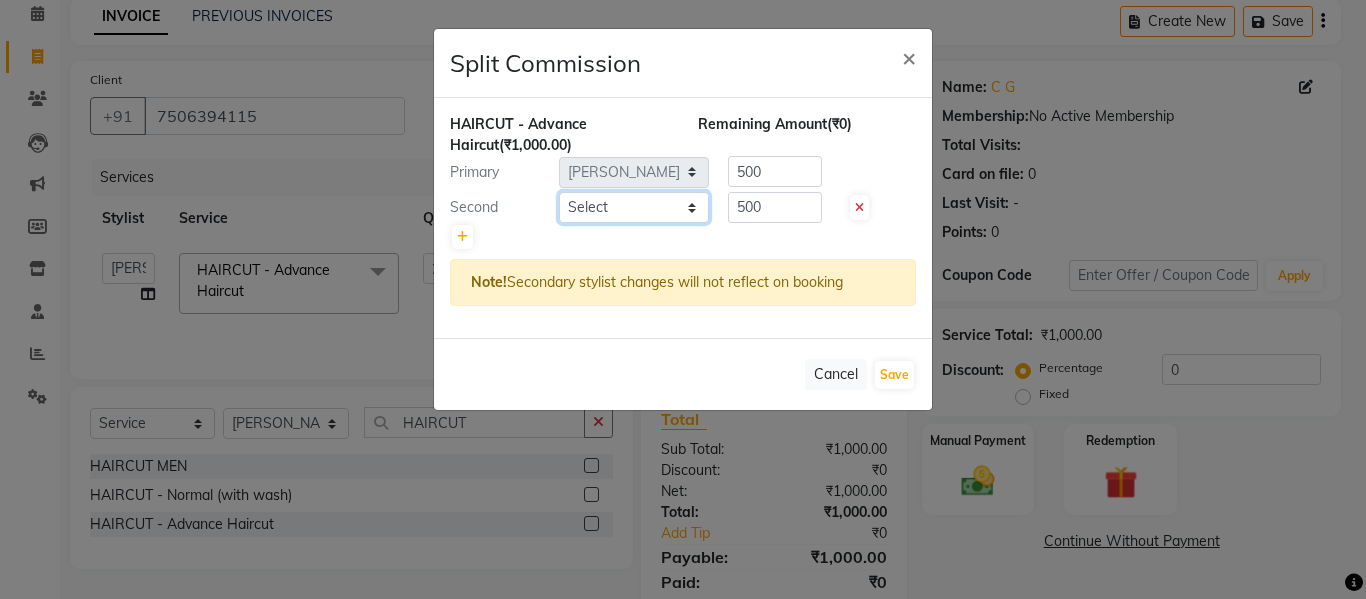 select on "65526" 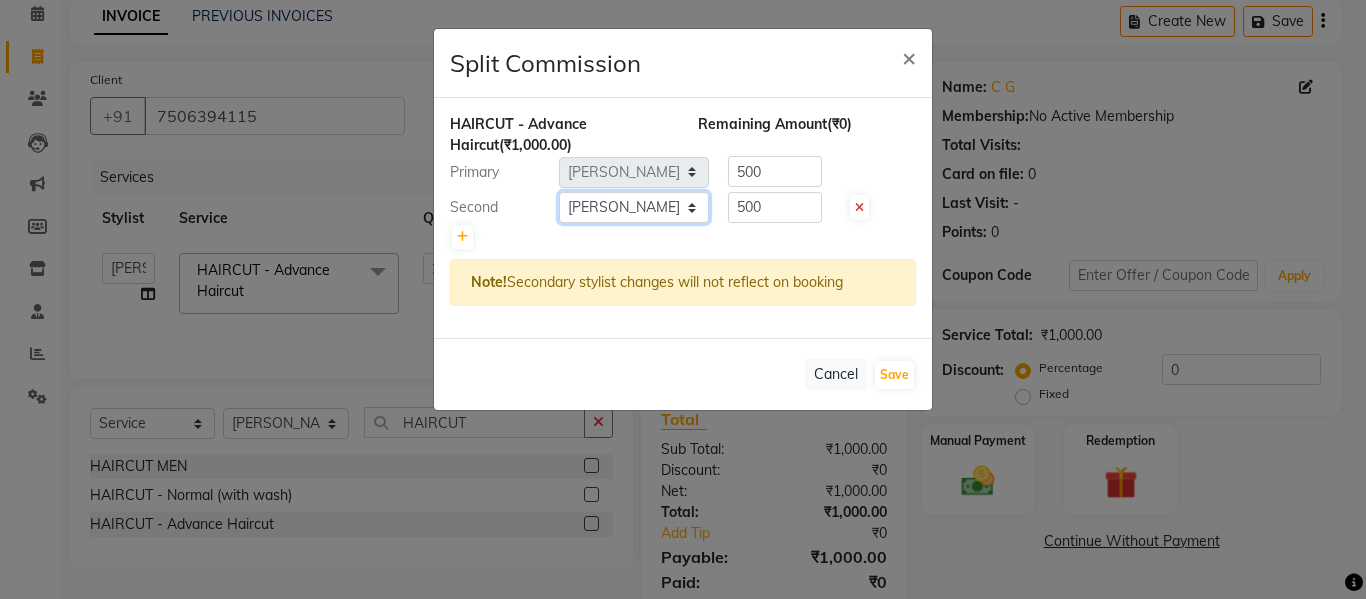 click on "Select  Aalam kamre   antima Kulkarni   ganesh   husna turk   imran salmani   janvi mogre   jishan salmani   jyoti rajoriya   Komal salunke   navshad salmani   Pooja yadav   Rahul thakur   ritika tayde   sajid salmani   Seeta vishwakarma   shivaji raut   Sonali borade   vinish pawar   Warsi salmani" 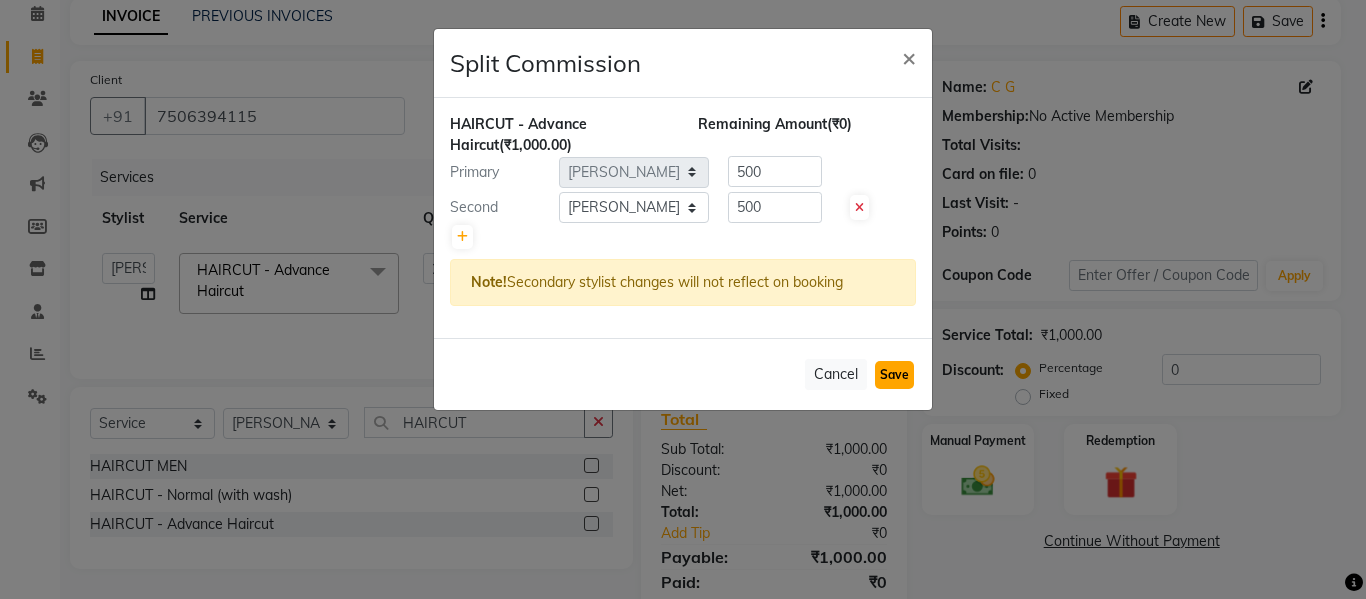 click on "Save" 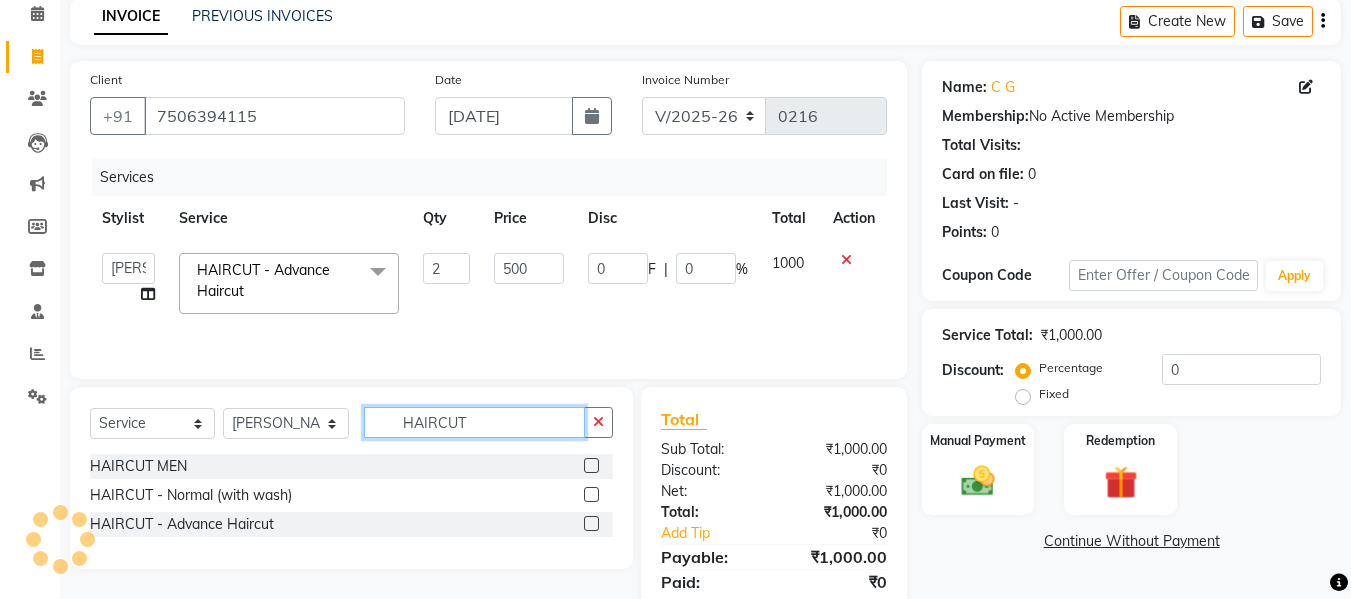 click on "HAIRCUT" 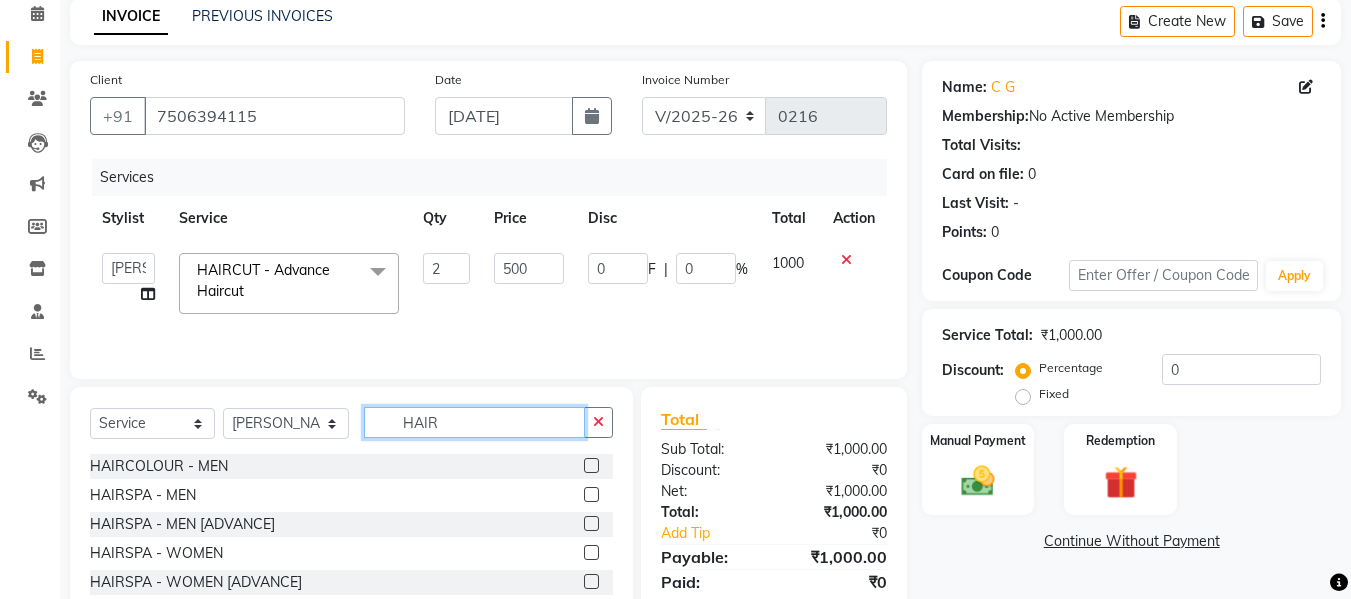 type on "HAIR" 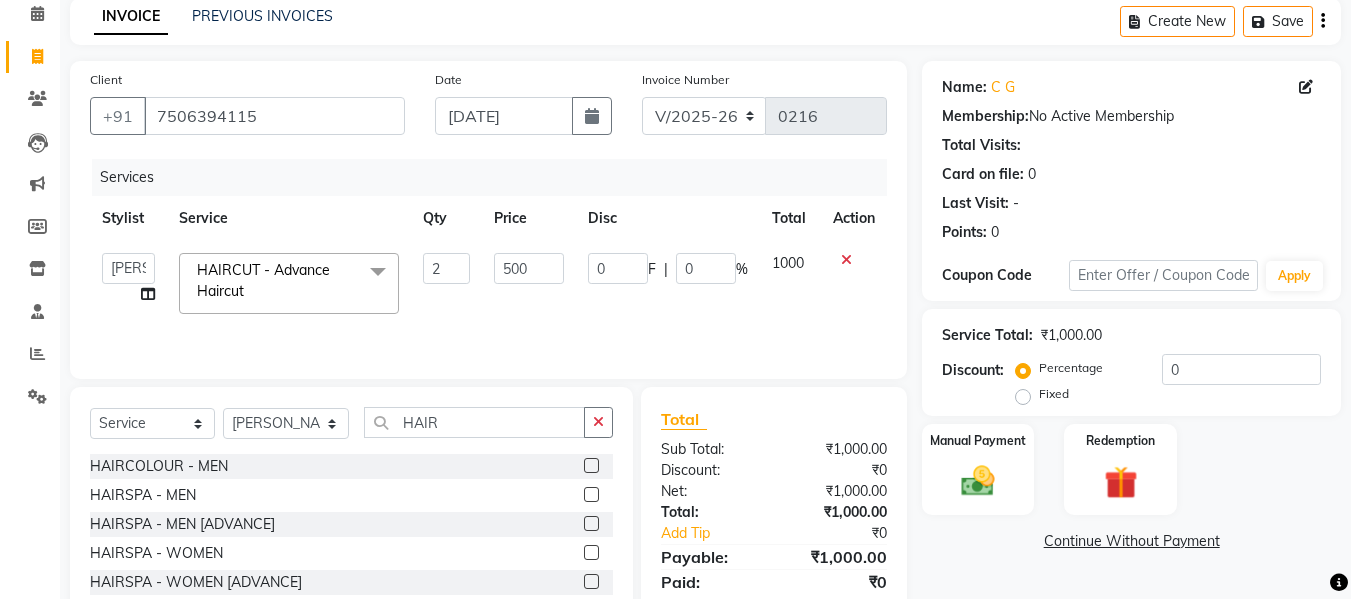 click 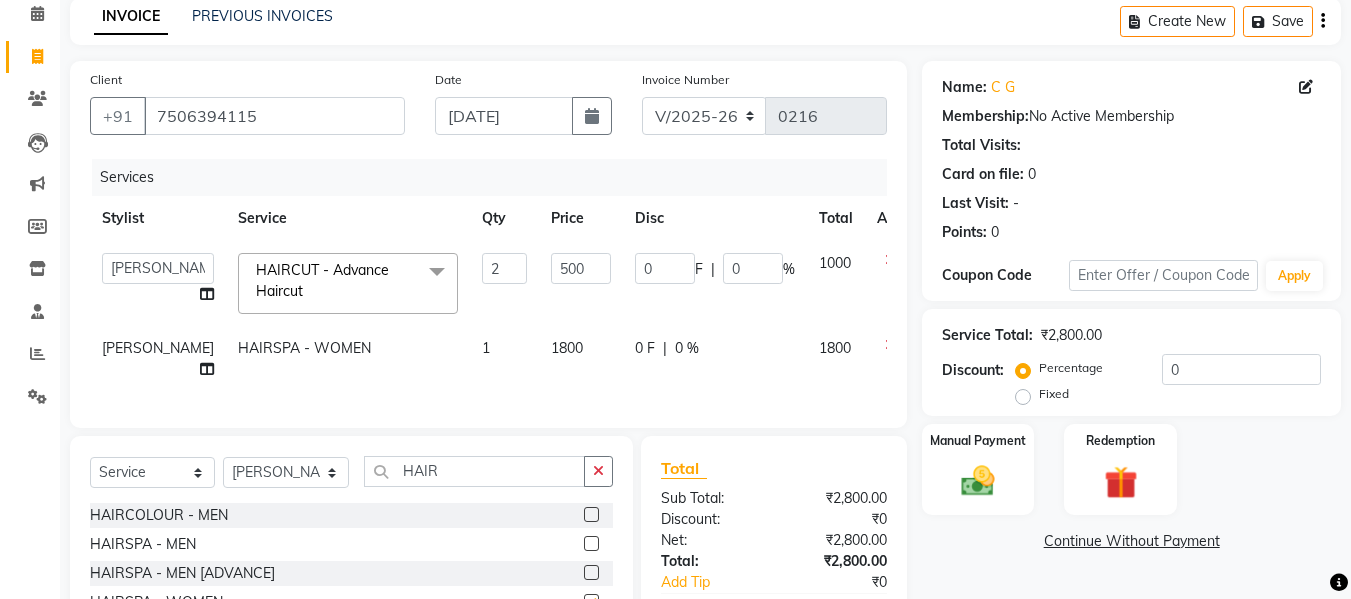 checkbox on "false" 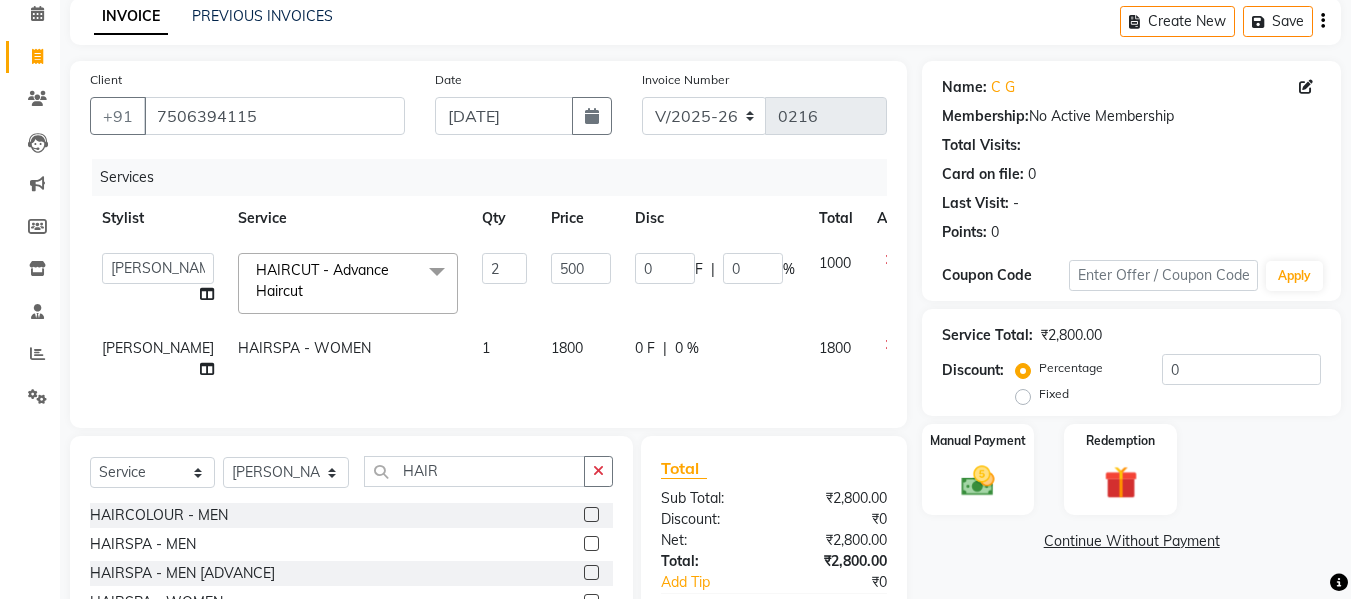 click on "1800" 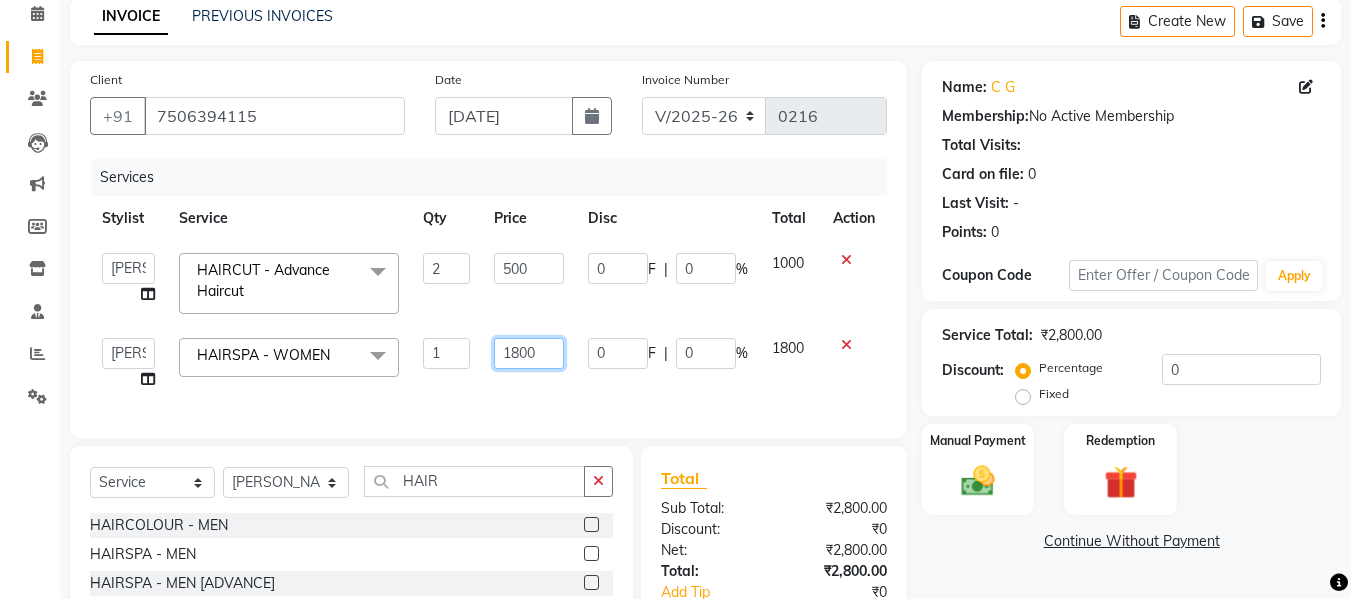 click on "1800" 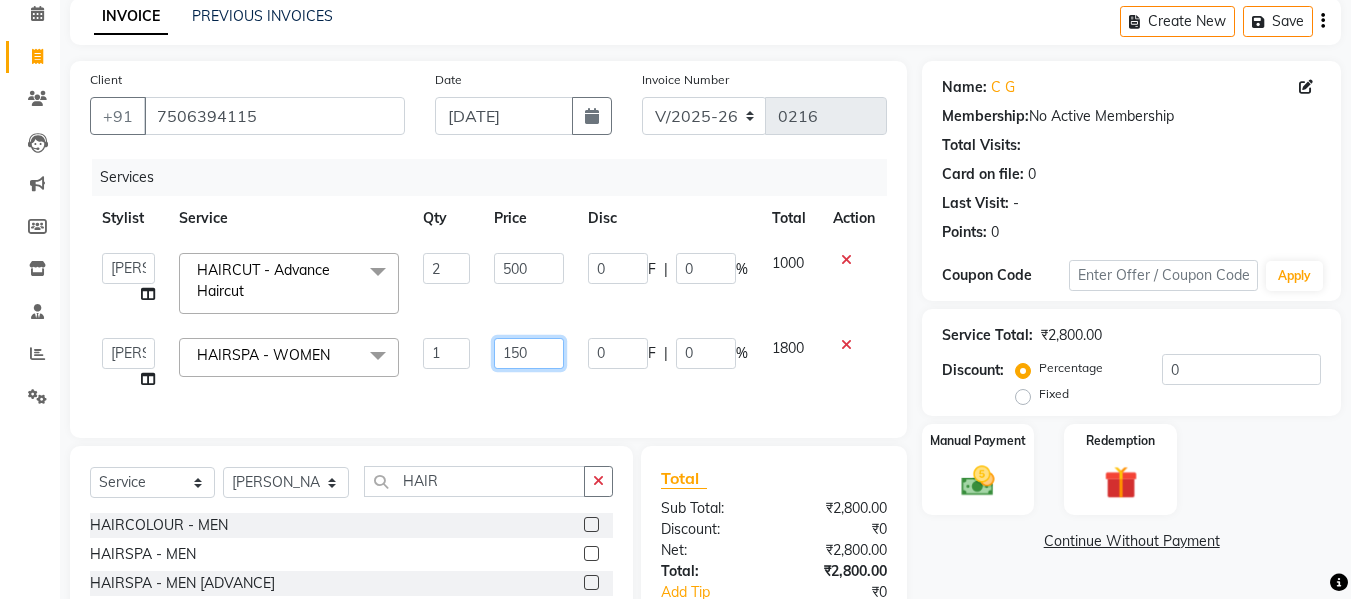 type on "1500" 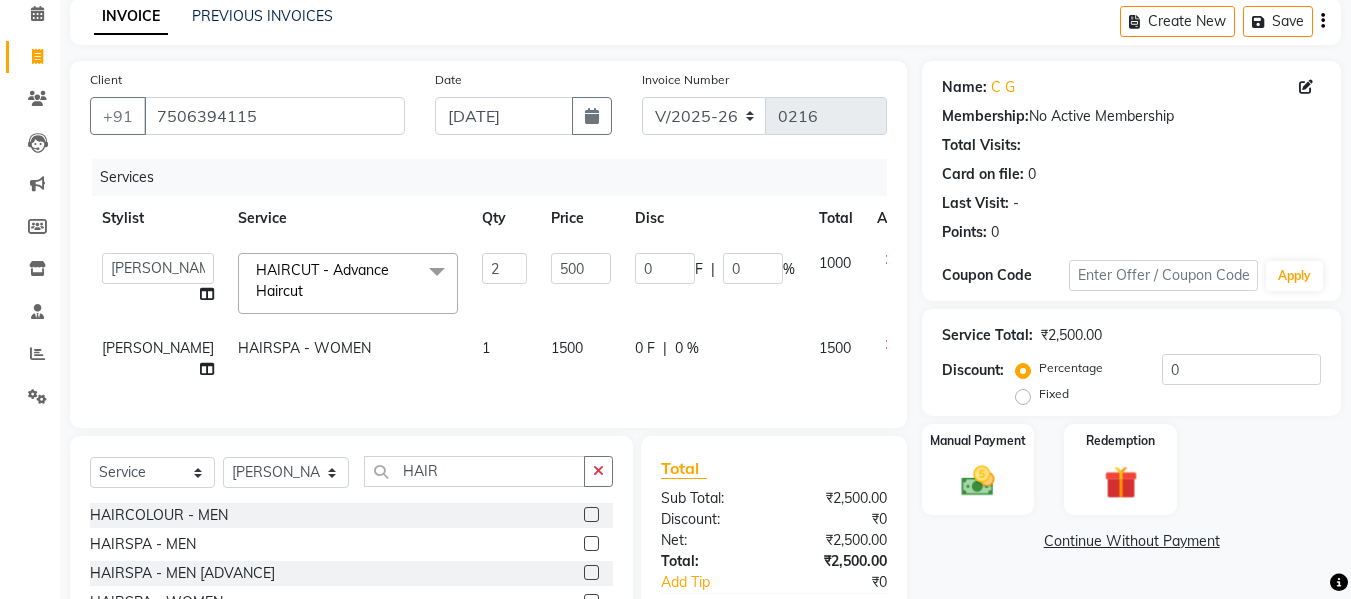 click on "1500" 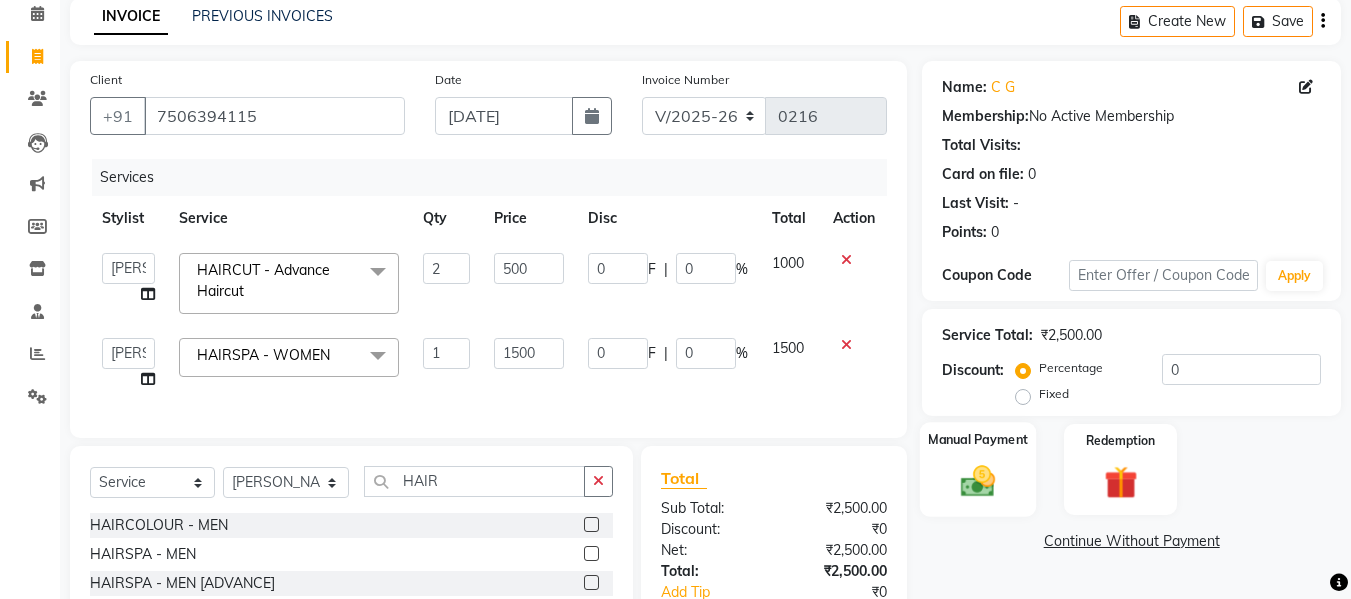 click on "Manual Payment" 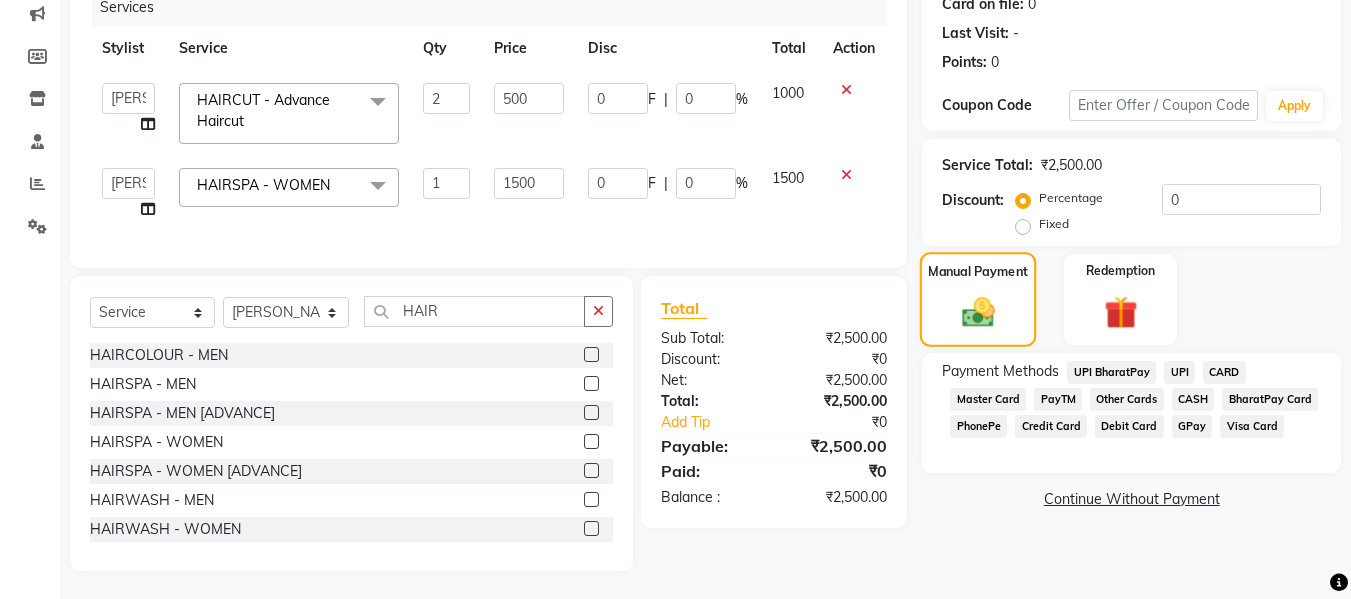scroll, scrollTop: 276, scrollLeft: 0, axis: vertical 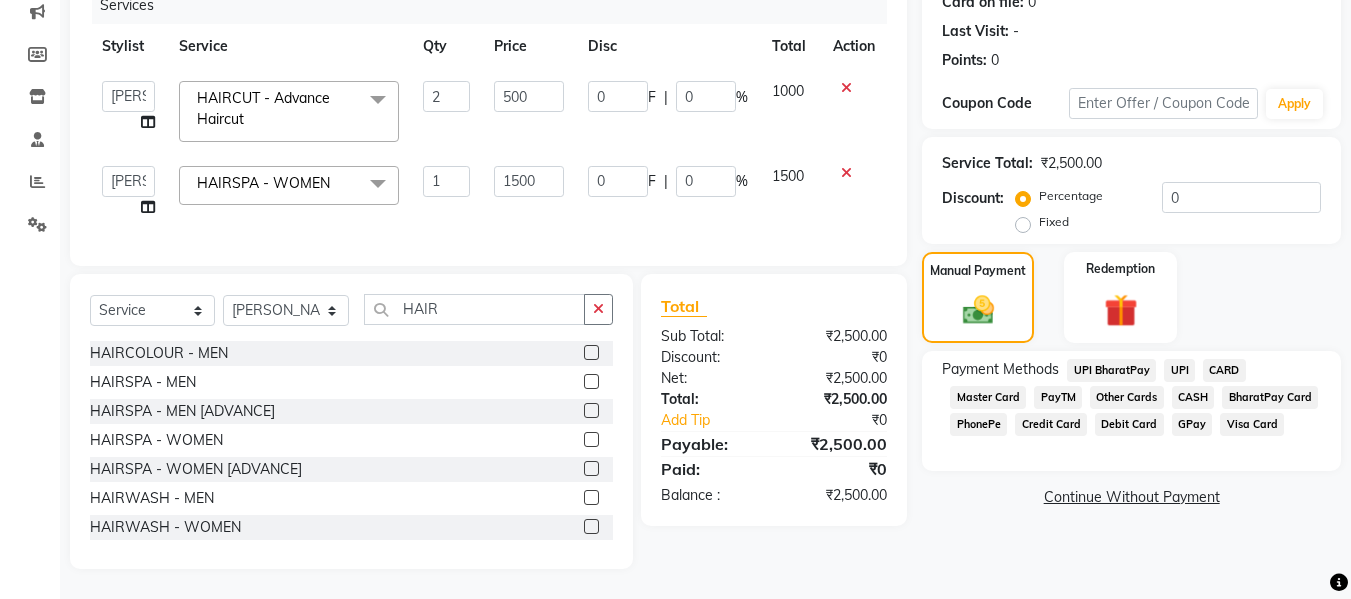 click on "GPay" 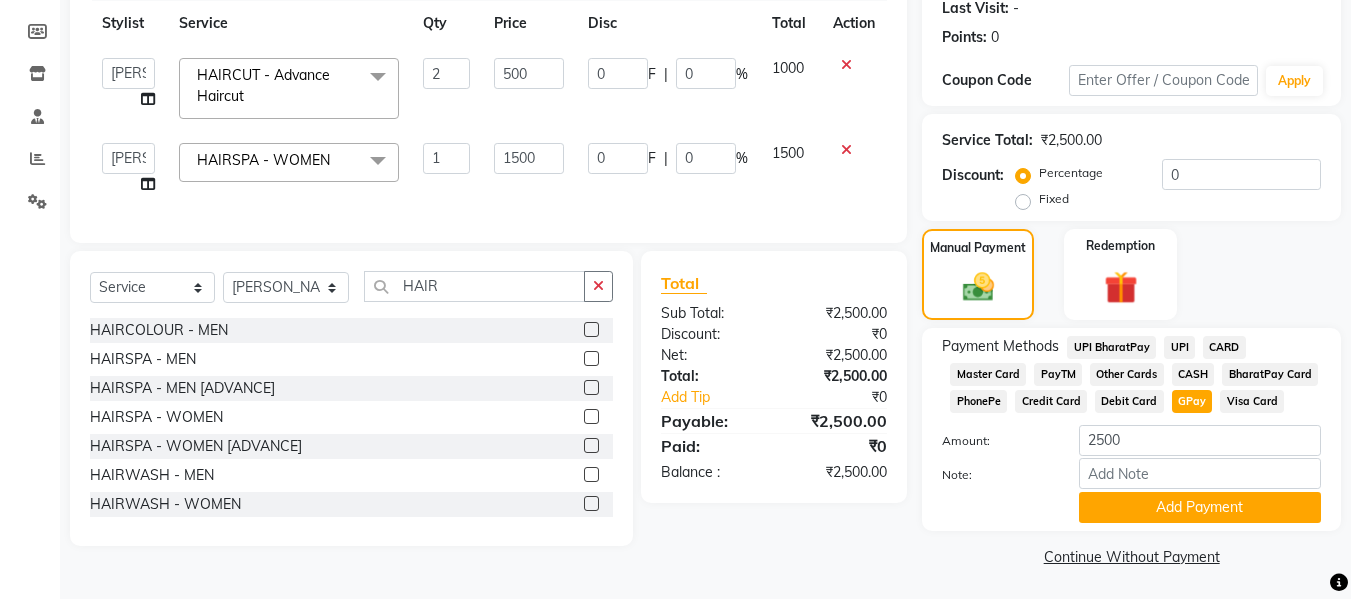 scroll, scrollTop: 287, scrollLeft: 0, axis: vertical 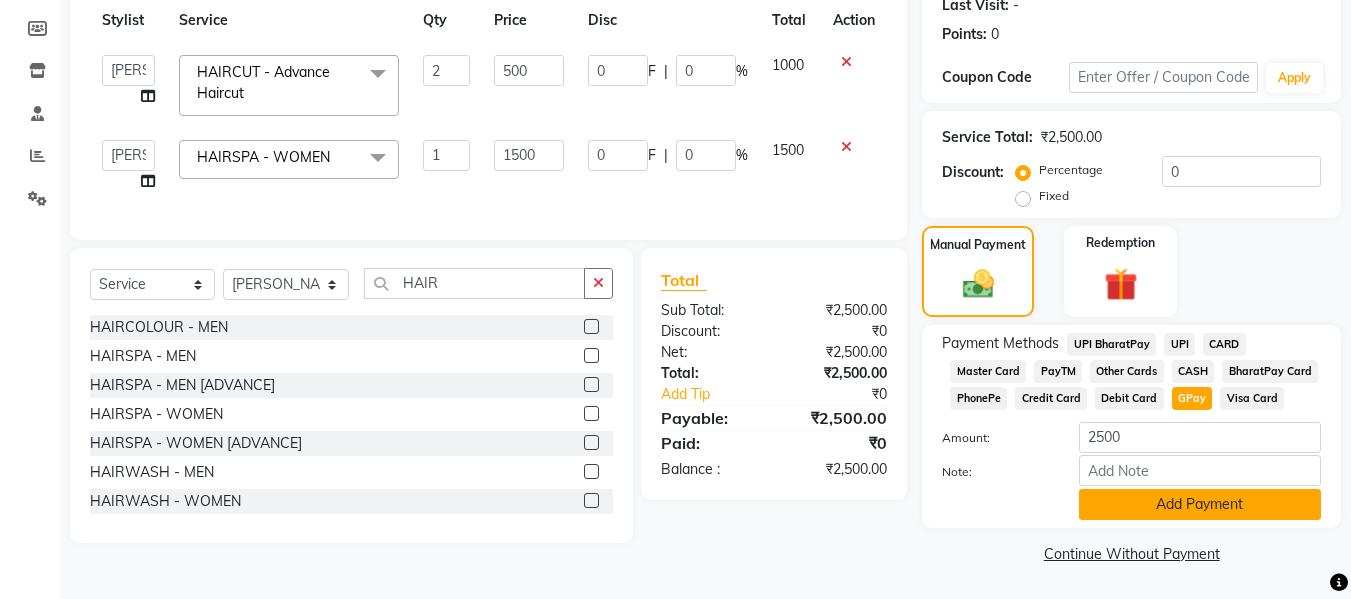 click on "Add Payment" 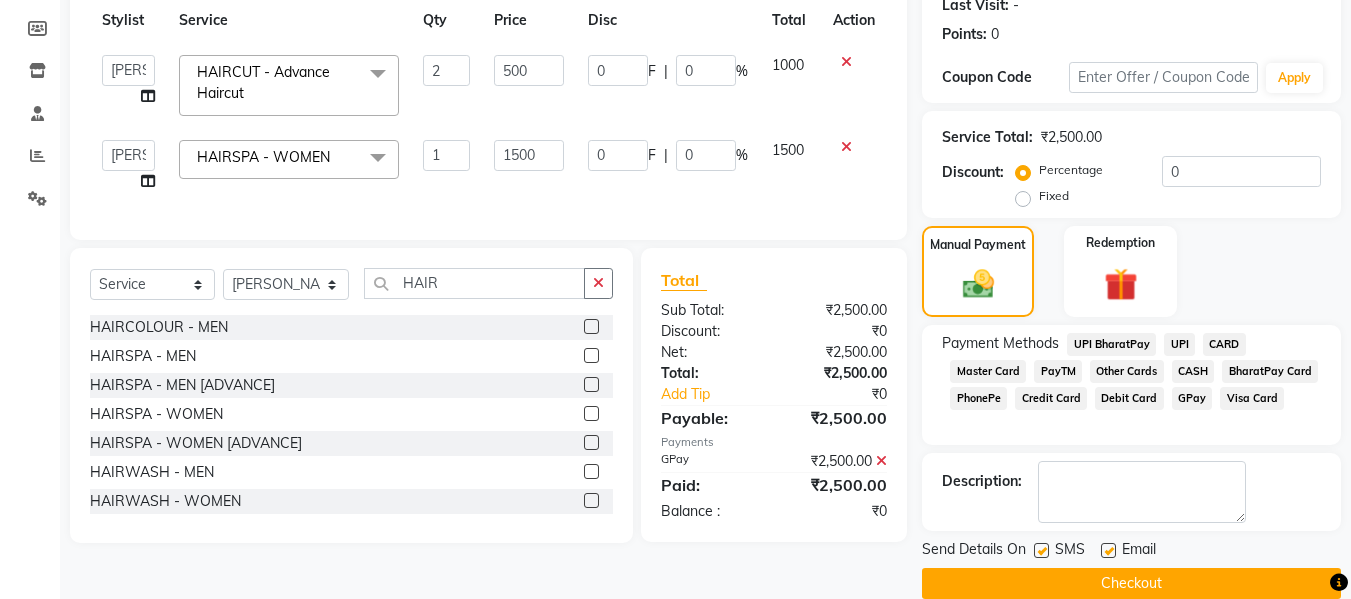click on "Checkout" 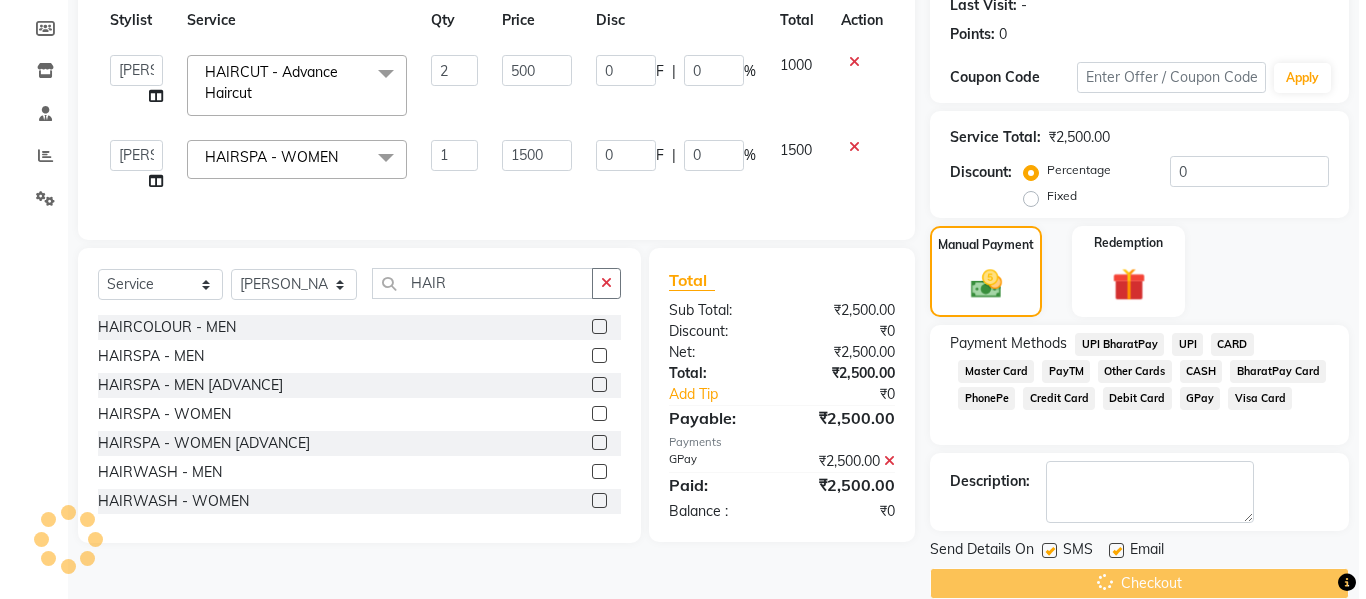 scroll, scrollTop: 0, scrollLeft: 0, axis: both 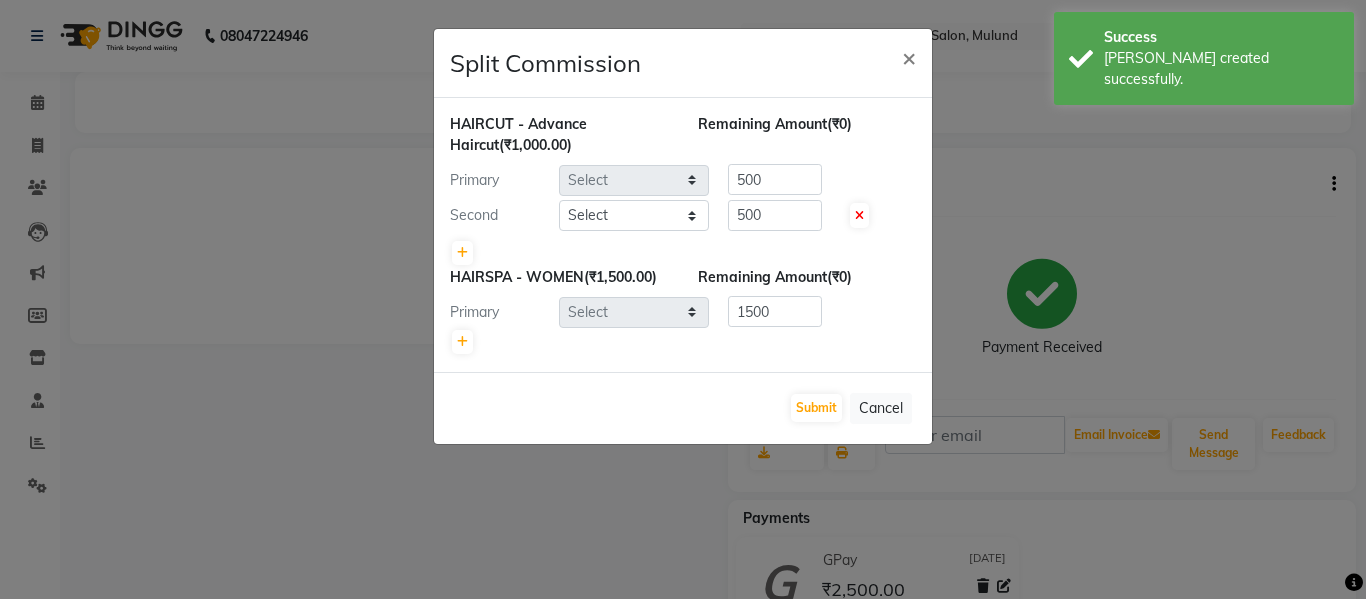 select on "65527" 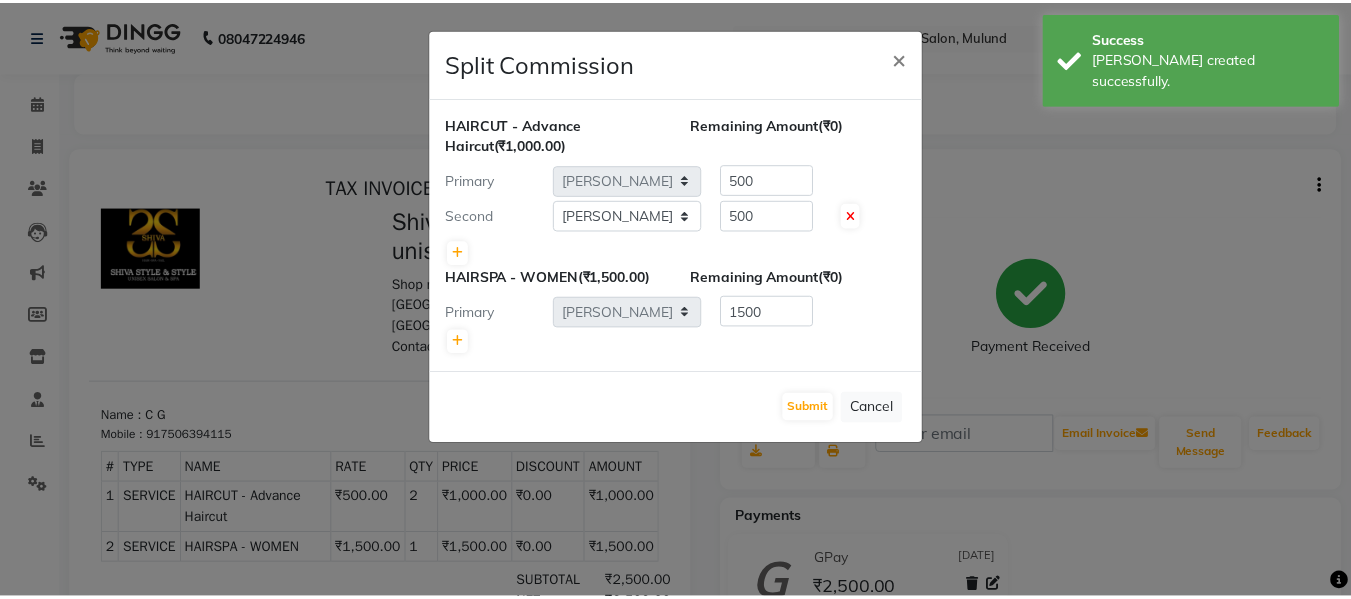 scroll, scrollTop: 0, scrollLeft: 0, axis: both 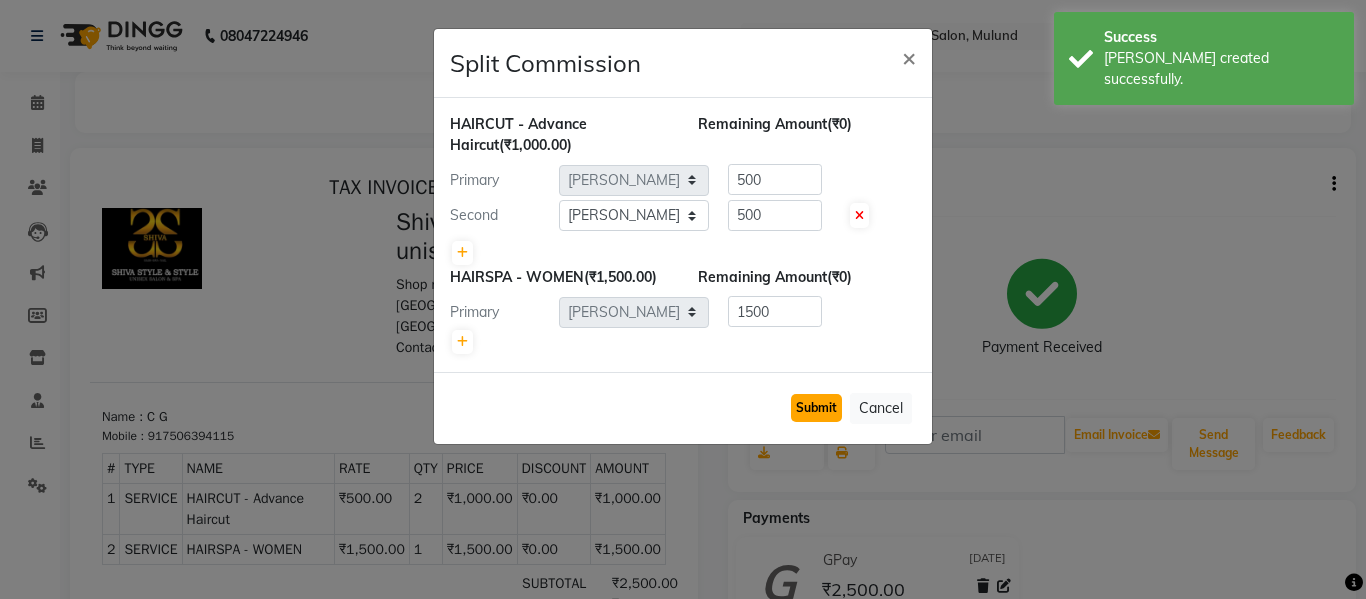 click on "Submit" 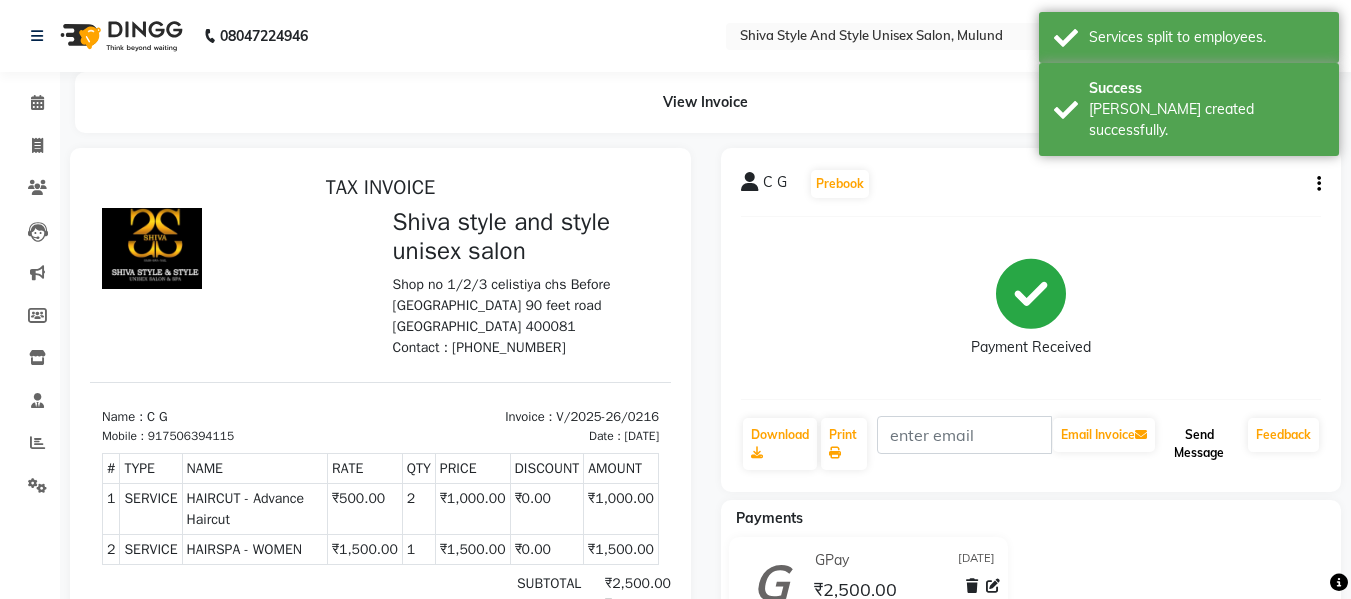 click on "Send Message" 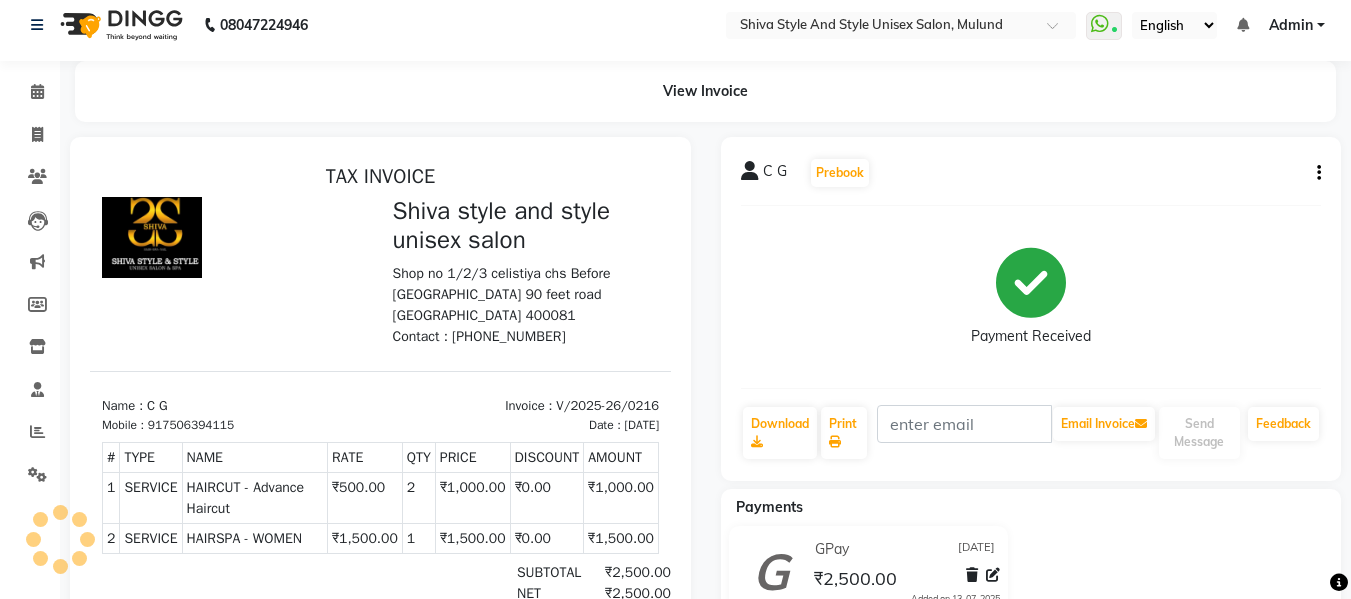 scroll, scrollTop: 0, scrollLeft: 0, axis: both 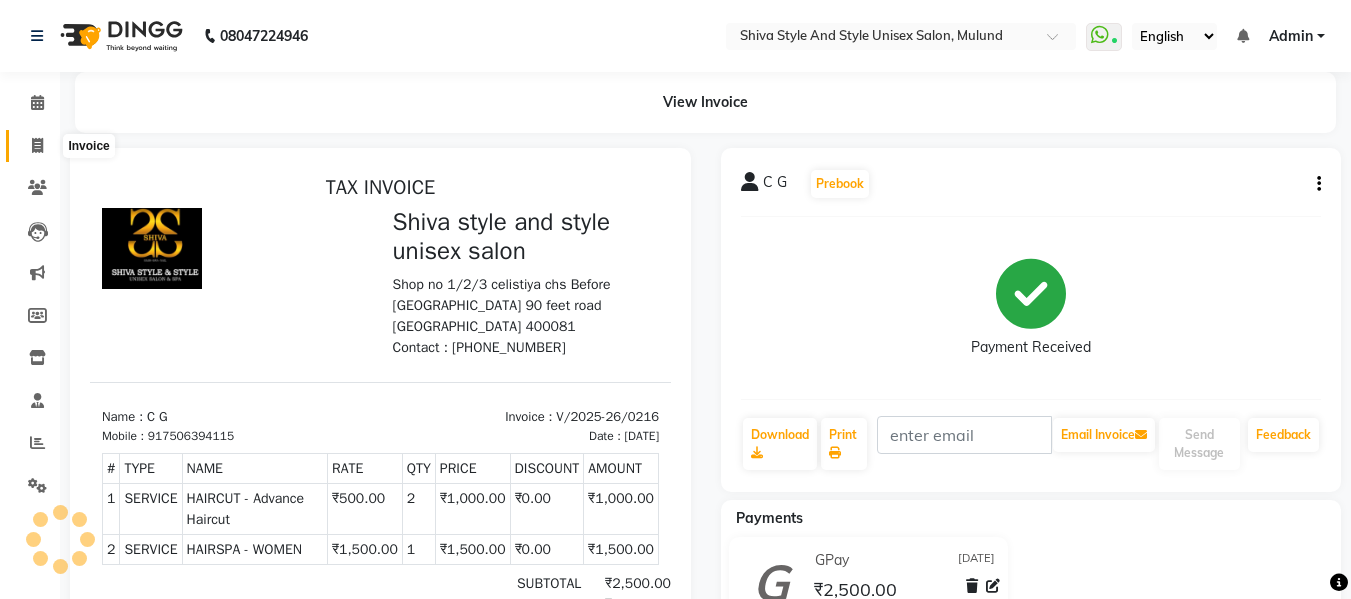 click 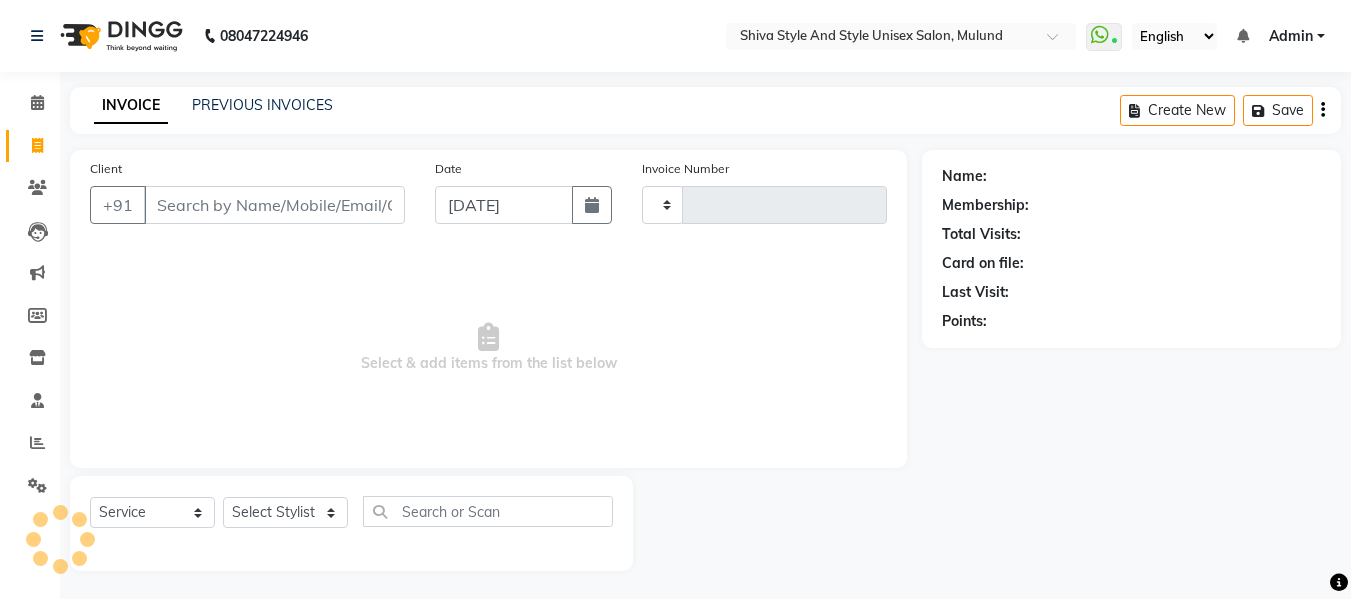 scroll, scrollTop: 2, scrollLeft: 0, axis: vertical 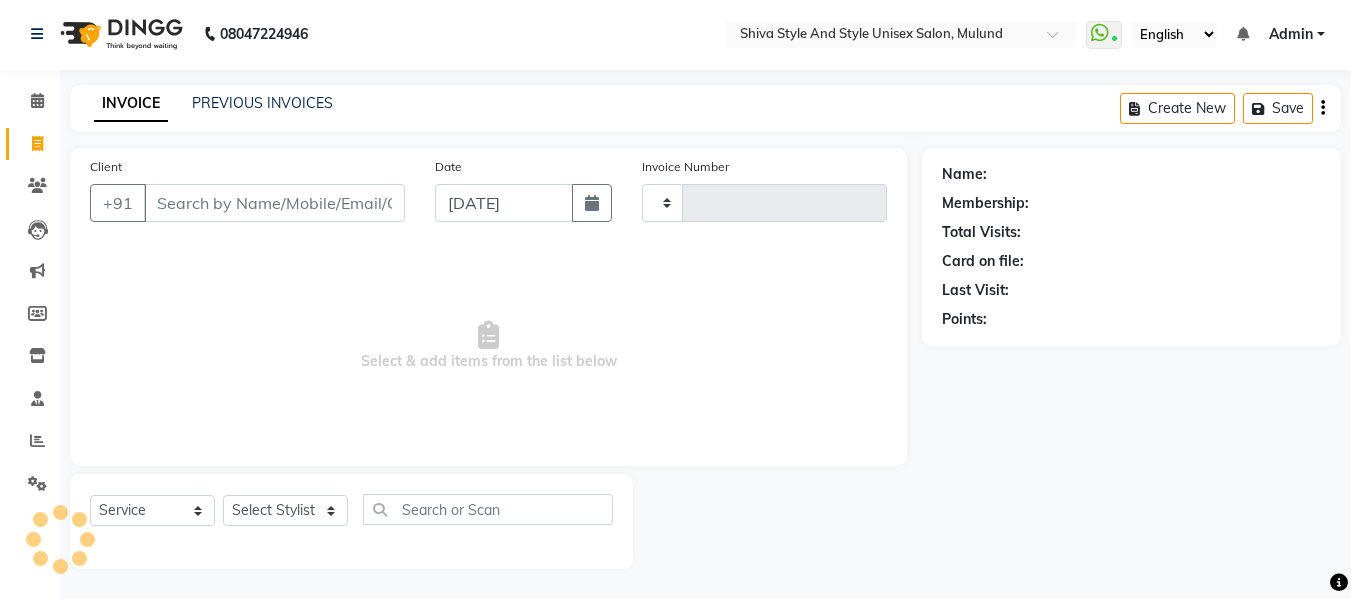 type on "0217" 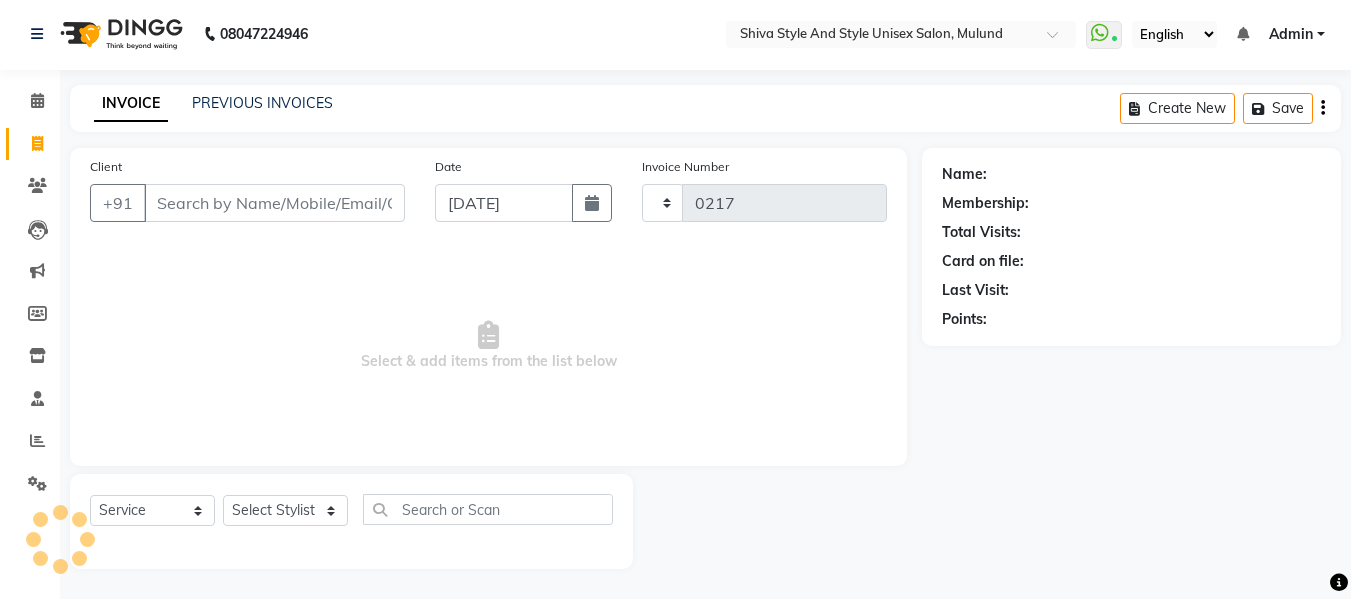 select on "7455" 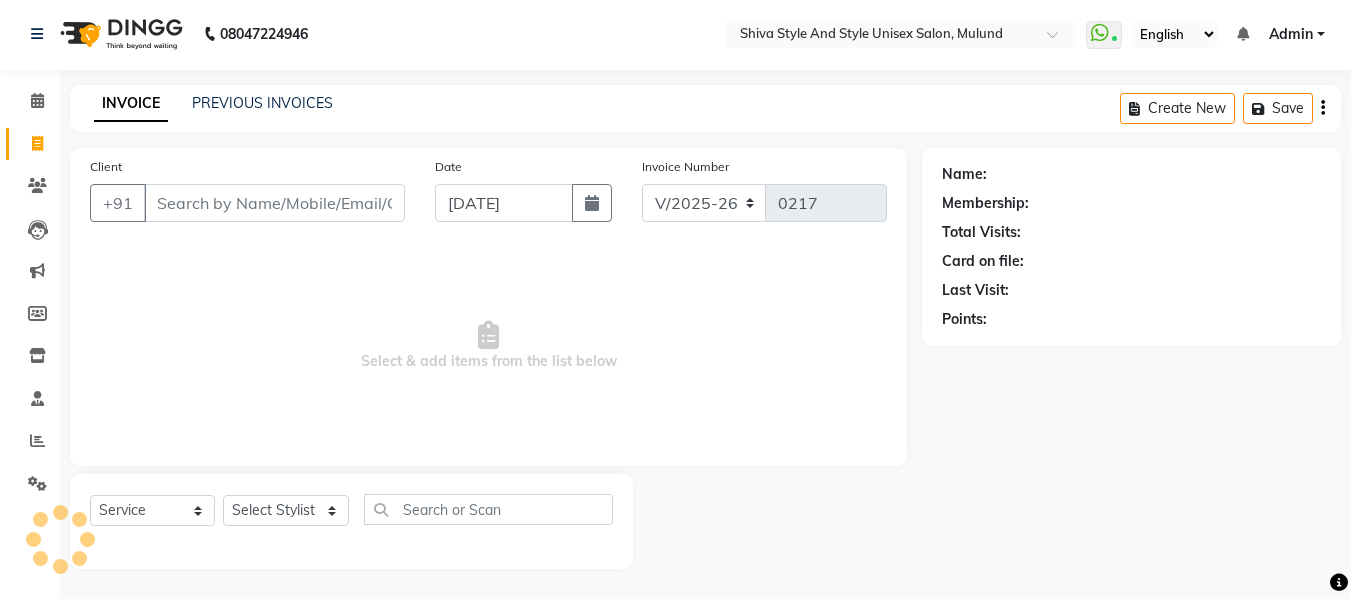 click on "Client" at bounding box center (274, 203) 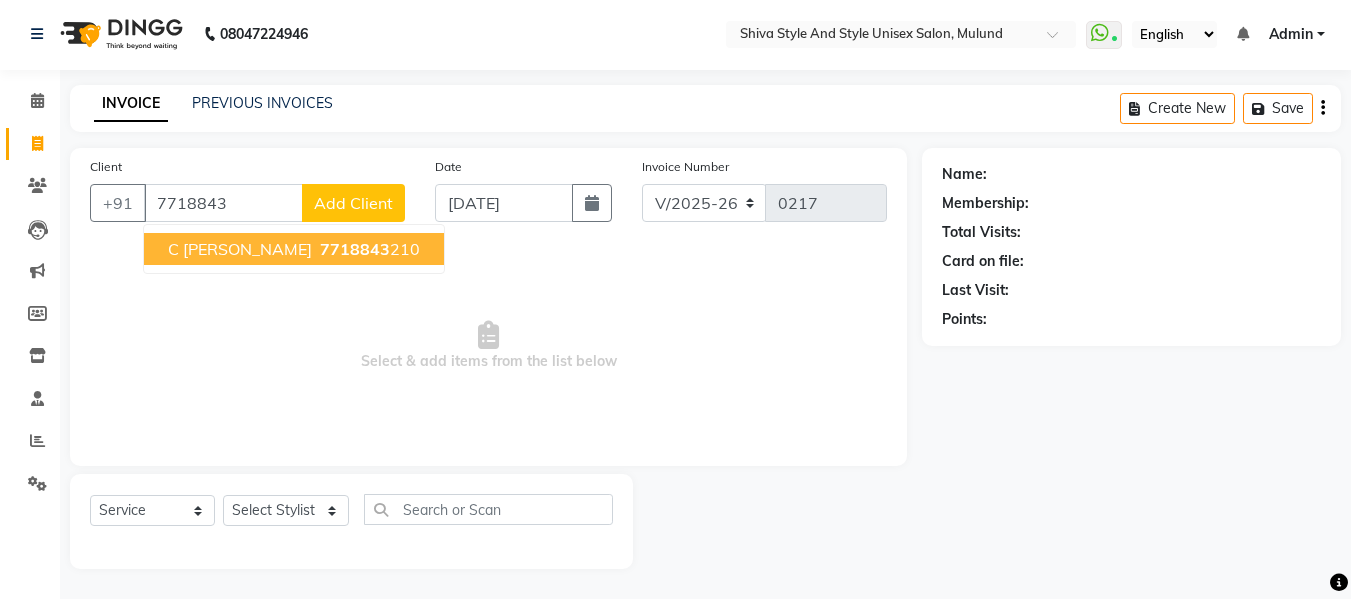 click on "7718843 210" at bounding box center (368, 249) 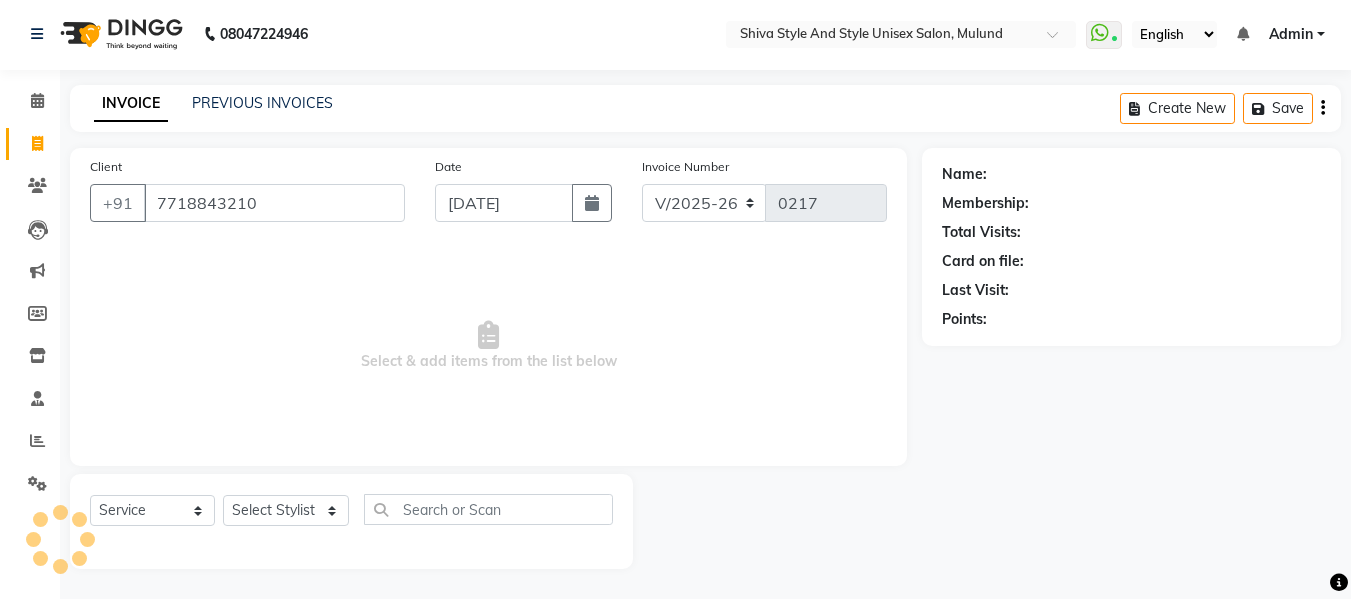 type on "7718843210" 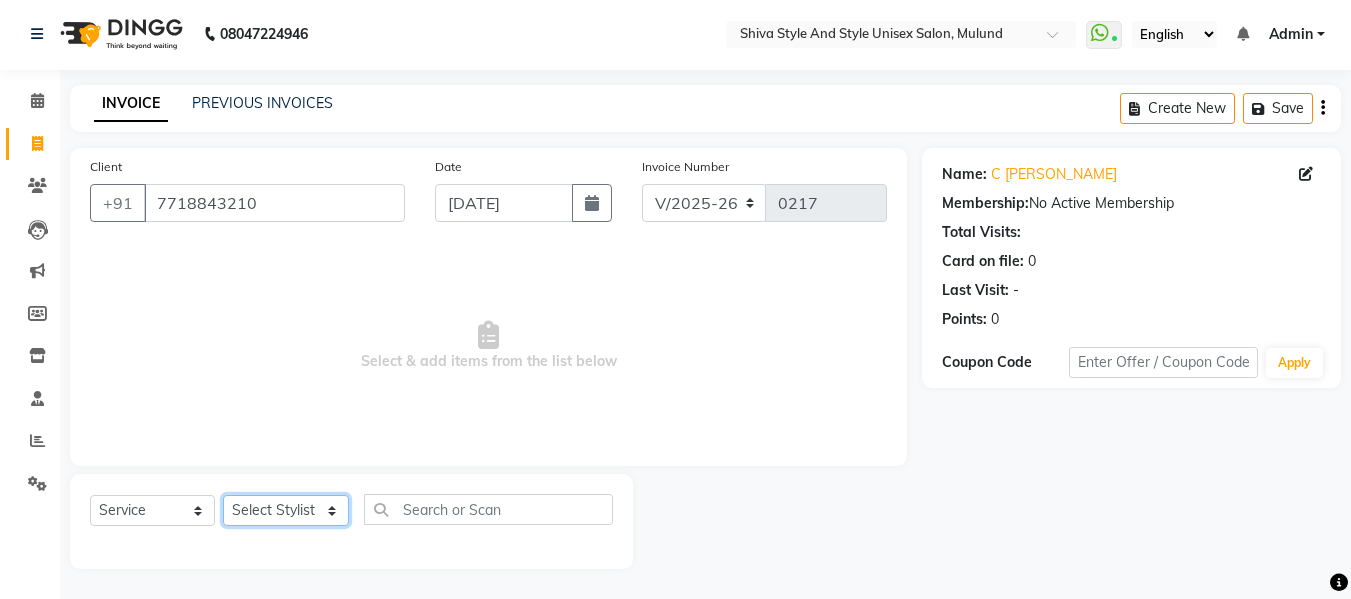 click on "Select Stylist Aalam kamre [PERSON_NAME] ganesh [PERSON_NAME] [PERSON_NAME] [PERSON_NAME] [PERSON_NAME] [PERSON_NAME] [PERSON_NAME] [PERSON_NAME] [PERSON_NAME] [PERSON_NAME] [PERSON_NAME] [PERSON_NAME] [PERSON_NAME] shivaji raut [PERSON_NAME] [PERSON_NAME] [PERSON_NAME] [PERSON_NAME]" 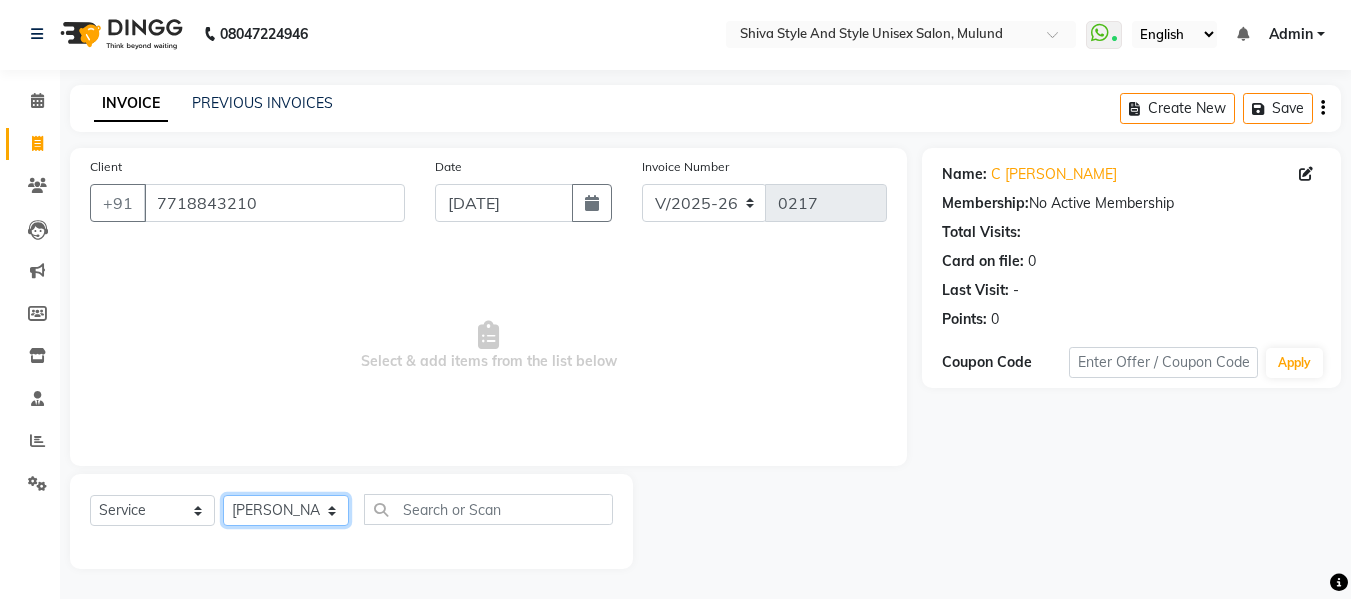 click on "Select Stylist Aalam kamre [PERSON_NAME] ganesh [PERSON_NAME] [PERSON_NAME] [PERSON_NAME] [PERSON_NAME] [PERSON_NAME] [PERSON_NAME] [PERSON_NAME] [PERSON_NAME] [PERSON_NAME] [PERSON_NAME] [PERSON_NAME] [PERSON_NAME] shivaji raut [PERSON_NAME] [PERSON_NAME] [PERSON_NAME] [PERSON_NAME]" 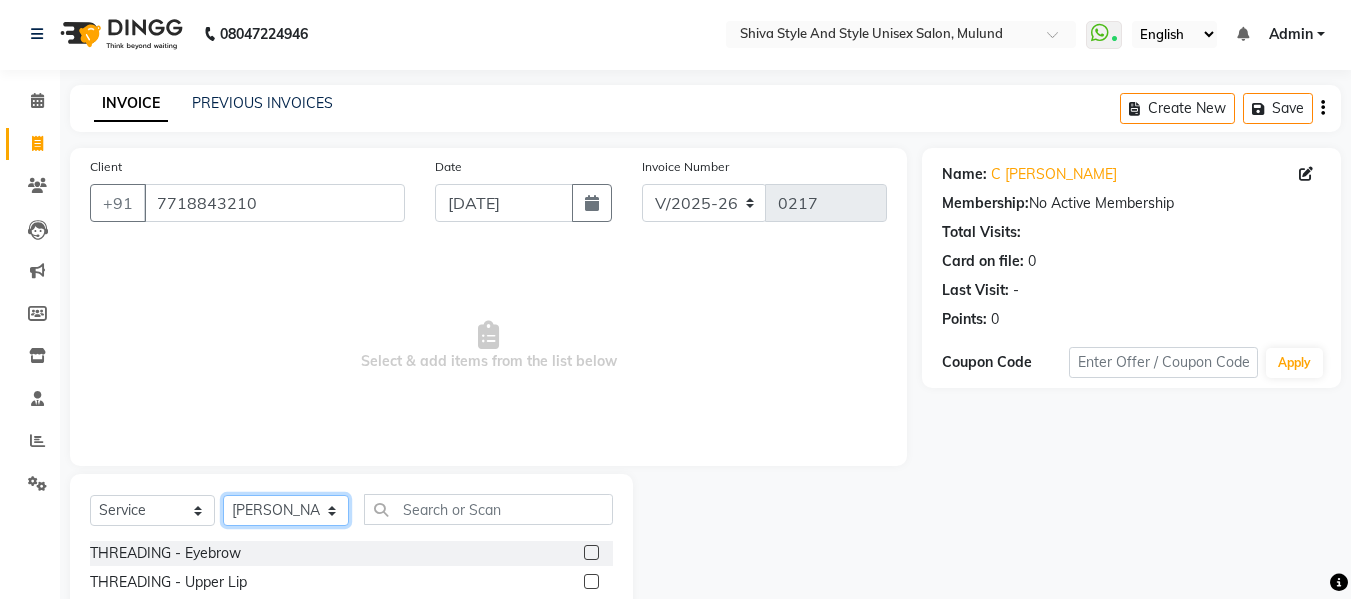 click on "Select Stylist Aalam kamre [PERSON_NAME] ganesh [PERSON_NAME] [PERSON_NAME] [PERSON_NAME] [PERSON_NAME] [PERSON_NAME] [PERSON_NAME] [PERSON_NAME] [PERSON_NAME] [PERSON_NAME] [PERSON_NAME] [PERSON_NAME] [PERSON_NAME] shivaji raut [PERSON_NAME] [PERSON_NAME] [PERSON_NAME] [PERSON_NAME]" 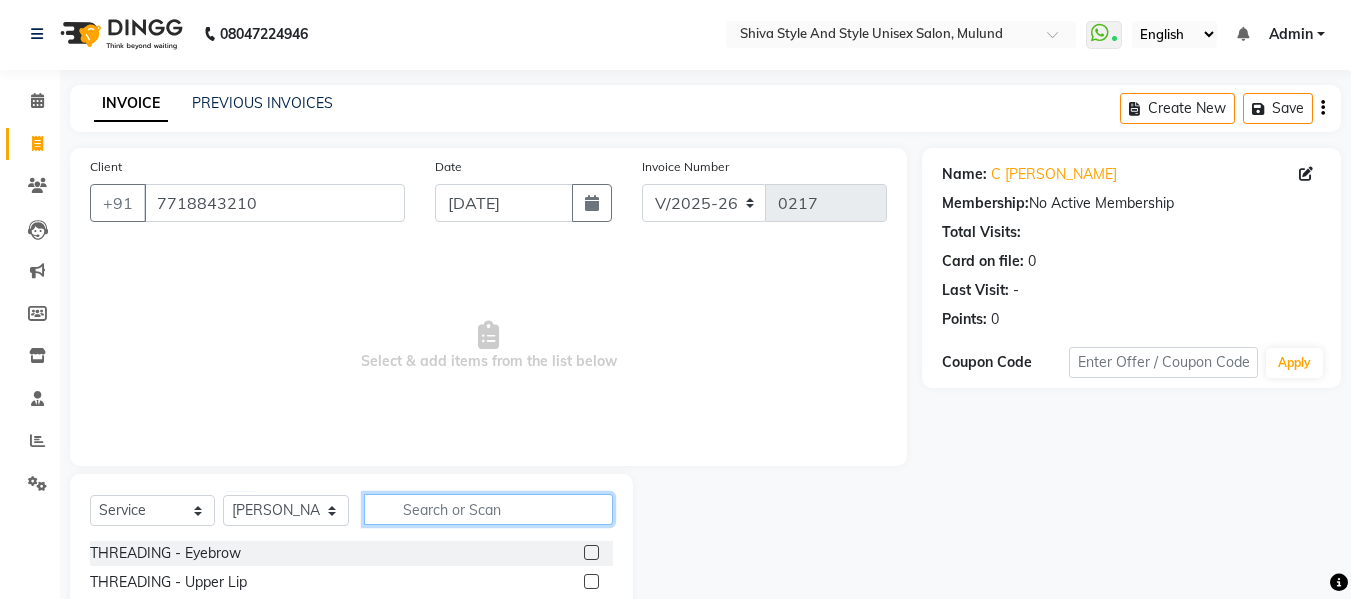 click 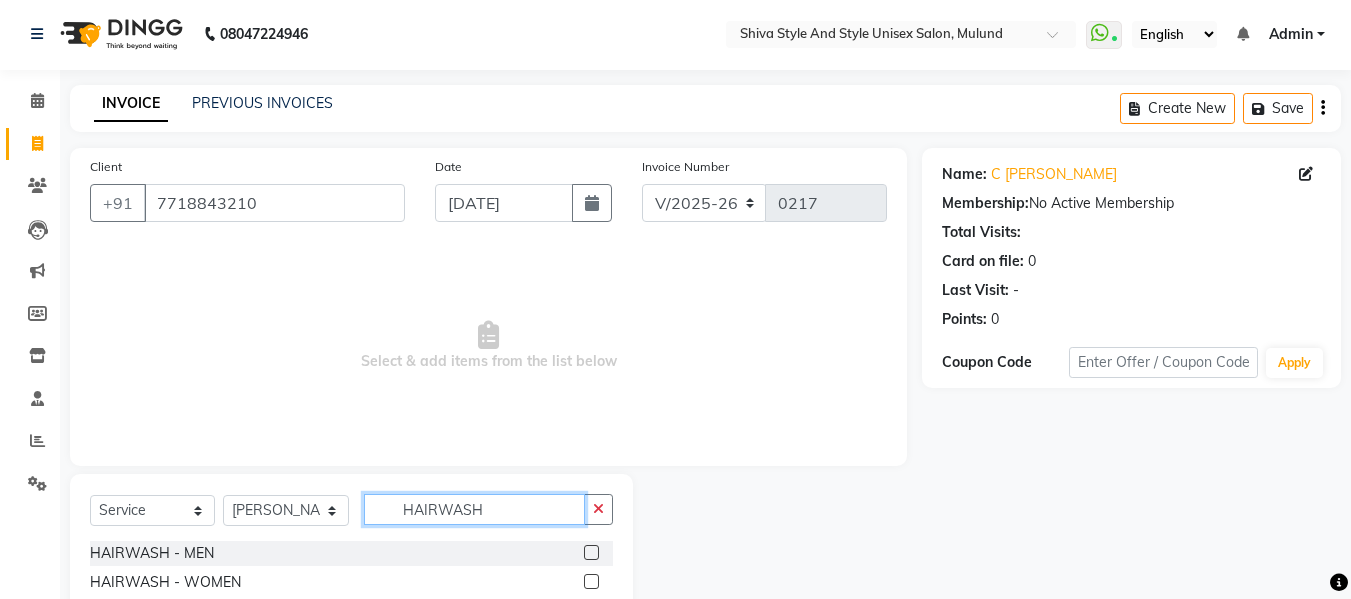 type on "HAIRWASH" 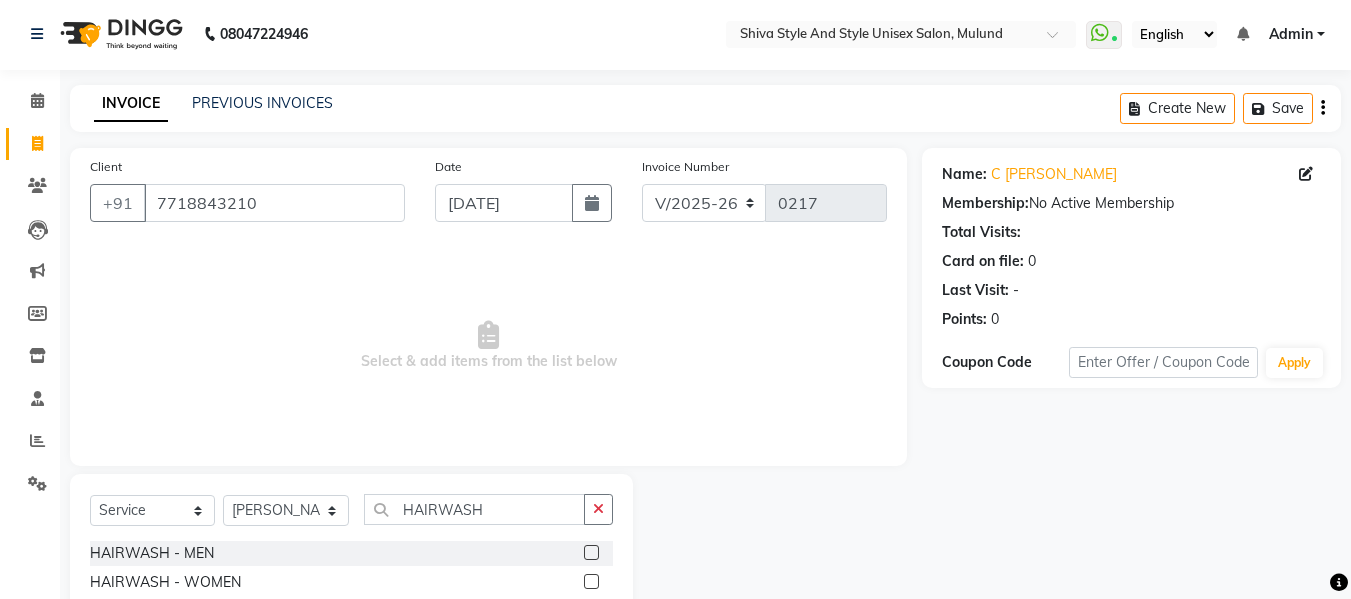 click 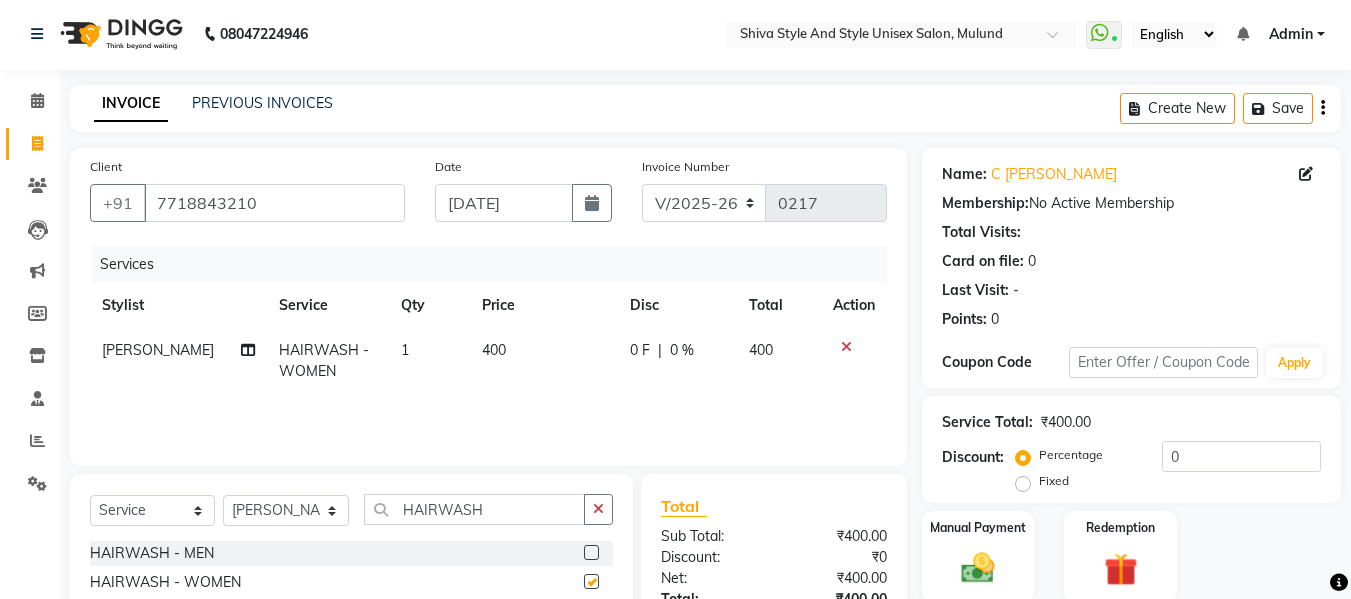 checkbox on "false" 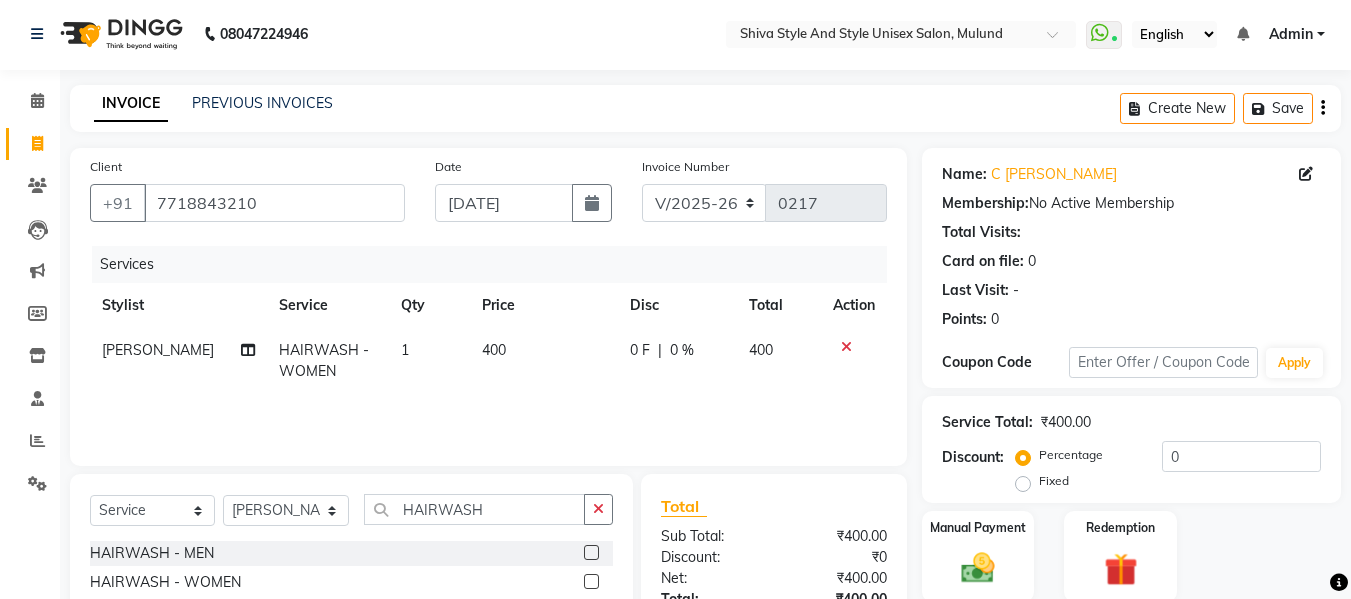 drag, startPoint x: 501, startPoint y: 356, endPoint x: 509, endPoint y: 345, distance: 13.601471 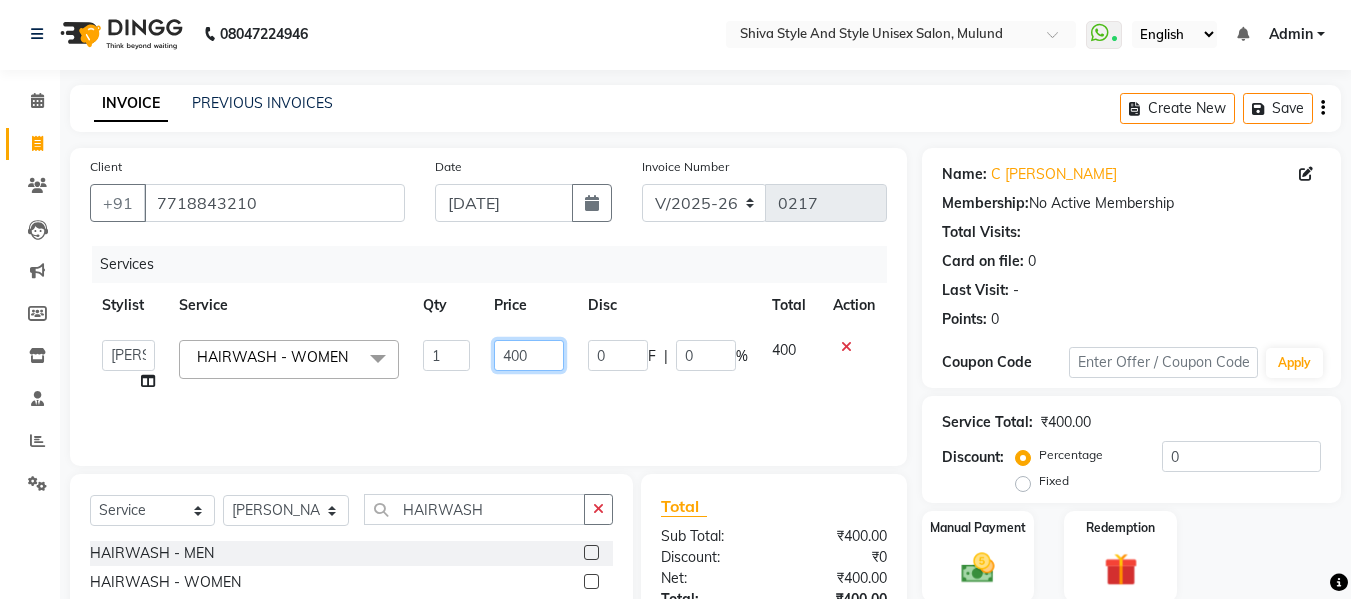 click on "400" 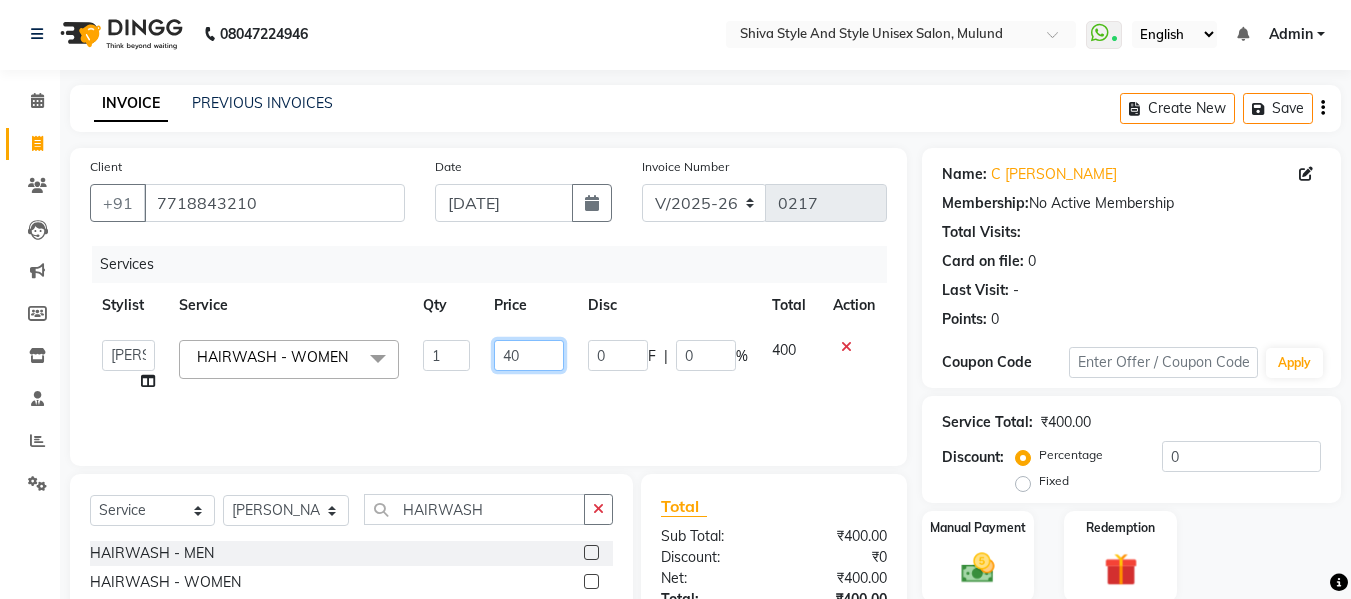type on "4" 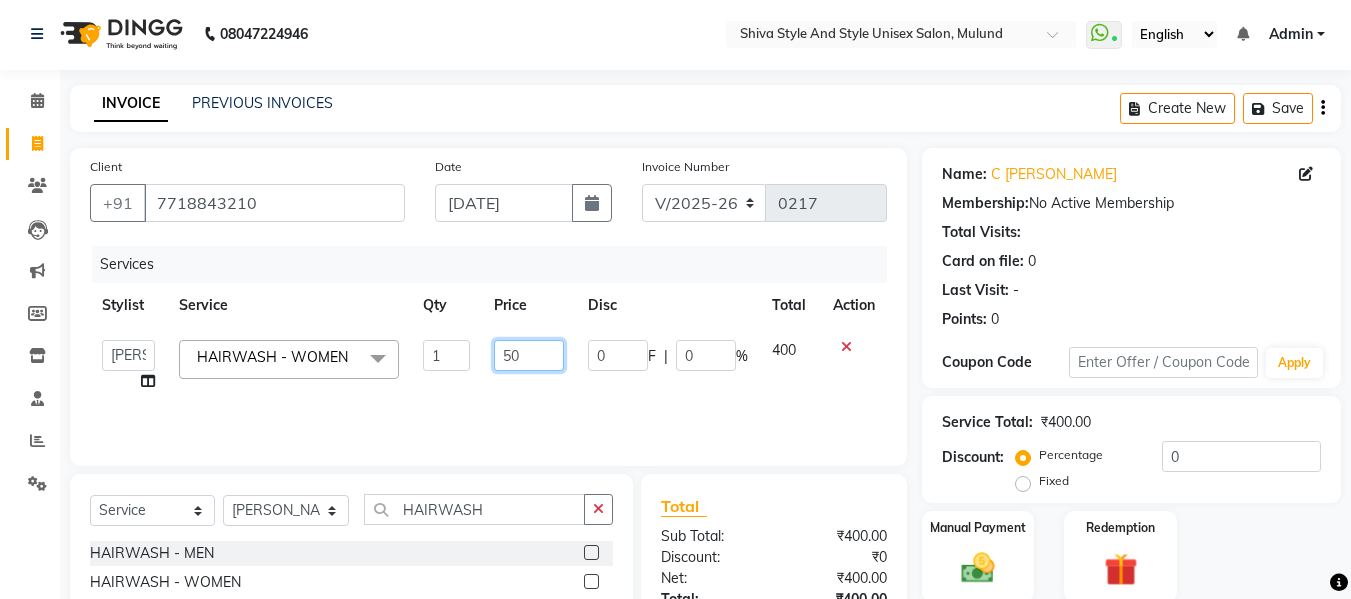 type on "500" 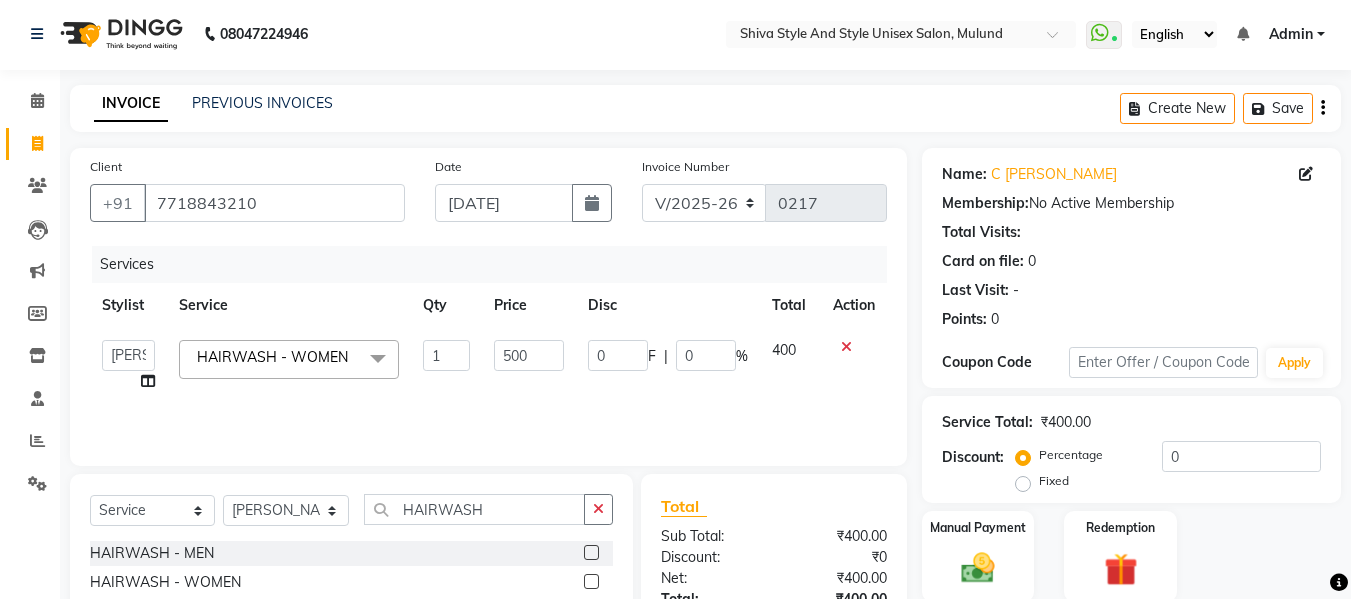 click on "400" 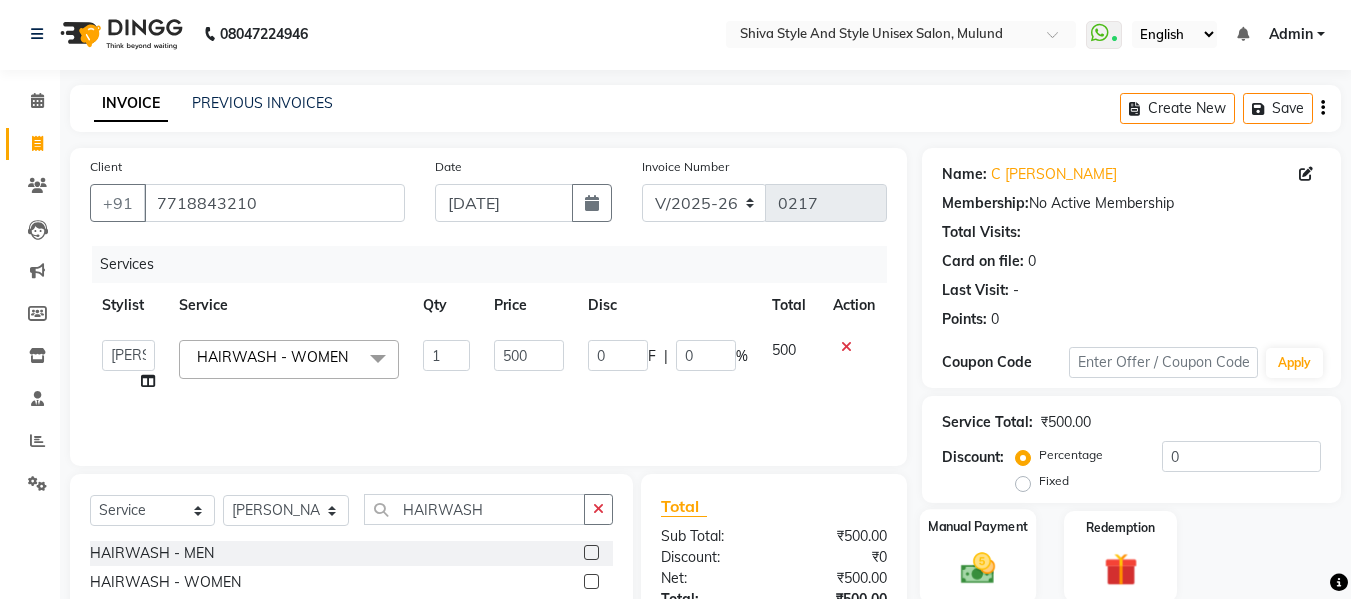 click on "Manual Payment" 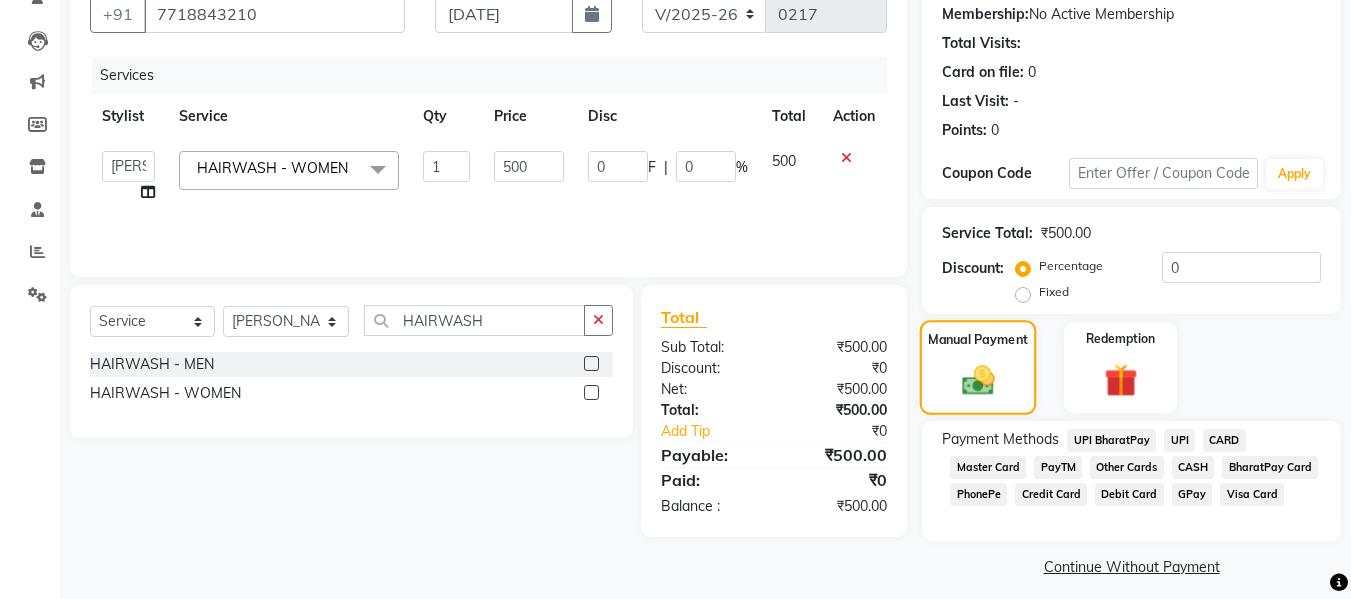 scroll, scrollTop: 204, scrollLeft: 0, axis: vertical 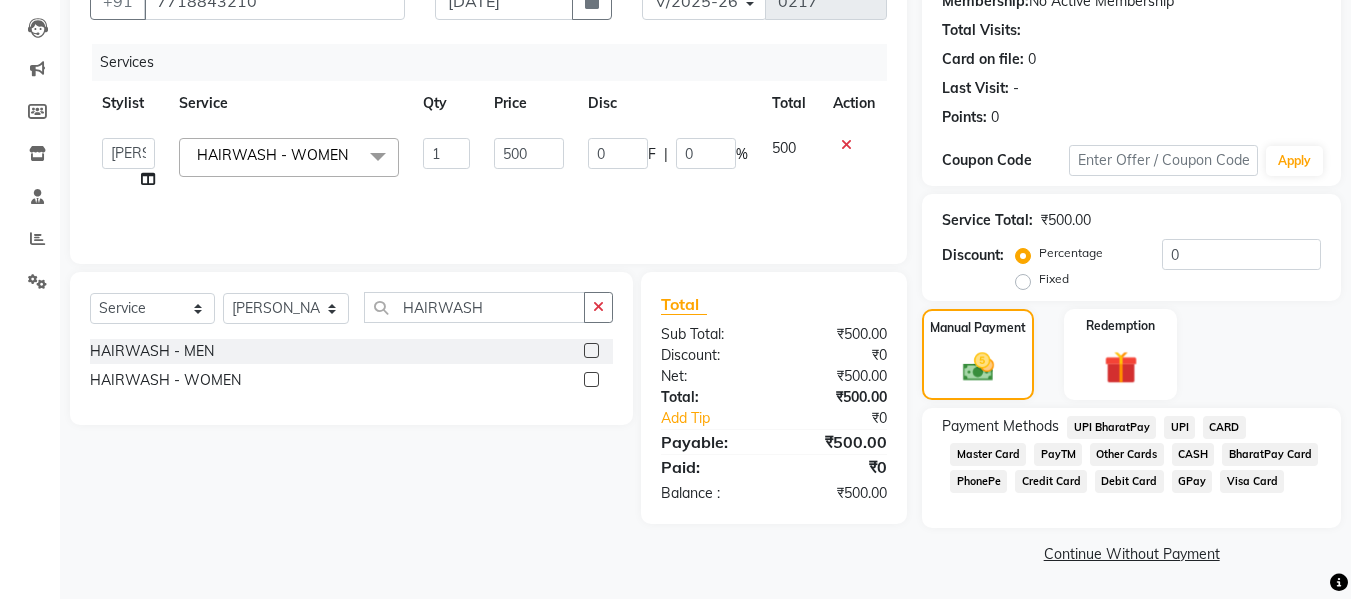 click on "GPay" 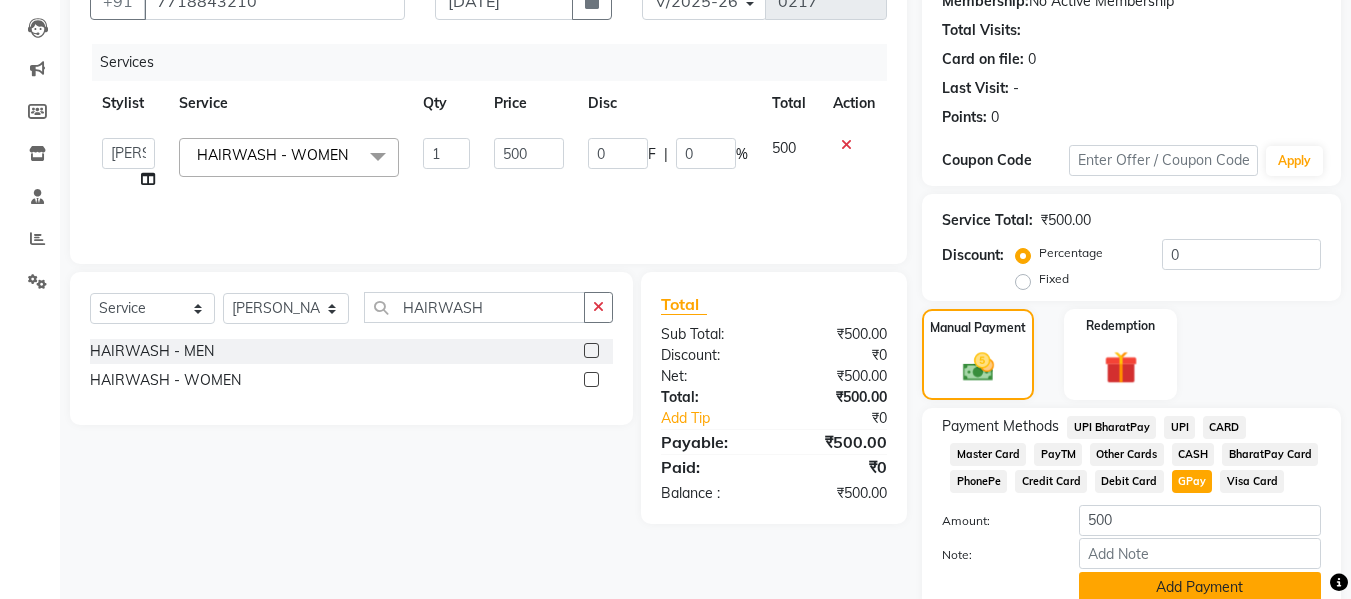 click on "Add Payment" 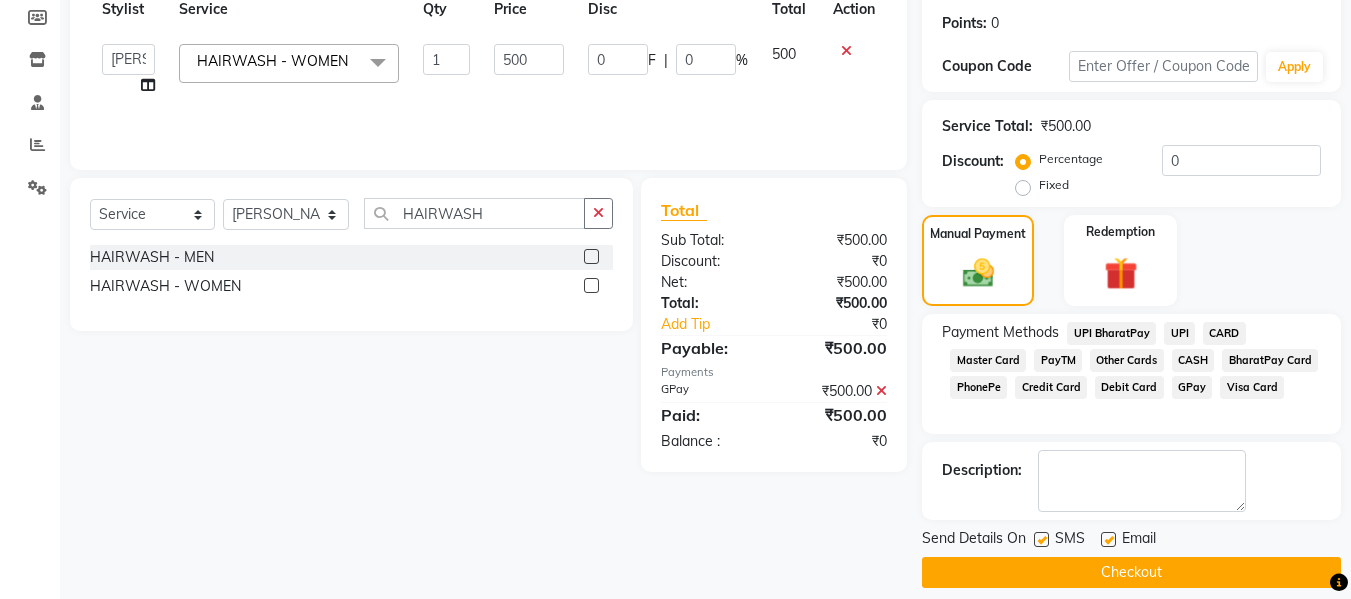 scroll, scrollTop: 317, scrollLeft: 0, axis: vertical 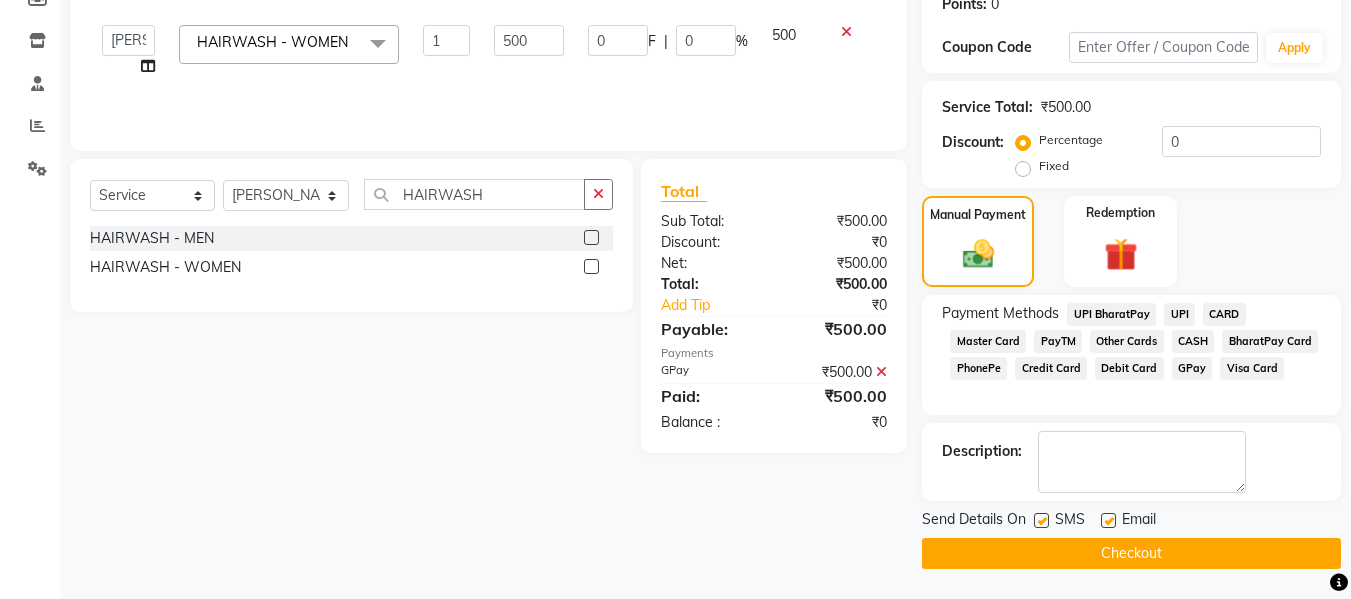 click on "Checkout" 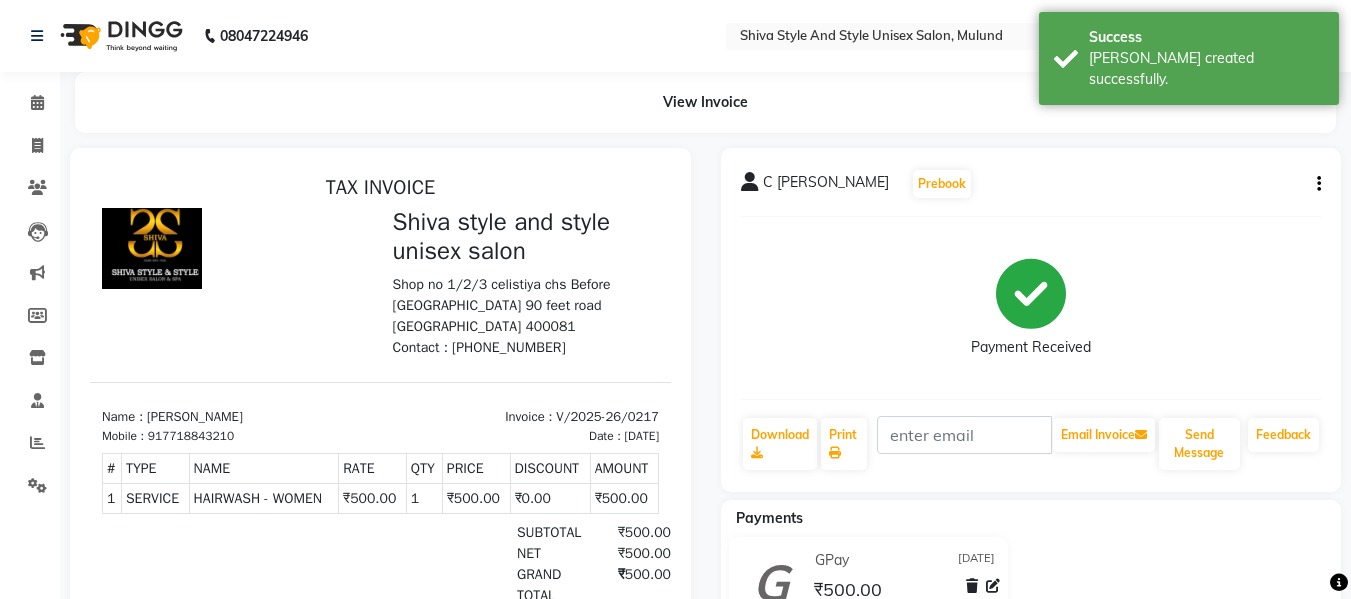 scroll, scrollTop: 0, scrollLeft: 0, axis: both 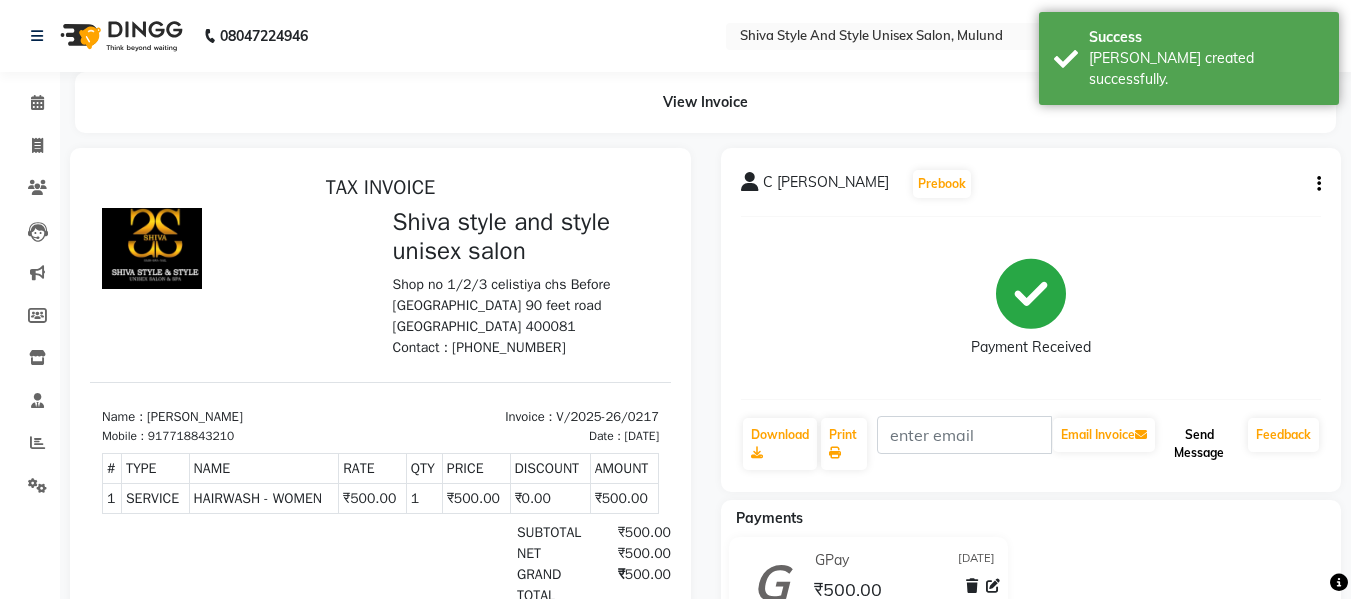 click on "Send Message" 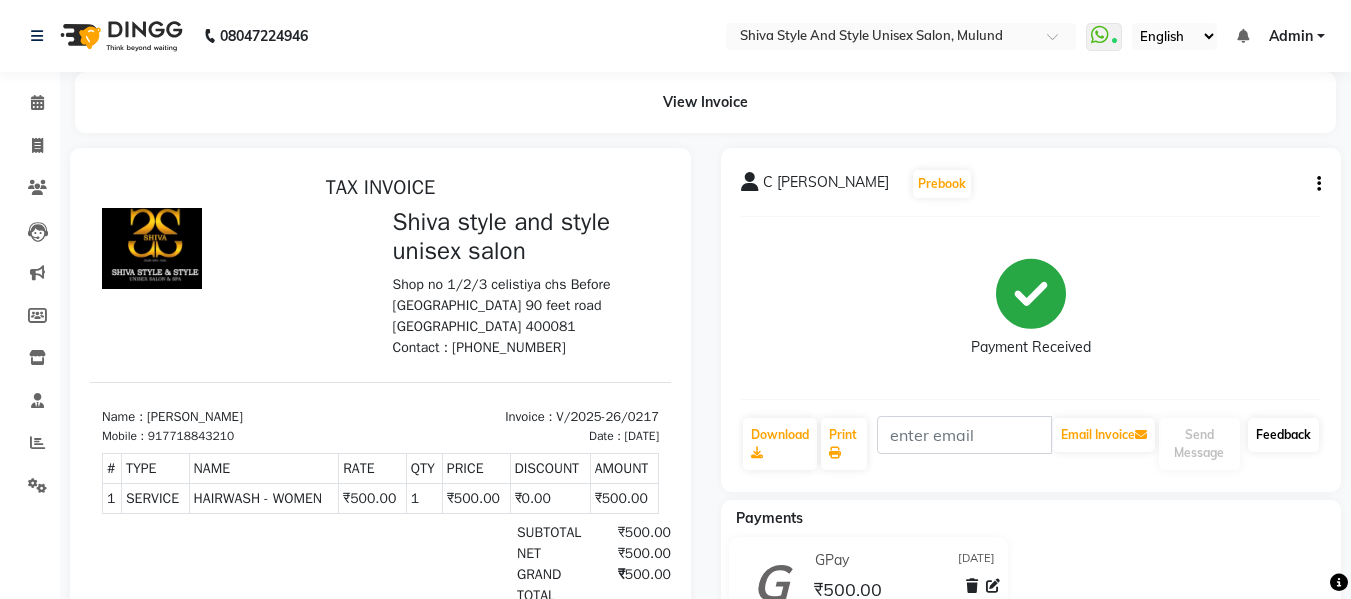 click on "Feedback" 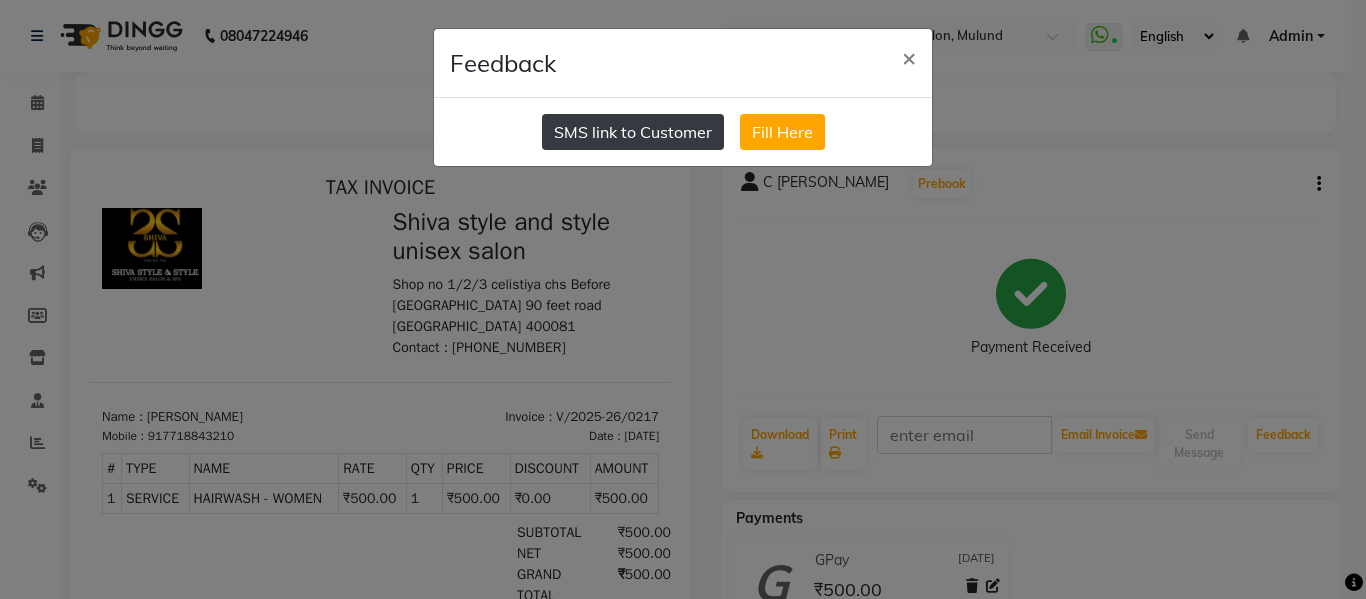 click on "SMS link to Customer" 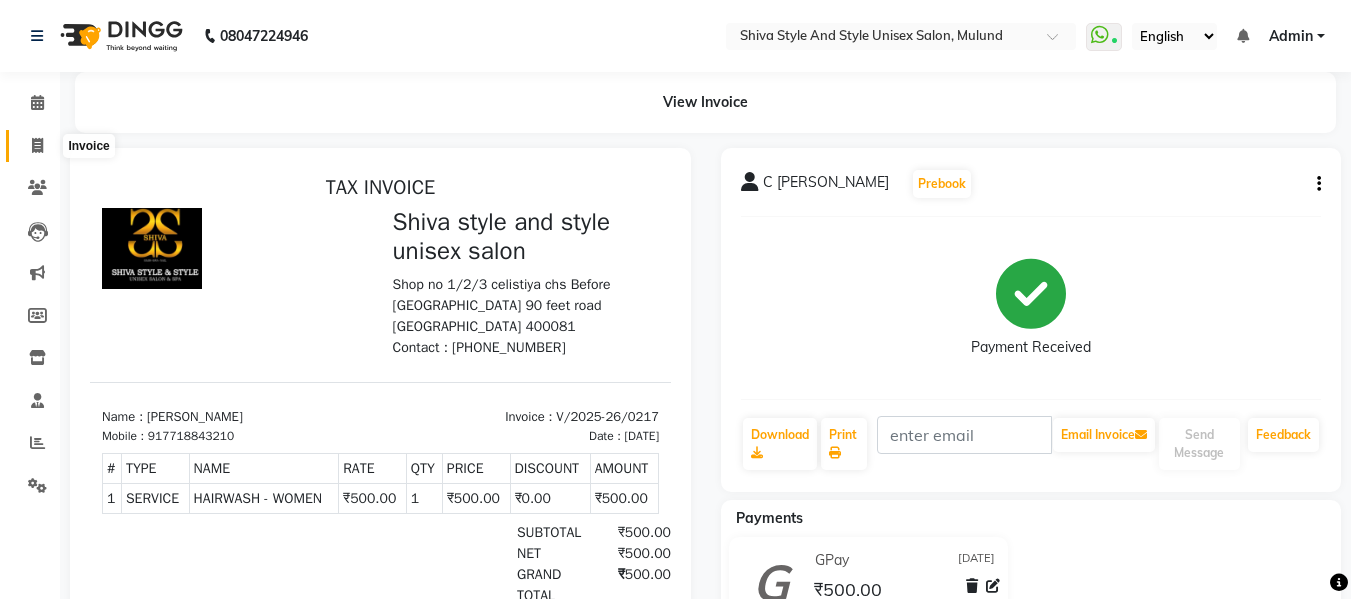 click 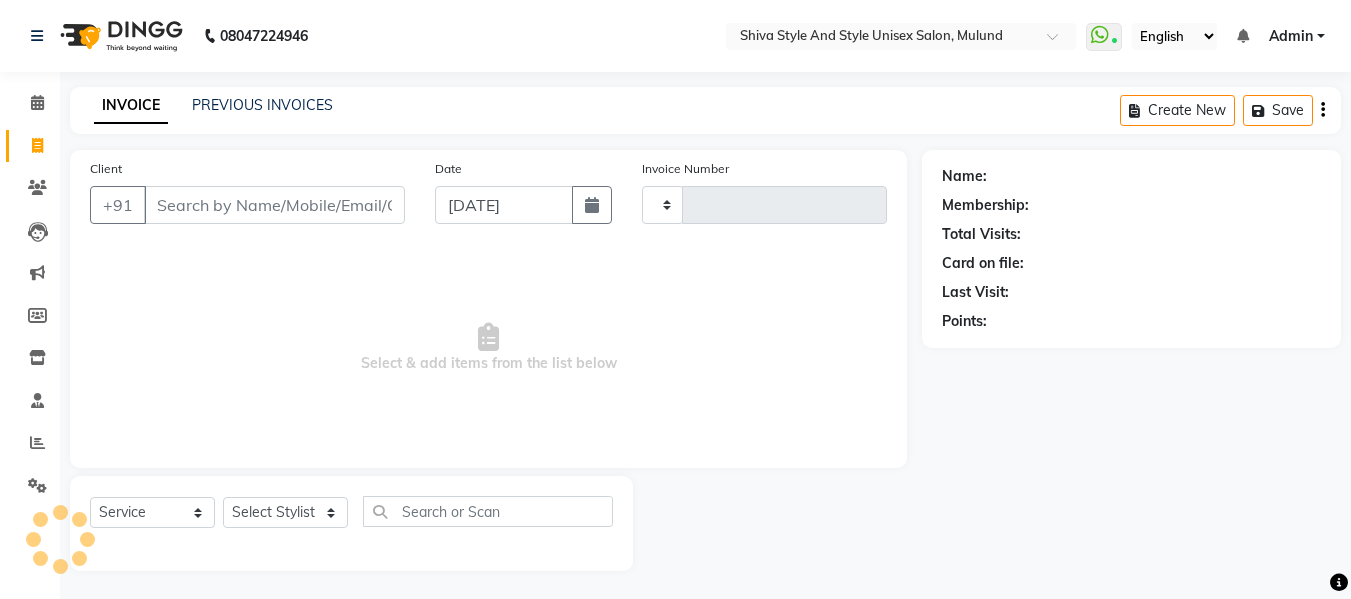 scroll, scrollTop: 2, scrollLeft: 0, axis: vertical 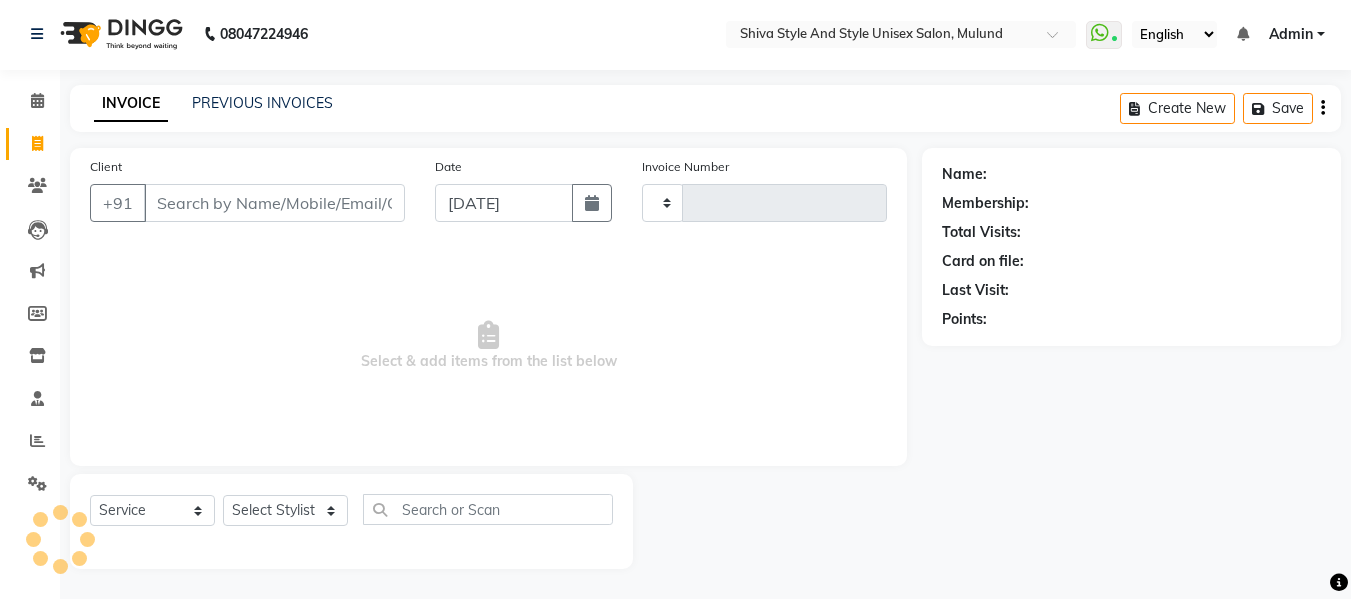 type on "0218" 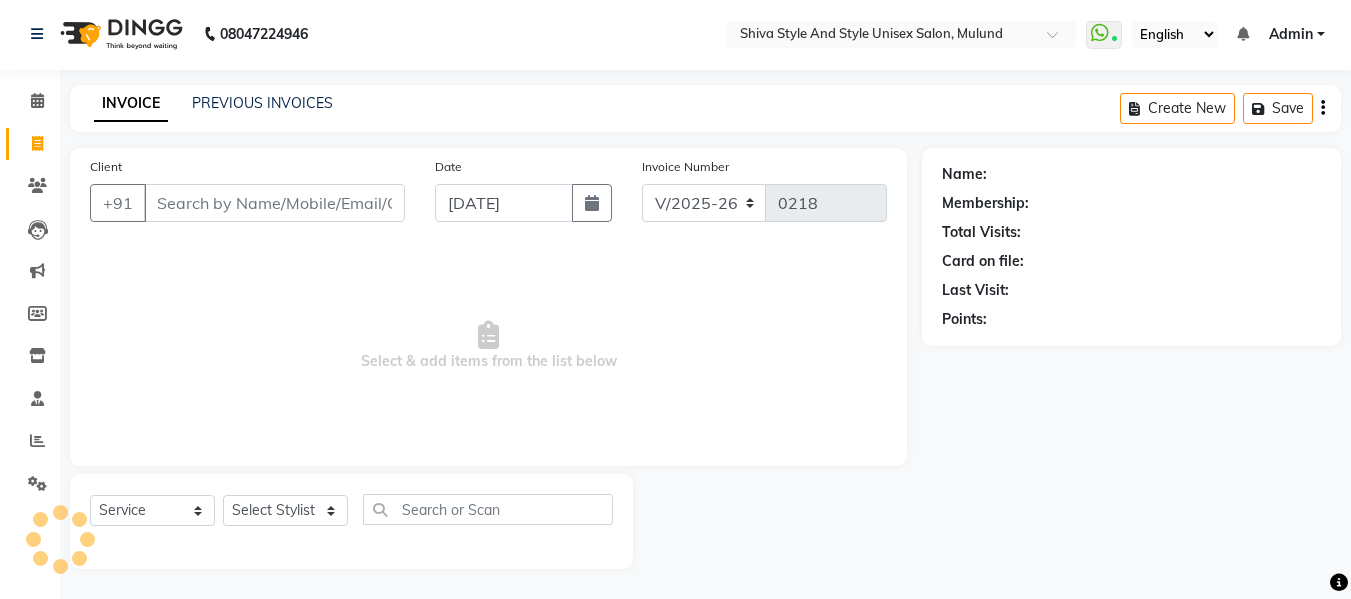 click on "Client" at bounding box center [274, 203] 